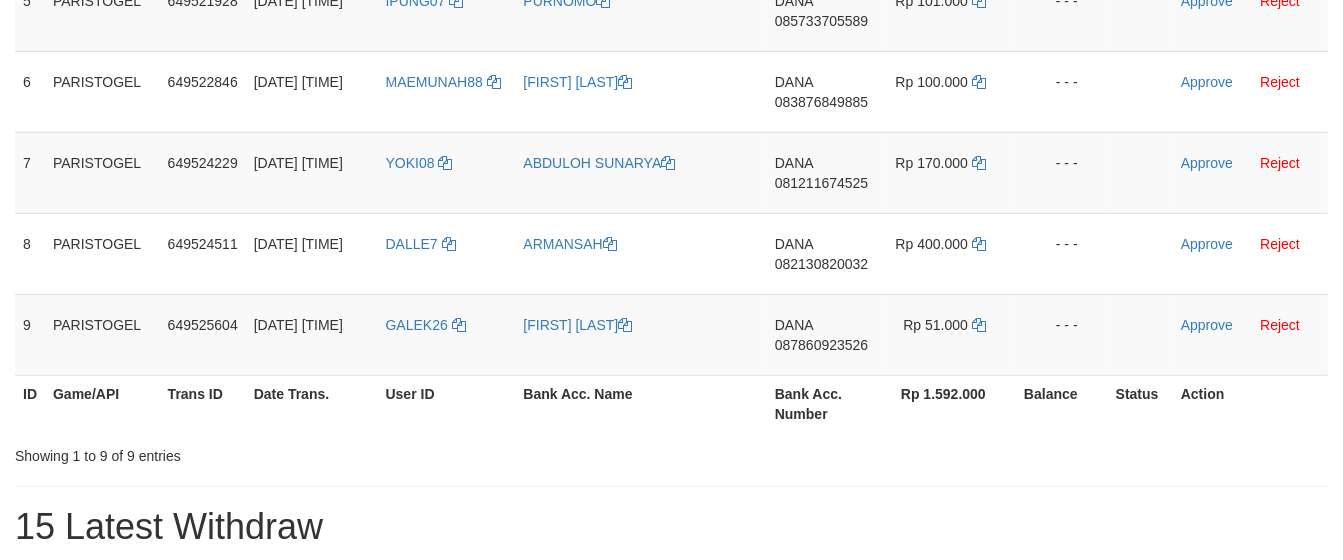 scroll, scrollTop: 694, scrollLeft: 0, axis: vertical 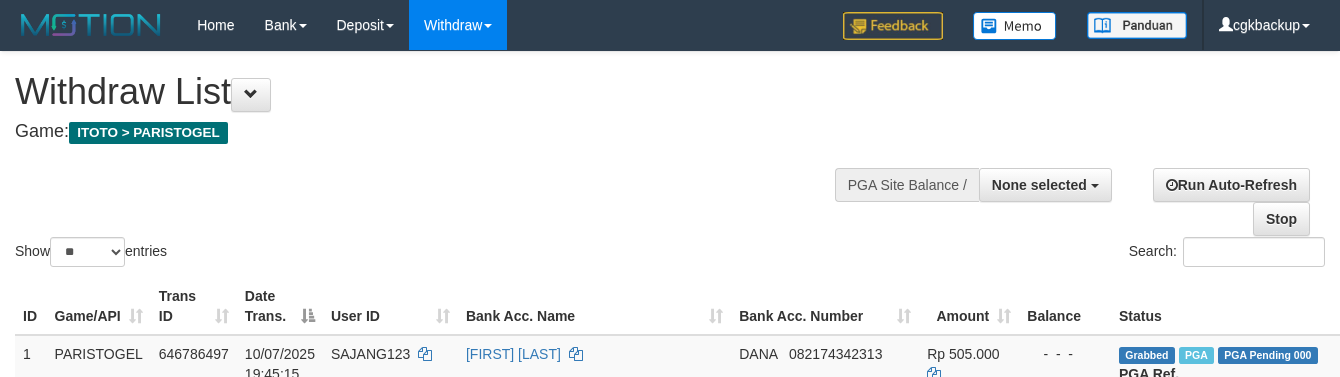 select 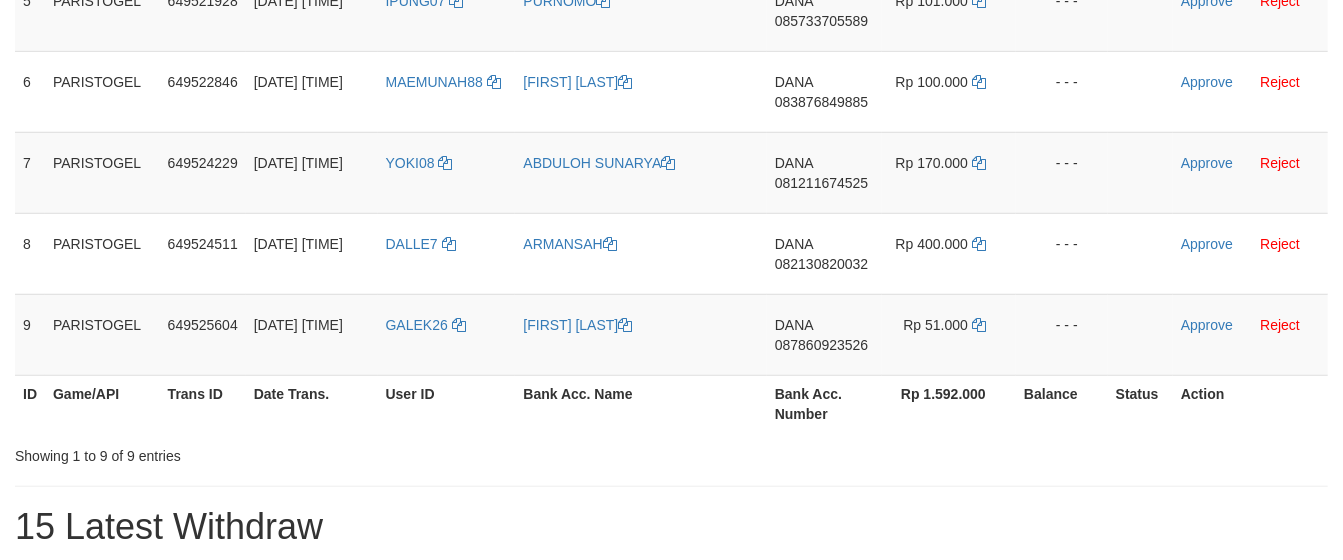 scroll, scrollTop: 694, scrollLeft: 0, axis: vertical 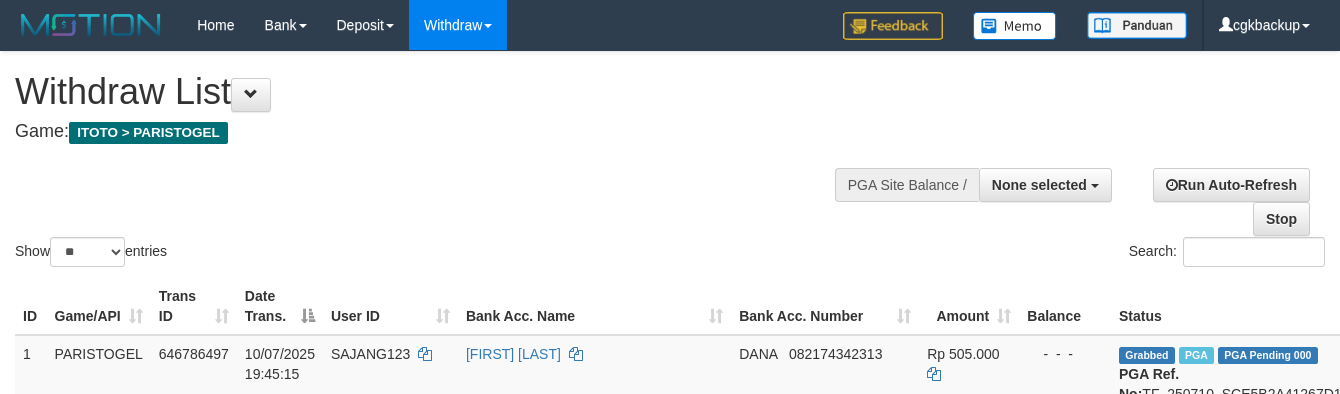 select 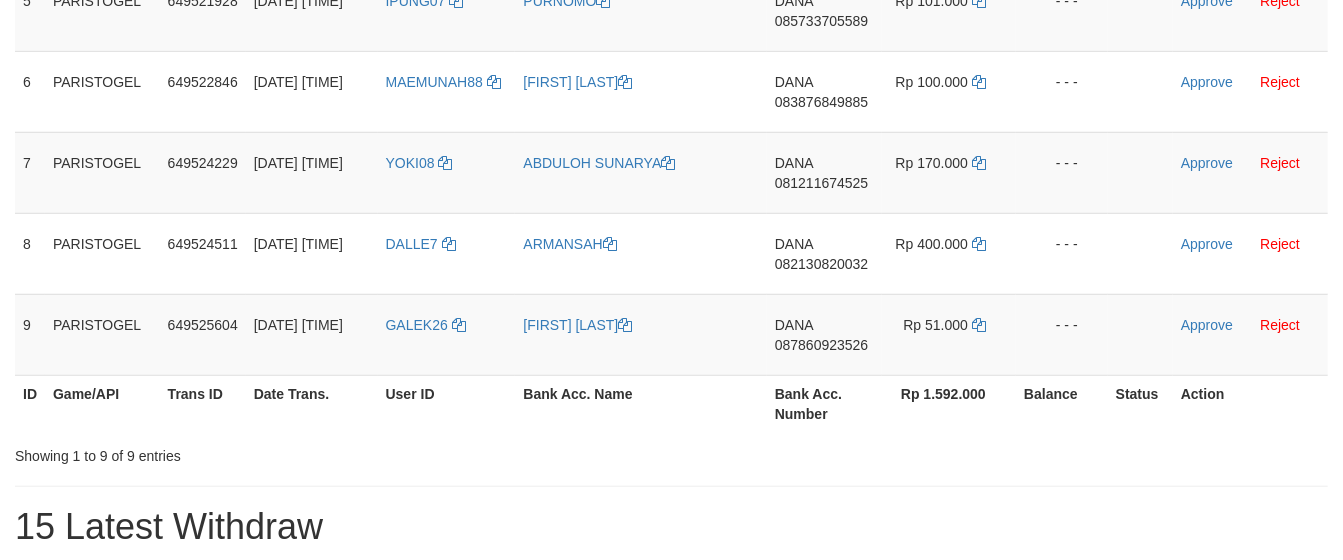 scroll, scrollTop: 694, scrollLeft: 0, axis: vertical 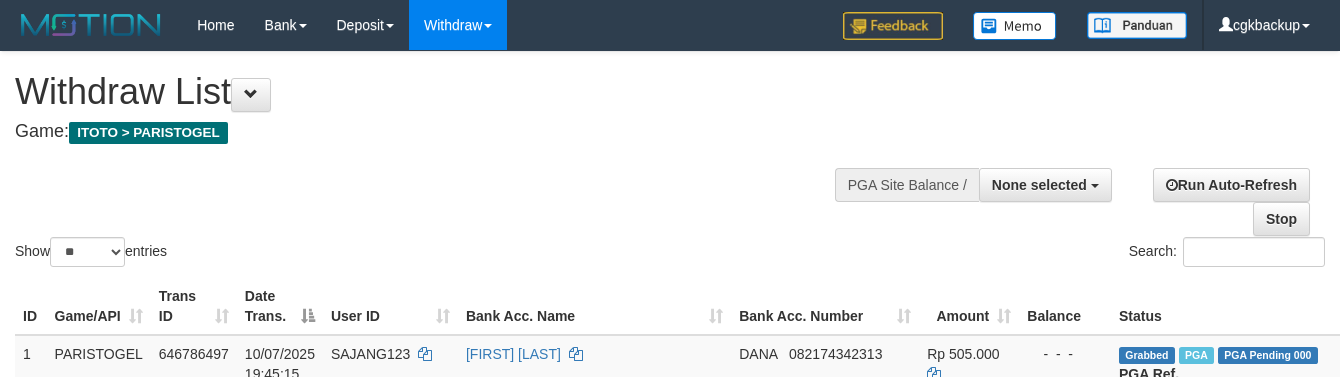 select 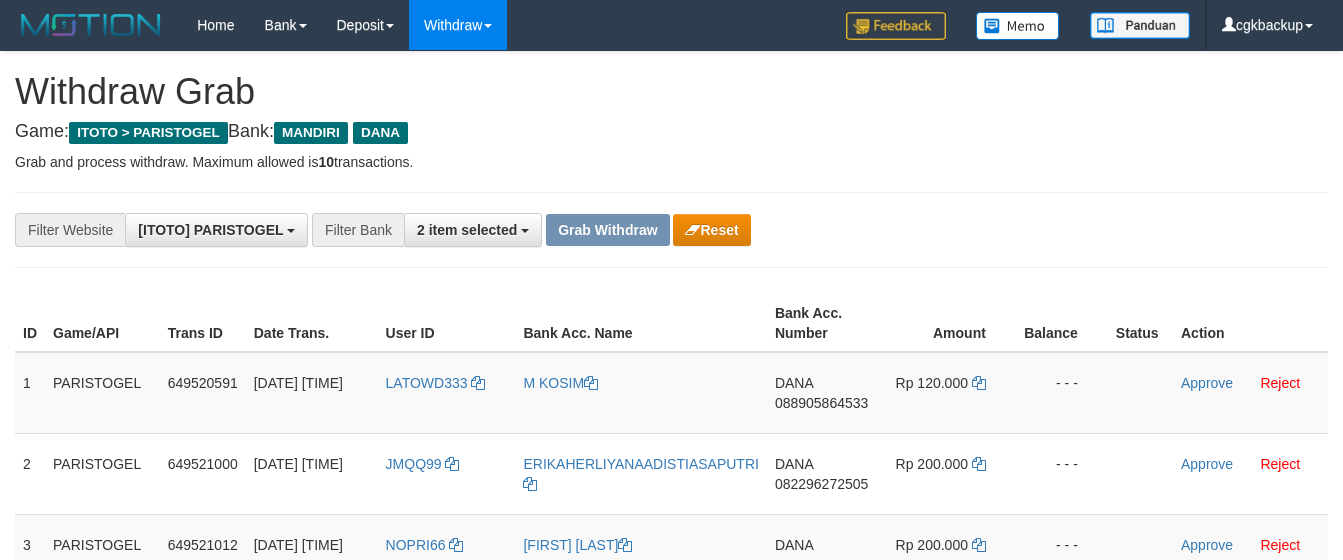 scroll, scrollTop: 694, scrollLeft: 0, axis: vertical 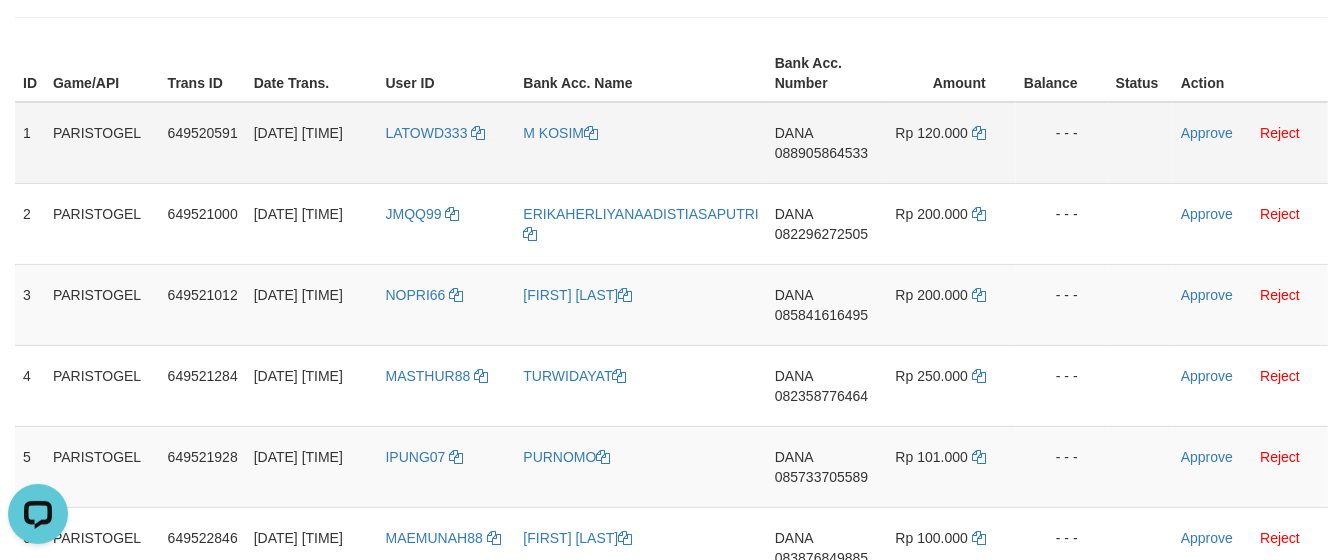 click on "DANA
088905864533" at bounding box center [824, 143] 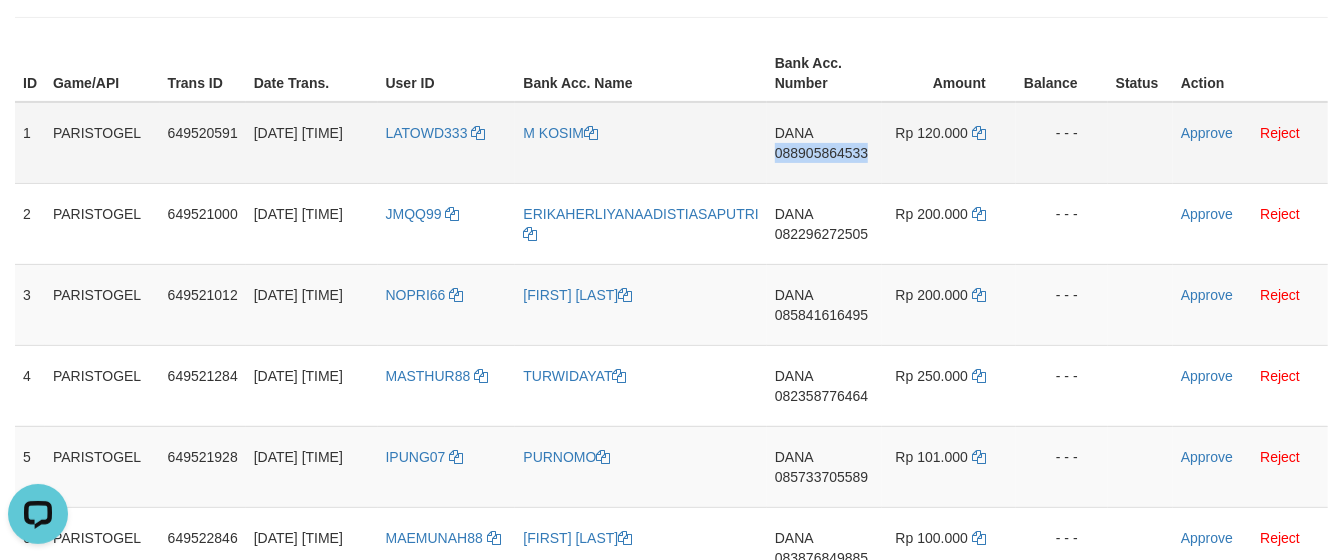 click on "DANA
088905864533" at bounding box center [824, 143] 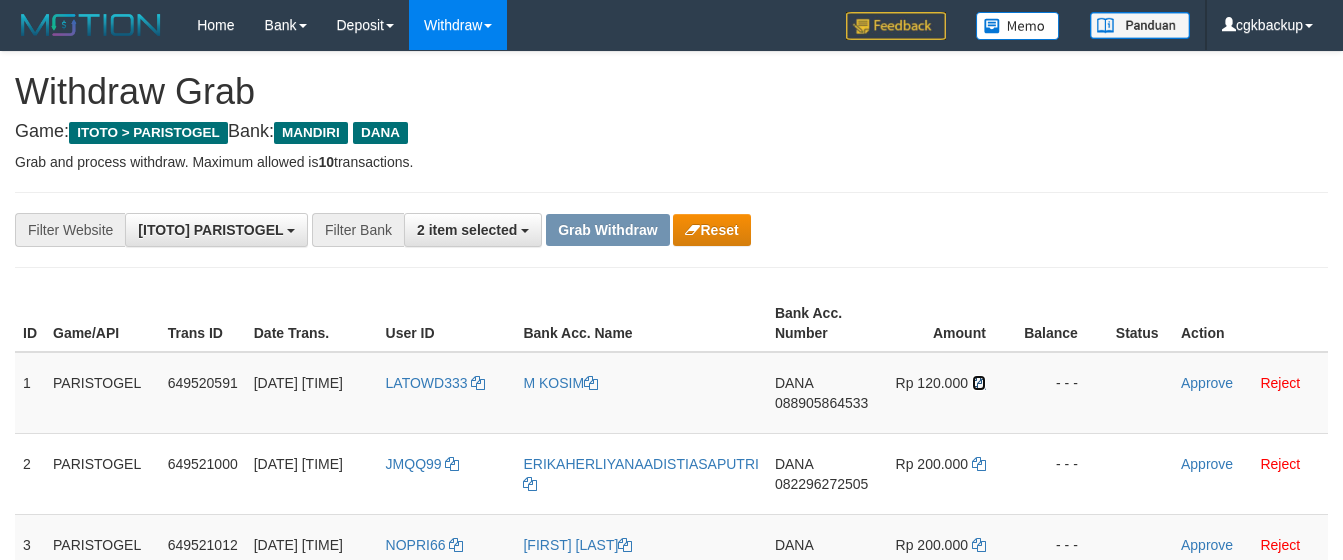 scroll, scrollTop: 250, scrollLeft: 0, axis: vertical 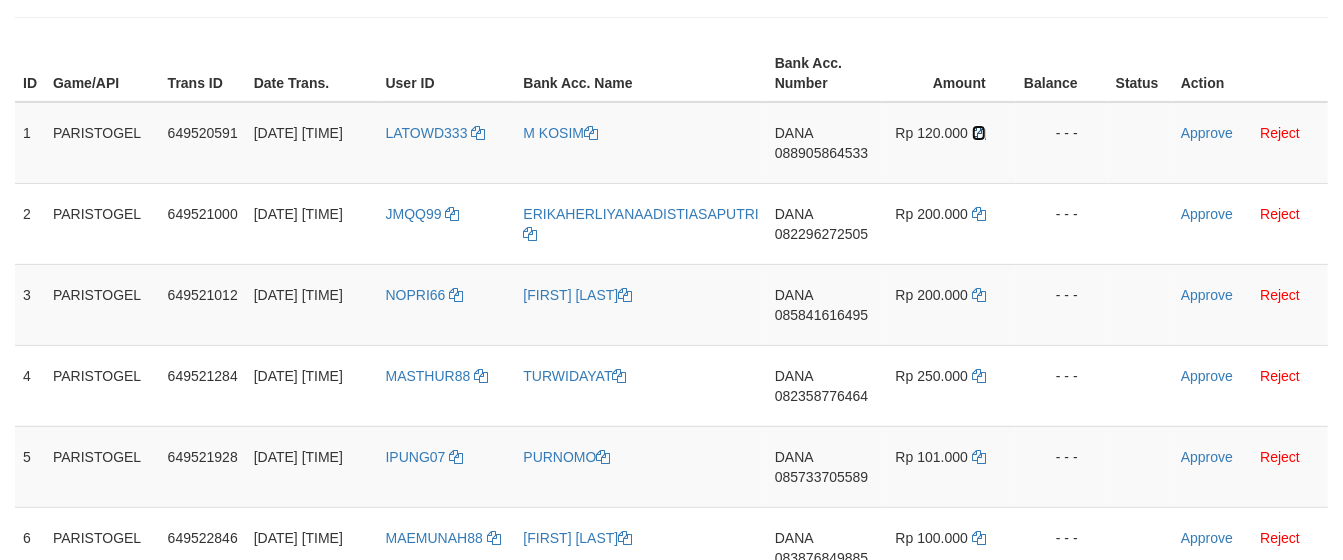 click at bounding box center [979, 133] 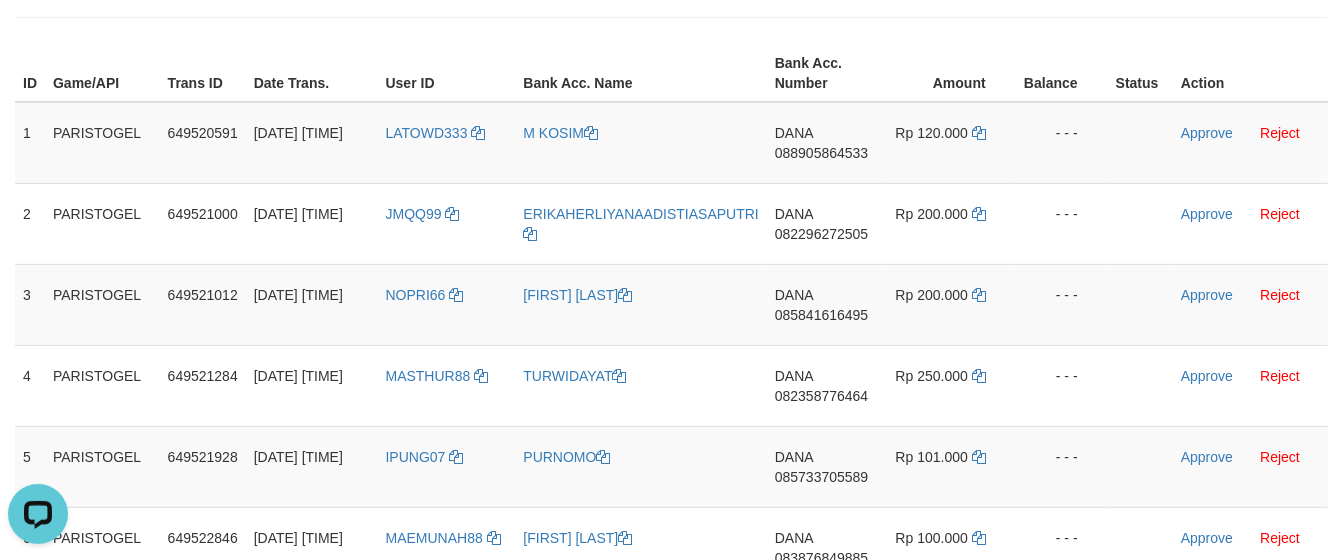 scroll, scrollTop: 0, scrollLeft: 0, axis: both 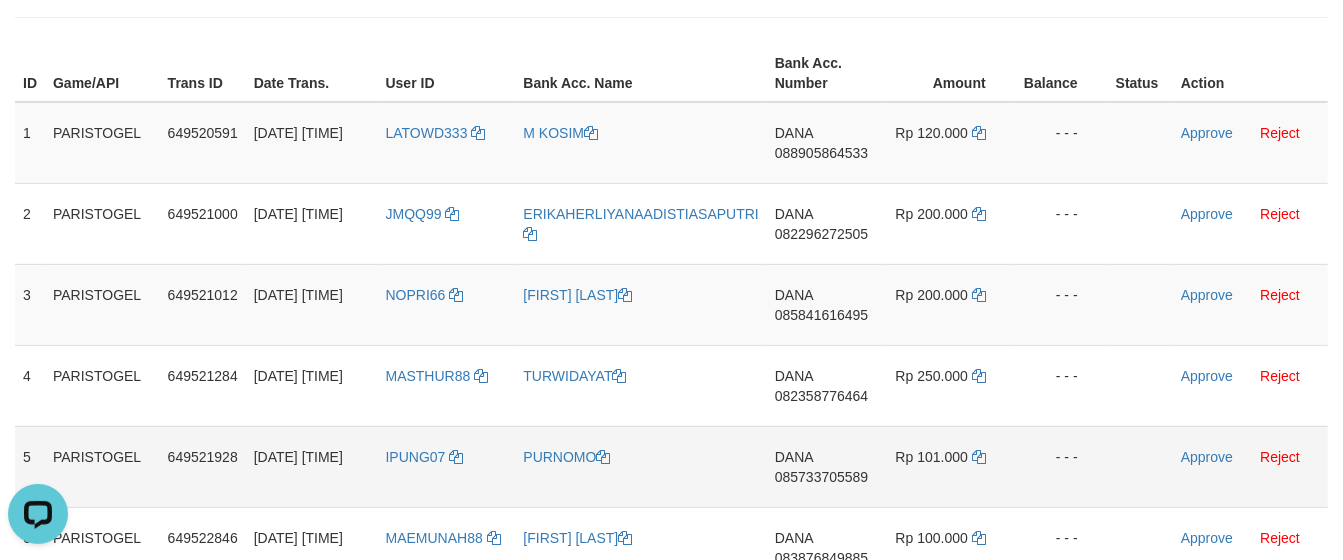 click on "PURNOMO" at bounding box center [640, 466] 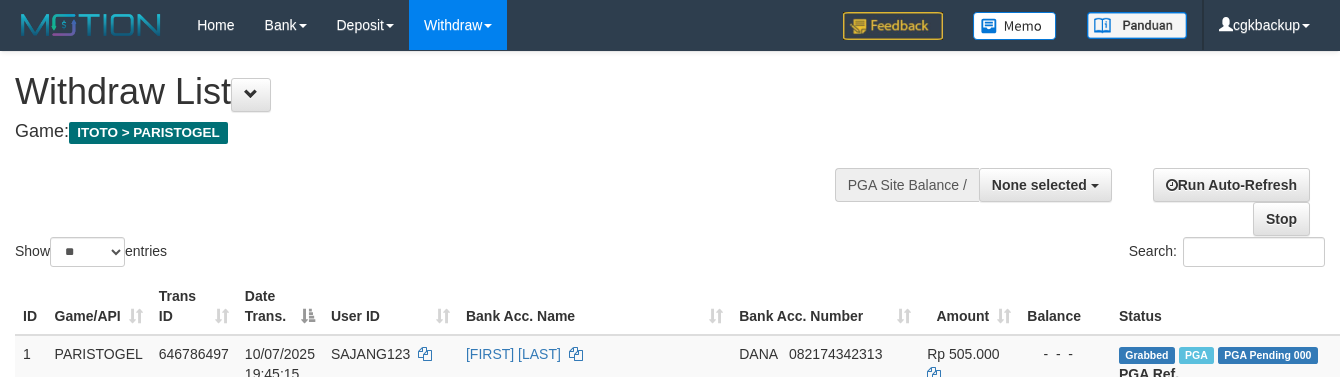 select 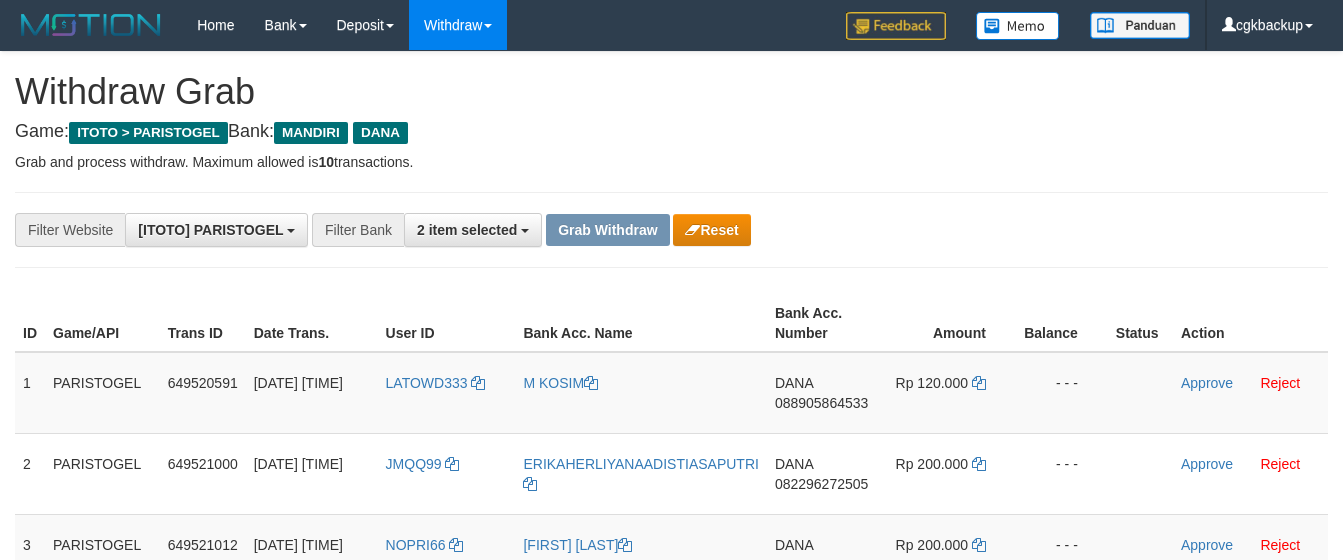 scroll, scrollTop: 250, scrollLeft: 0, axis: vertical 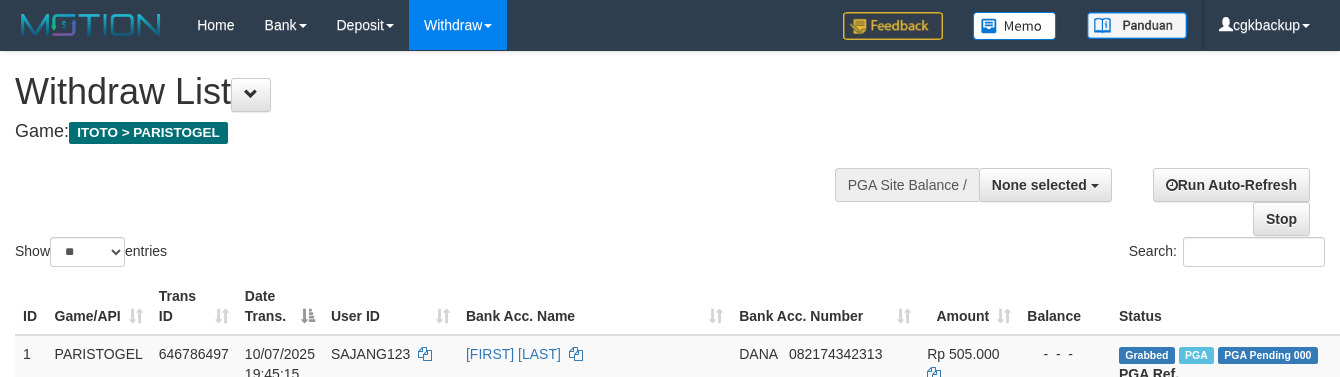 select 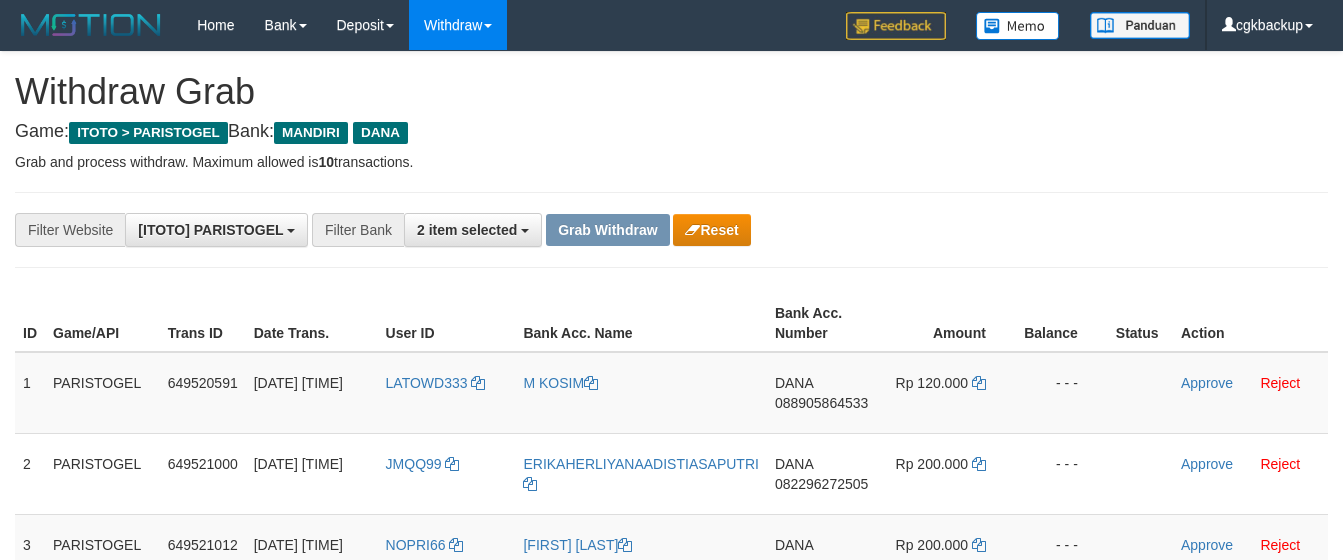 scroll, scrollTop: 250, scrollLeft: 0, axis: vertical 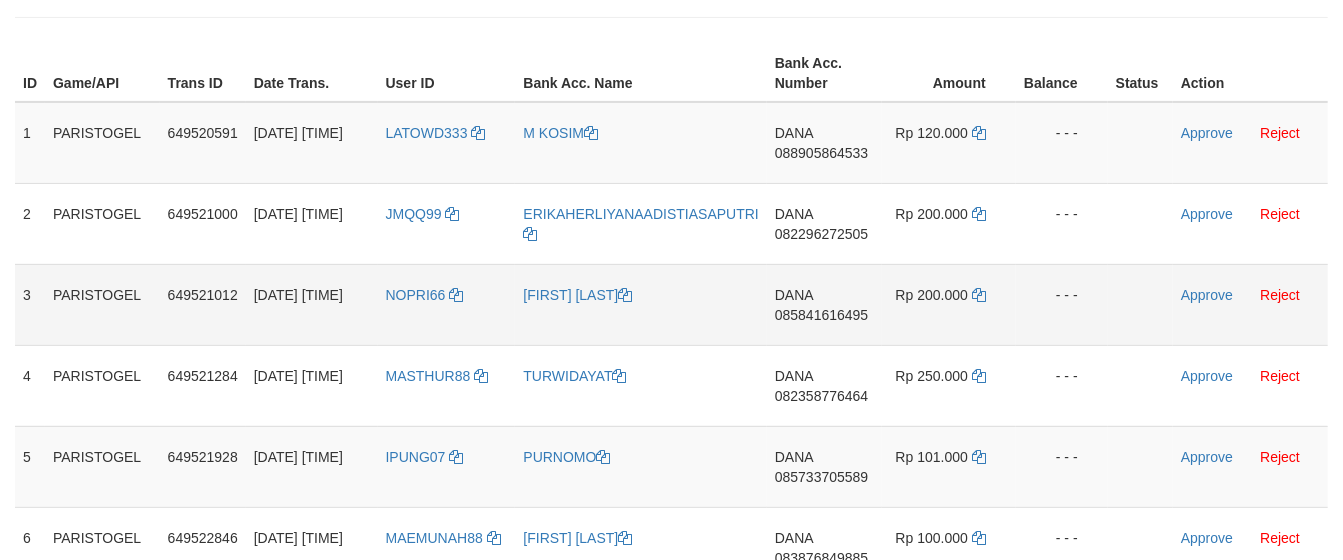click on "[FIRST] [LAST]" at bounding box center (640, 304) 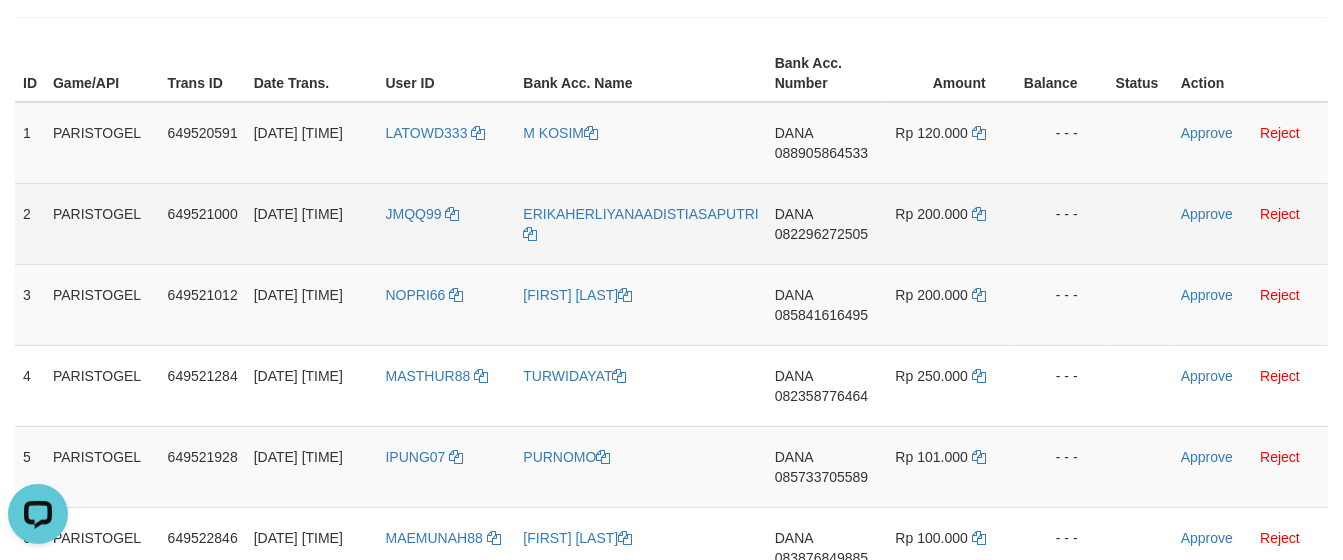 scroll, scrollTop: 0, scrollLeft: 0, axis: both 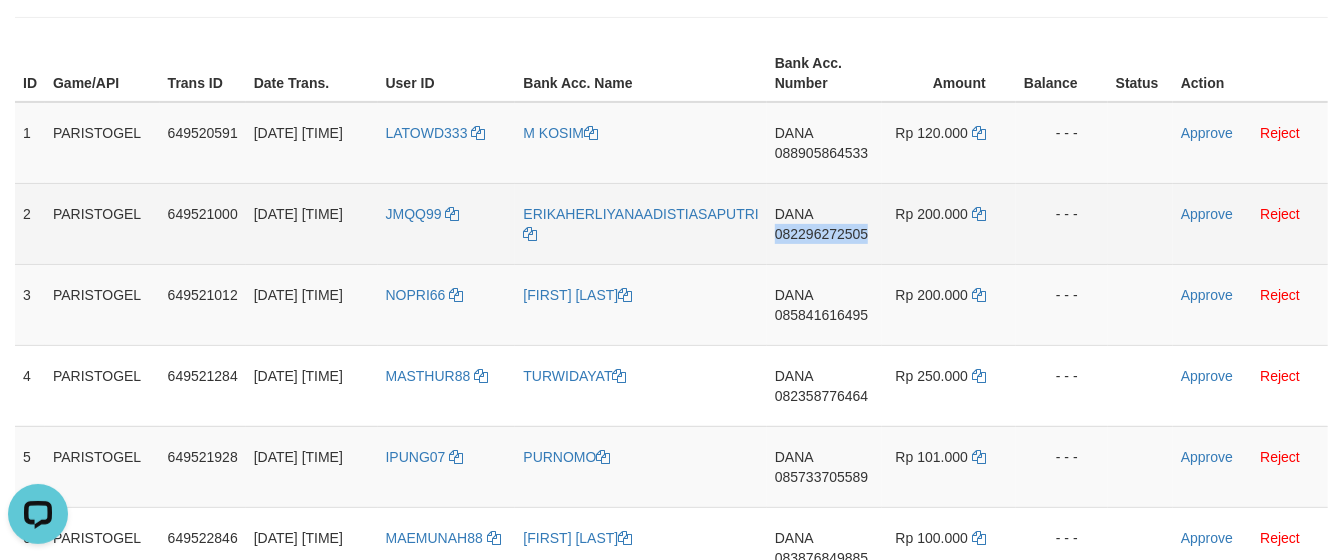 click on "DANA
082296272505" at bounding box center (824, 223) 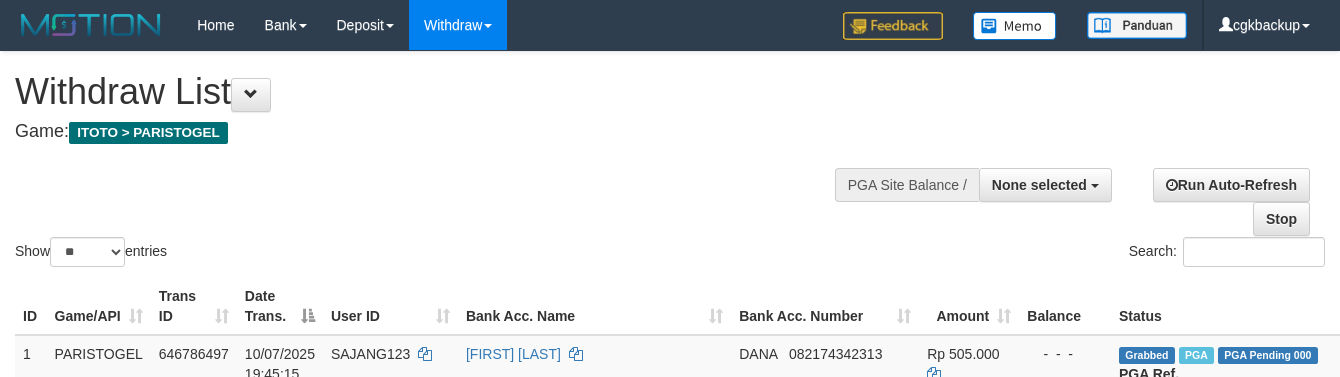 select 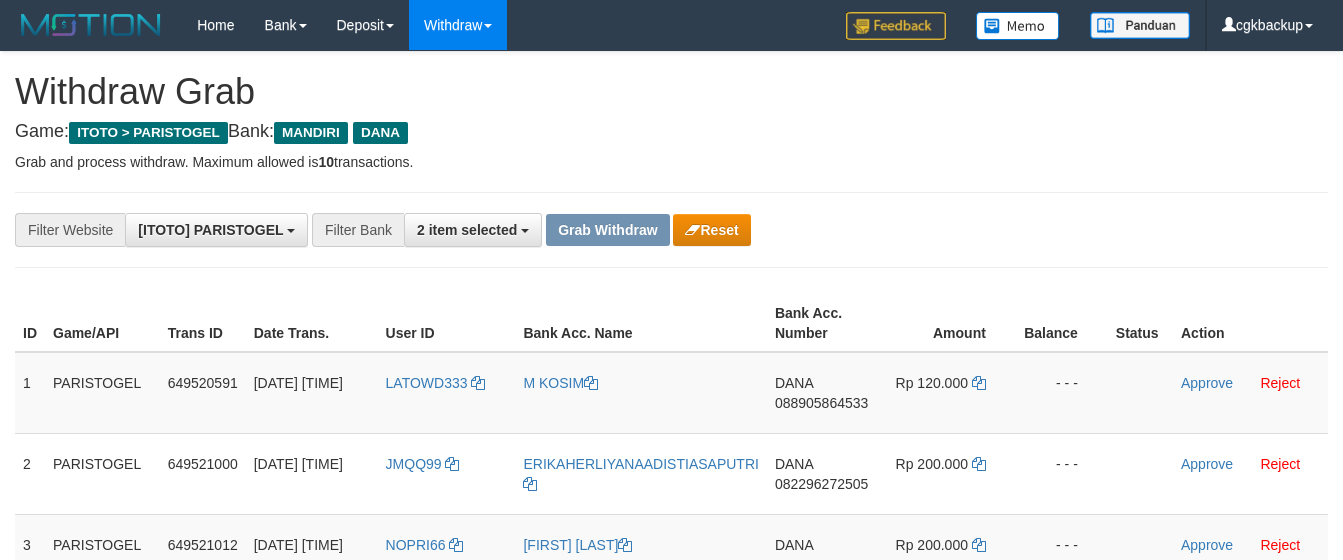 scroll, scrollTop: 250, scrollLeft: 0, axis: vertical 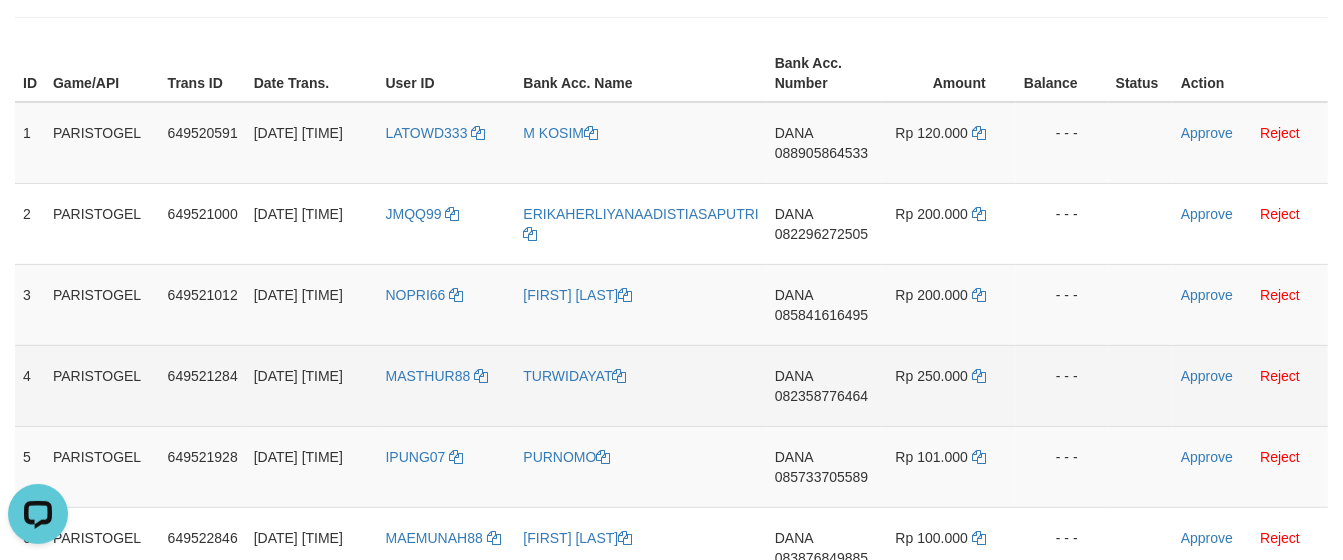 click on "TURWIDAYAT" at bounding box center [640, 385] 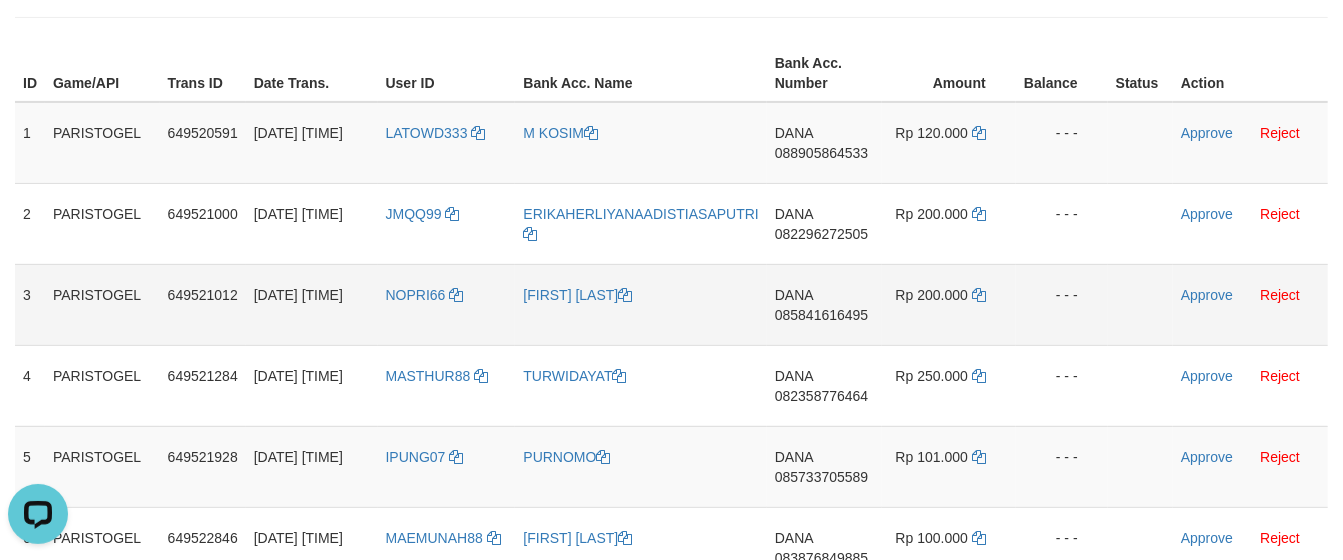click on "DANA
085841616495" at bounding box center [824, 304] 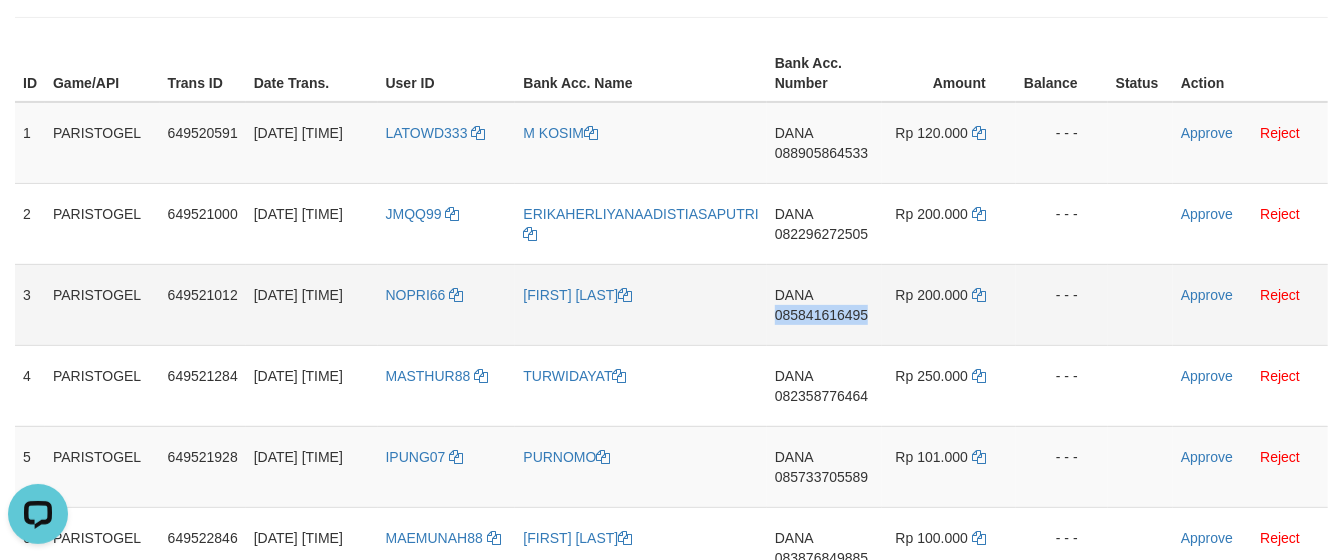 click on "DANA
085841616495" at bounding box center (824, 304) 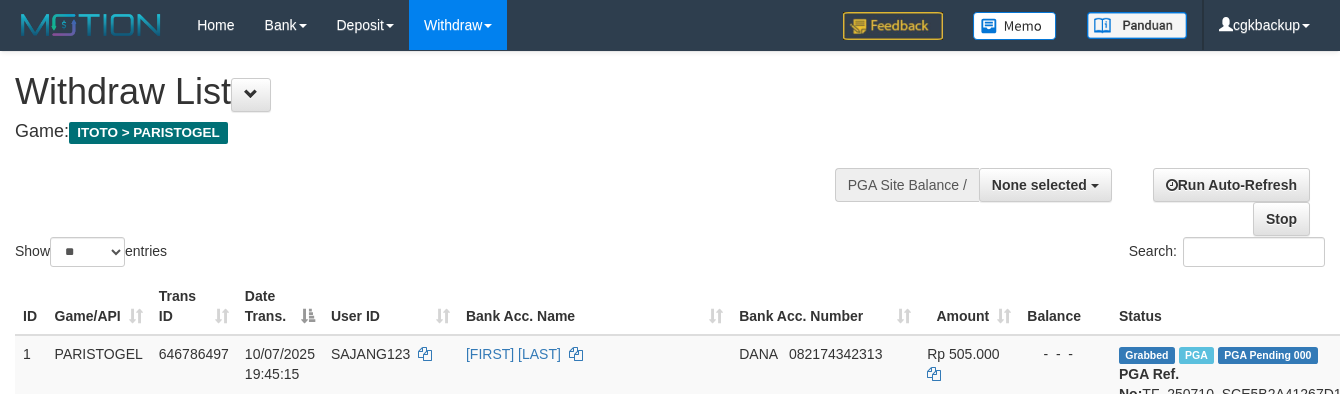 select 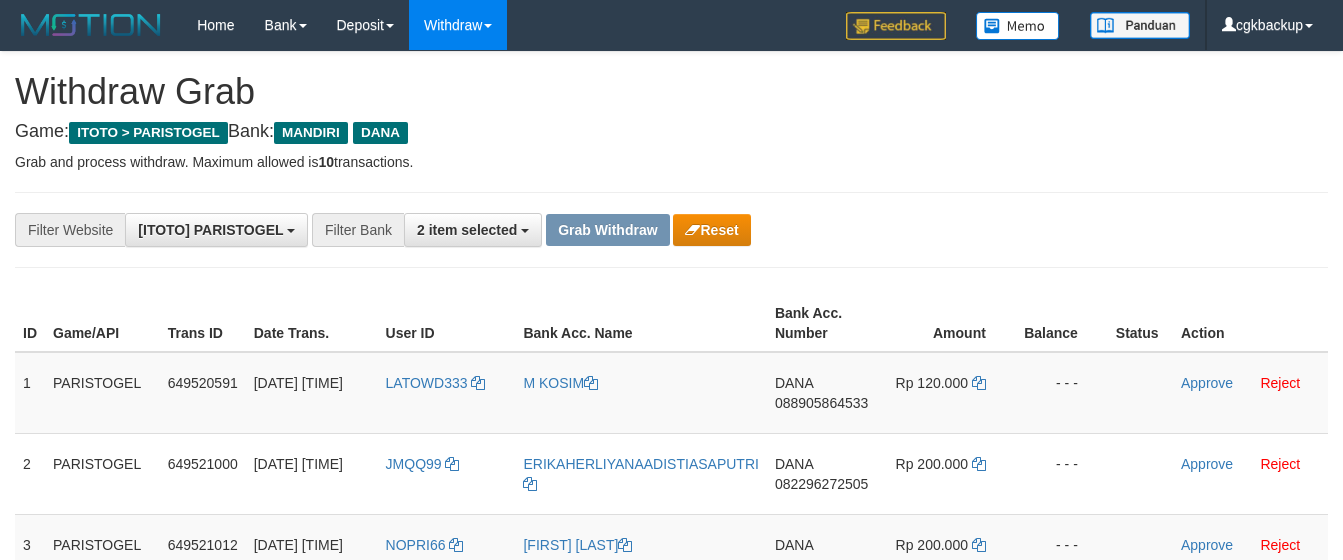 scroll, scrollTop: 250, scrollLeft: 0, axis: vertical 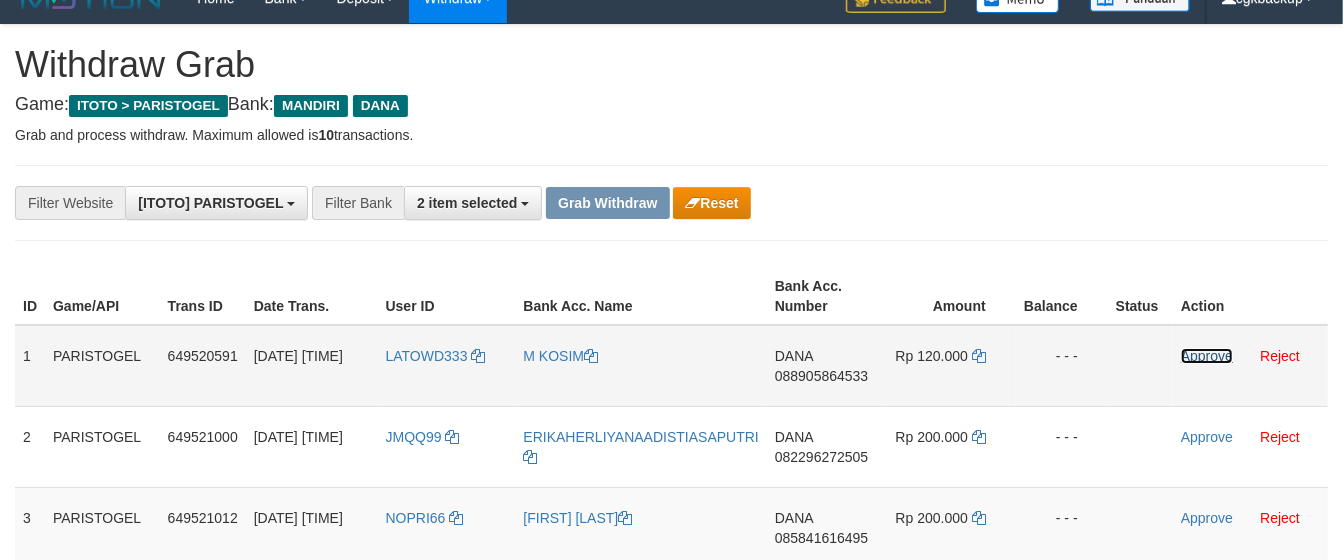 click on "Approve" at bounding box center (1207, 356) 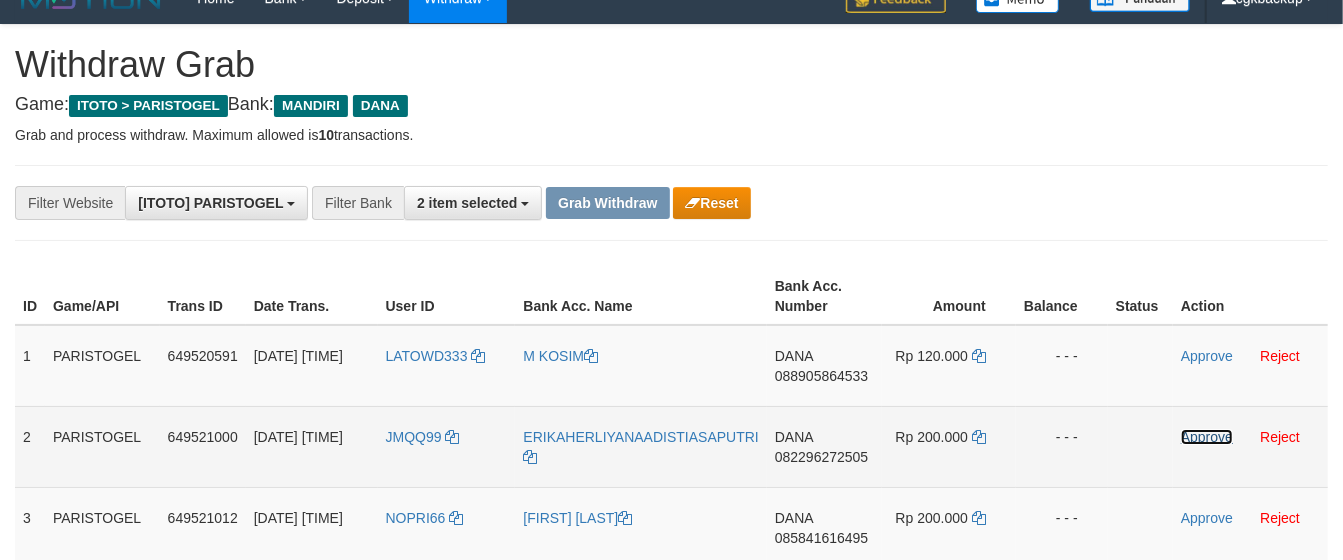 click on "Approve" at bounding box center (1207, 437) 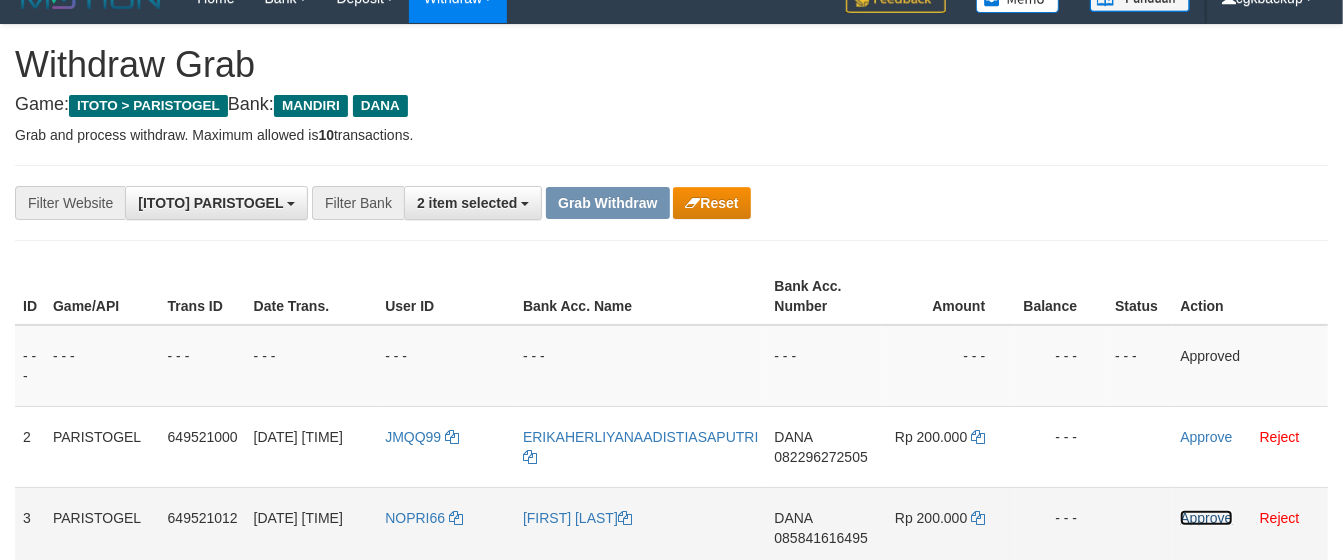click on "Approve" at bounding box center [1206, 518] 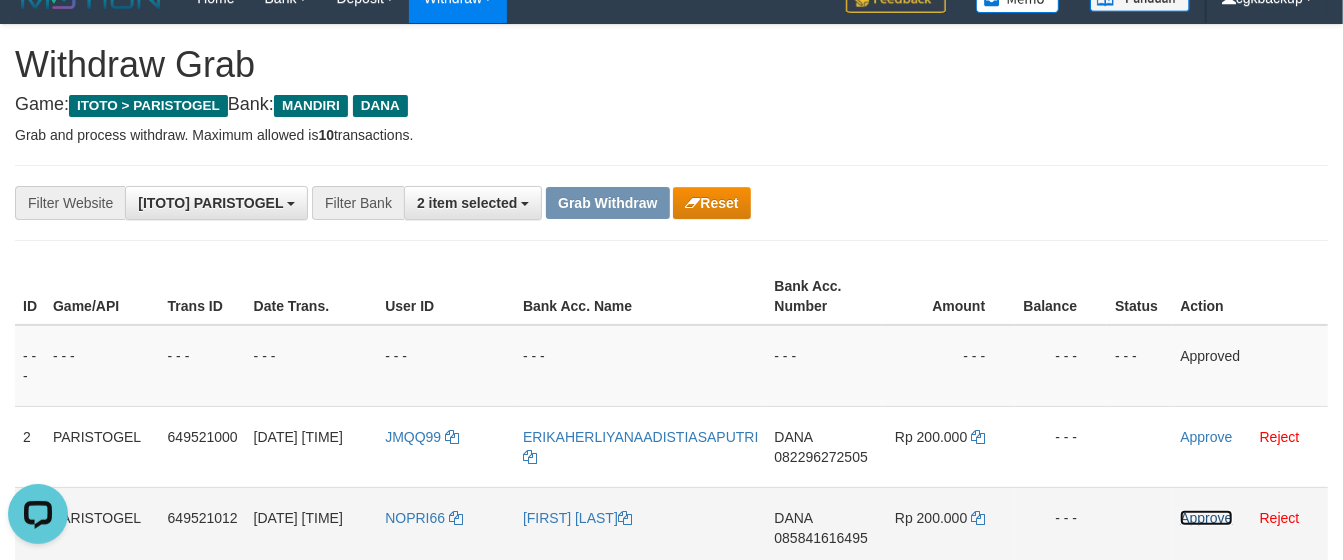scroll, scrollTop: 0, scrollLeft: 0, axis: both 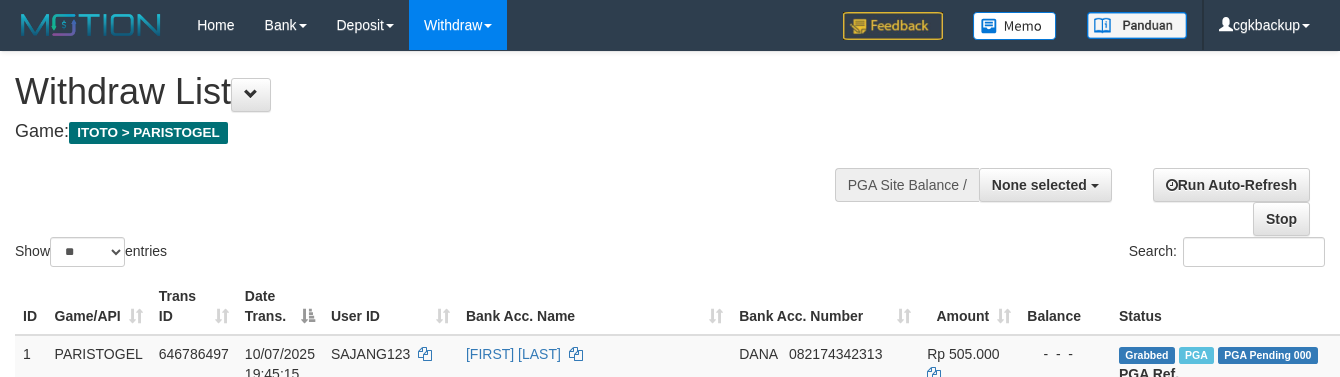 select 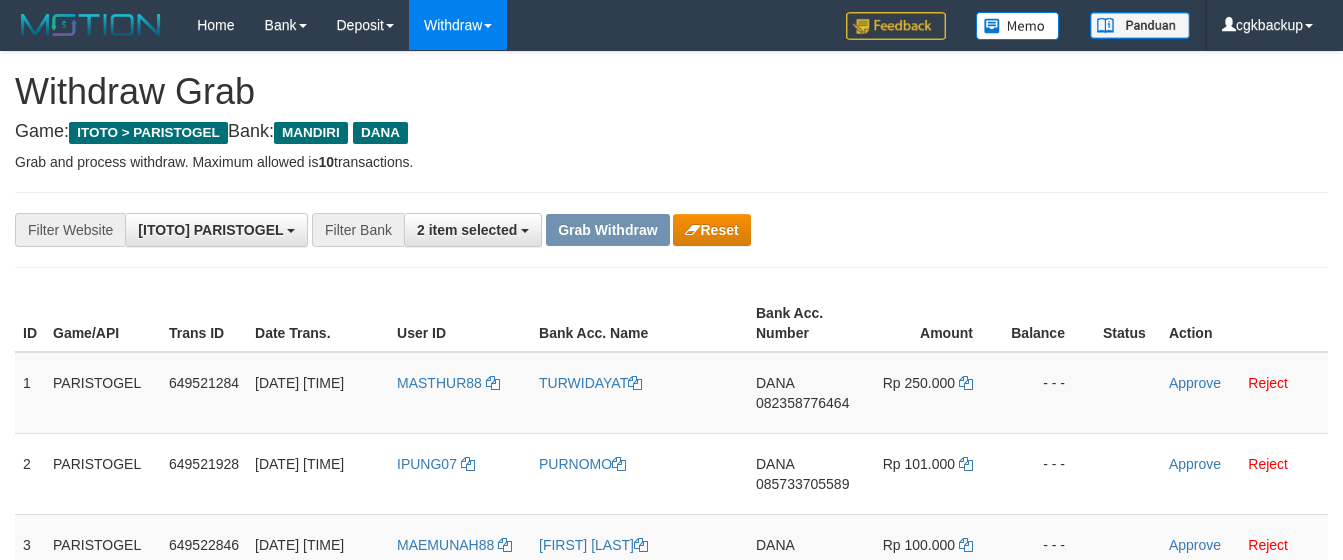 scroll, scrollTop: 27, scrollLeft: 0, axis: vertical 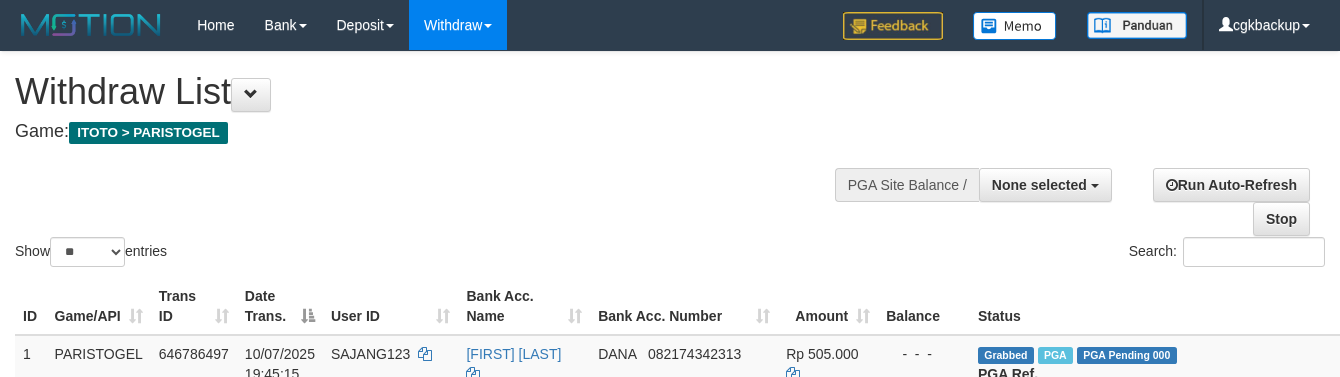 select 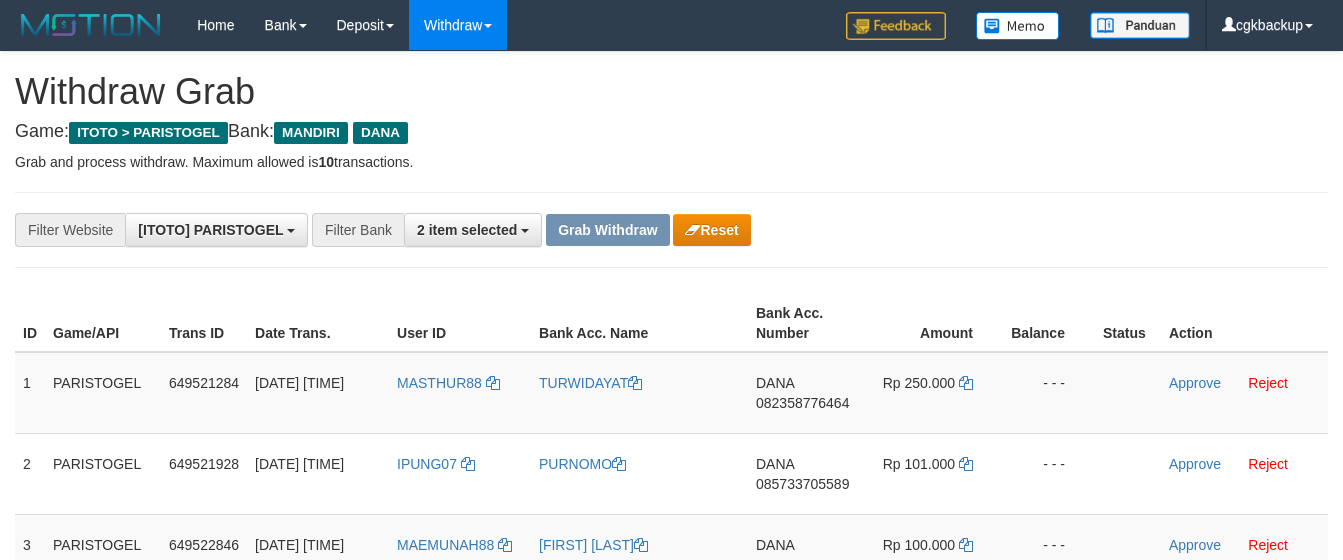 scroll, scrollTop: 27, scrollLeft: 0, axis: vertical 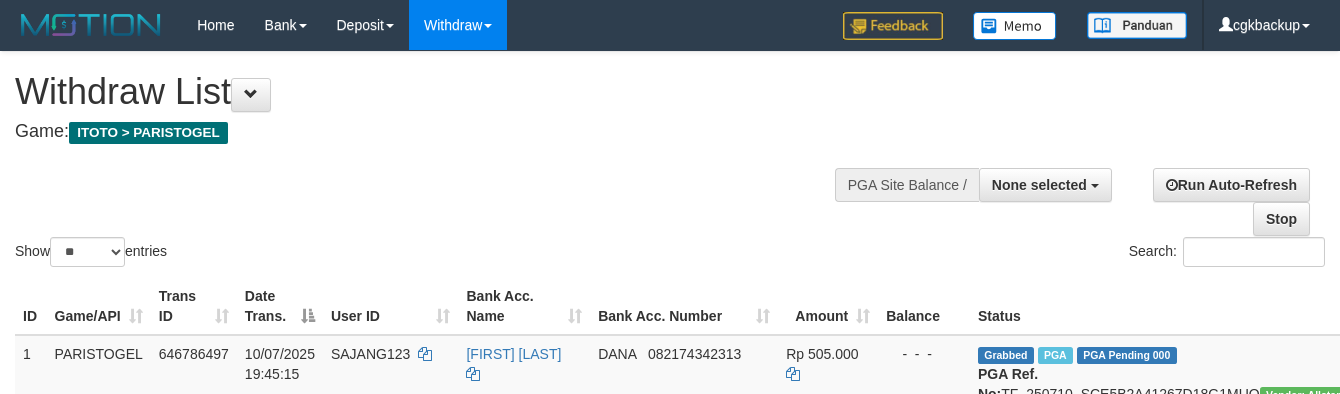 select 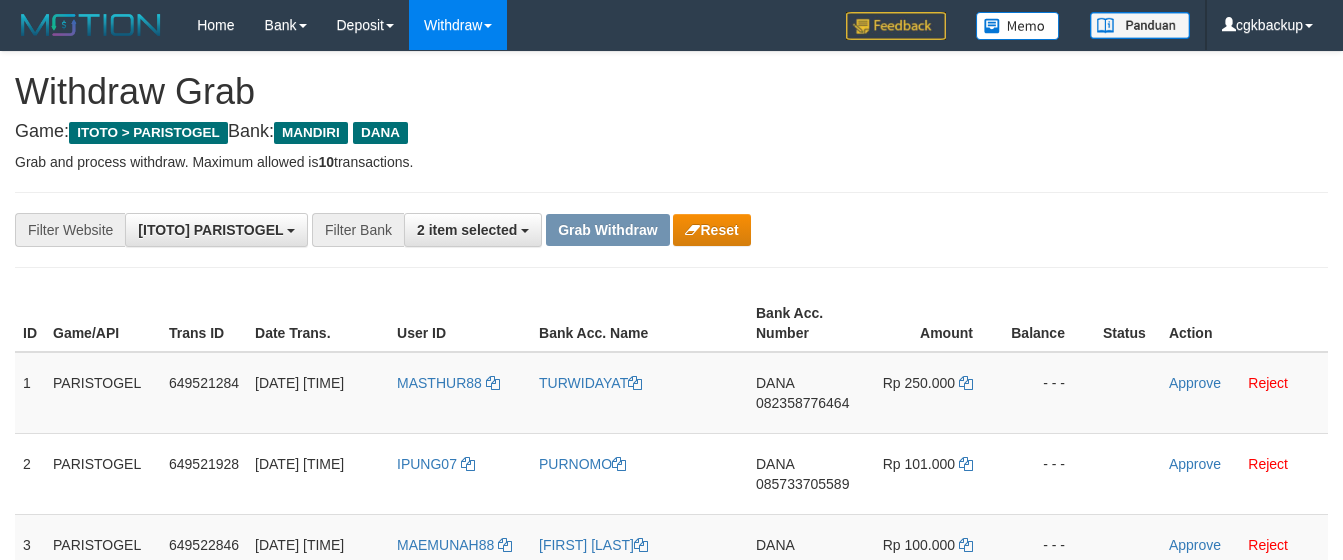 scroll, scrollTop: 27, scrollLeft: 0, axis: vertical 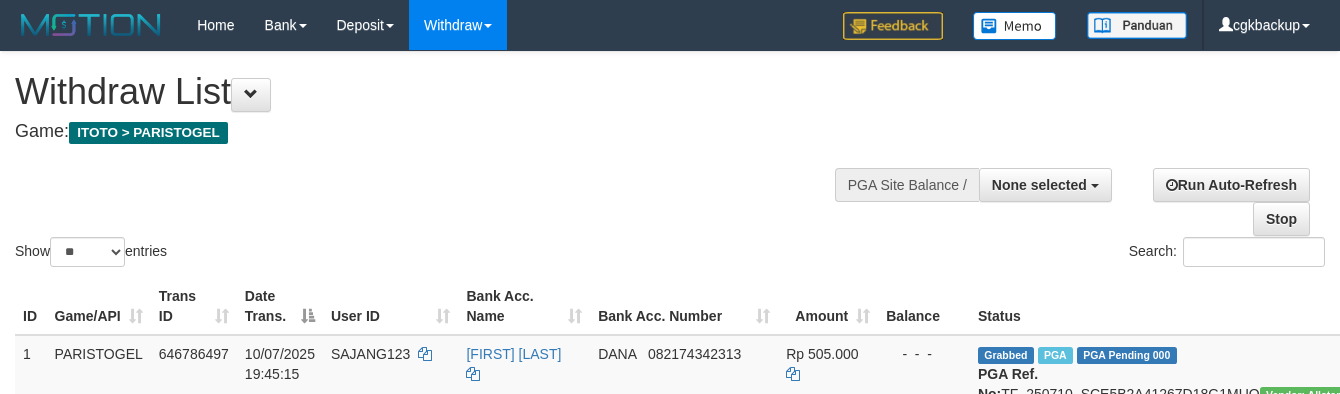 select 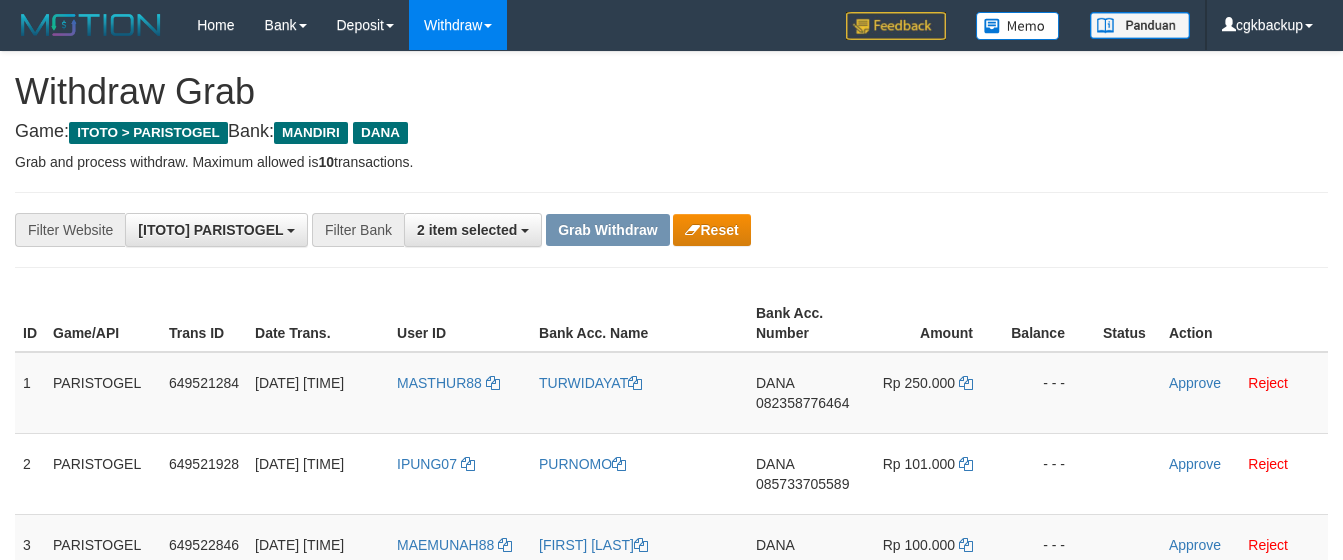 scroll, scrollTop: 27, scrollLeft: 0, axis: vertical 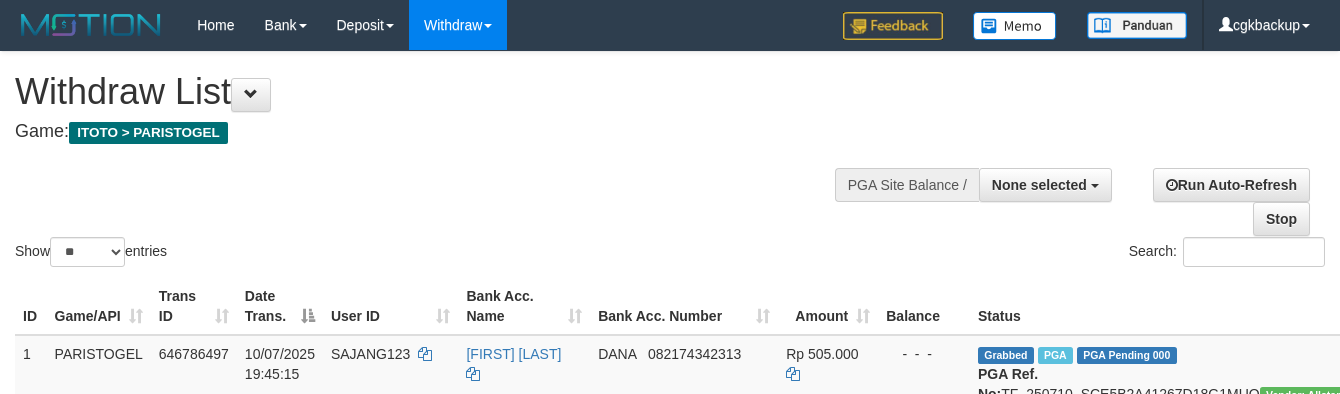 select 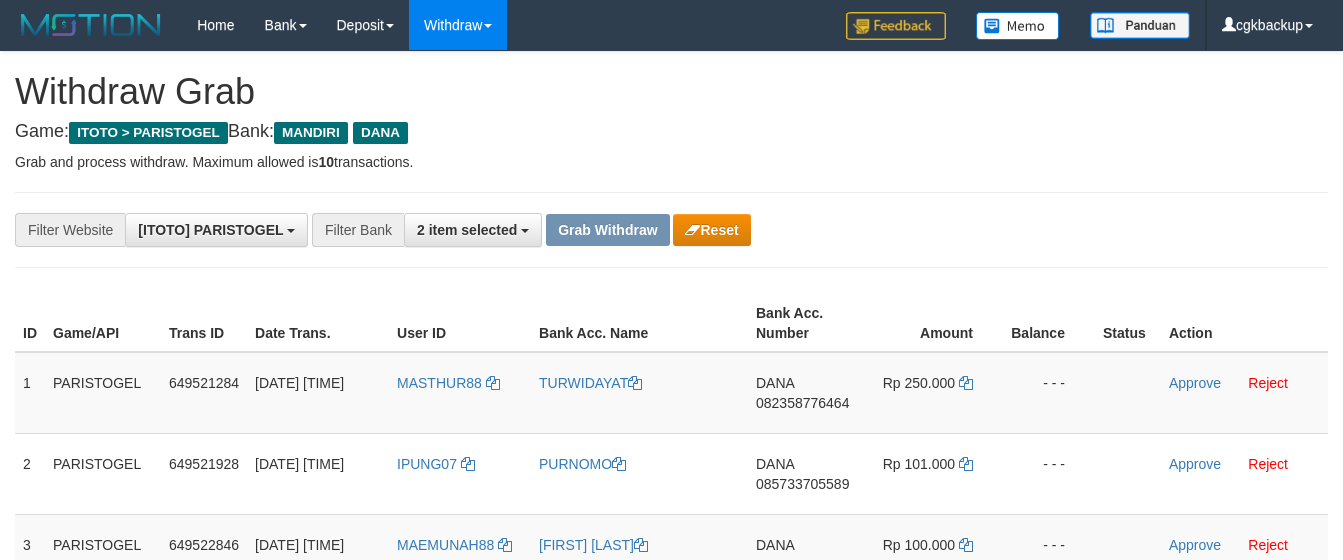 scroll, scrollTop: 27, scrollLeft: 0, axis: vertical 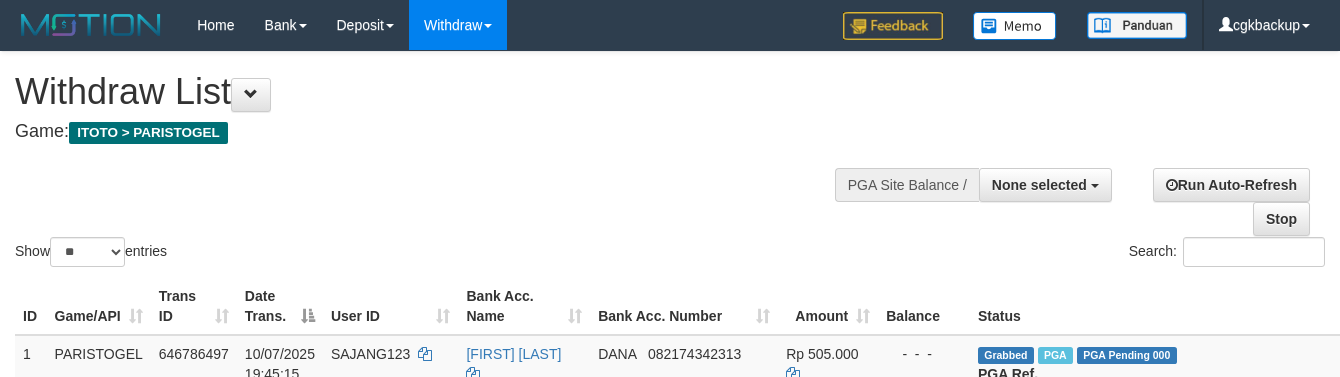 select 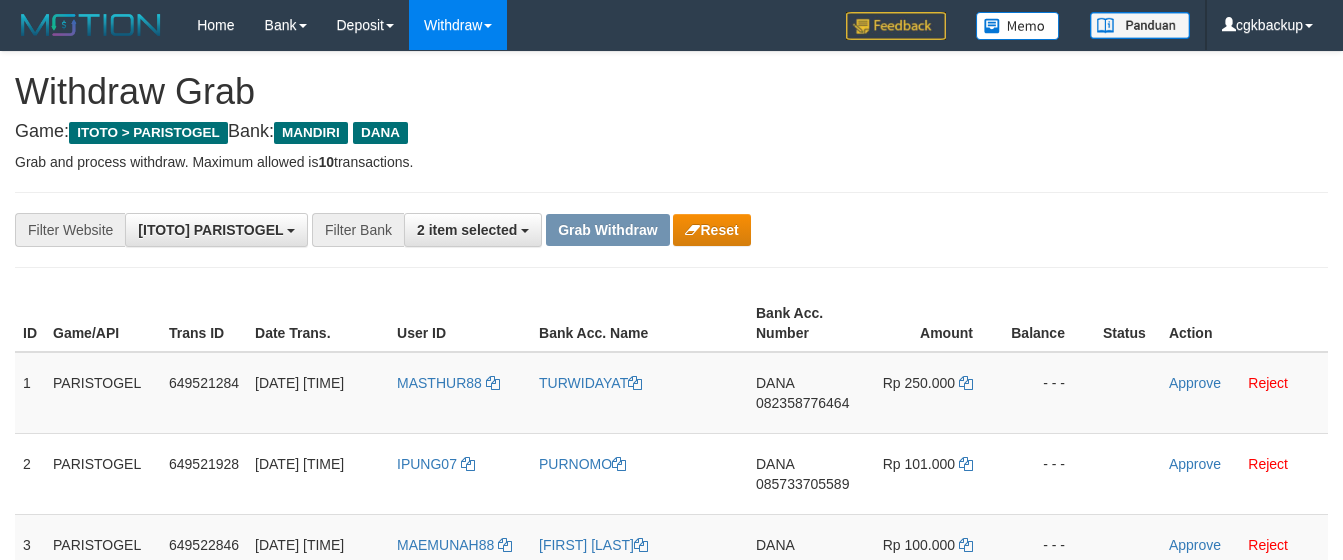 scroll, scrollTop: 27, scrollLeft: 0, axis: vertical 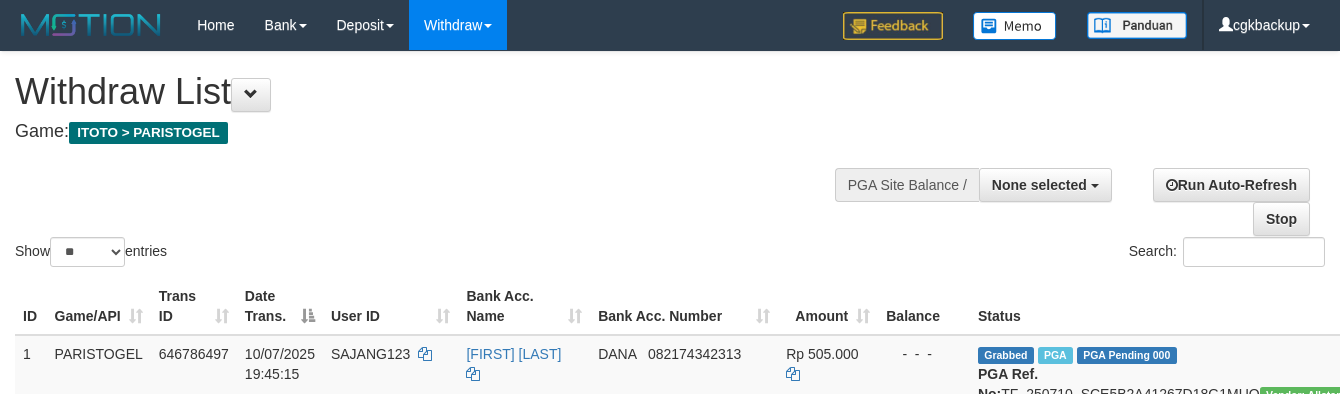 select 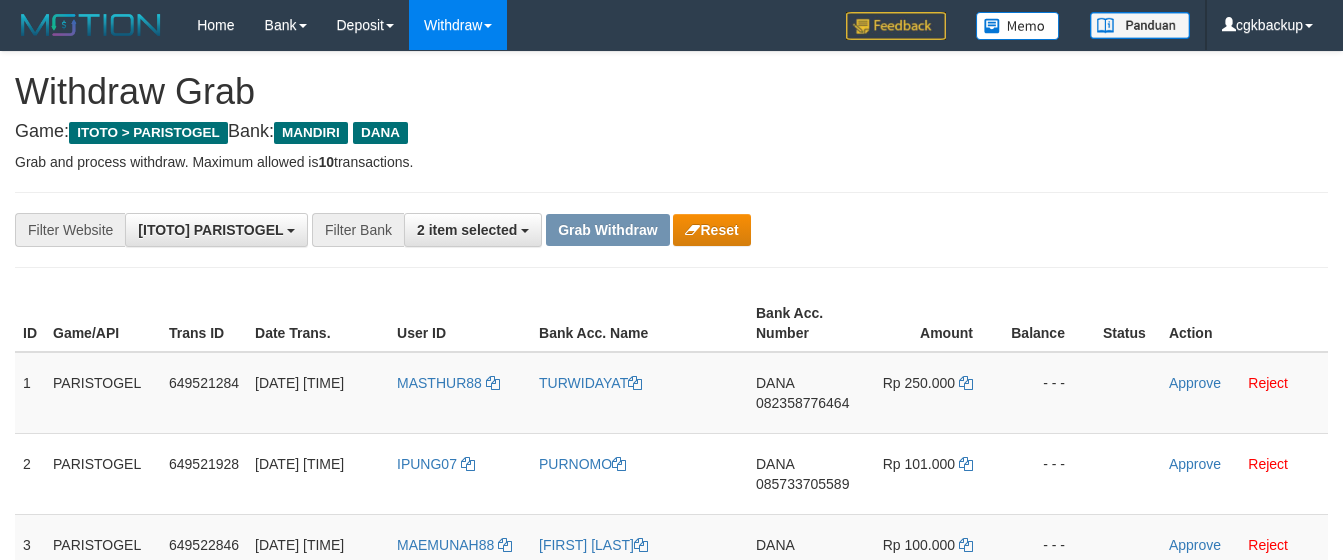 scroll, scrollTop: 27, scrollLeft: 0, axis: vertical 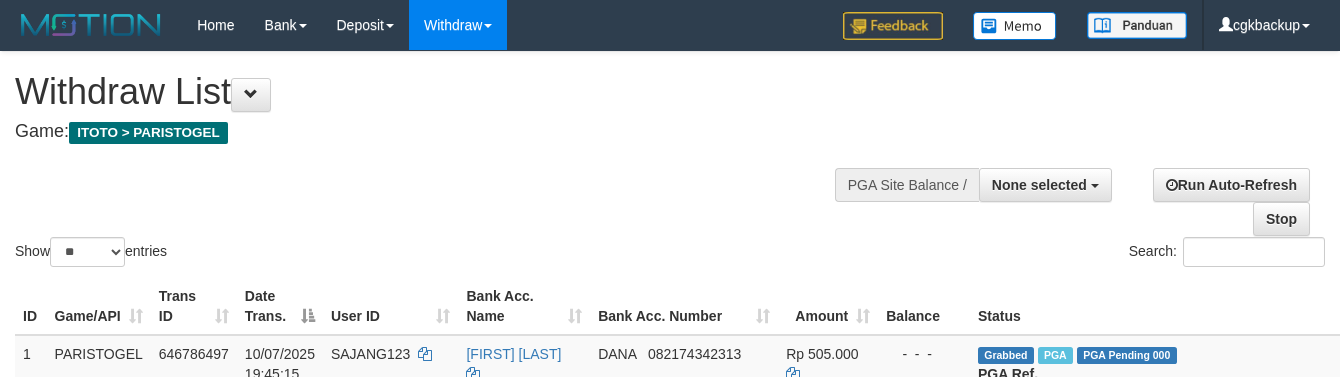 select 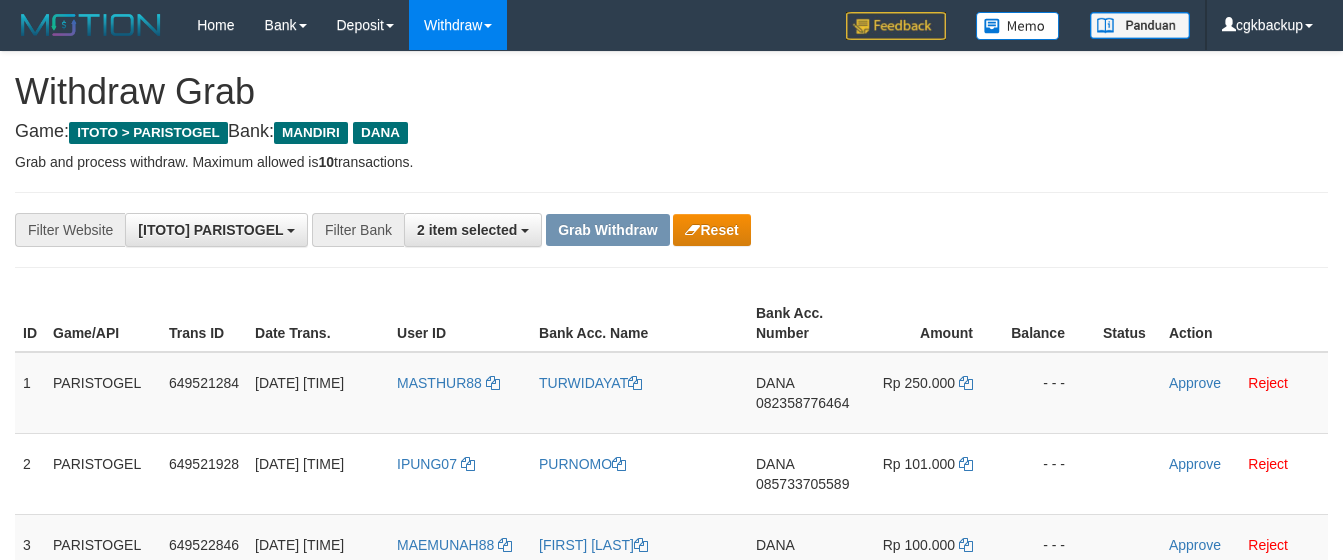 scroll, scrollTop: 27, scrollLeft: 0, axis: vertical 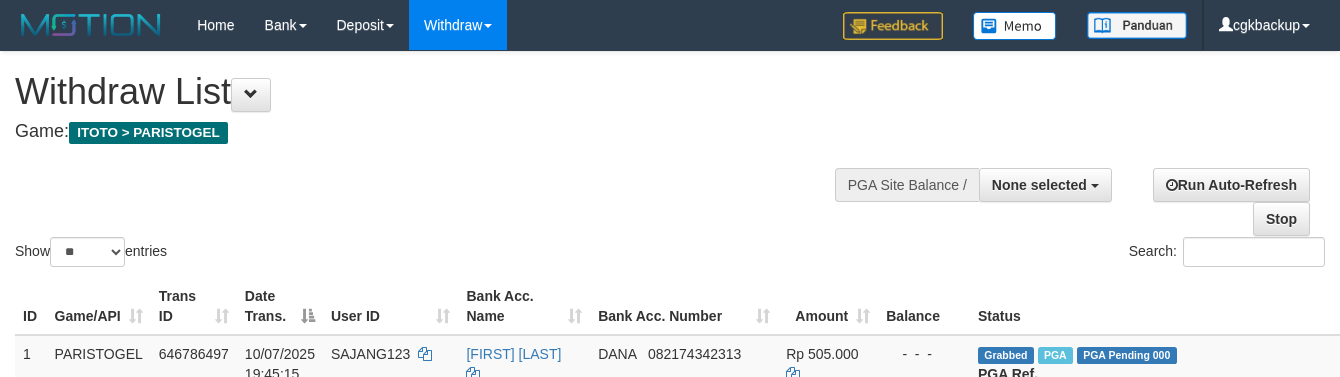 select 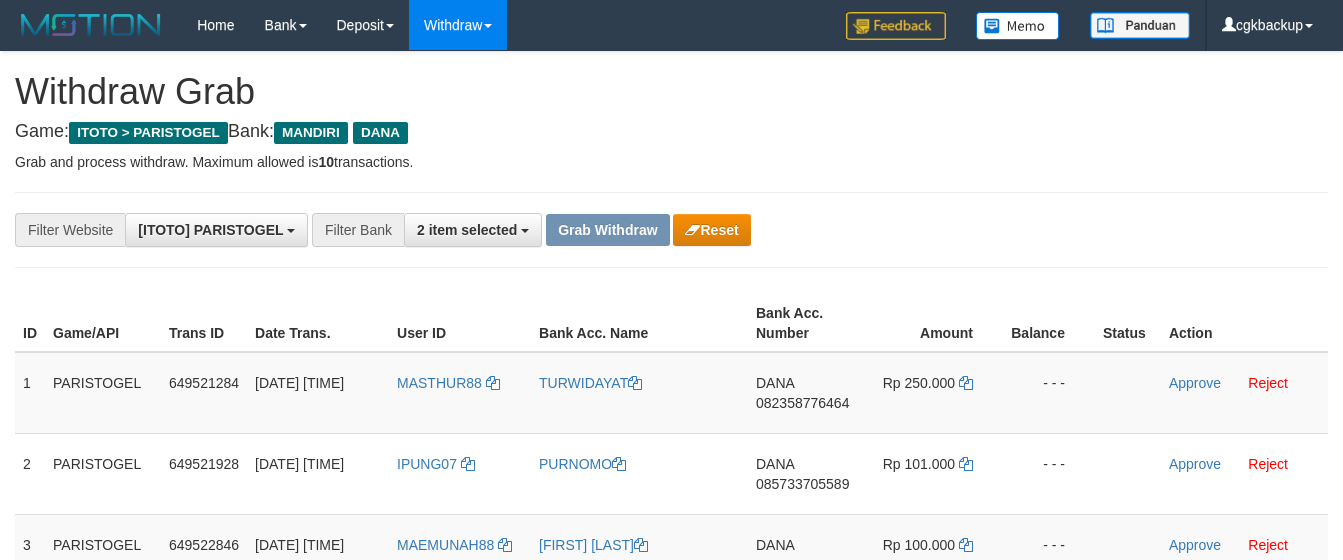 scroll, scrollTop: 27, scrollLeft: 0, axis: vertical 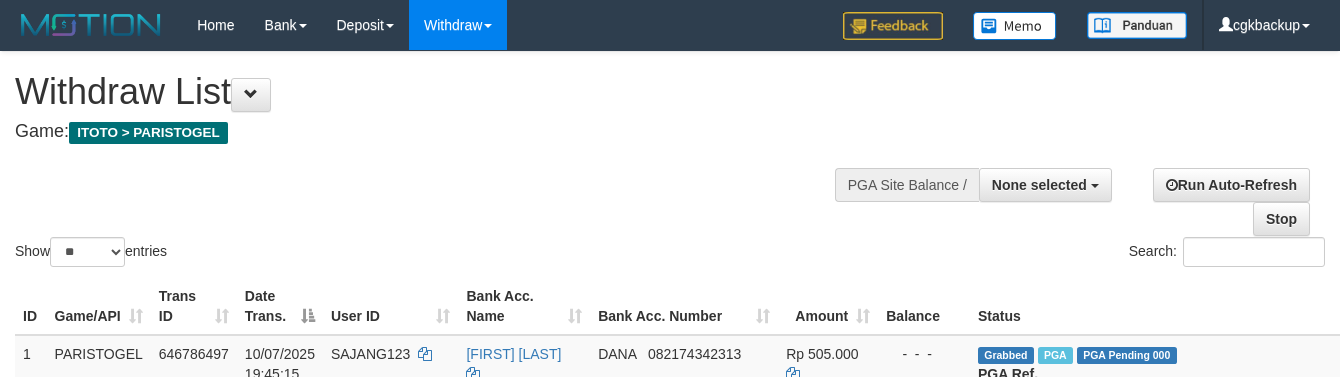 select 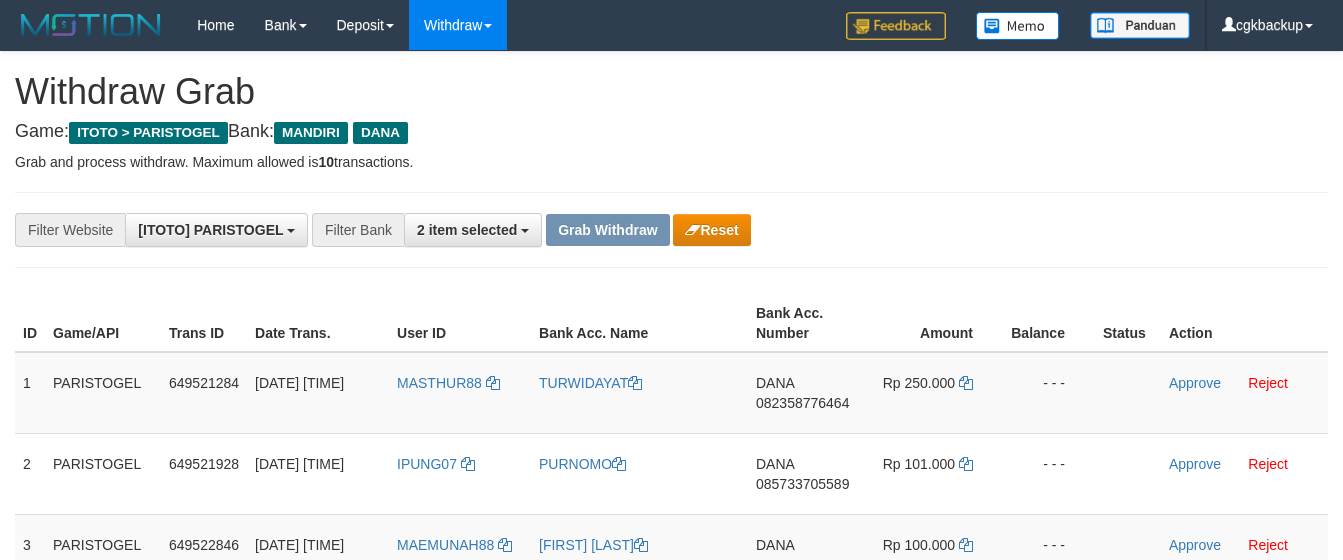 scroll, scrollTop: 27, scrollLeft: 0, axis: vertical 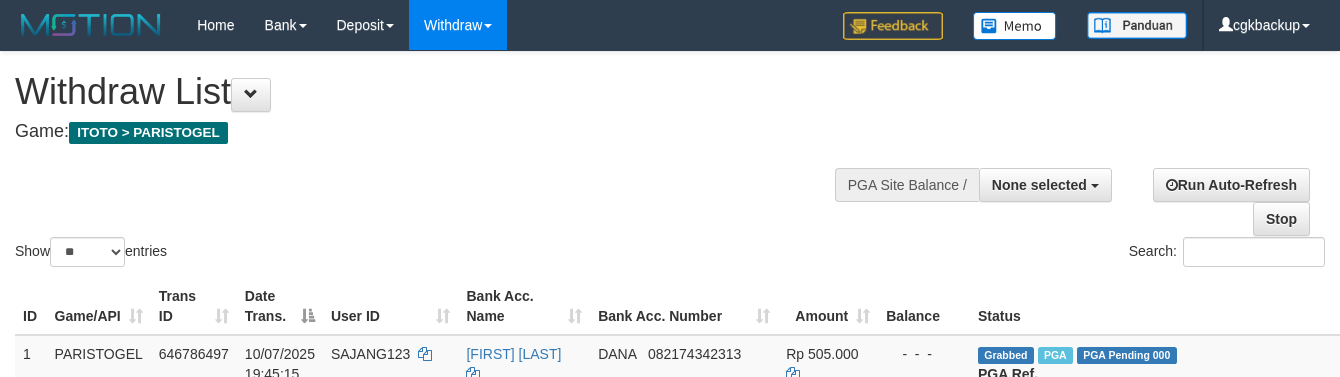 select 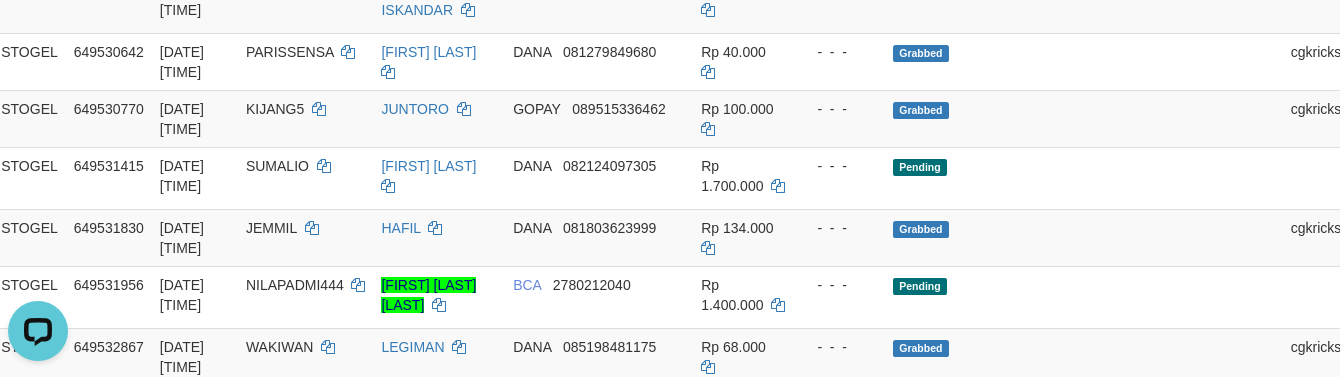 scroll, scrollTop: 0, scrollLeft: 0, axis: both 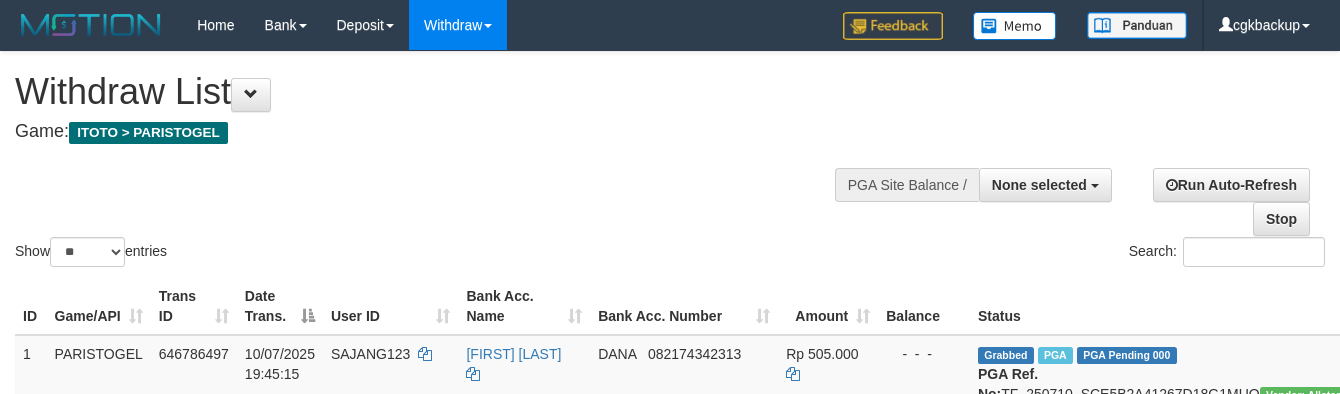 select 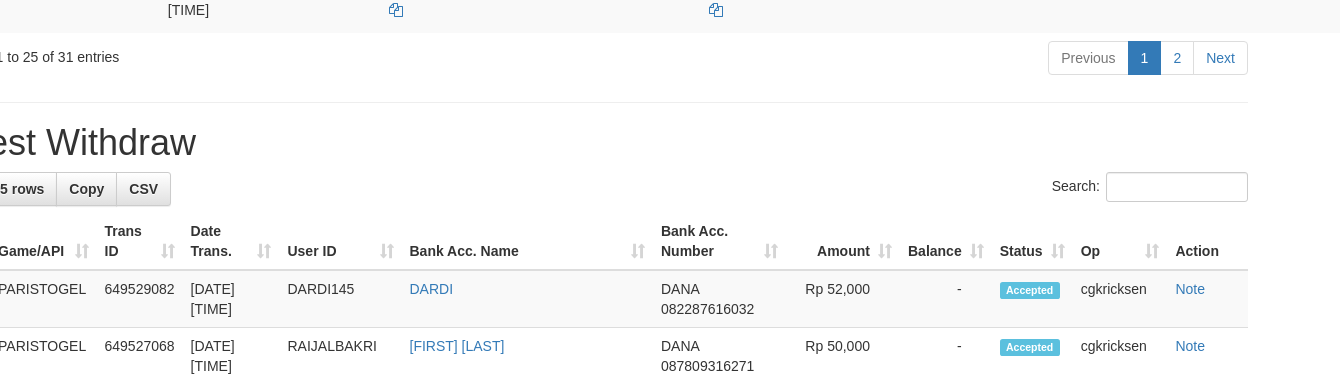 scroll, scrollTop: 1843, scrollLeft: 77, axis: both 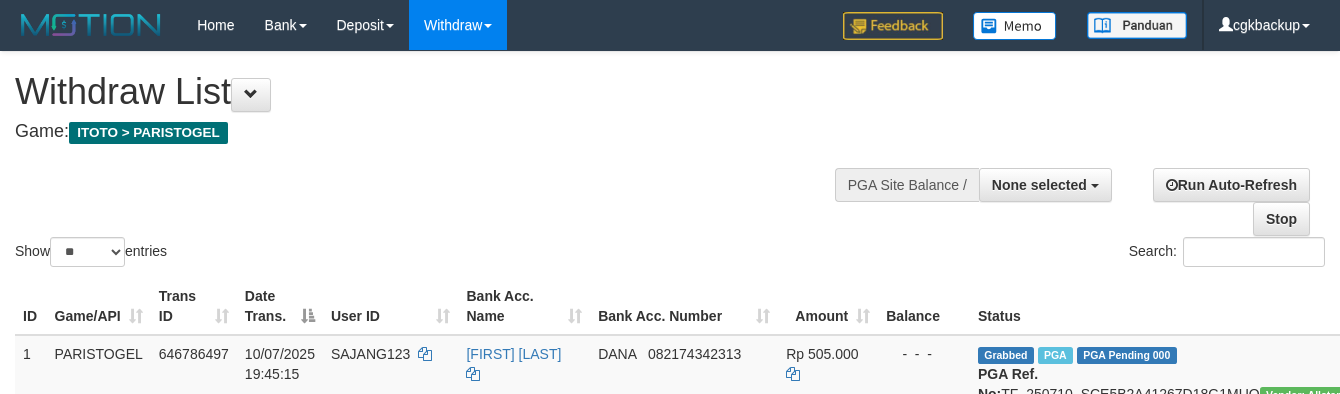 select 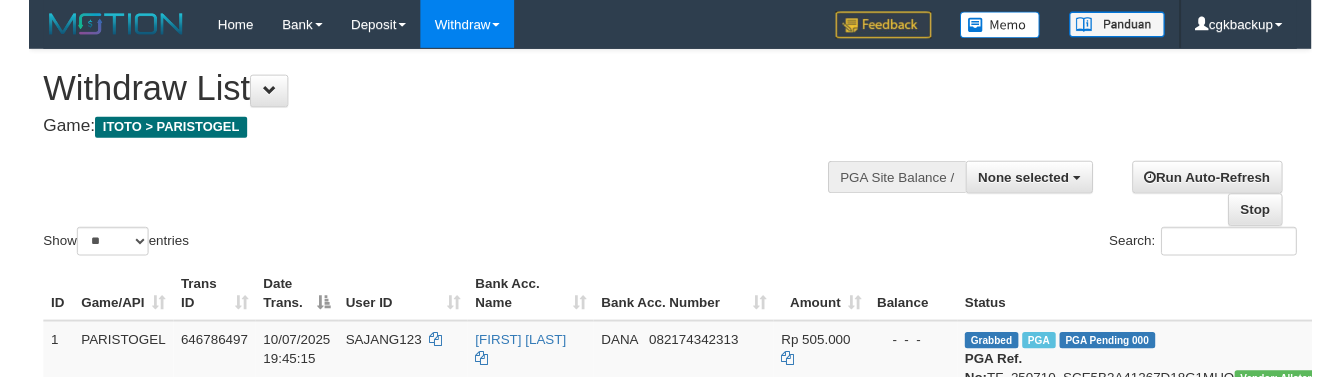 scroll, scrollTop: 843, scrollLeft: 168, axis: both 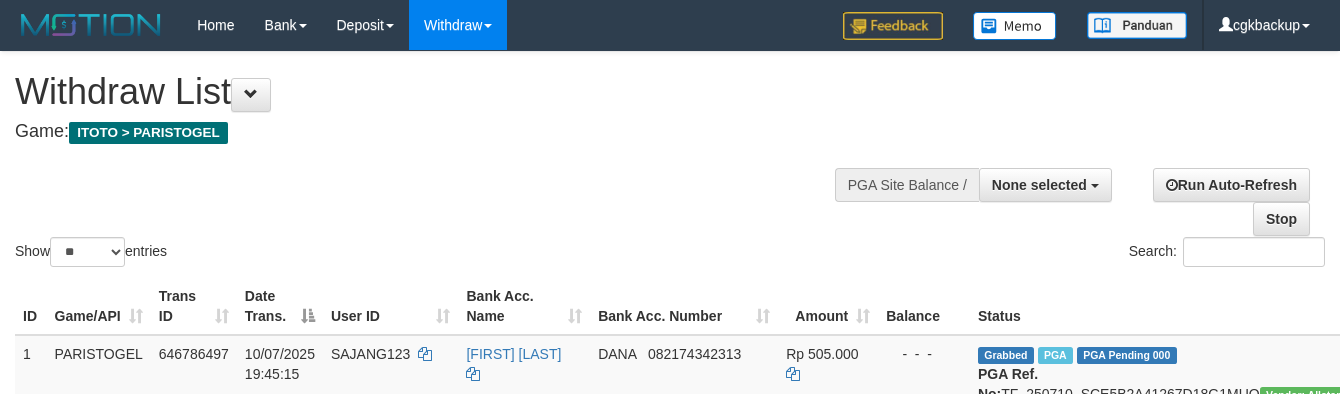 select 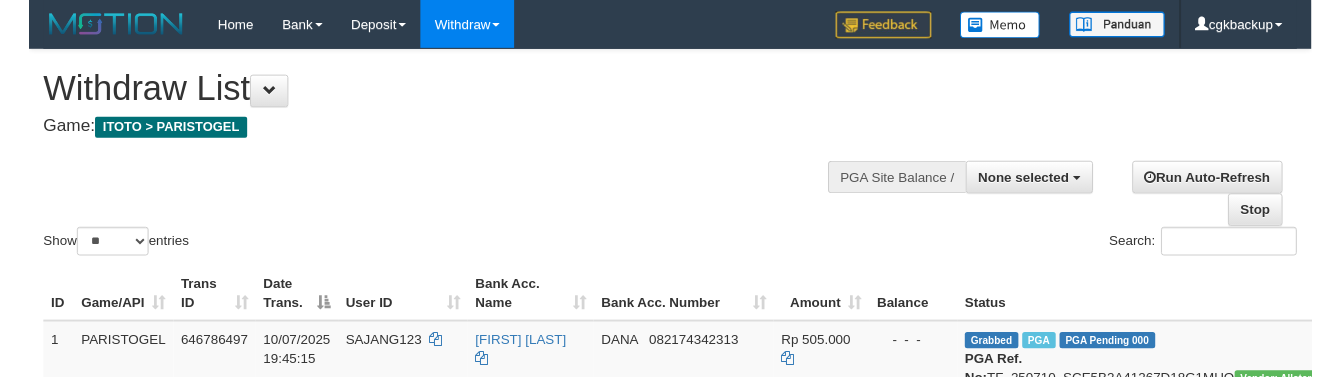 scroll, scrollTop: 843, scrollLeft: 168, axis: both 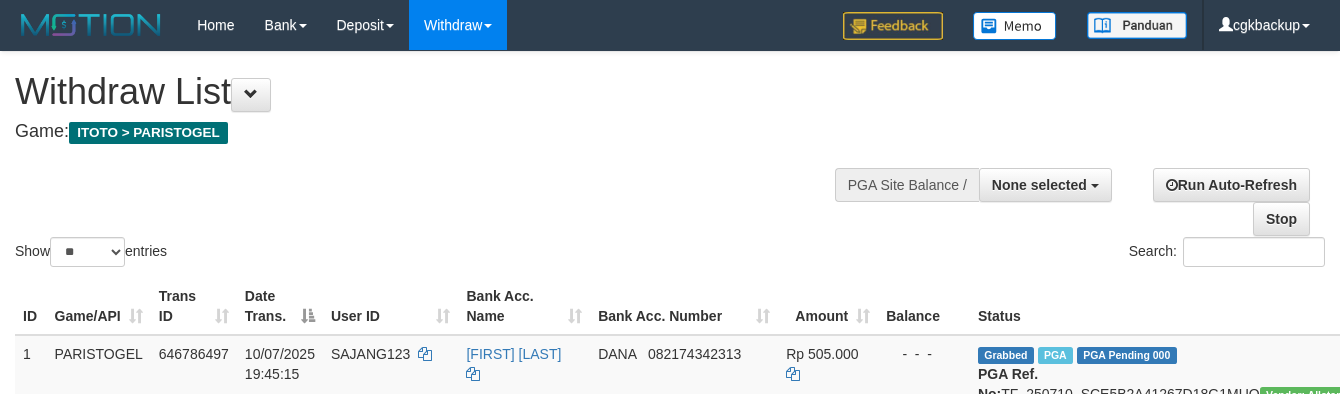 select 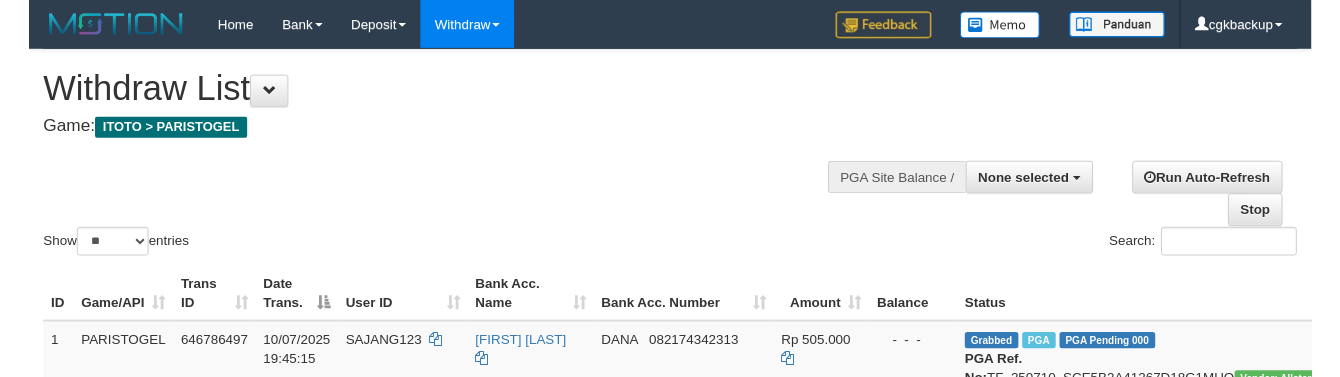 scroll, scrollTop: 843, scrollLeft: 168, axis: both 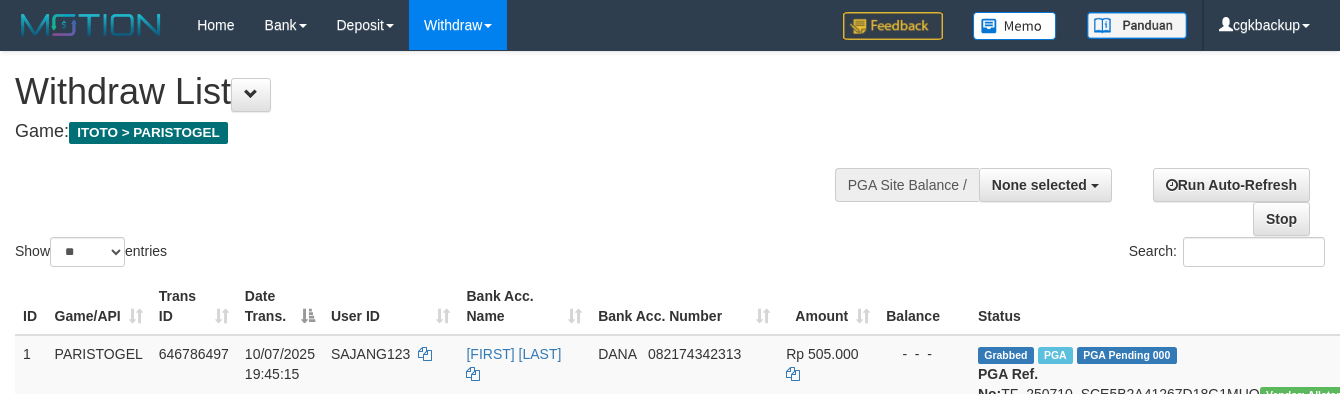select 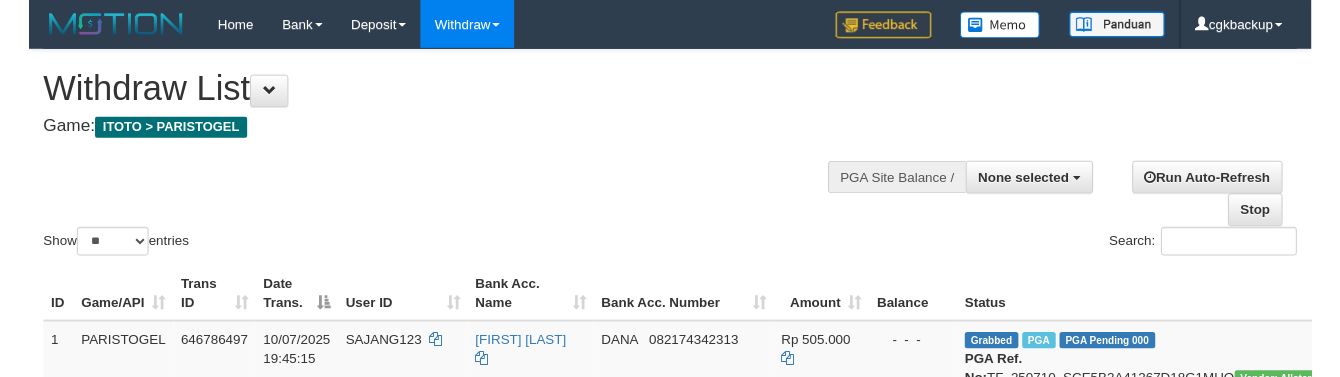 scroll, scrollTop: 843, scrollLeft: 168, axis: both 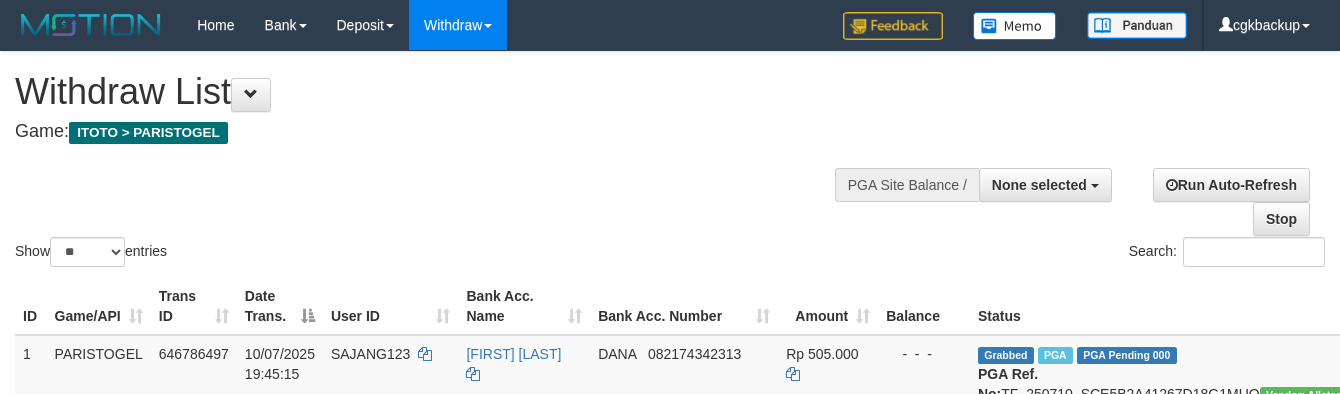 select 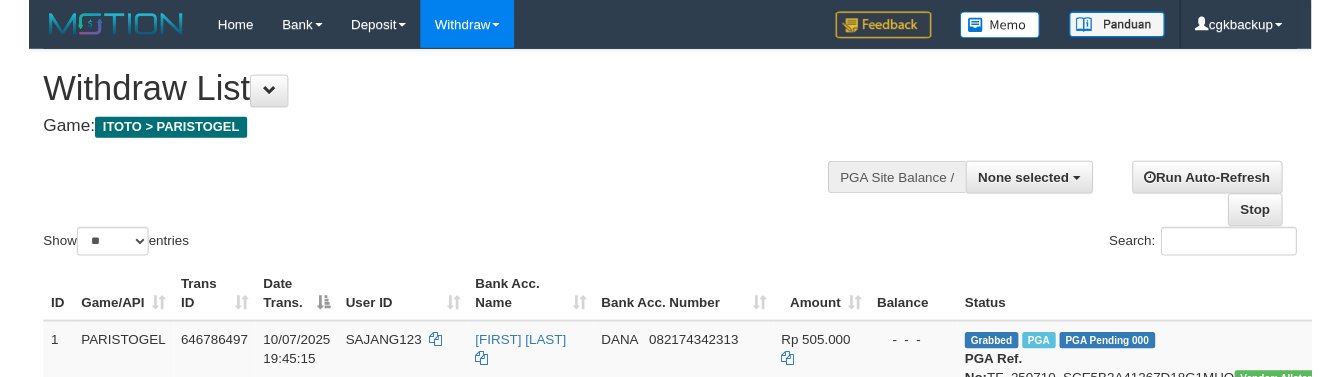 scroll, scrollTop: 843, scrollLeft: 168, axis: both 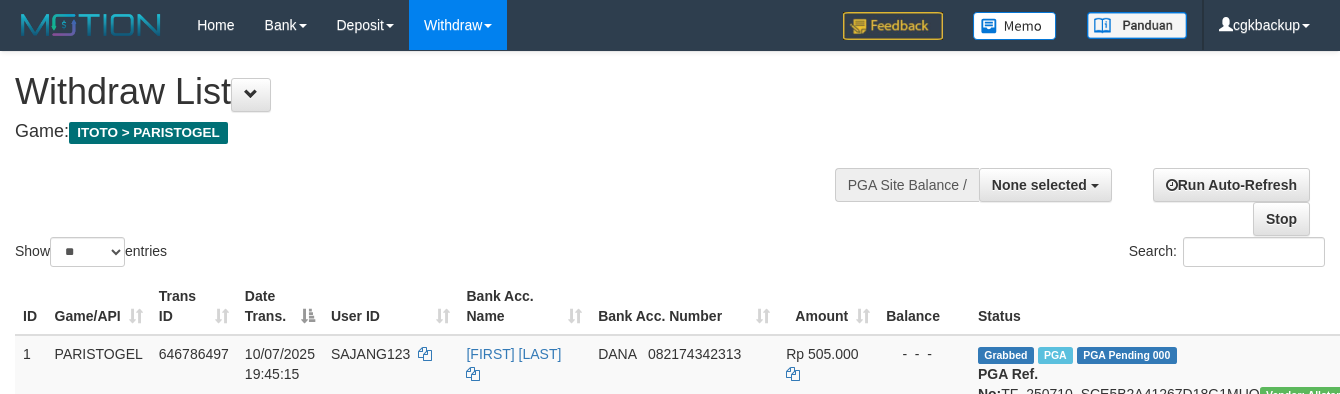 select 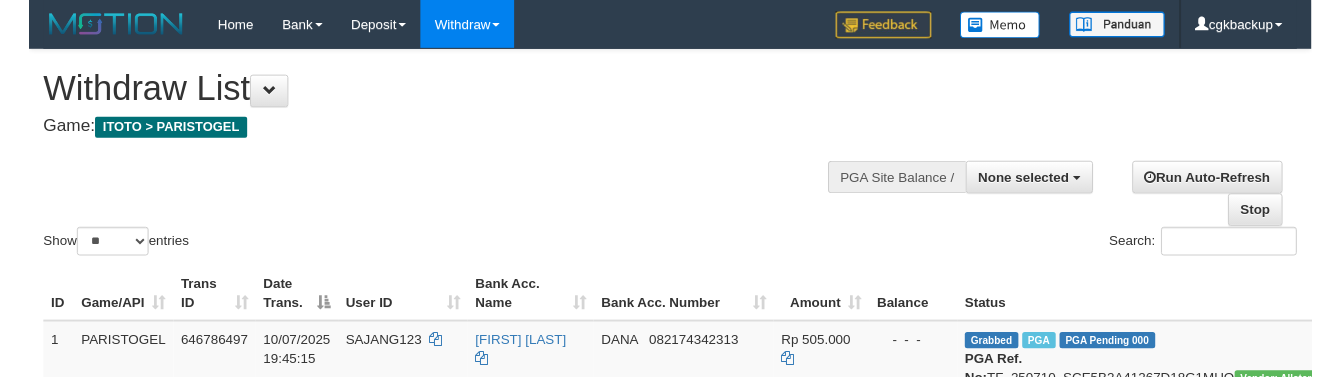 scroll, scrollTop: 843, scrollLeft: 168, axis: both 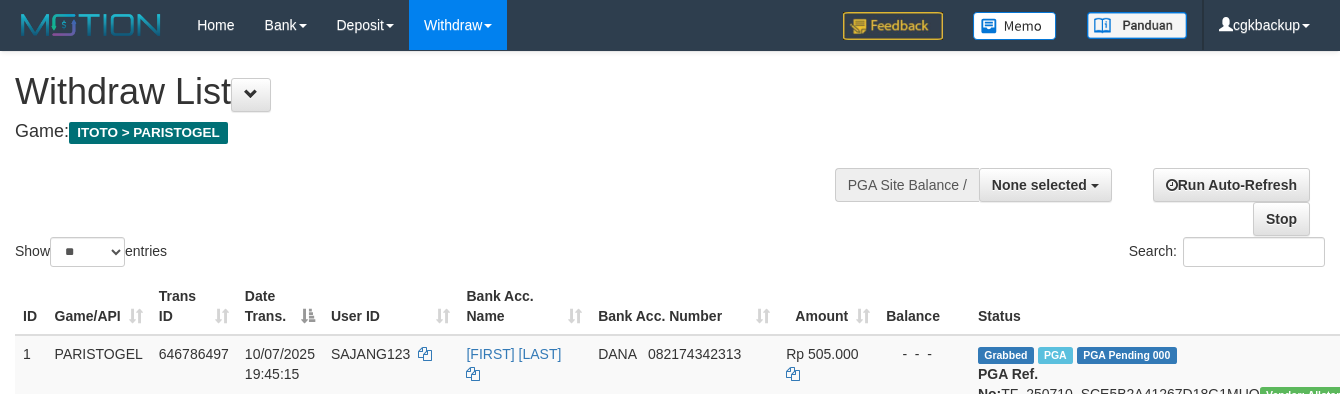 select 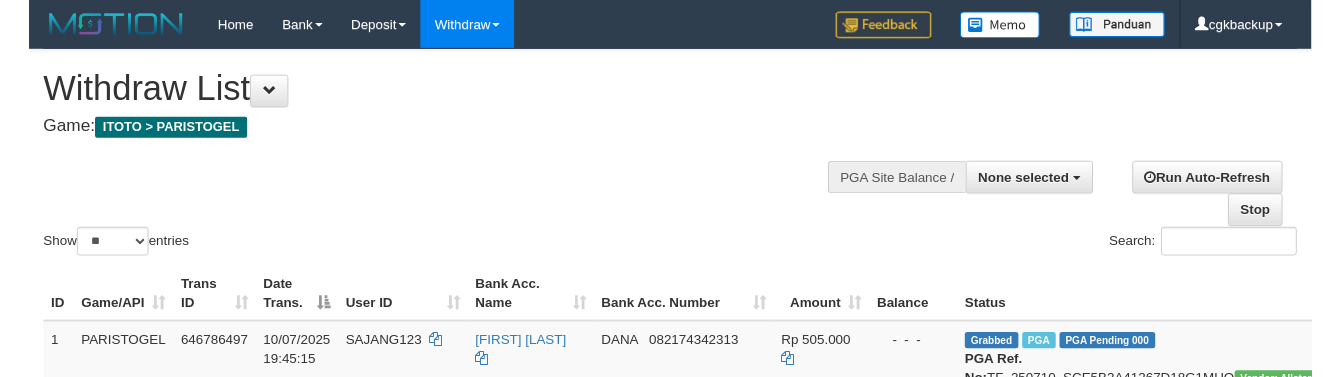scroll, scrollTop: 843, scrollLeft: 168, axis: both 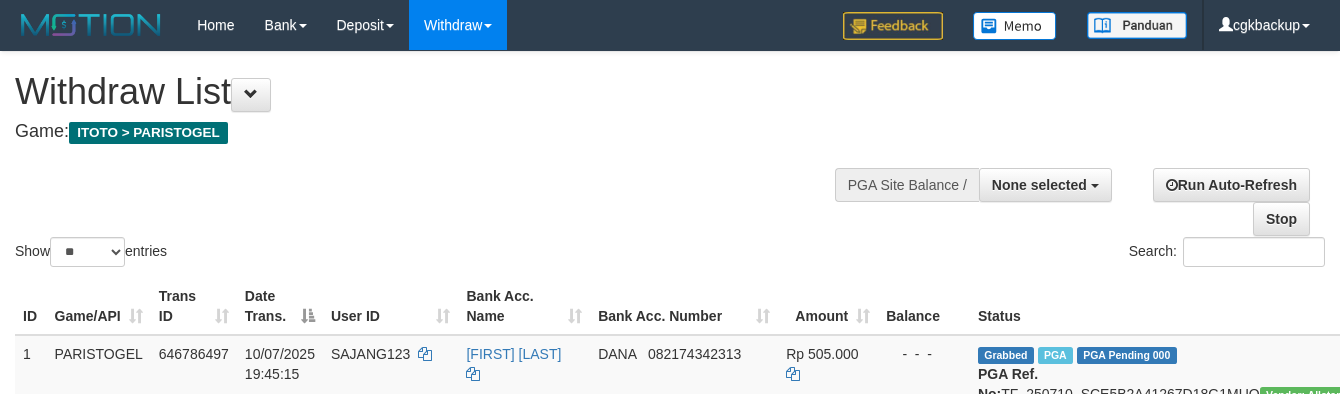 select 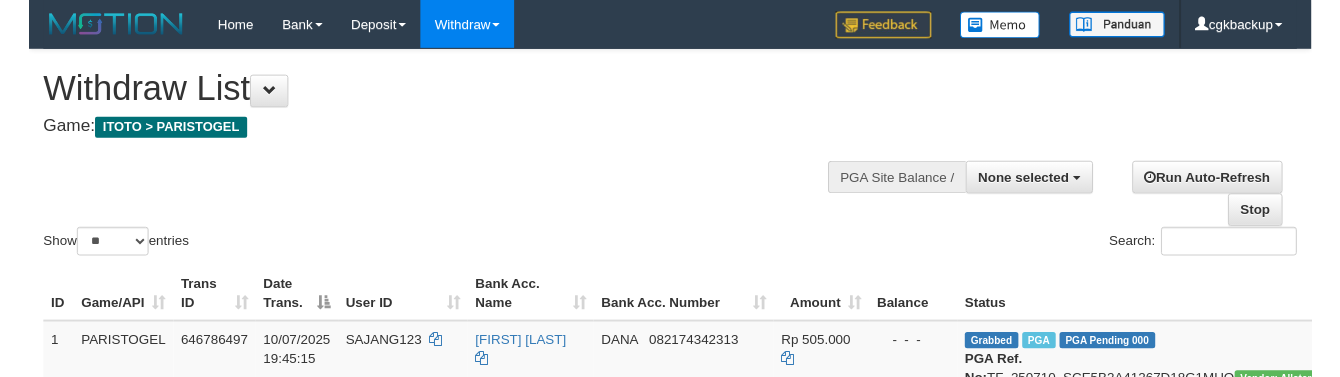 scroll, scrollTop: 843, scrollLeft: 168, axis: both 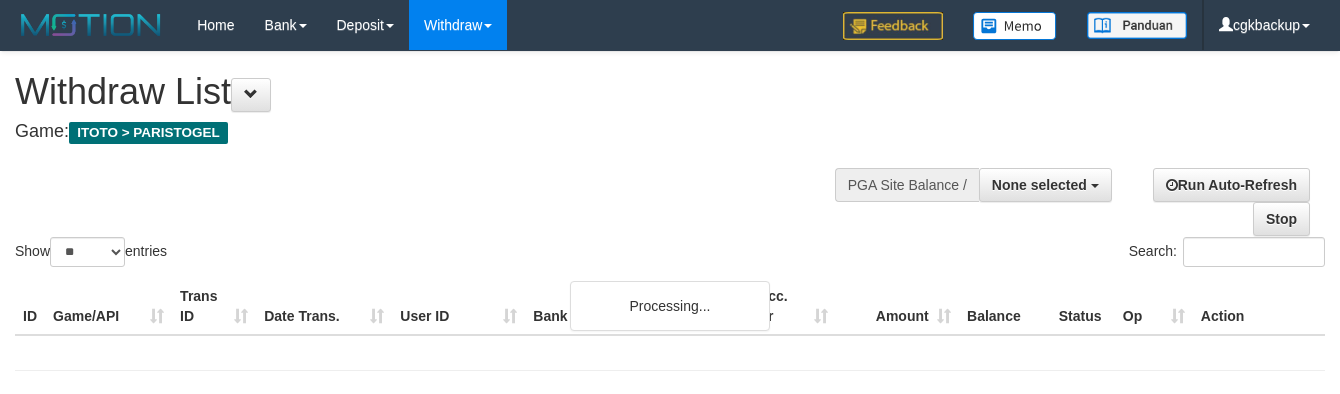 select 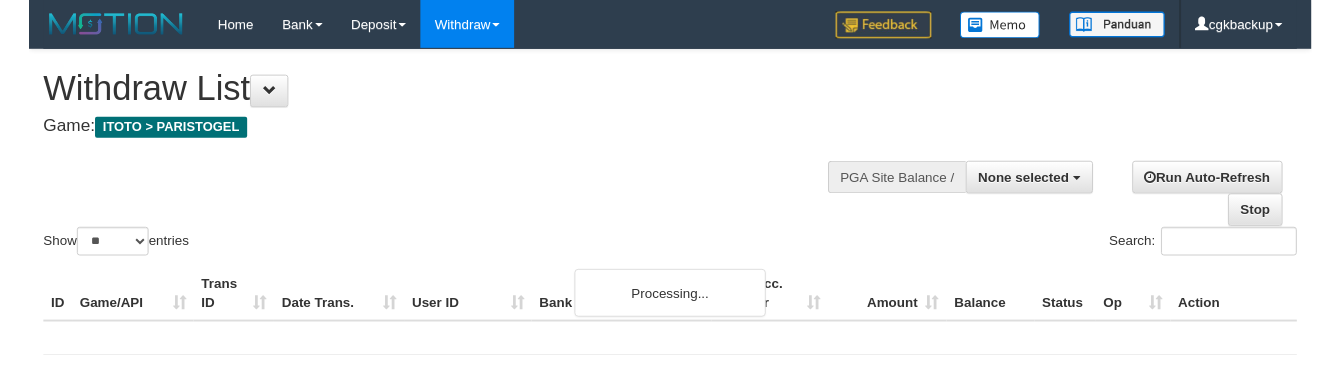 scroll, scrollTop: 843, scrollLeft: 168, axis: both 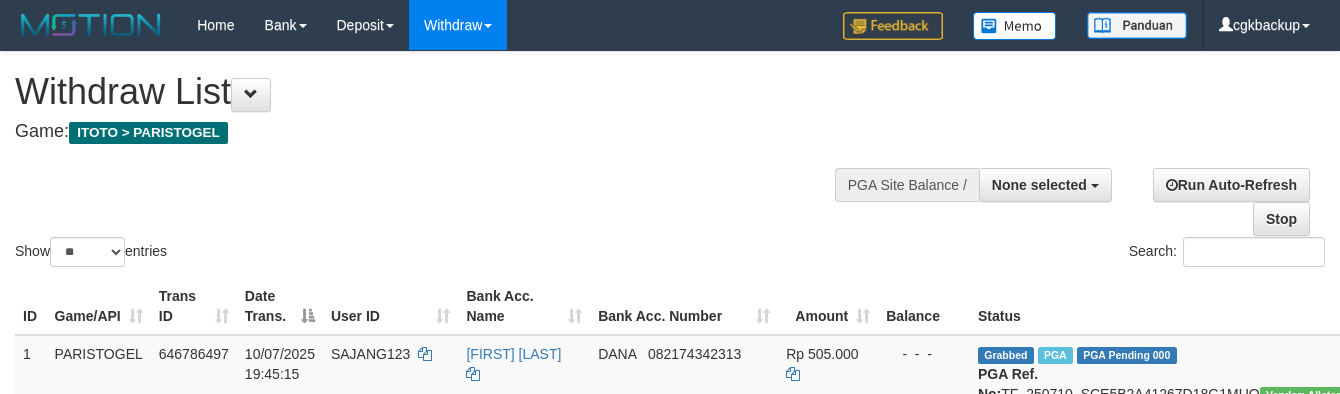 select 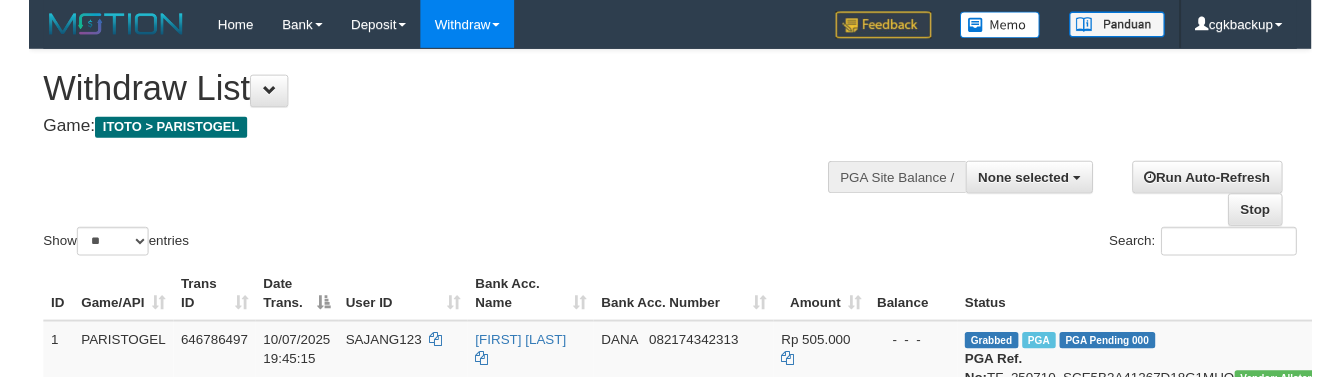 scroll, scrollTop: 1176, scrollLeft: 168, axis: both 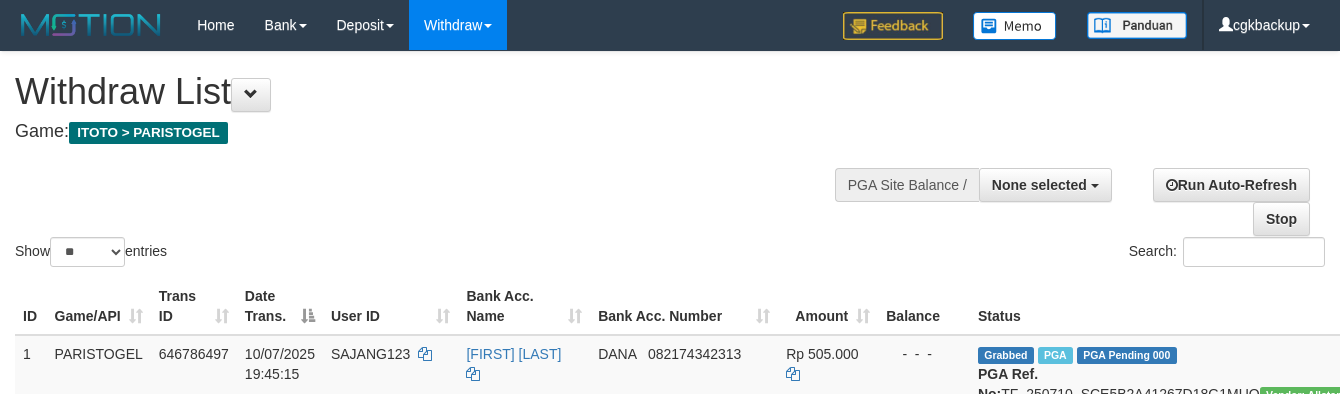 select 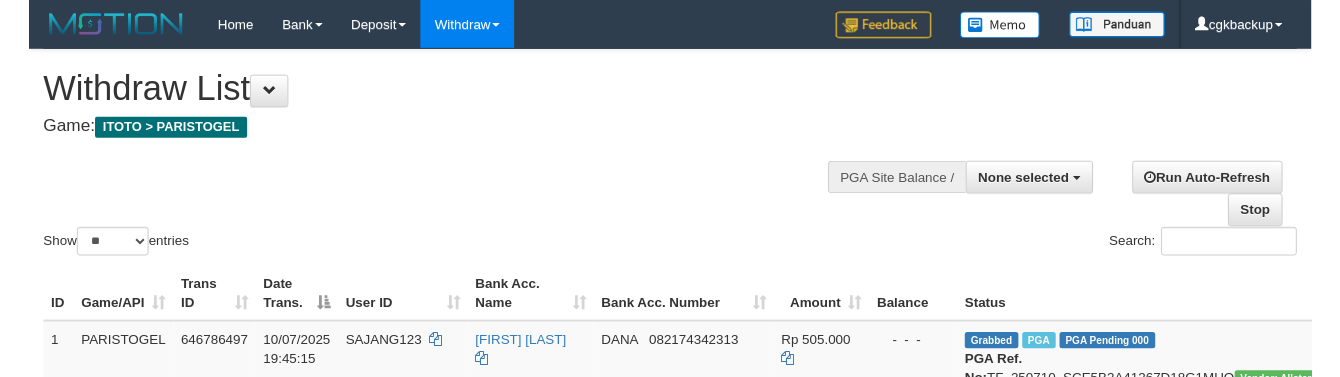 scroll, scrollTop: 1176, scrollLeft: 168, axis: both 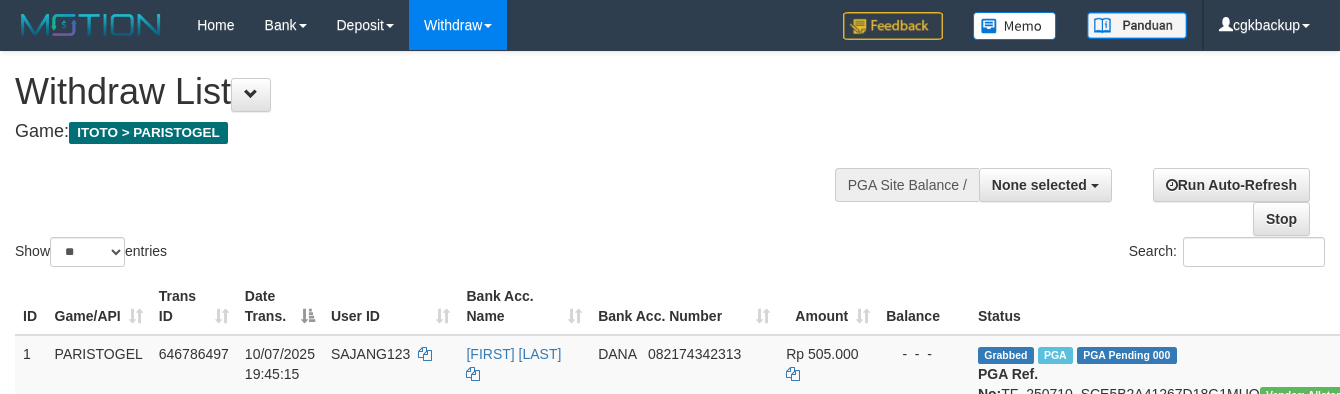 select 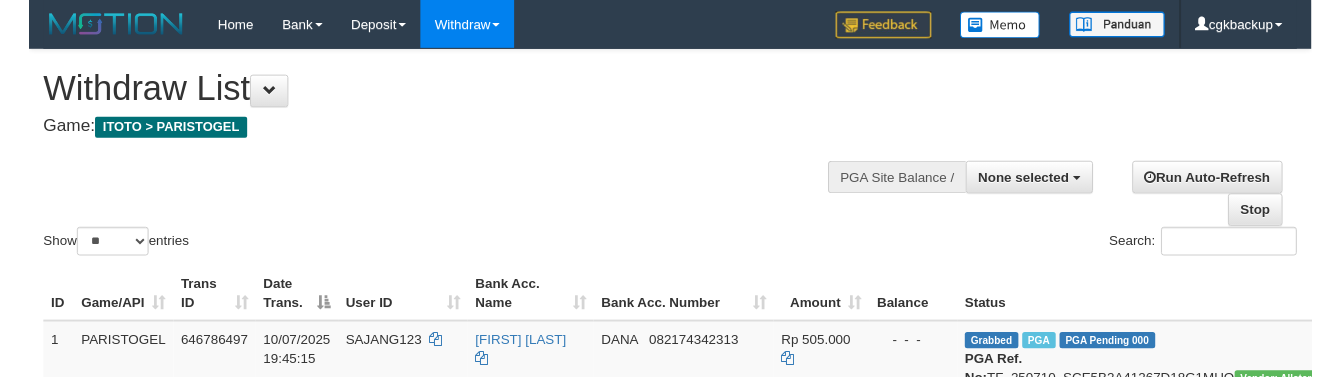scroll, scrollTop: 1510, scrollLeft: 168, axis: both 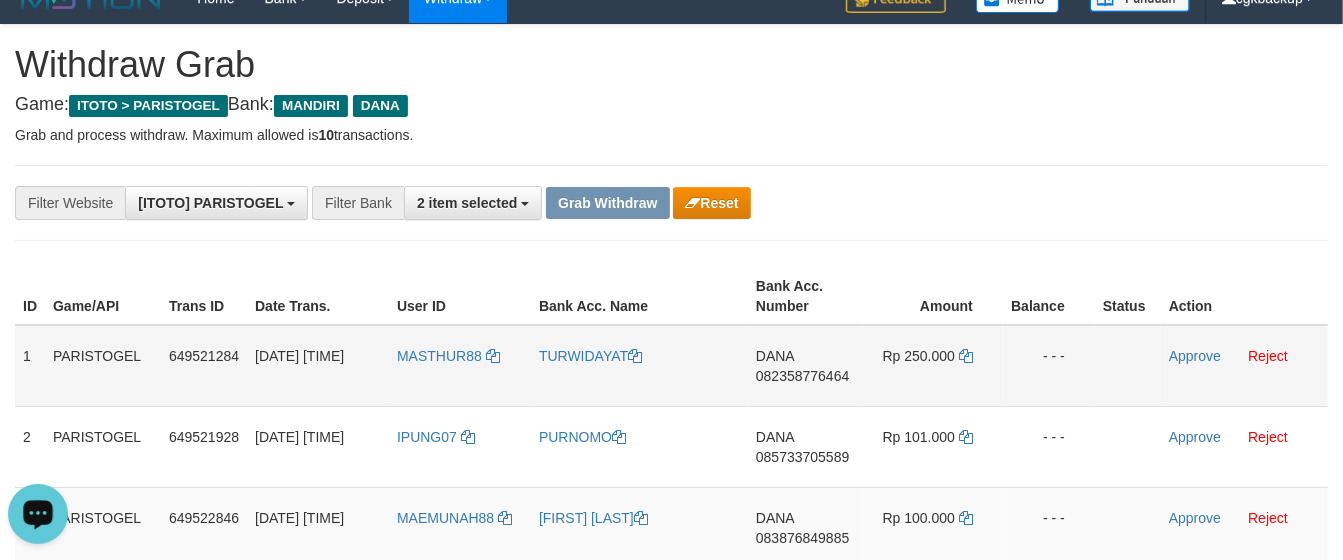 click on "DANA
082358776464" at bounding box center [806, 366] 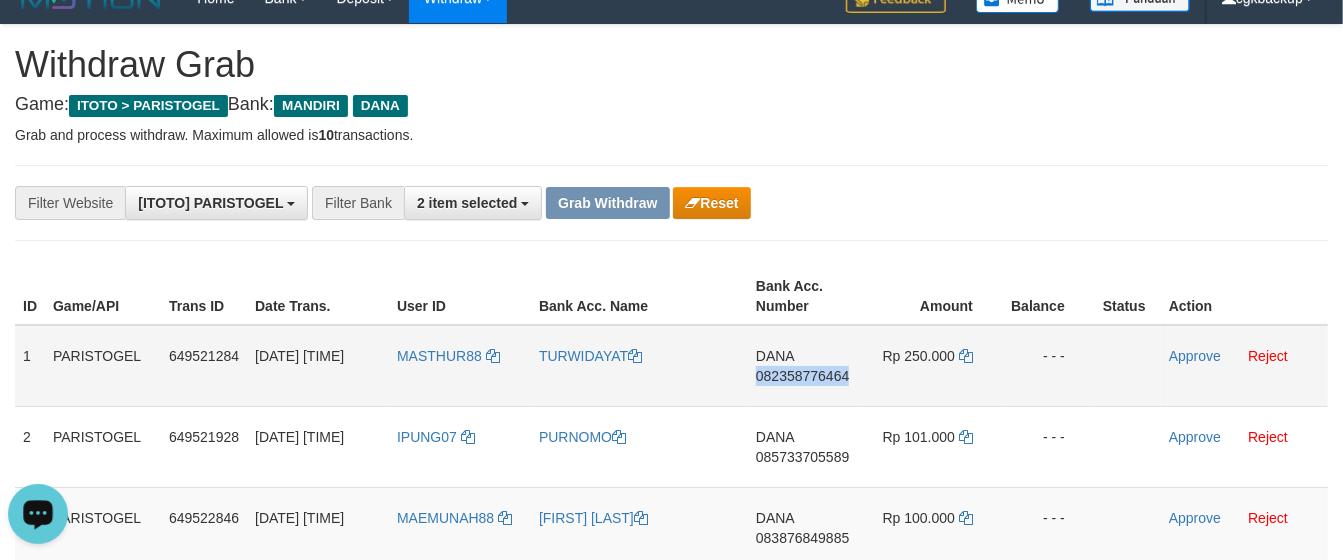 click on "DANA
082358776464" at bounding box center [806, 366] 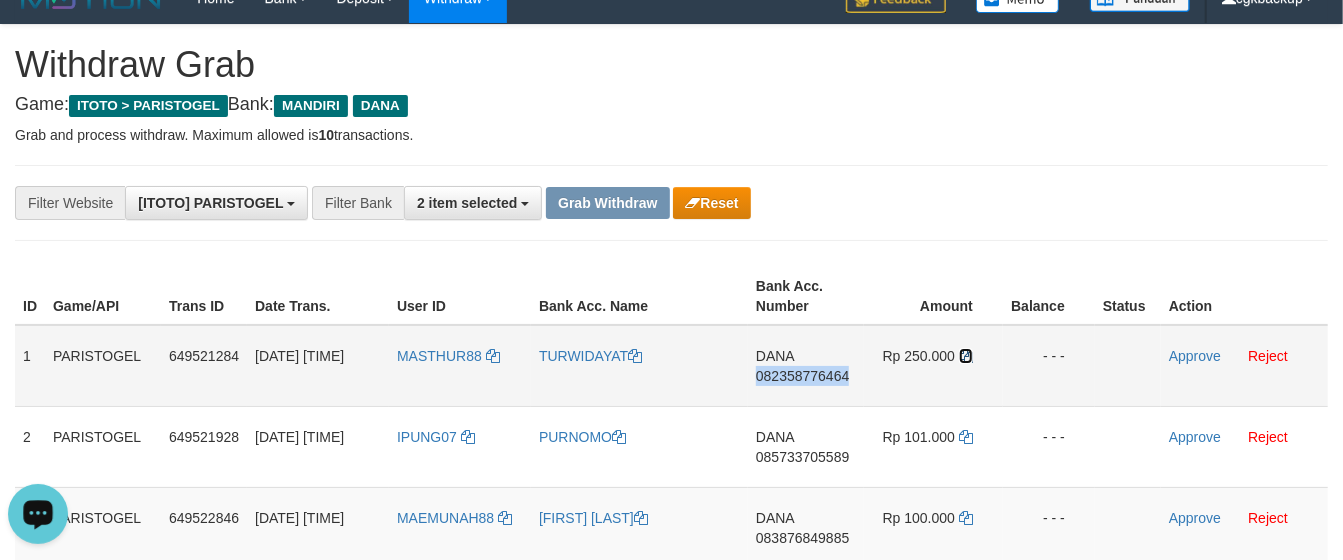 click at bounding box center (966, 356) 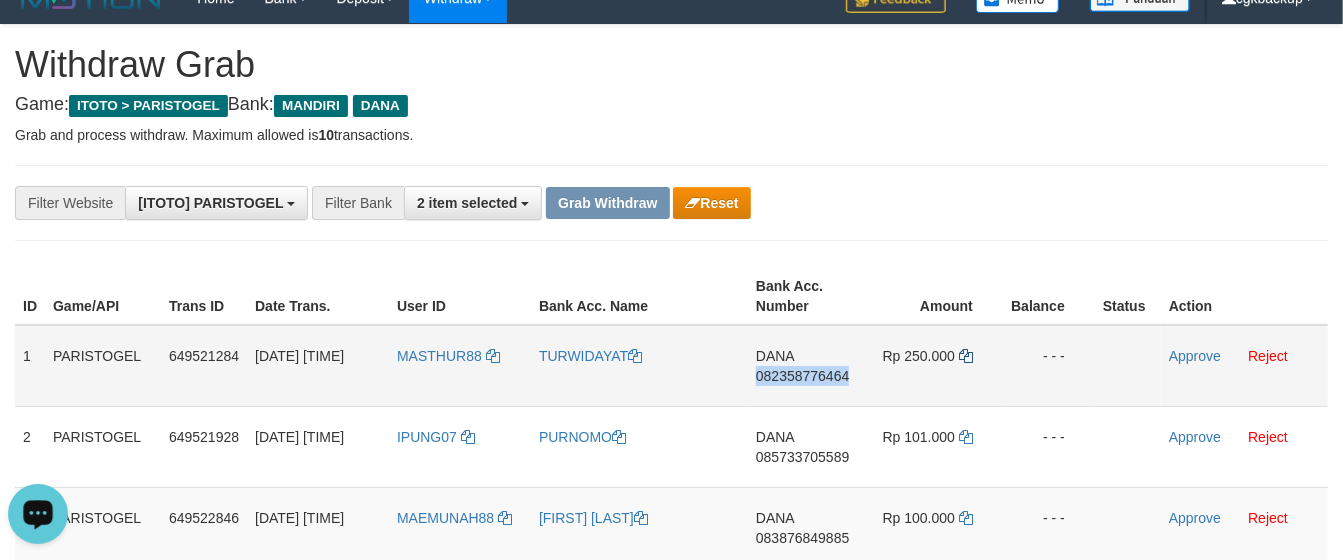 copy on "082358776464" 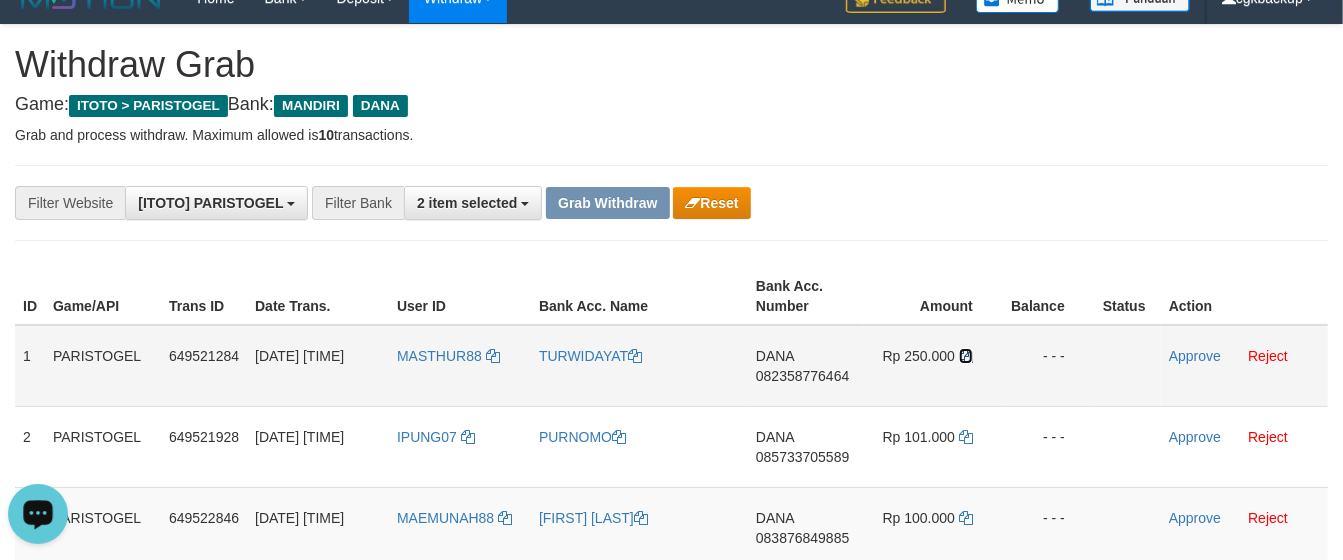 click at bounding box center [966, 356] 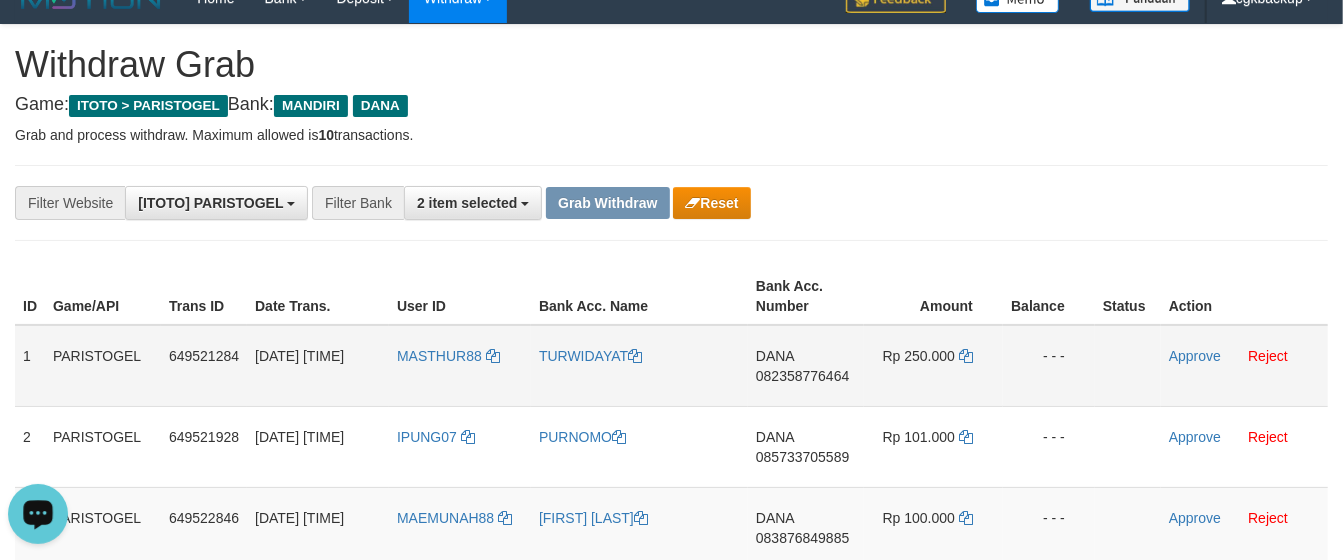 click on "MASTHUR88" at bounding box center [460, 366] 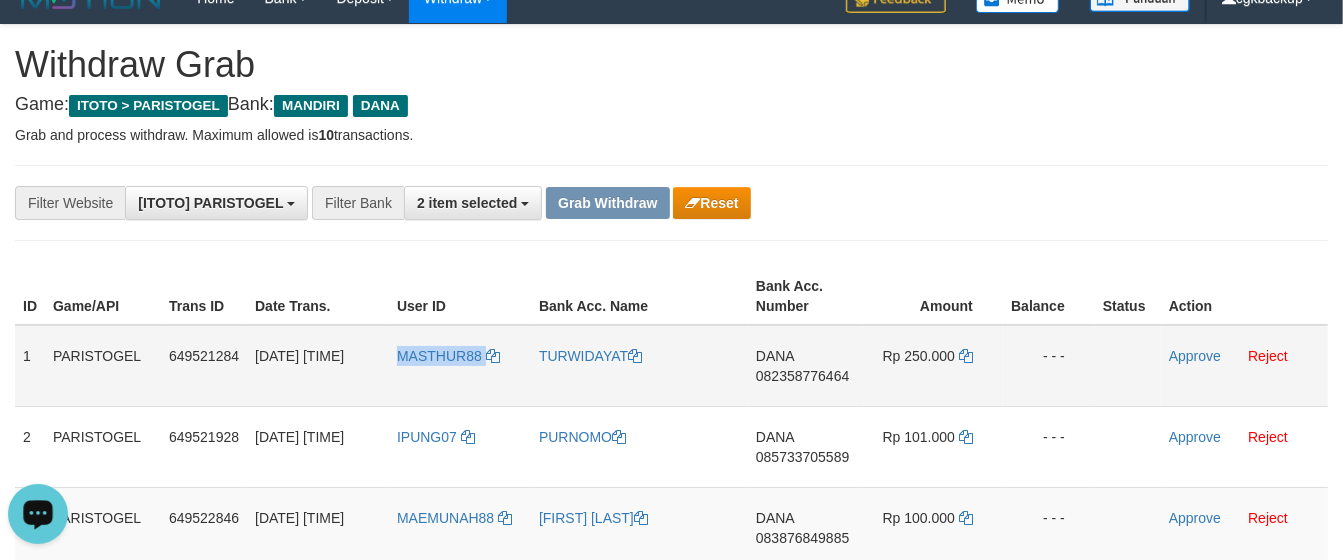 click on "MASTHUR88" at bounding box center [460, 366] 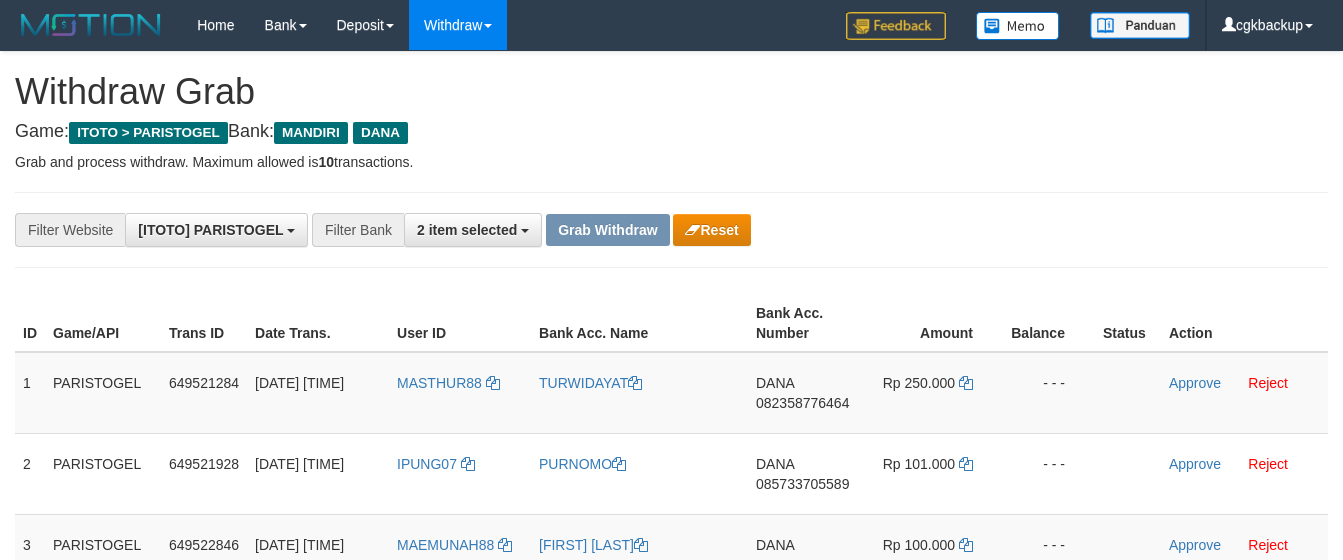 scroll, scrollTop: 27, scrollLeft: 0, axis: vertical 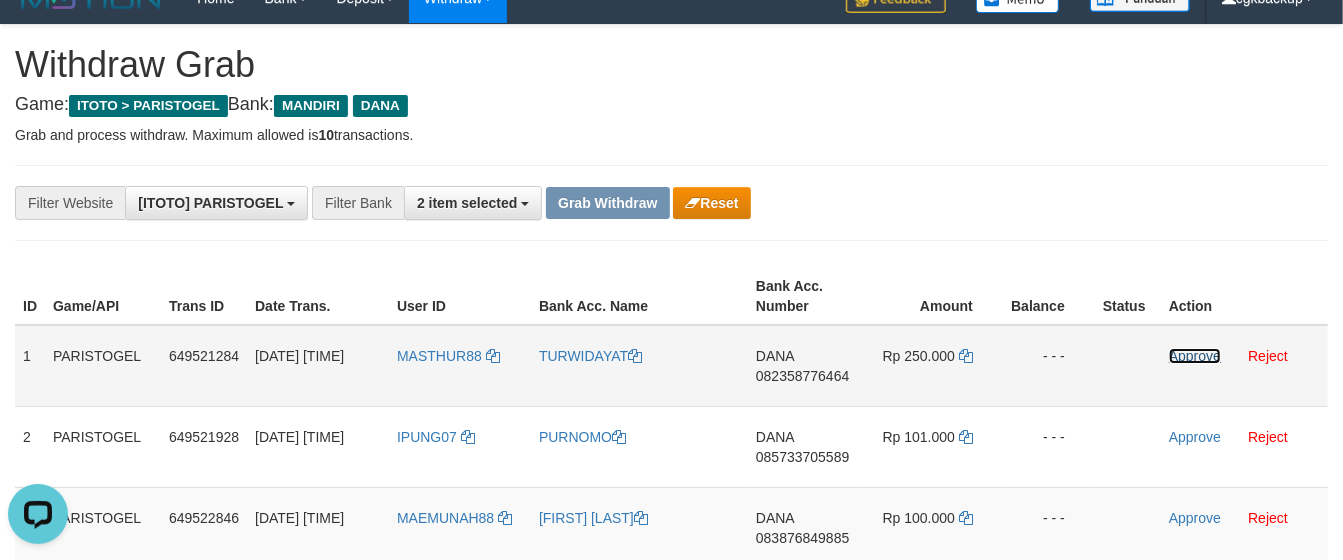 click on "Approve" at bounding box center [1195, 356] 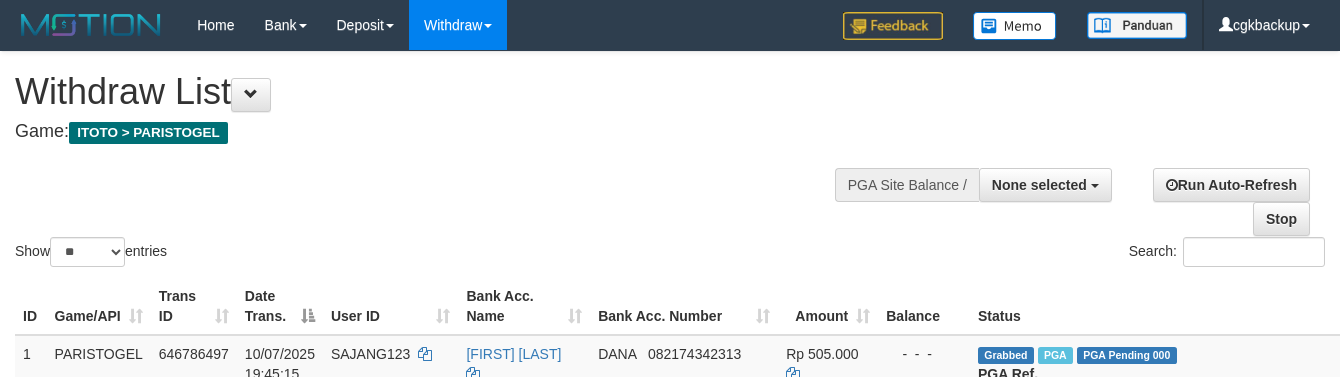 select 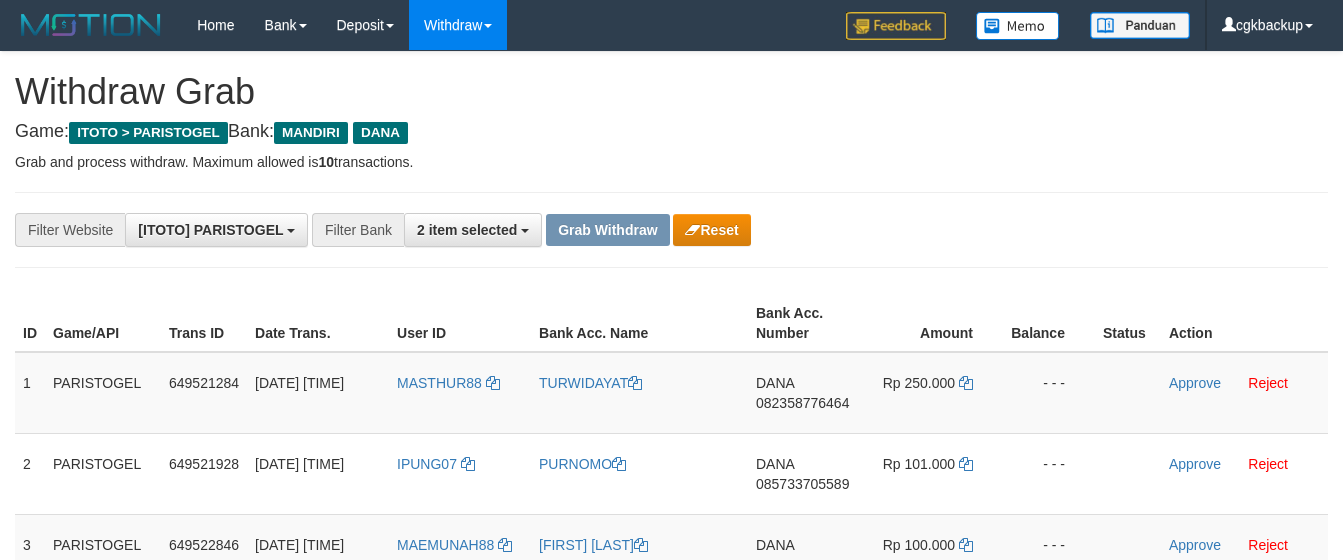 scroll, scrollTop: 27, scrollLeft: 0, axis: vertical 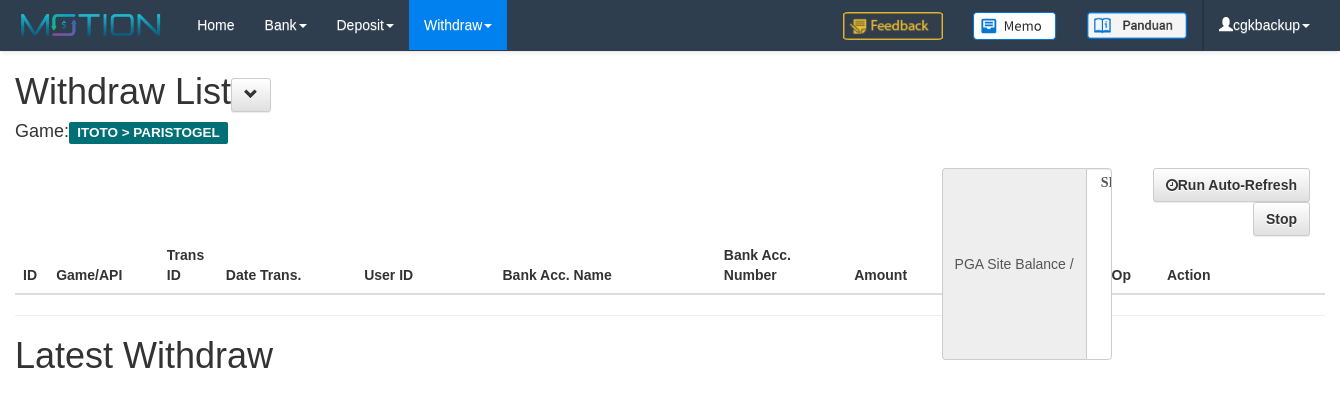 select 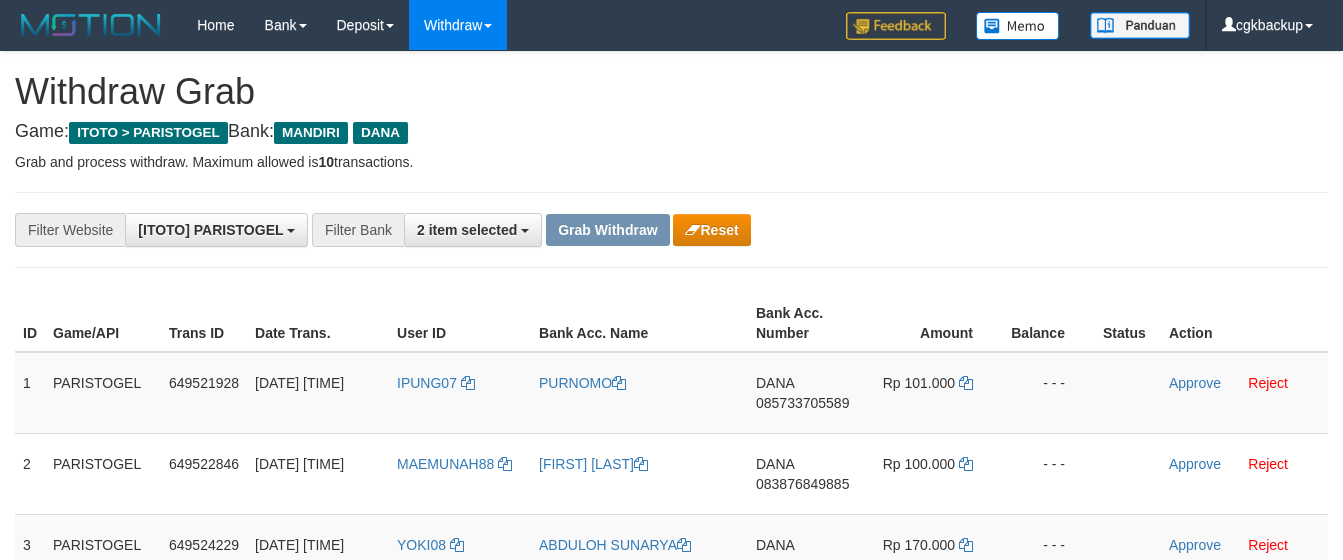 scroll, scrollTop: 27, scrollLeft: 0, axis: vertical 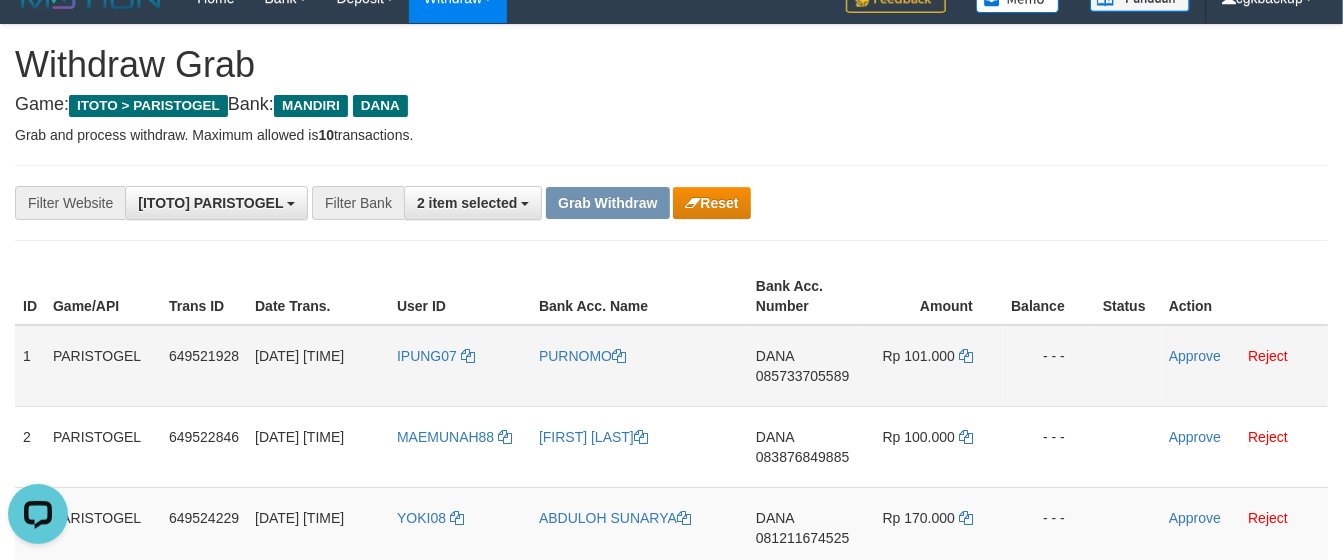 click on "DANA
085733705589" at bounding box center [806, 366] 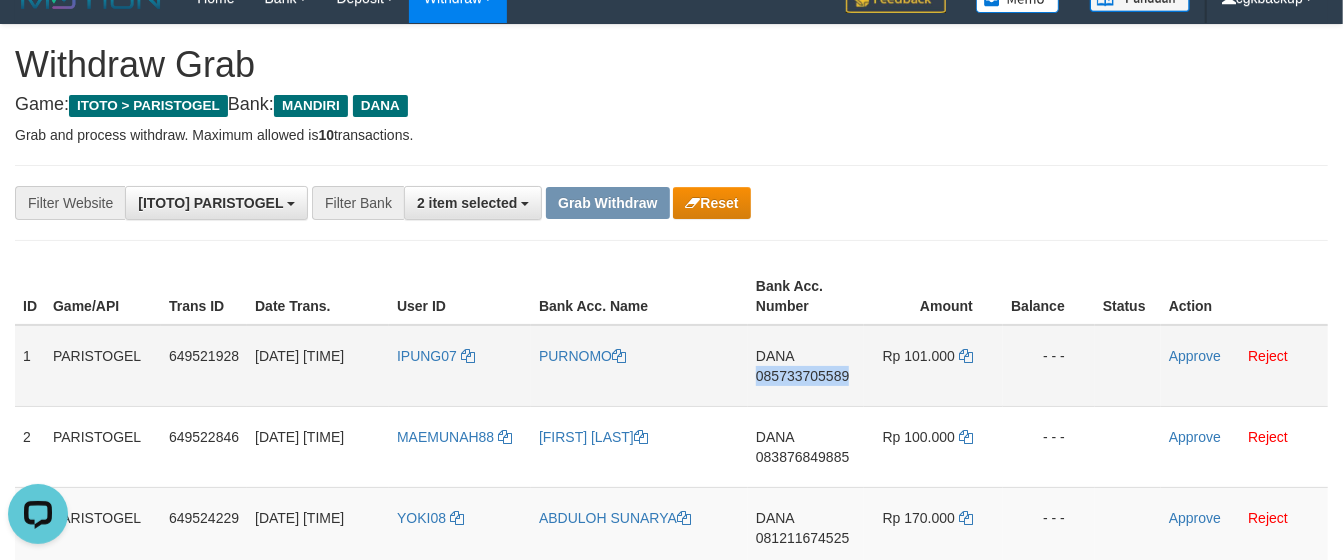 click on "DANA
085733705589" at bounding box center [806, 366] 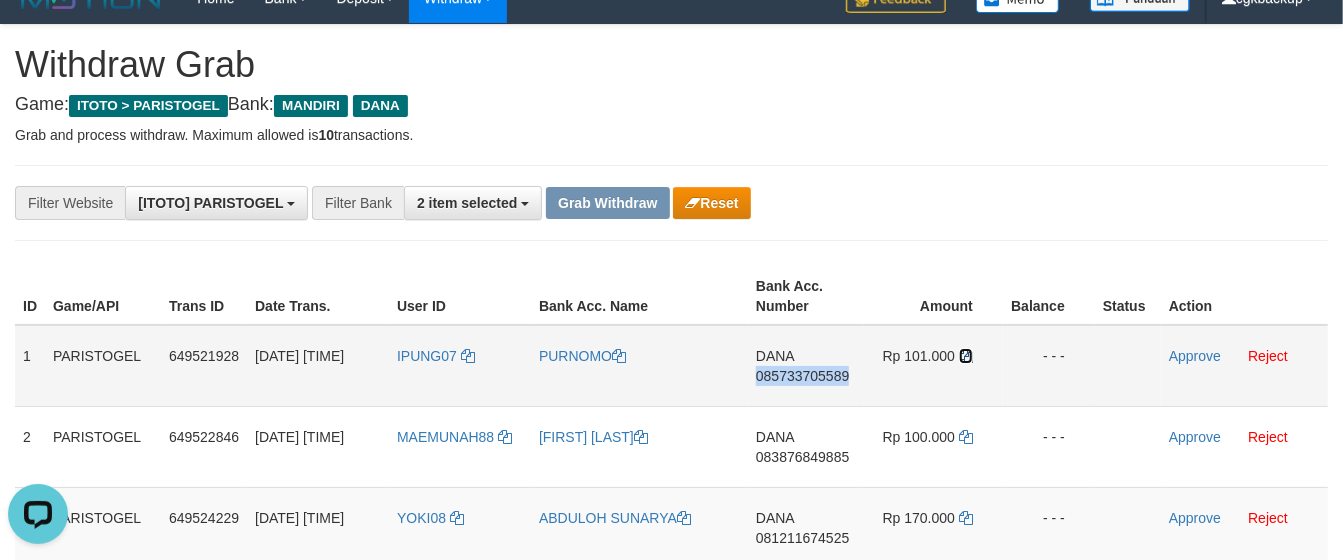click at bounding box center (966, 356) 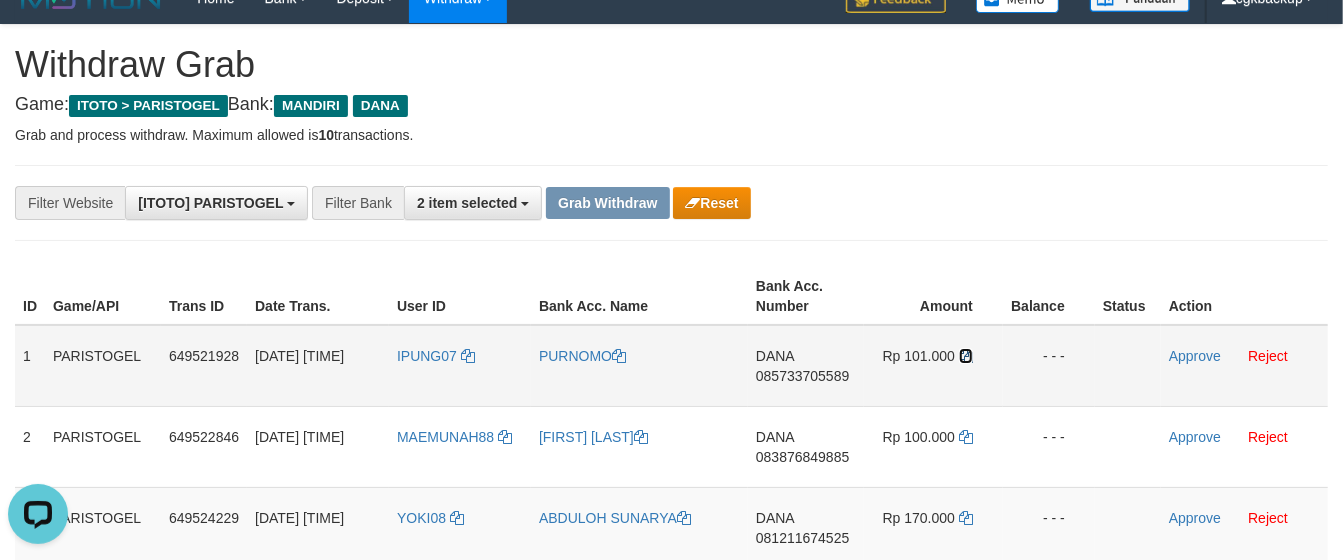 click at bounding box center [966, 356] 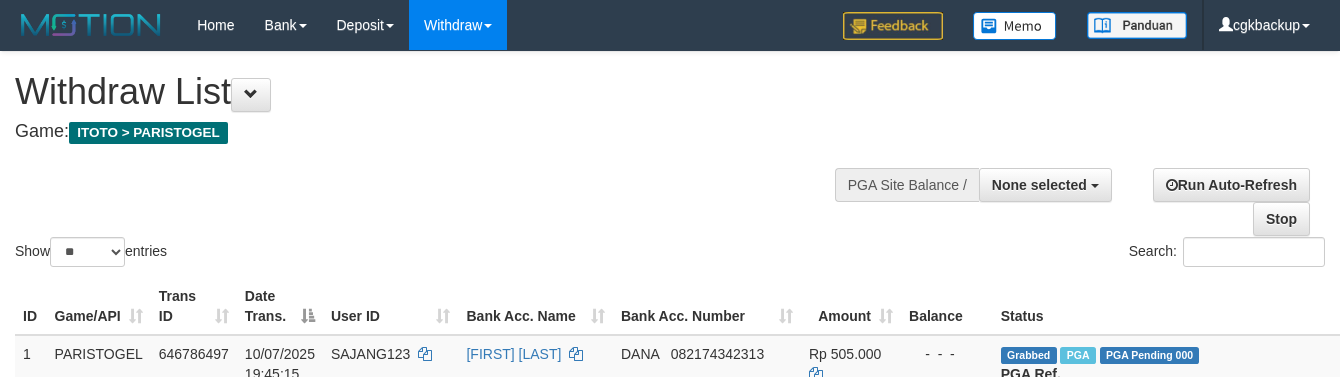 select 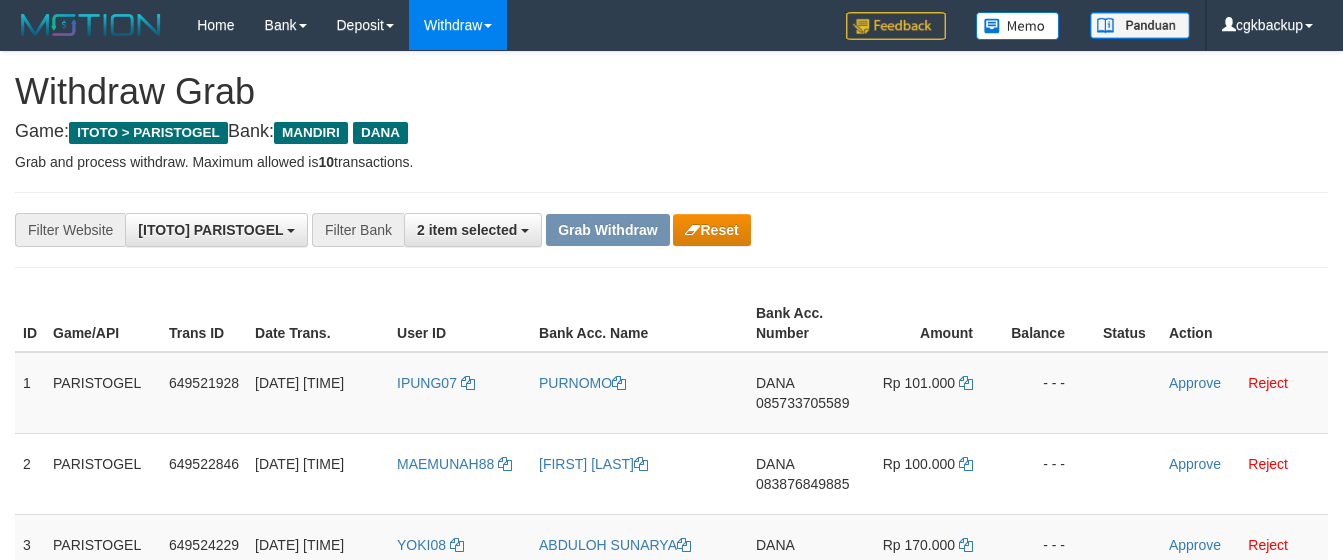 scroll, scrollTop: 27, scrollLeft: 0, axis: vertical 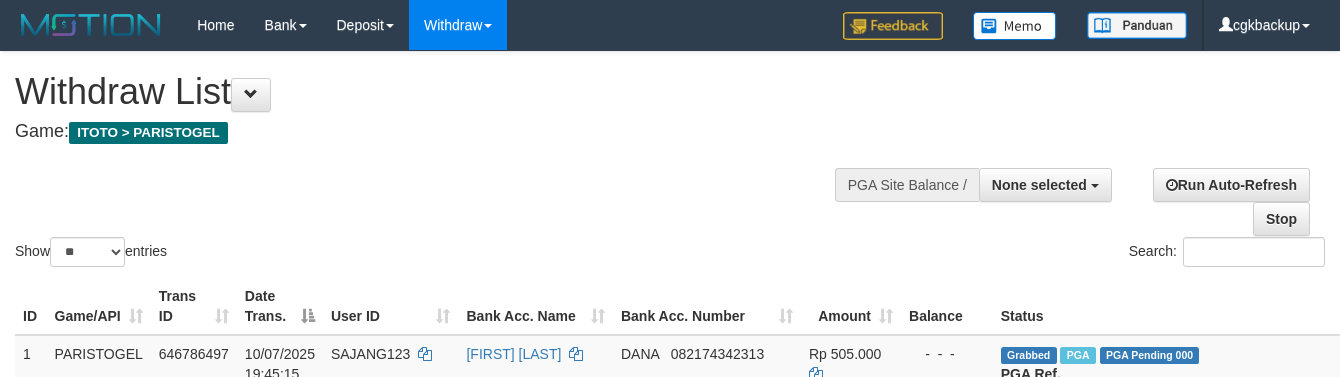 select 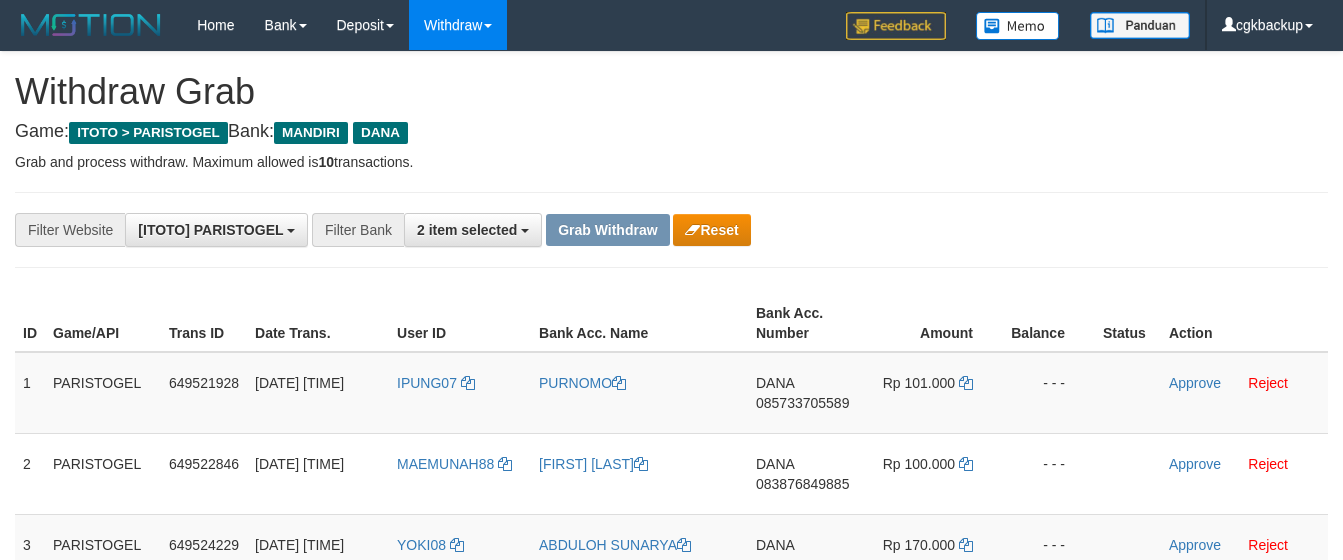 scroll, scrollTop: 27, scrollLeft: 0, axis: vertical 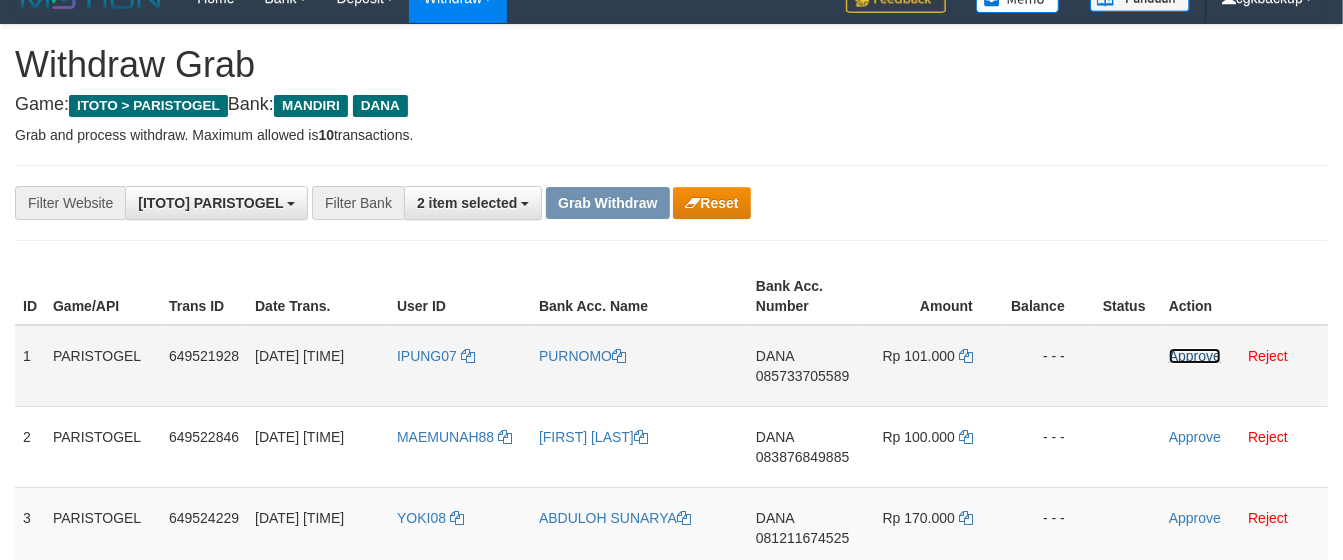 click on "Approve" at bounding box center [1195, 356] 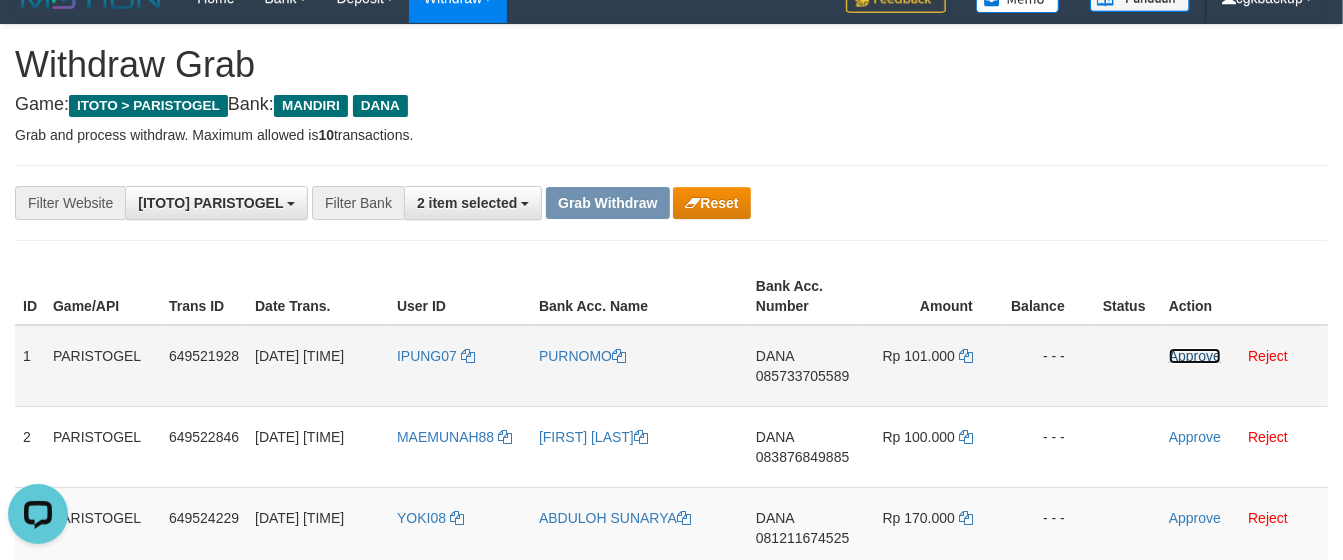 scroll, scrollTop: 0, scrollLeft: 0, axis: both 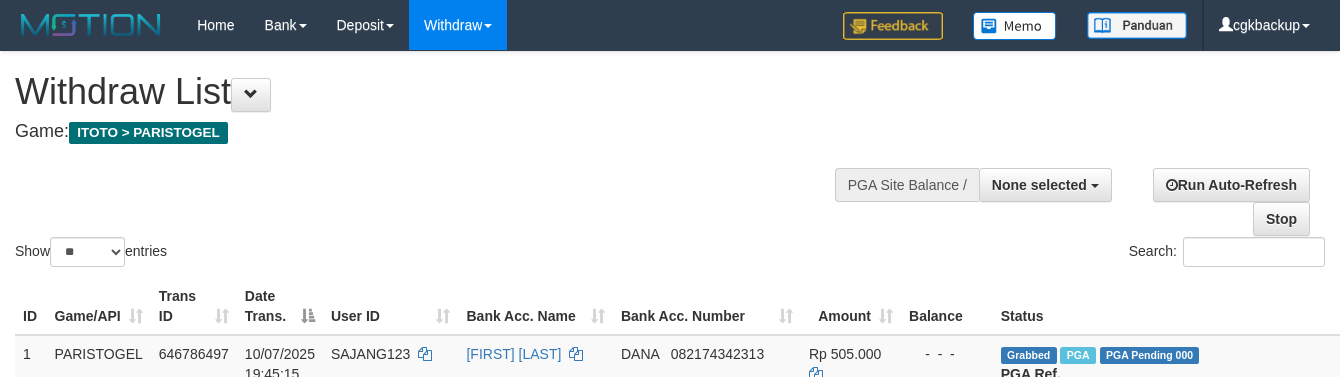 select 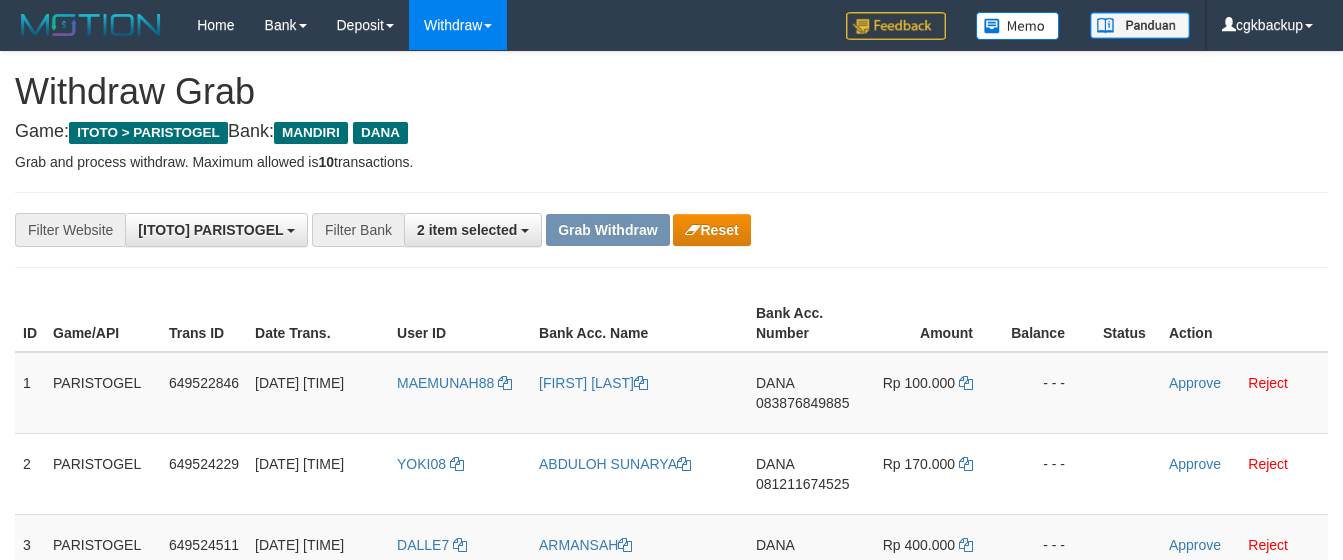 scroll, scrollTop: 27, scrollLeft: 0, axis: vertical 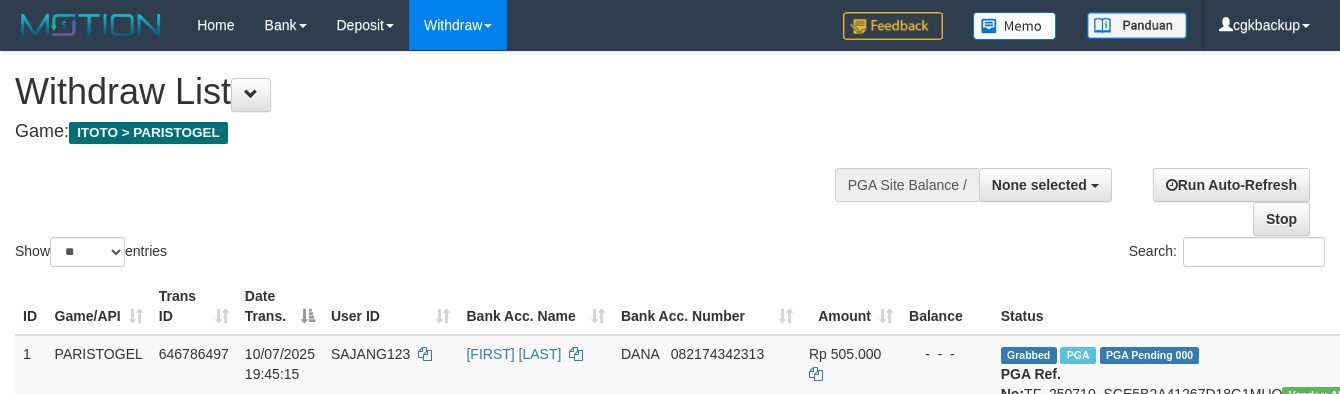 select 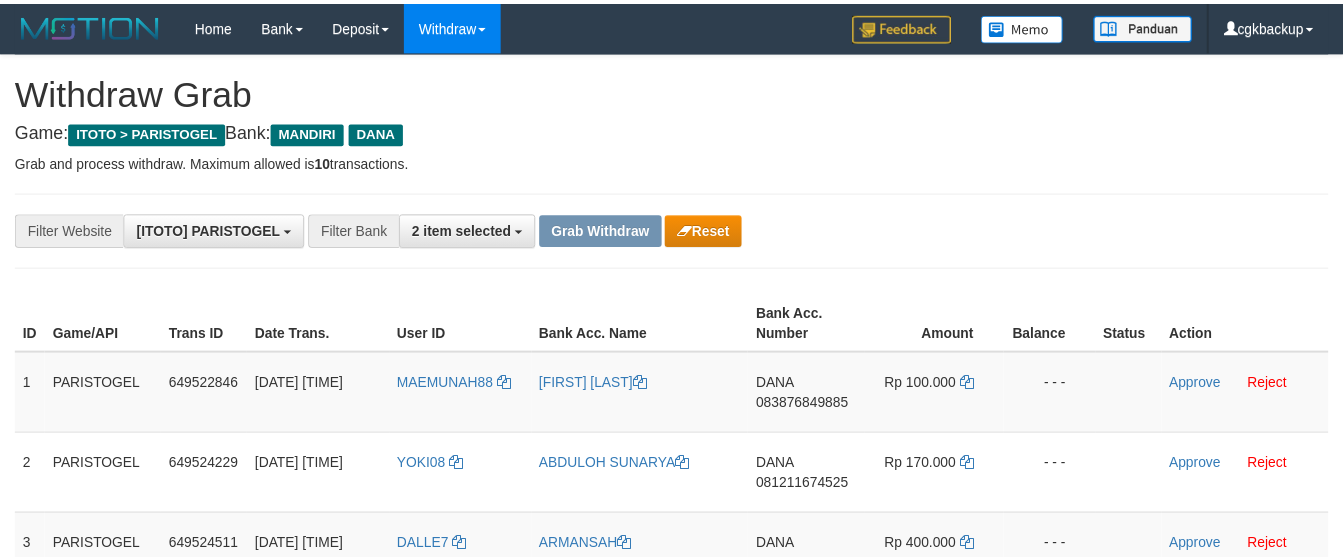 scroll, scrollTop: 27, scrollLeft: 0, axis: vertical 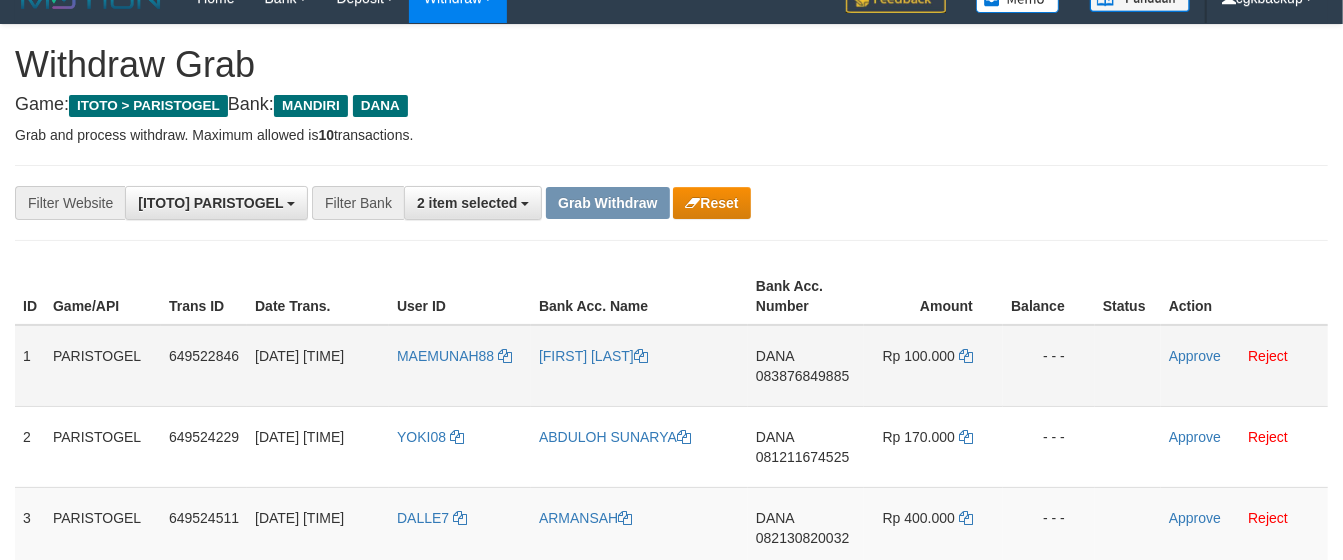 click on "MAEMUNAH88" at bounding box center [460, 366] 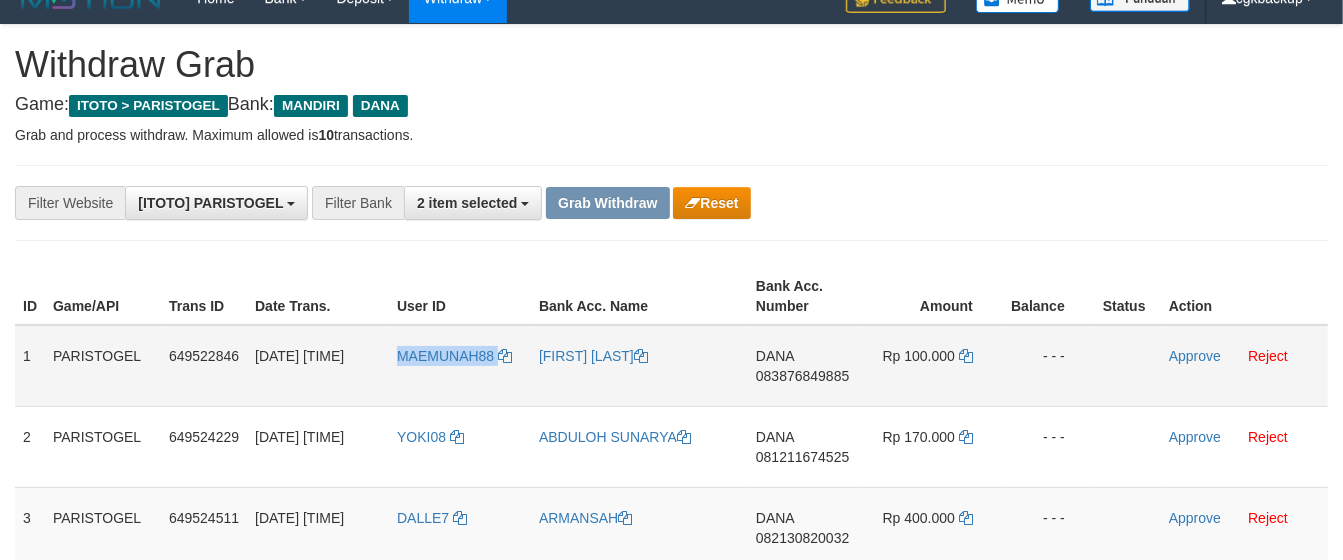click on "MAEMUNAH88" at bounding box center (460, 366) 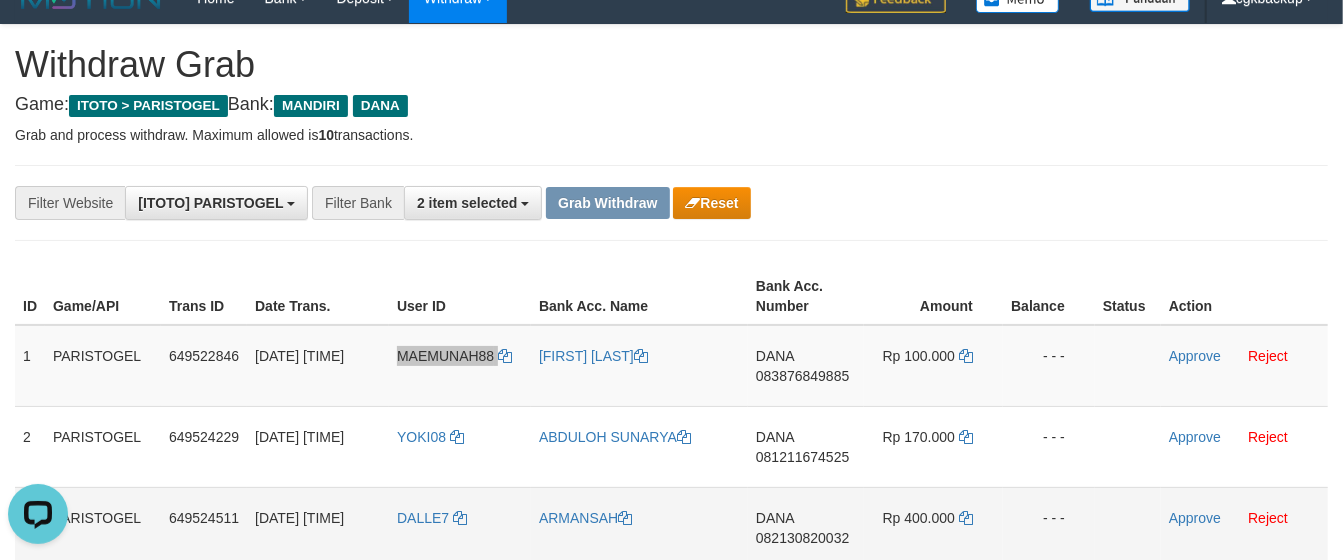 scroll, scrollTop: 0, scrollLeft: 0, axis: both 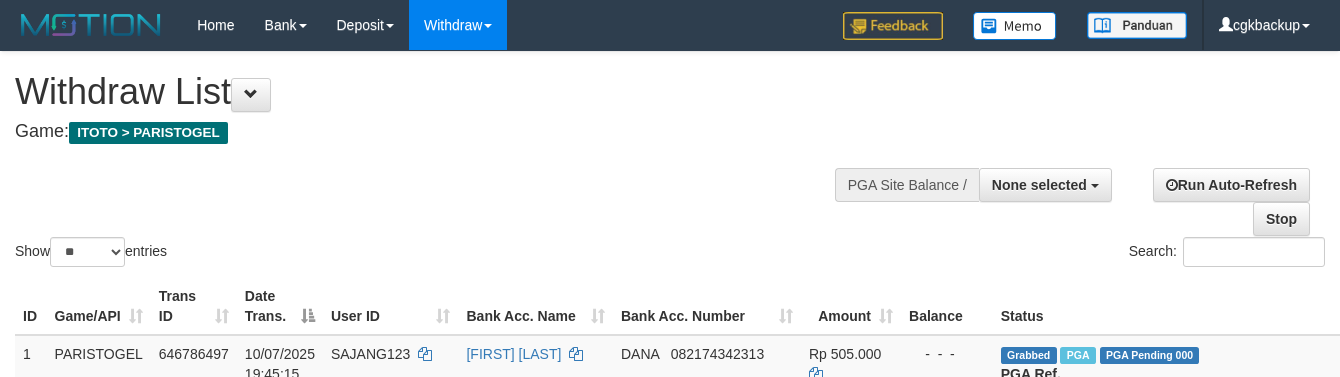 select 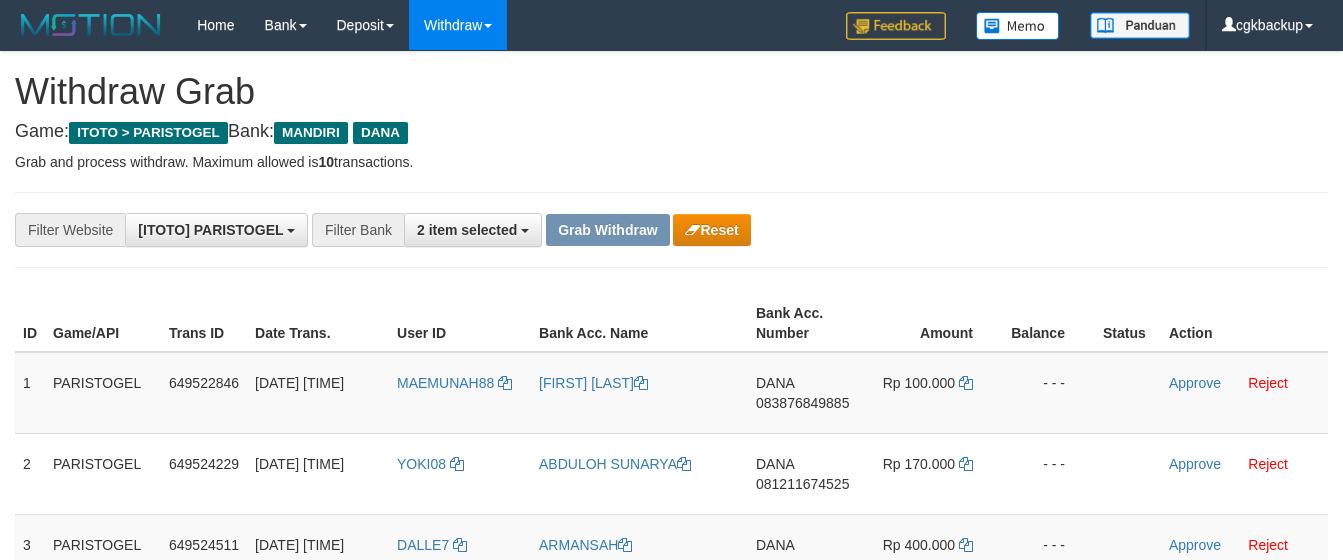 scroll, scrollTop: 27, scrollLeft: 0, axis: vertical 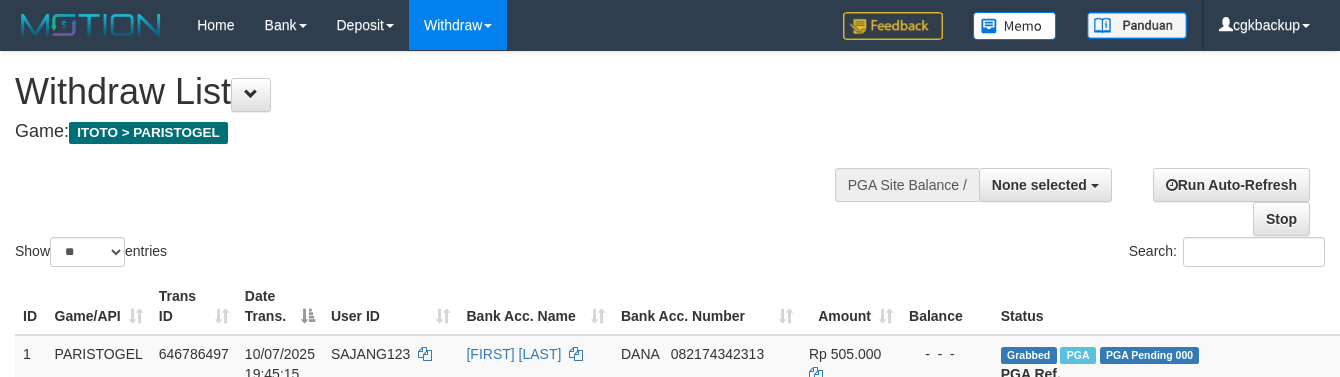 select 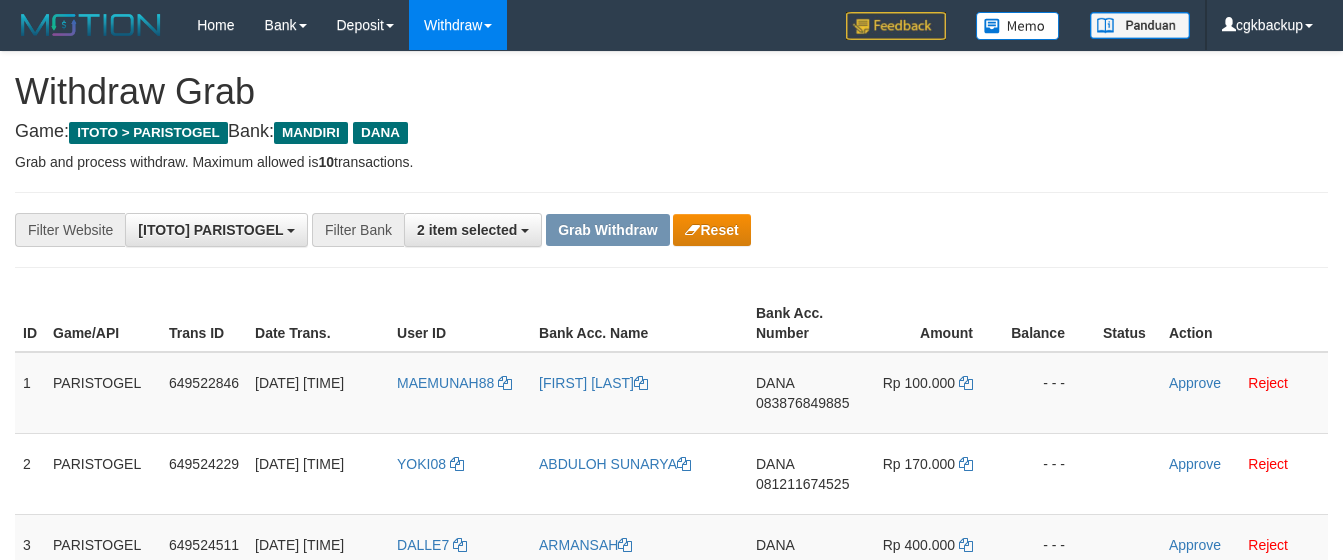 scroll, scrollTop: 27, scrollLeft: 0, axis: vertical 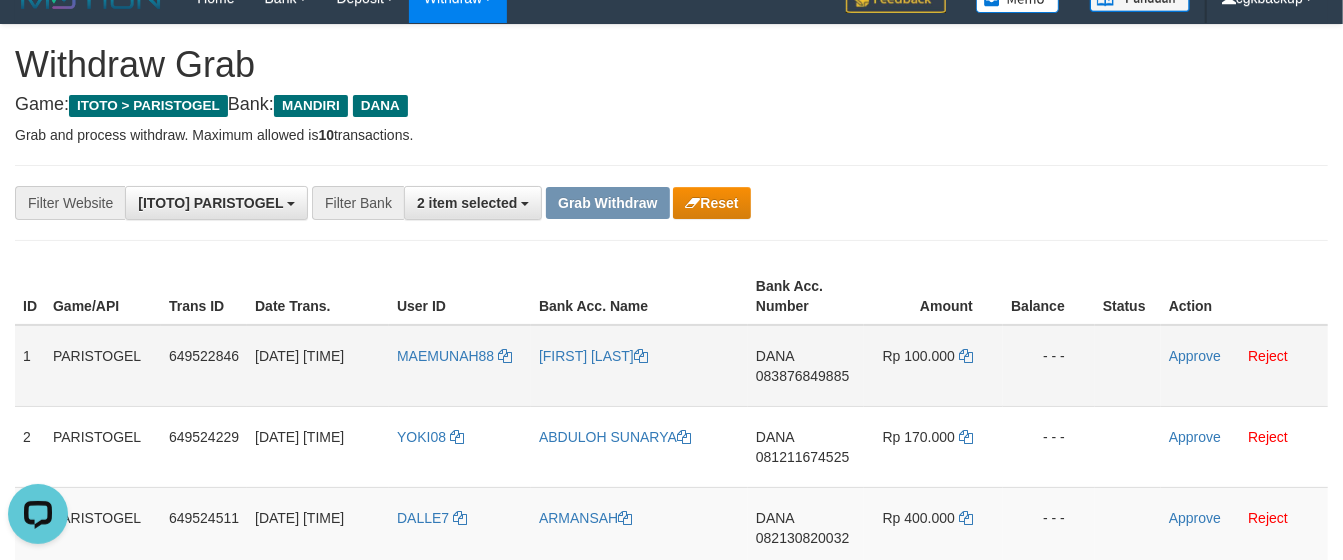 click on "DANA
[PHONE]" at bounding box center (806, 366) 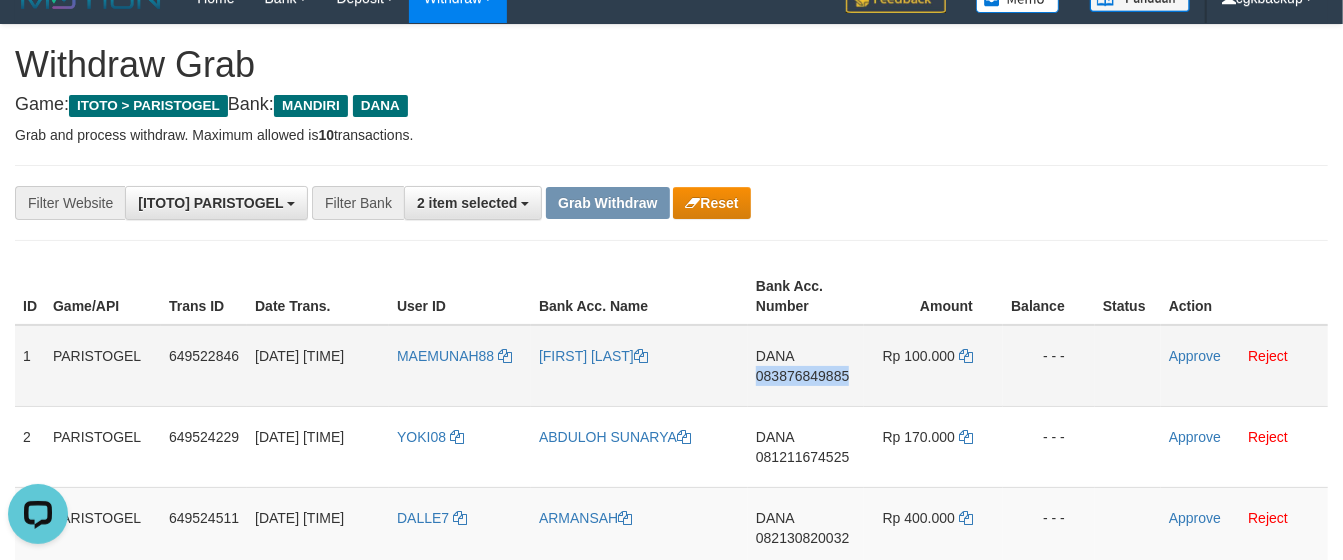 click on "DANA
083876849885" at bounding box center (806, 366) 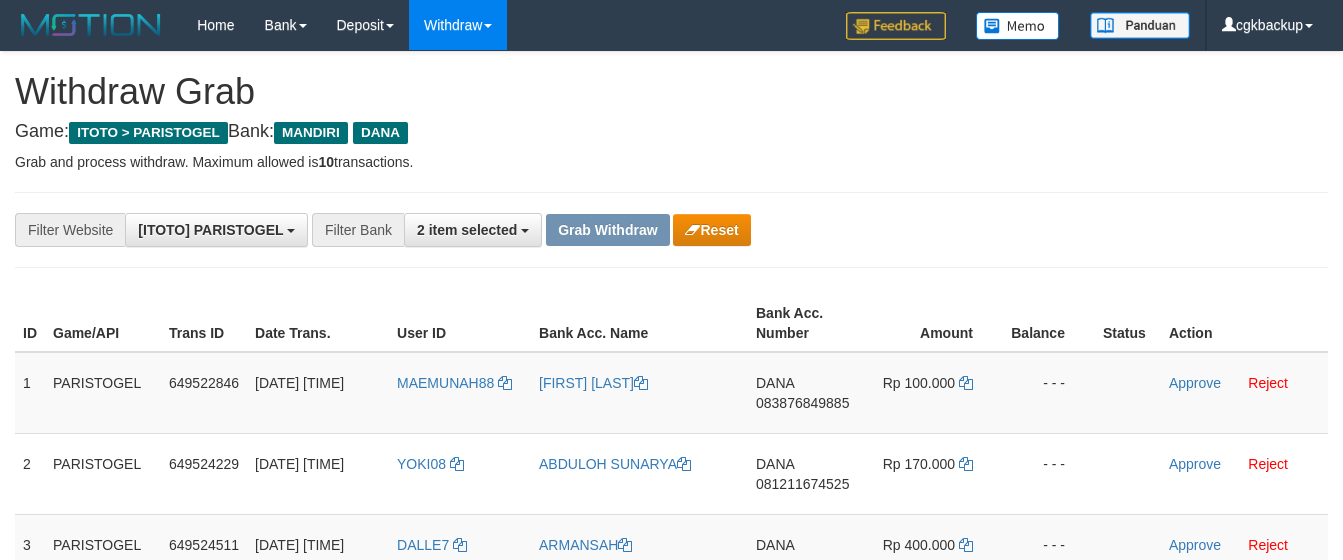 scroll, scrollTop: 27, scrollLeft: 0, axis: vertical 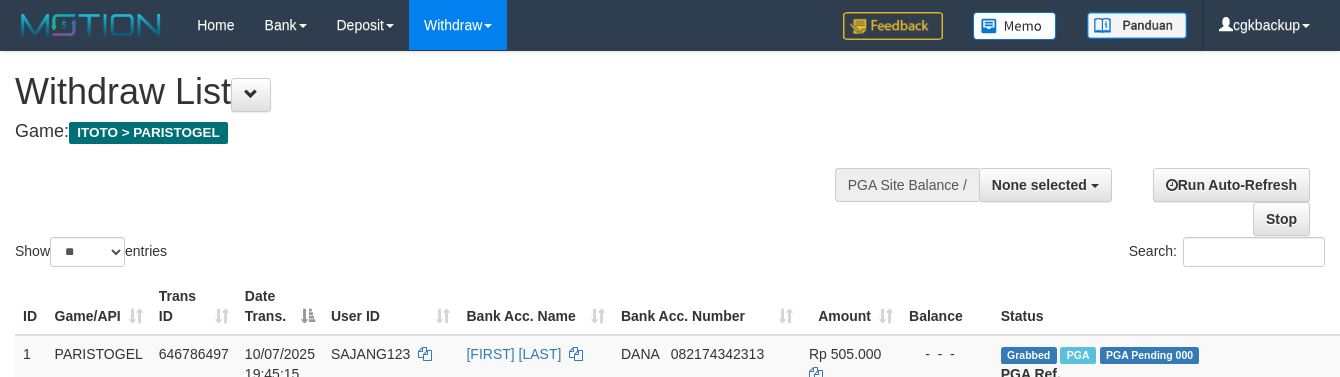 select 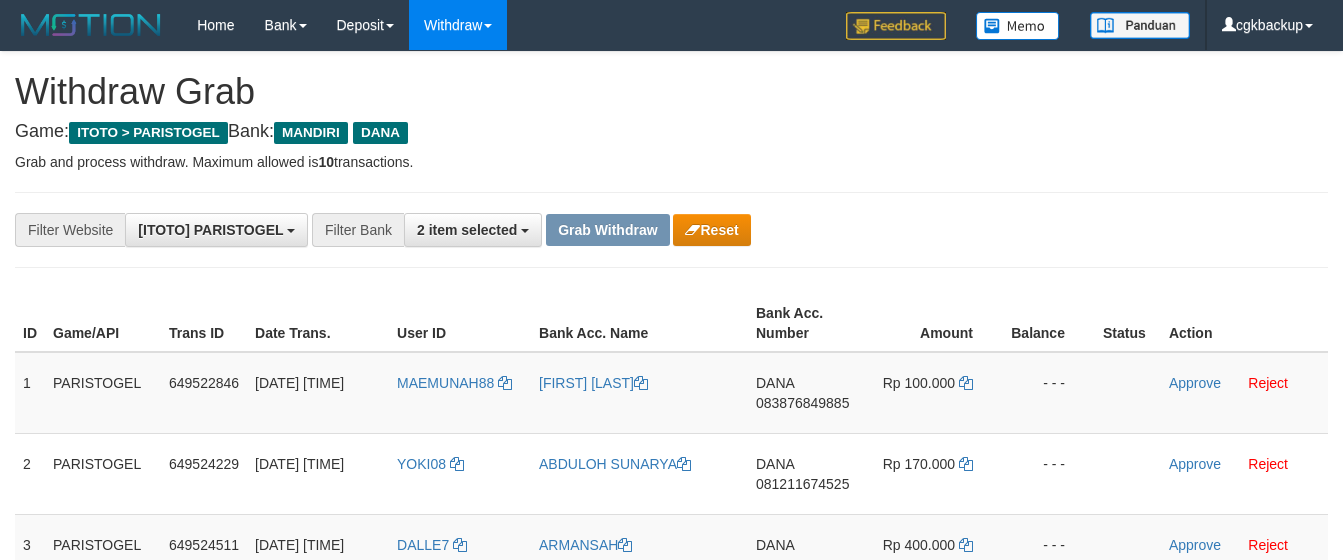 scroll, scrollTop: 27, scrollLeft: 0, axis: vertical 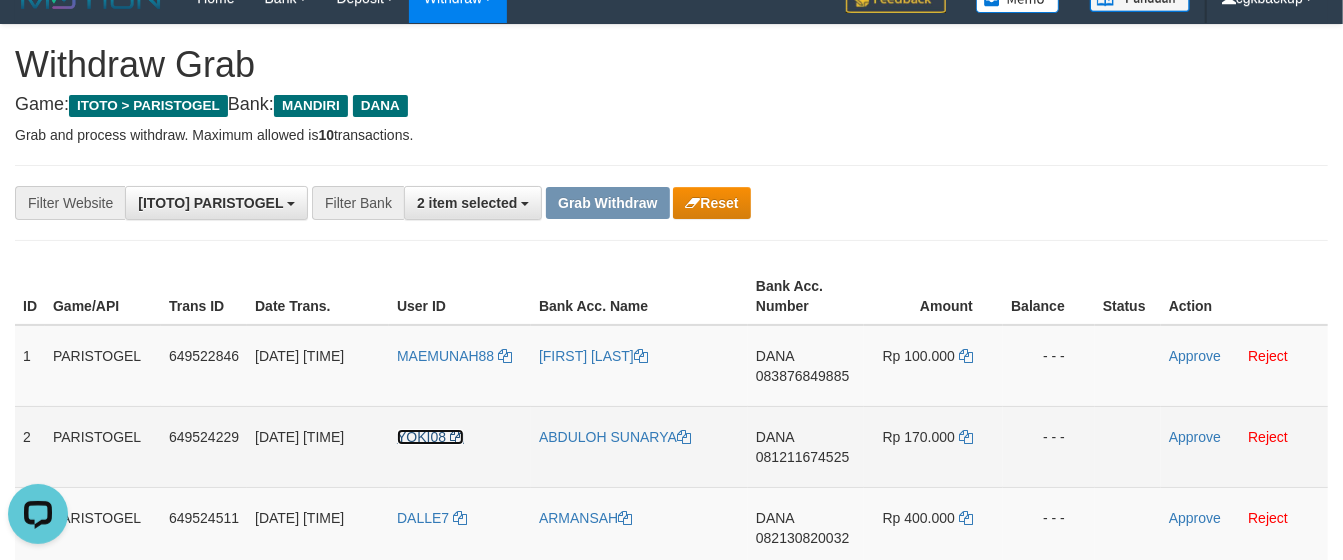 click on "YOKI08" at bounding box center (421, 437) 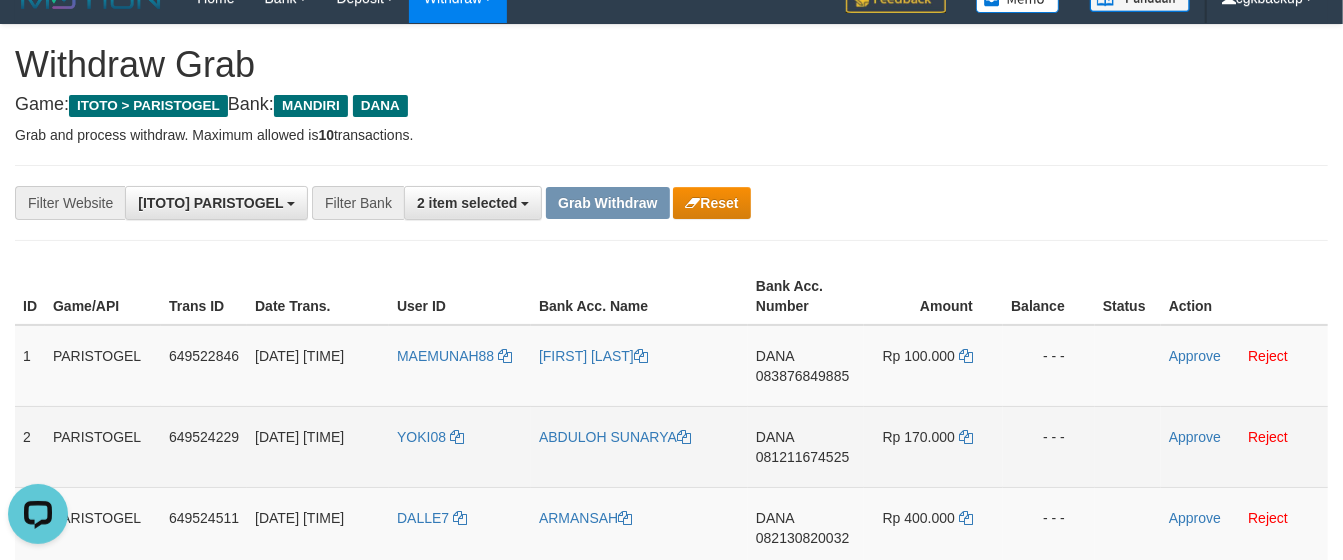 click on "YOKI08" at bounding box center (460, 446) 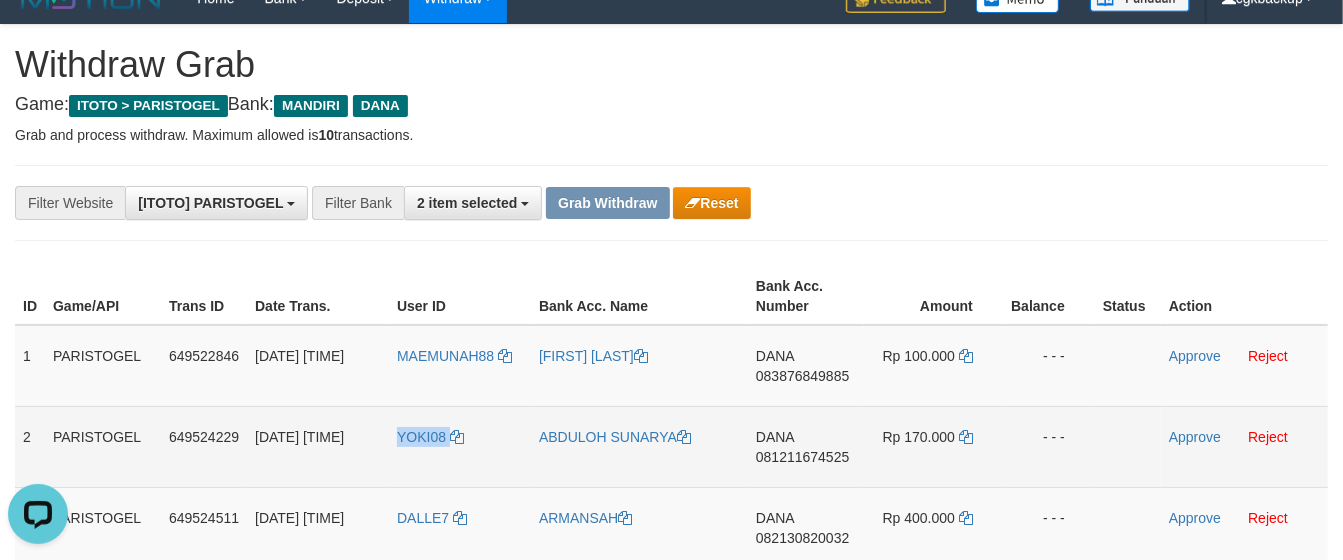 click on "YOKI08" at bounding box center (460, 446) 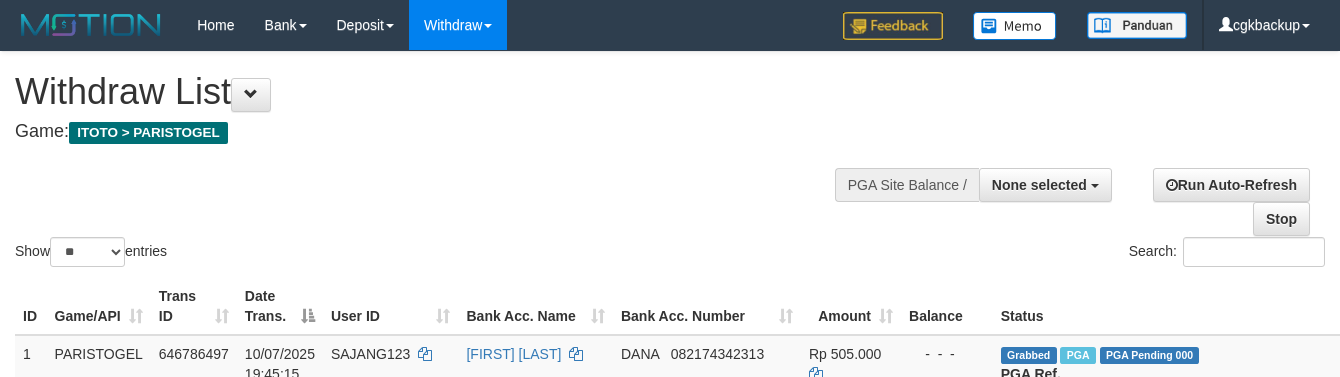 select 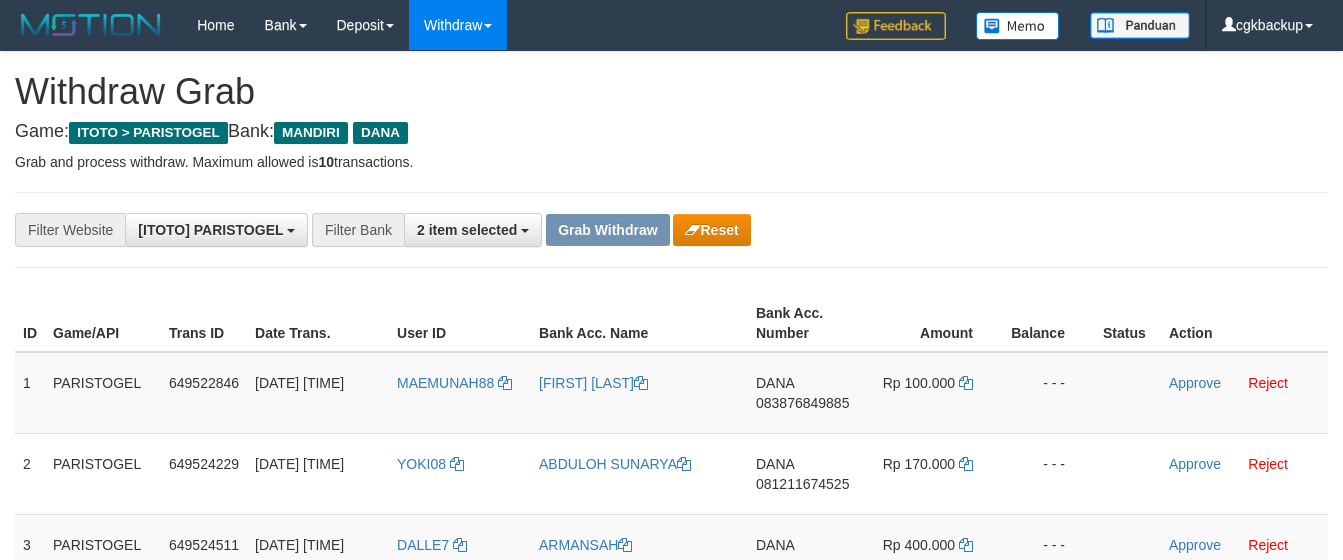 scroll, scrollTop: 27, scrollLeft: 0, axis: vertical 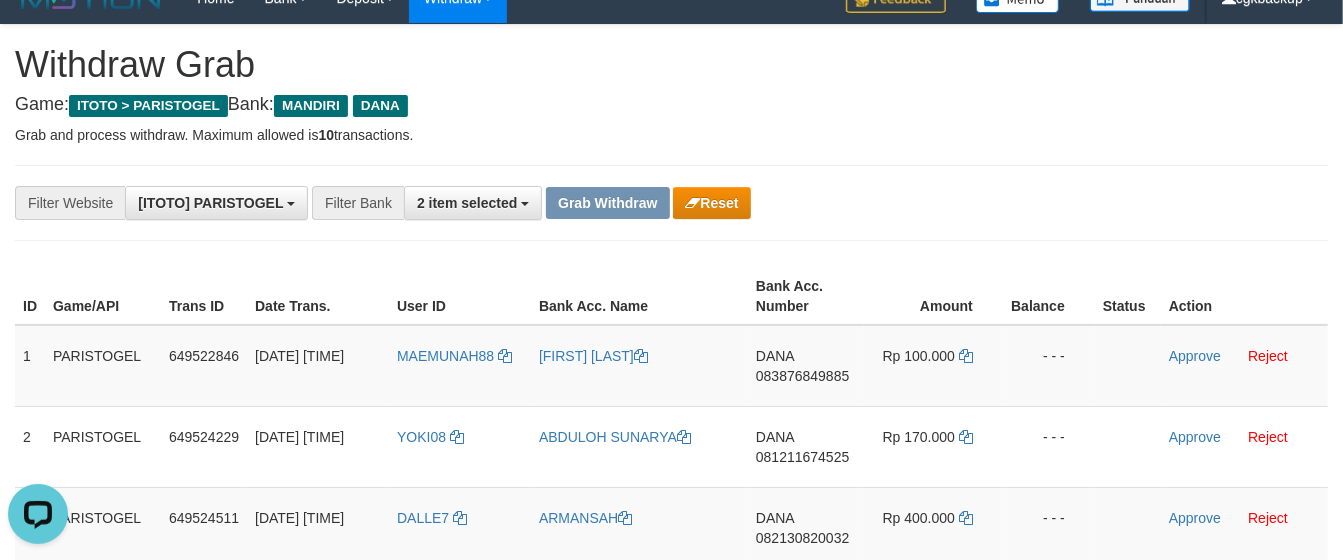 click on "**********" at bounding box center (559, 203) 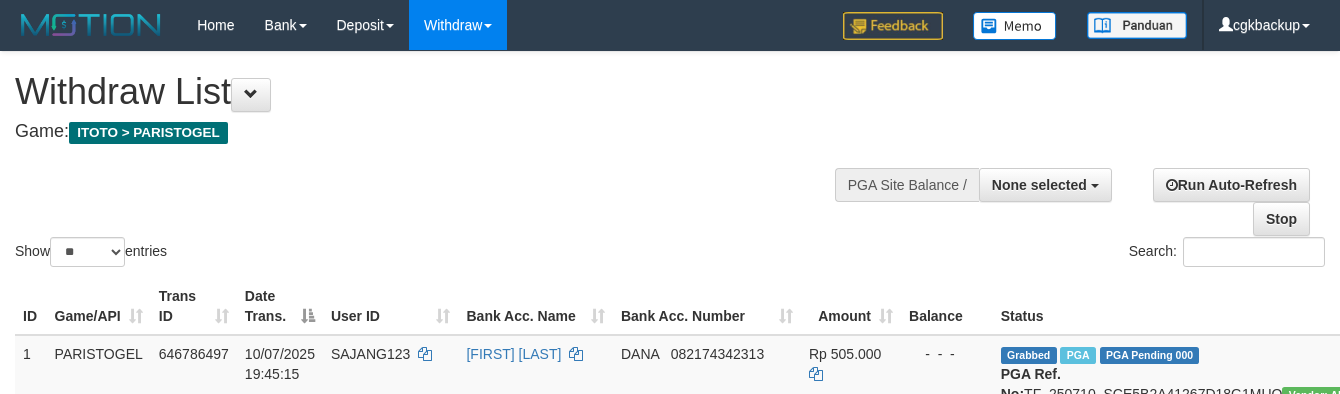 select 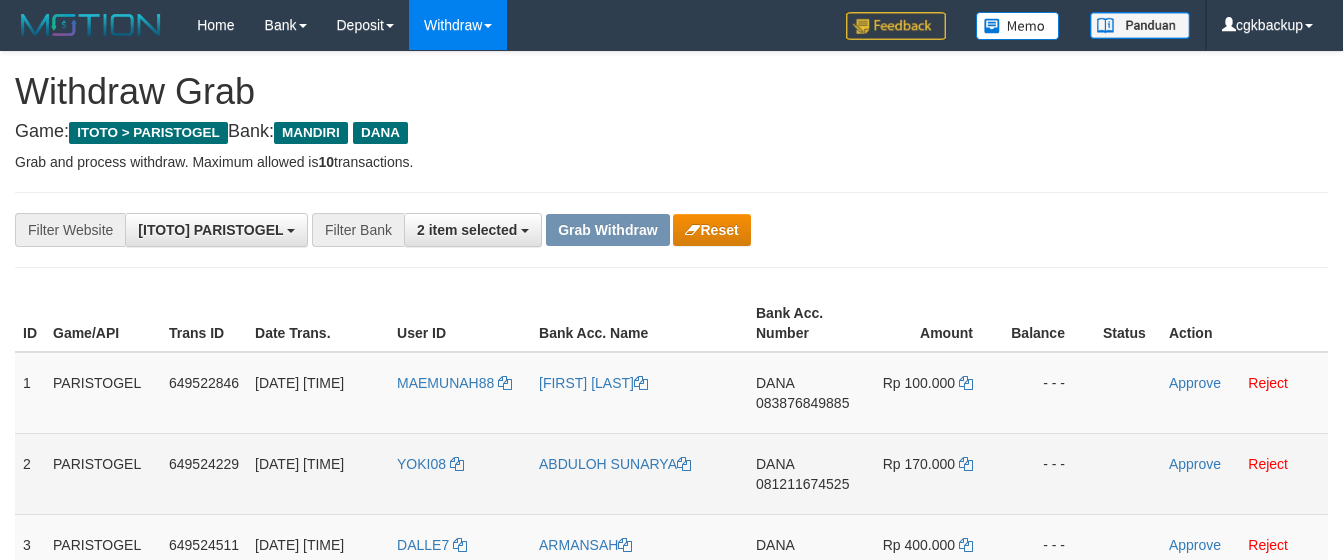 scroll, scrollTop: 27, scrollLeft: 0, axis: vertical 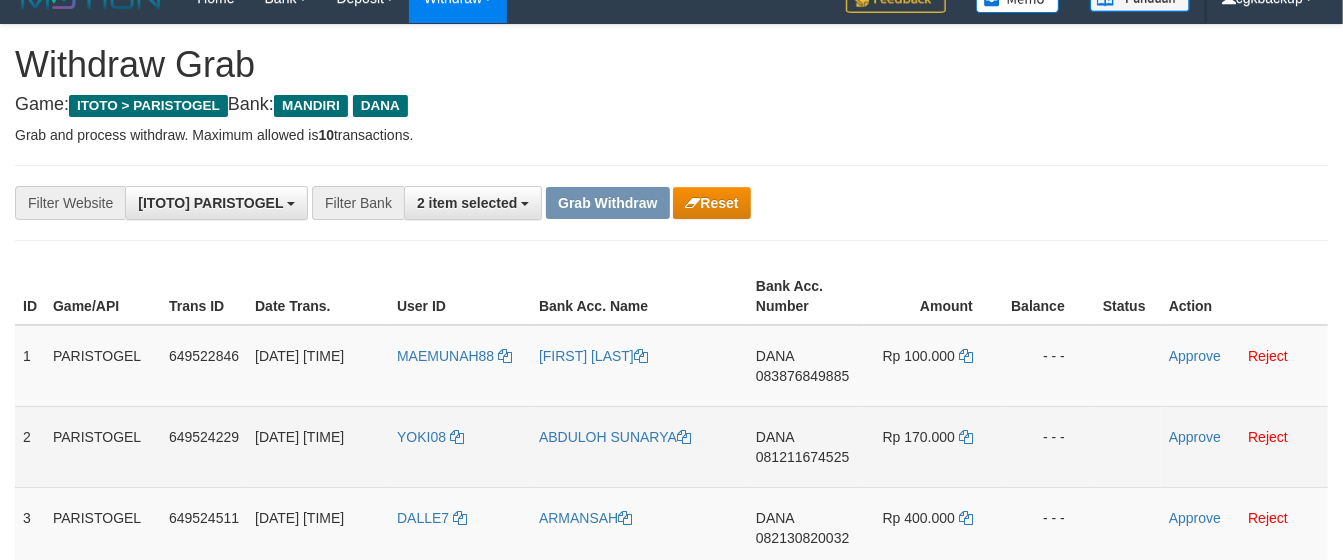 click on "[FIRST]
[PHONE]" at bounding box center [806, 446] 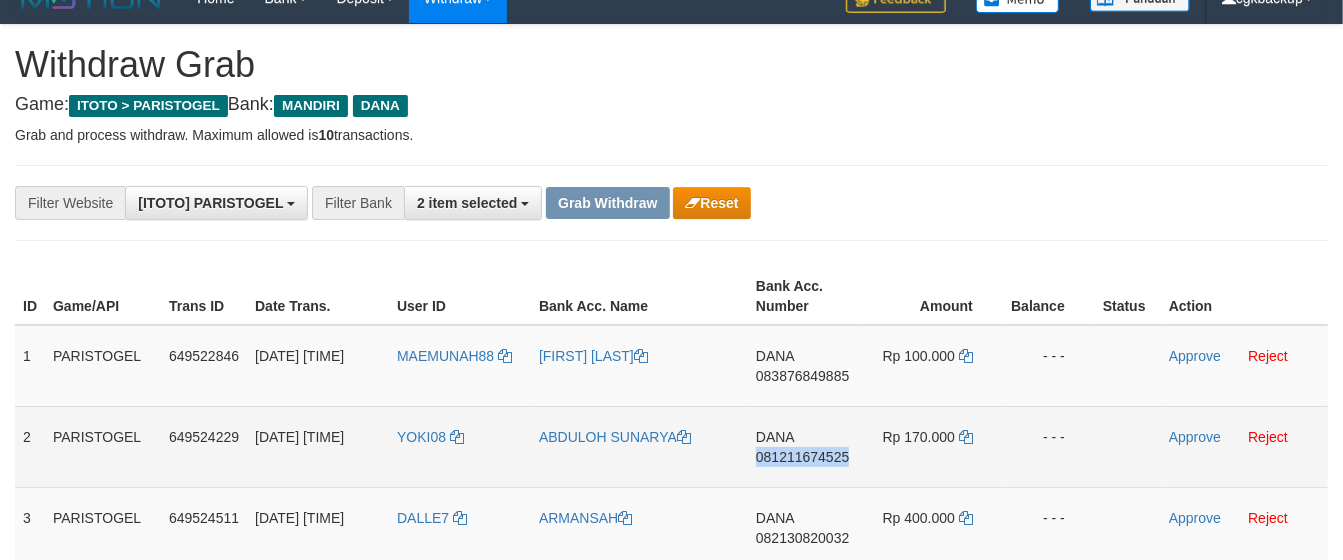 click on "DANA
081211674525" at bounding box center [806, 446] 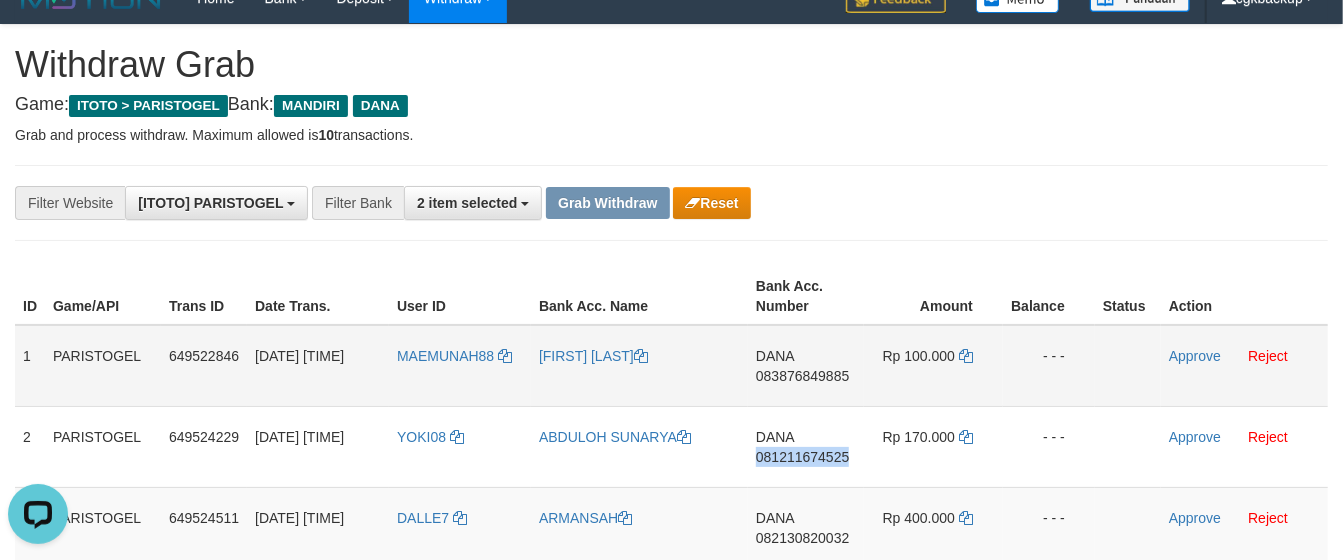 scroll, scrollTop: 0, scrollLeft: 0, axis: both 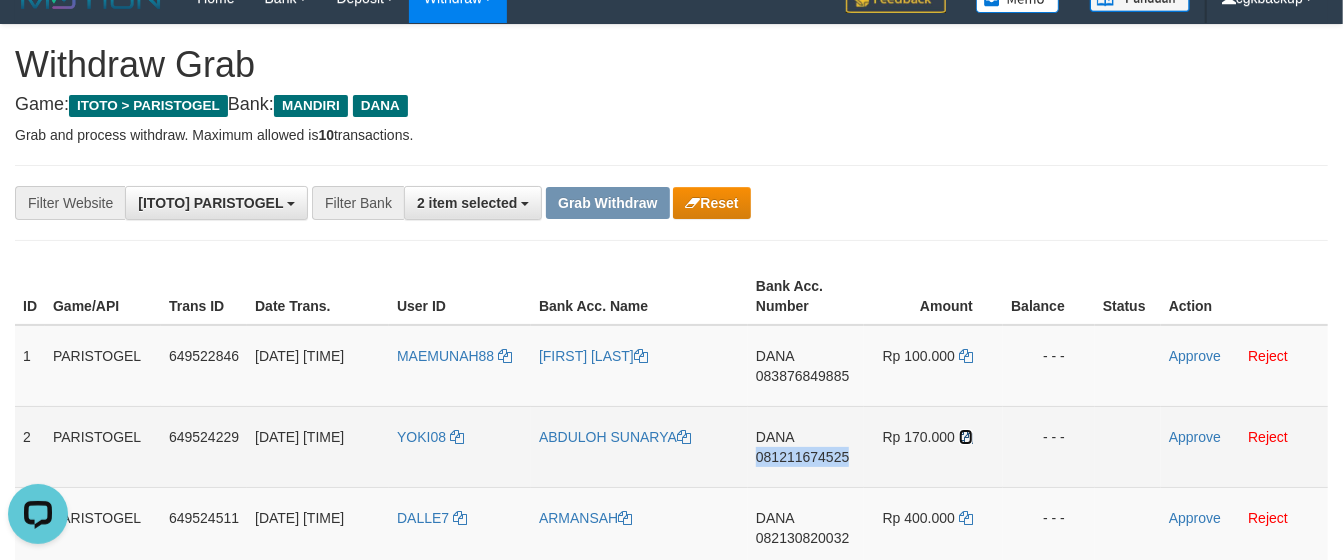 click at bounding box center [966, 437] 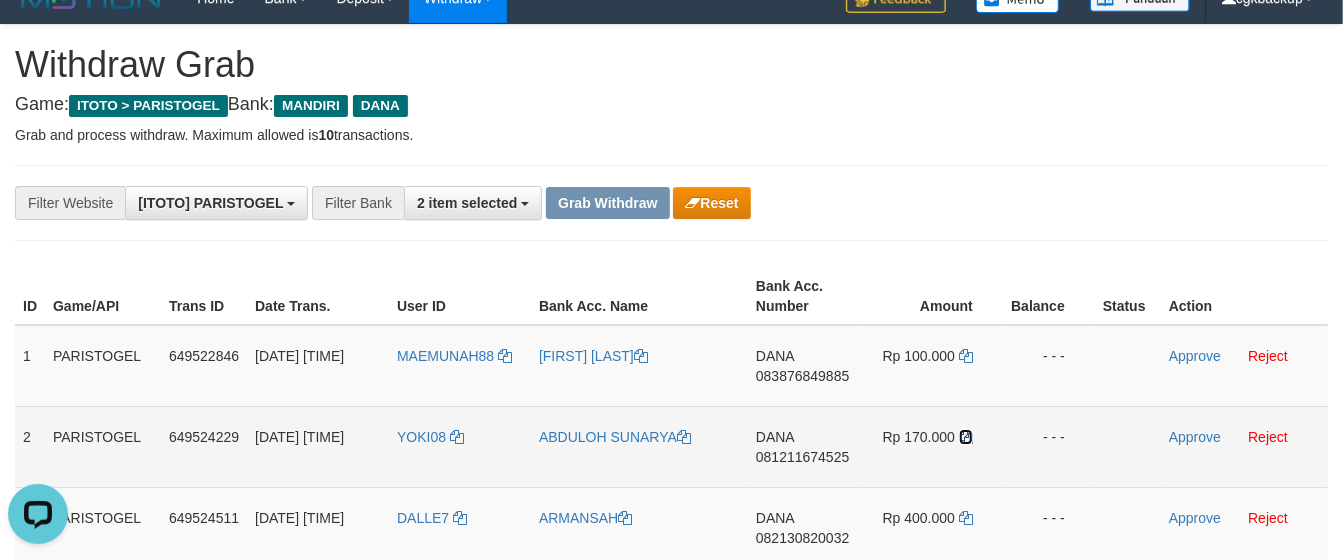click at bounding box center (966, 437) 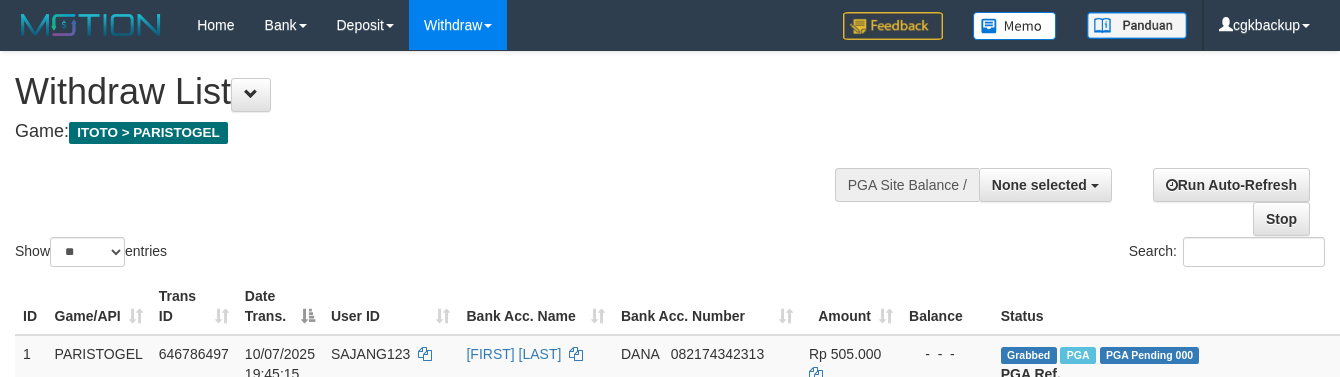 select 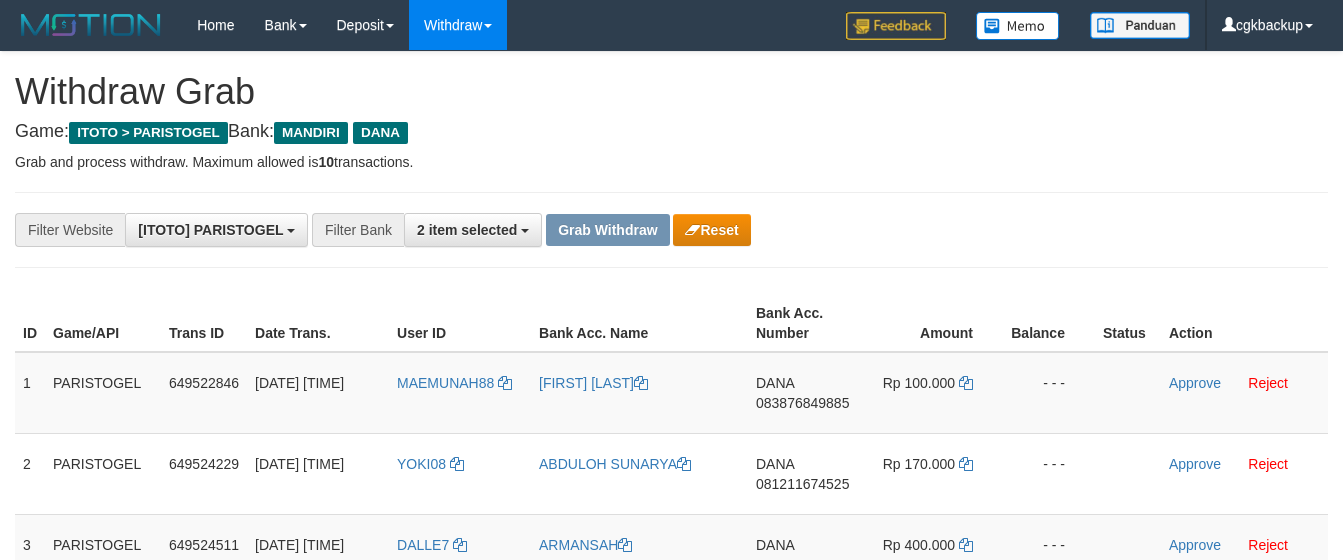 scroll, scrollTop: 27, scrollLeft: 0, axis: vertical 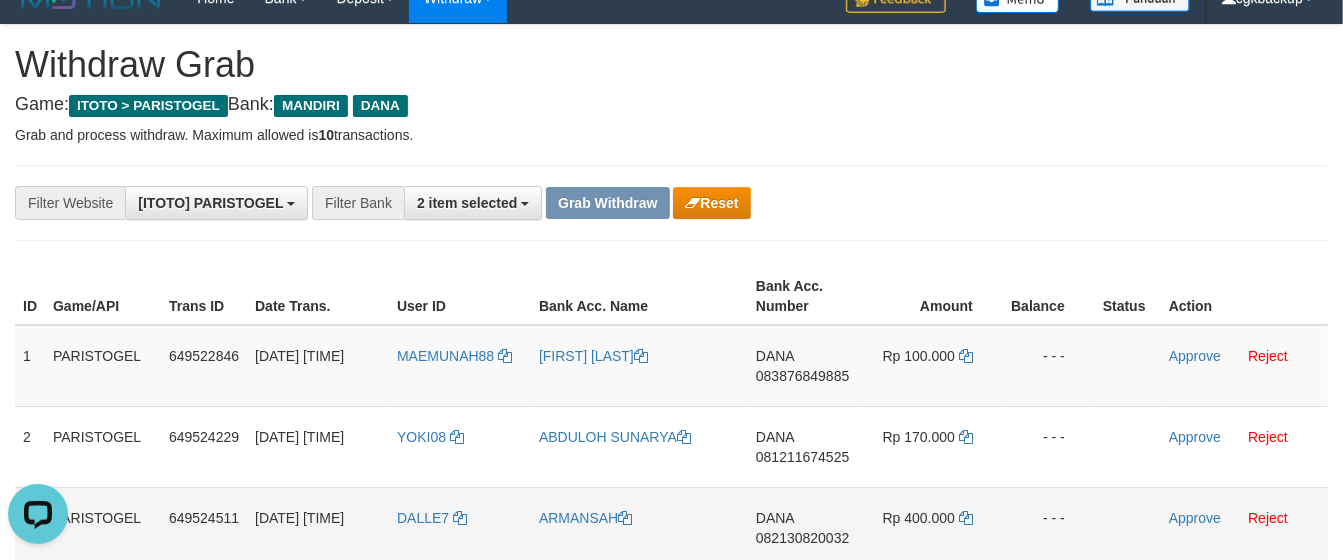 click on "DANA
082130820032" at bounding box center (806, 527) 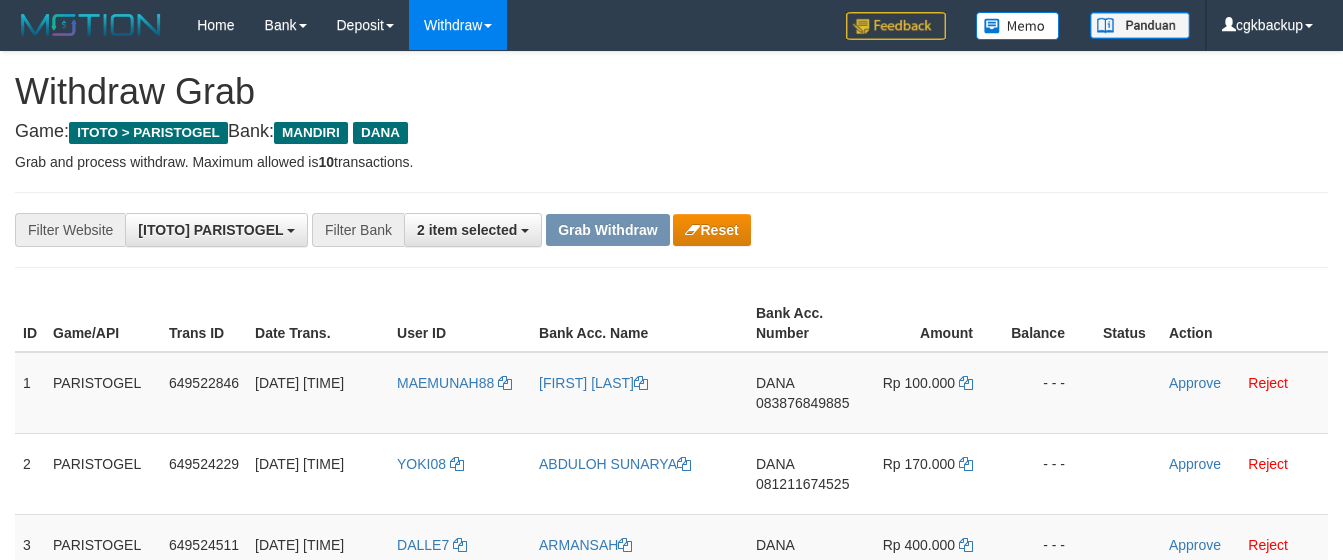 scroll, scrollTop: 27, scrollLeft: 0, axis: vertical 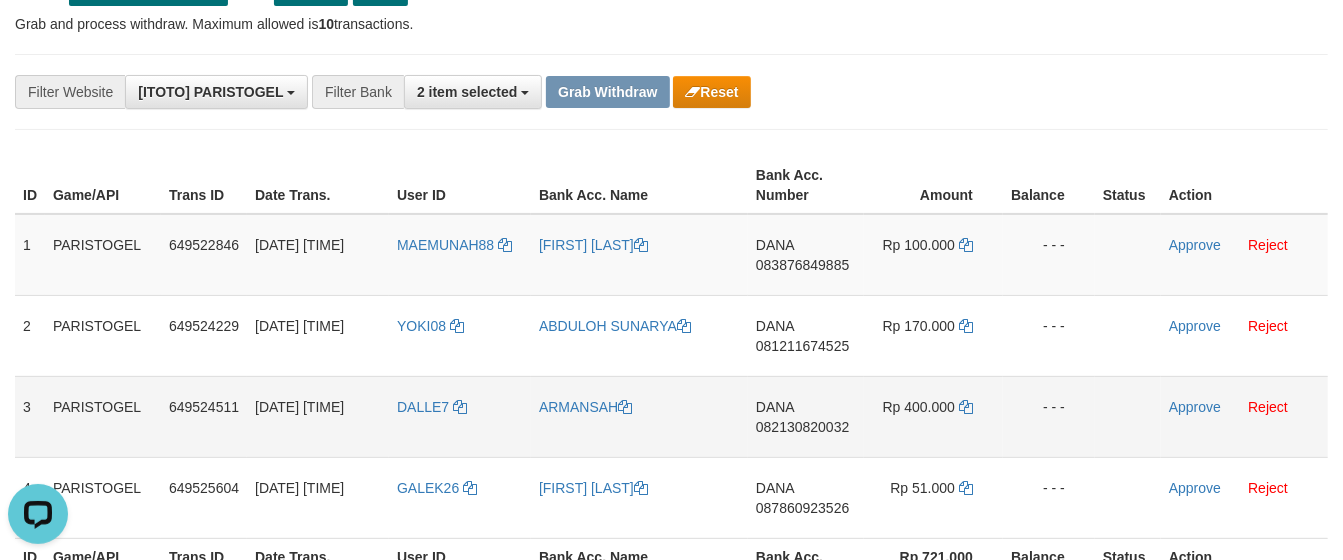 click on "DANA
082130820032" at bounding box center [806, 416] 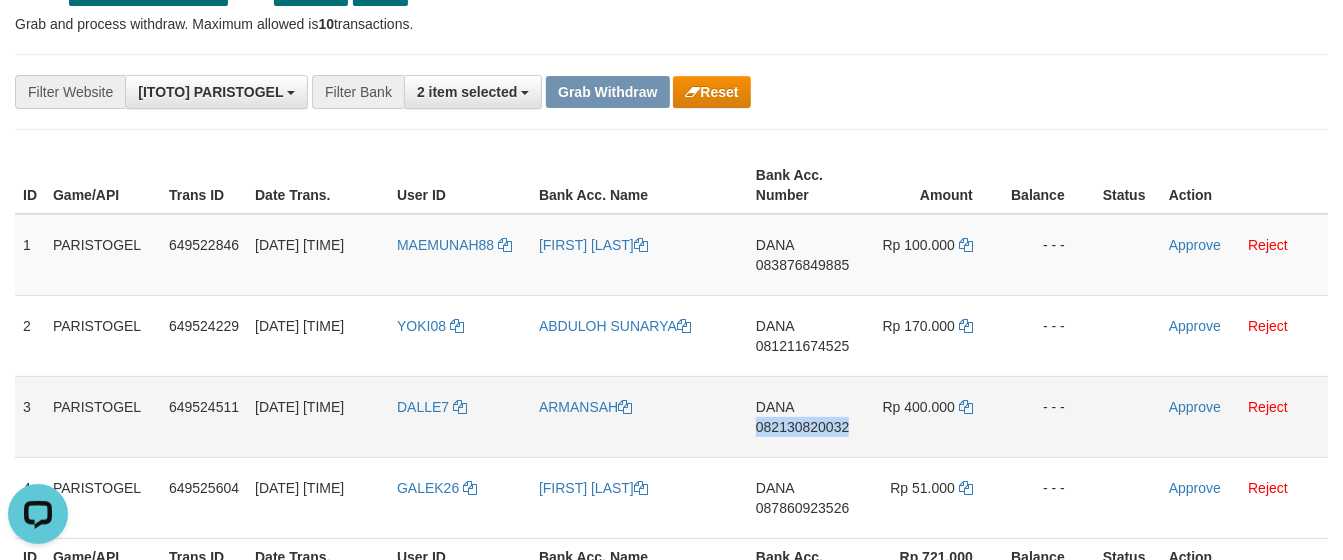 click on "DANA
082130820032" at bounding box center [806, 416] 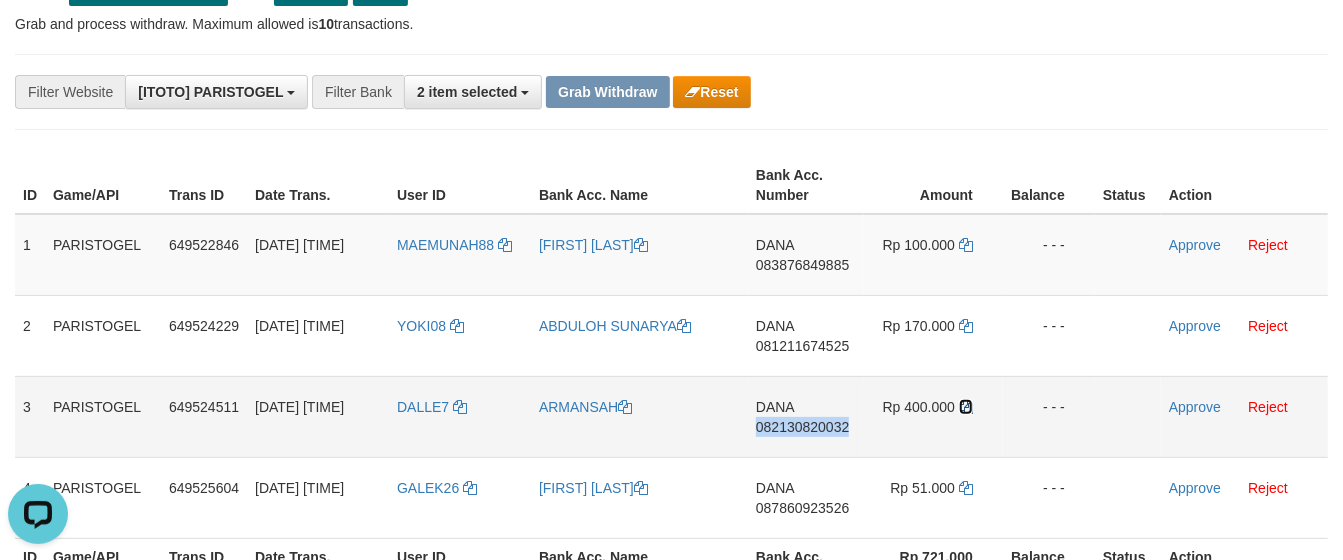 click at bounding box center (966, 407) 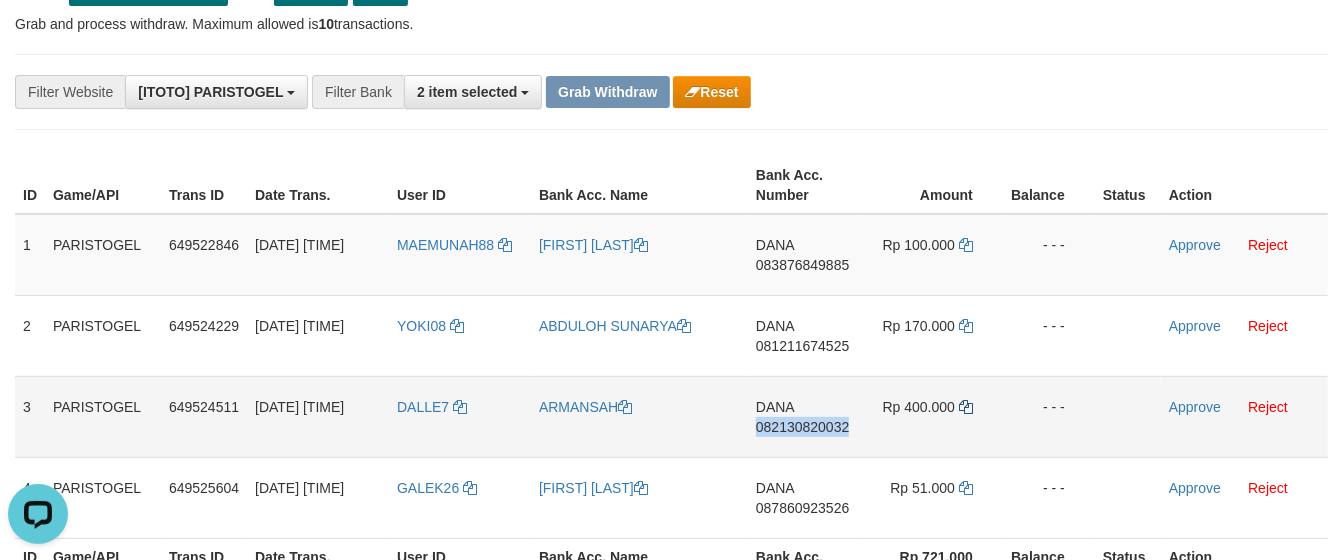 copy on "082130820032" 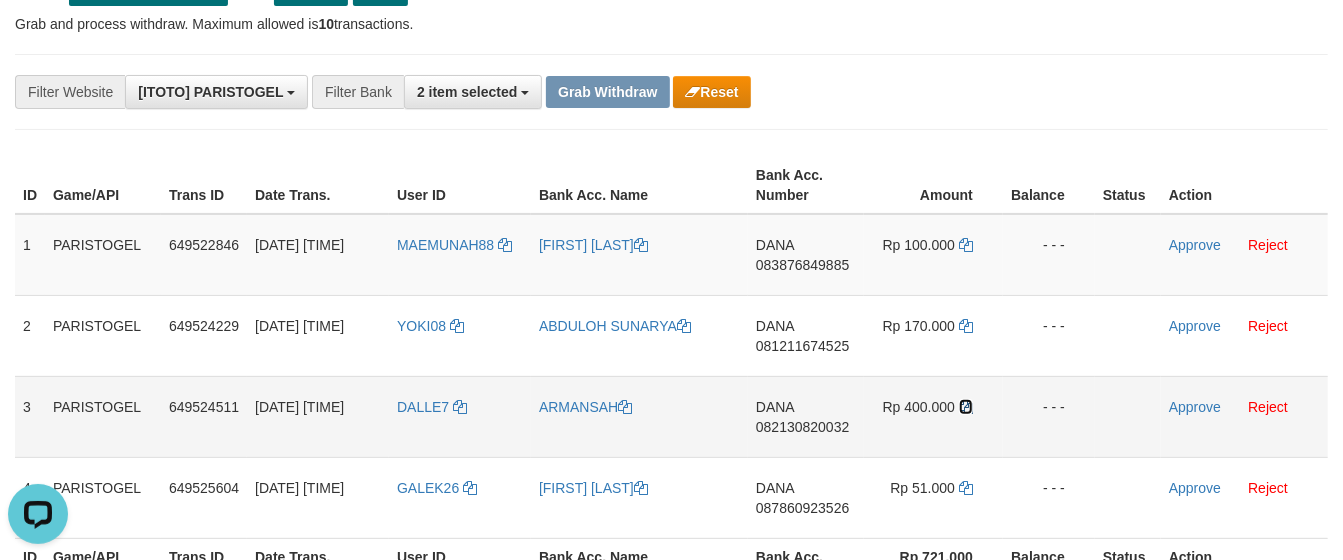 click at bounding box center [966, 407] 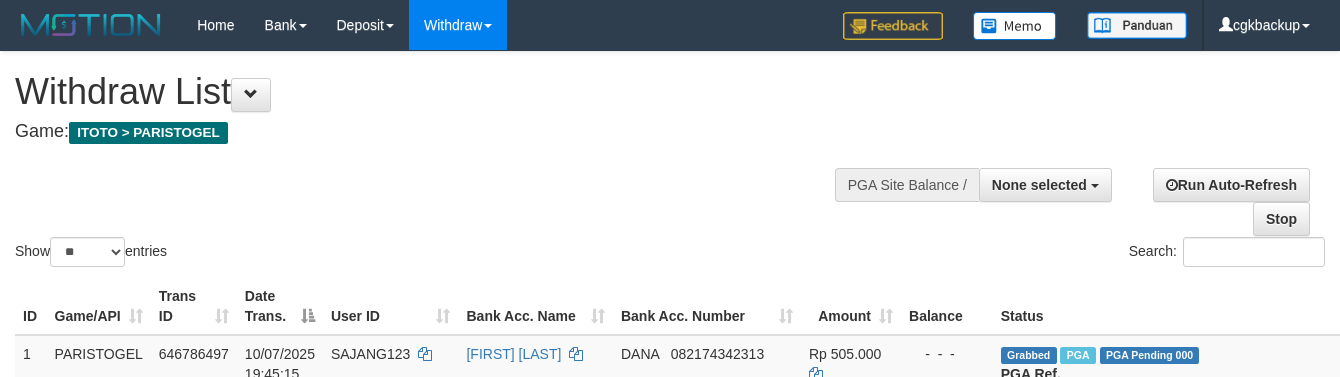 select 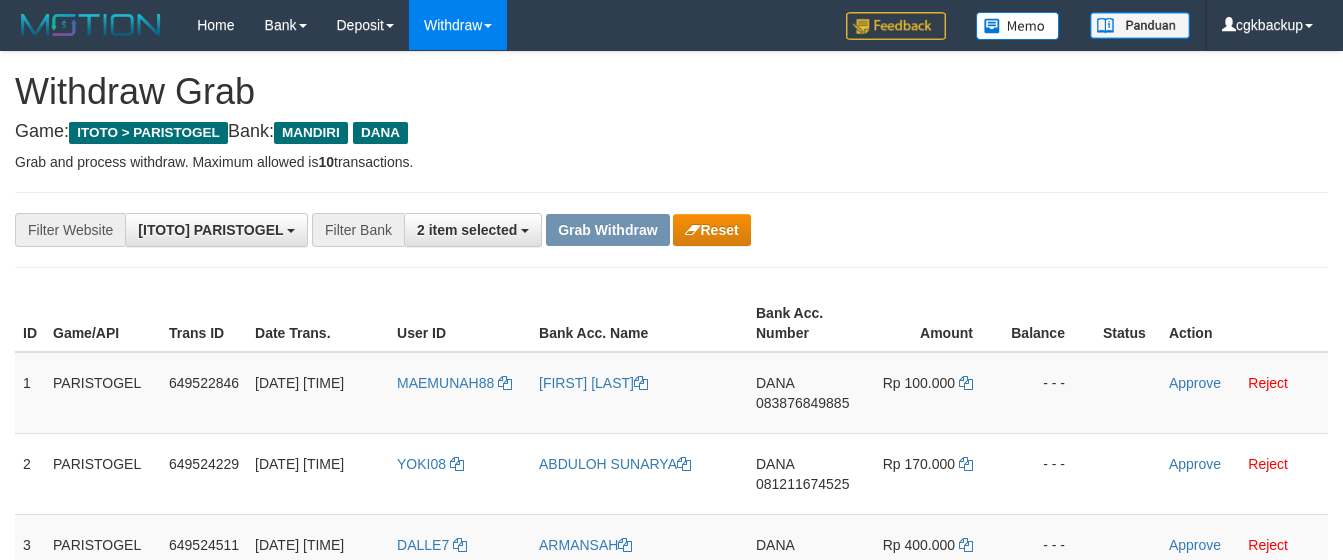 scroll, scrollTop: 140, scrollLeft: 0, axis: vertical 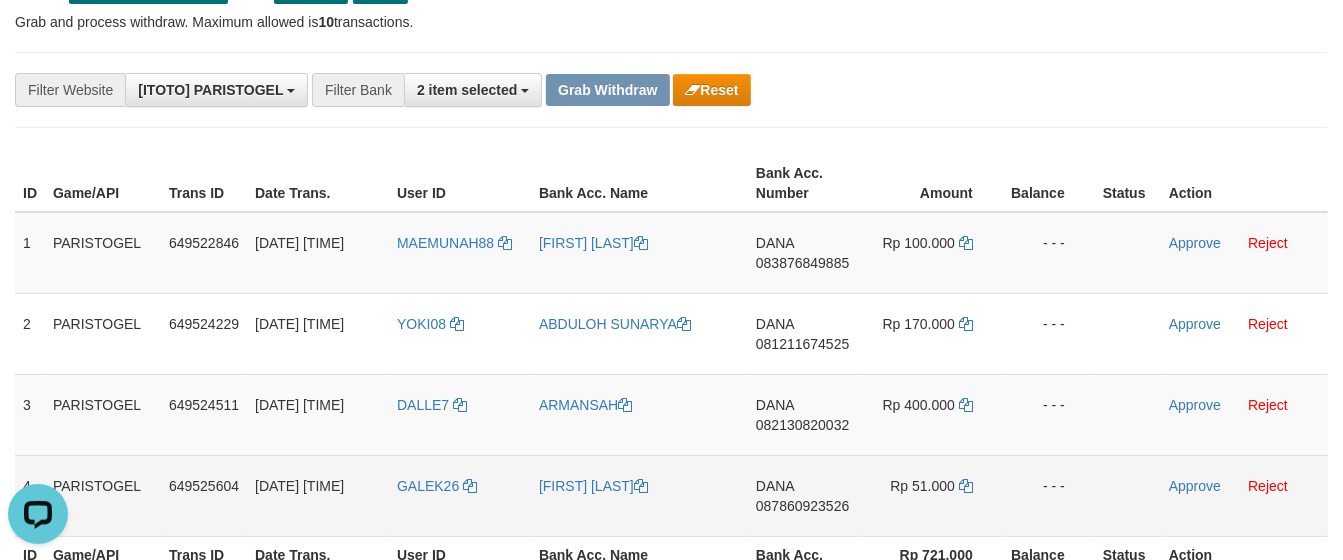 click on "[NAME]
[PHONE]" at bounding box center (806, 495) 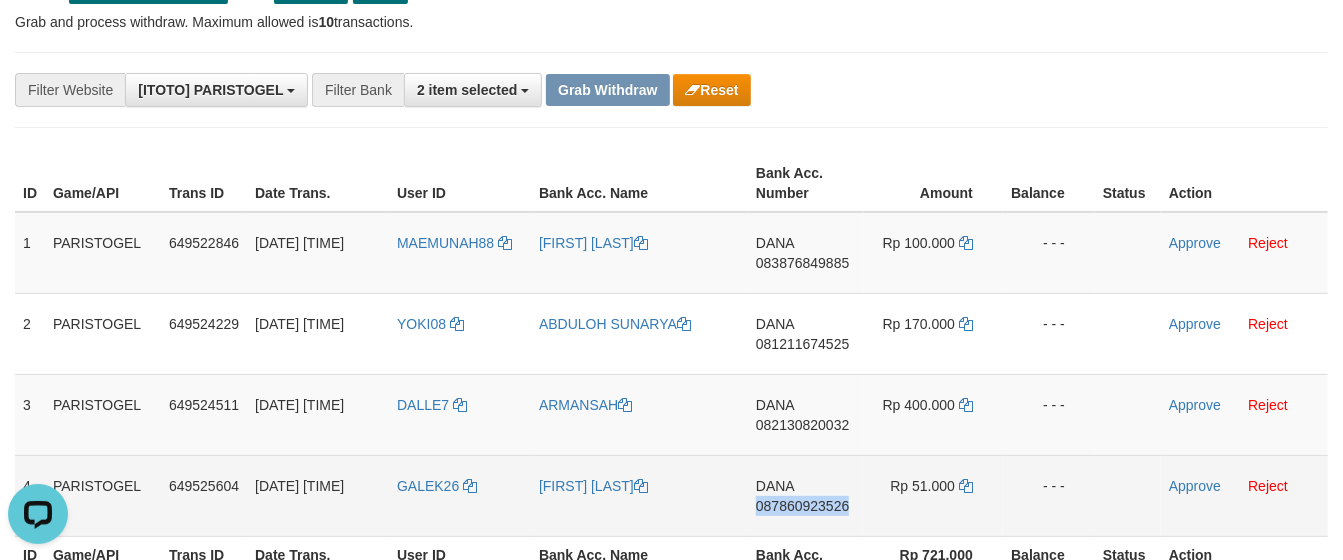 click on "DANA
087860923526" at bounding box center [806, 495] 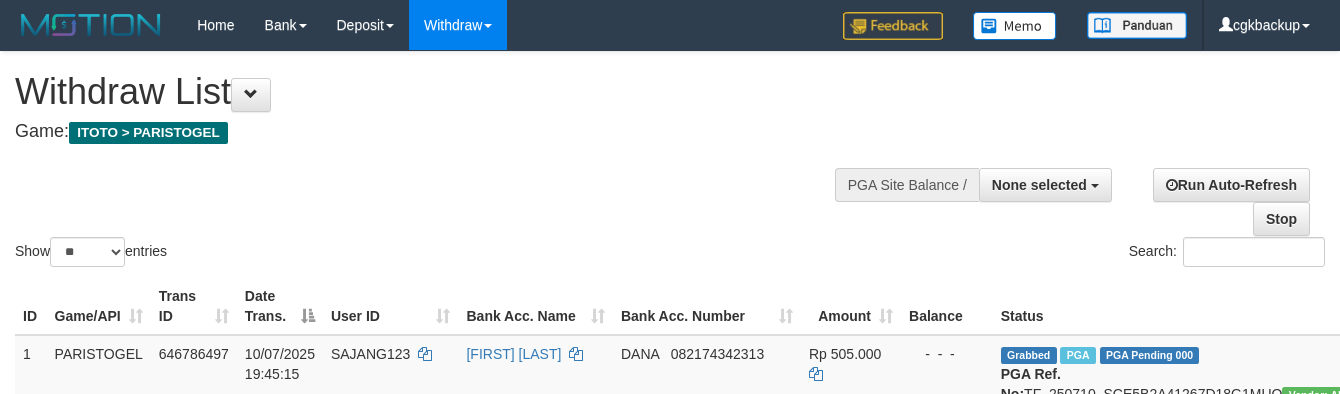 select 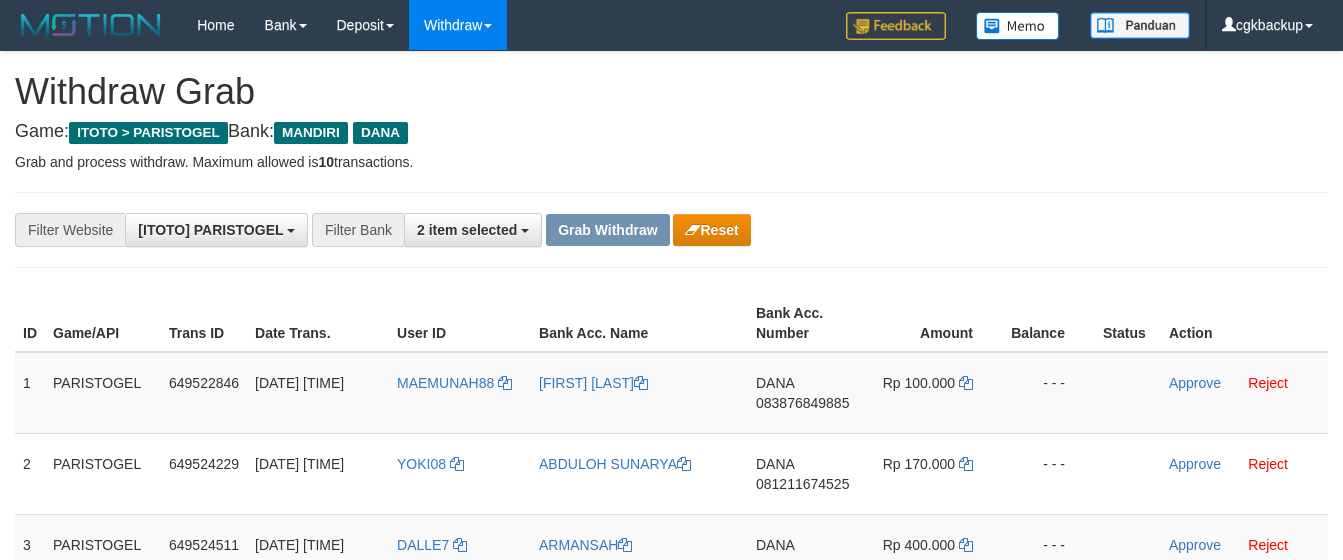 scroll, scrollTop: 141, scrollLeft: 0, axis: vertical 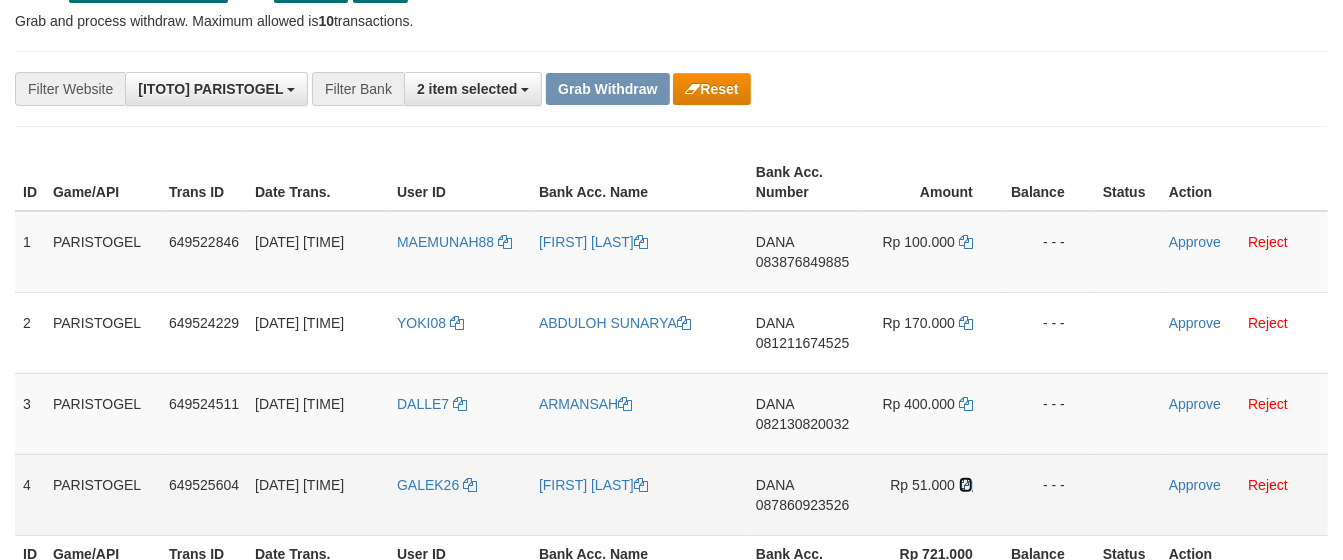 click at bounding box center [966, 485] 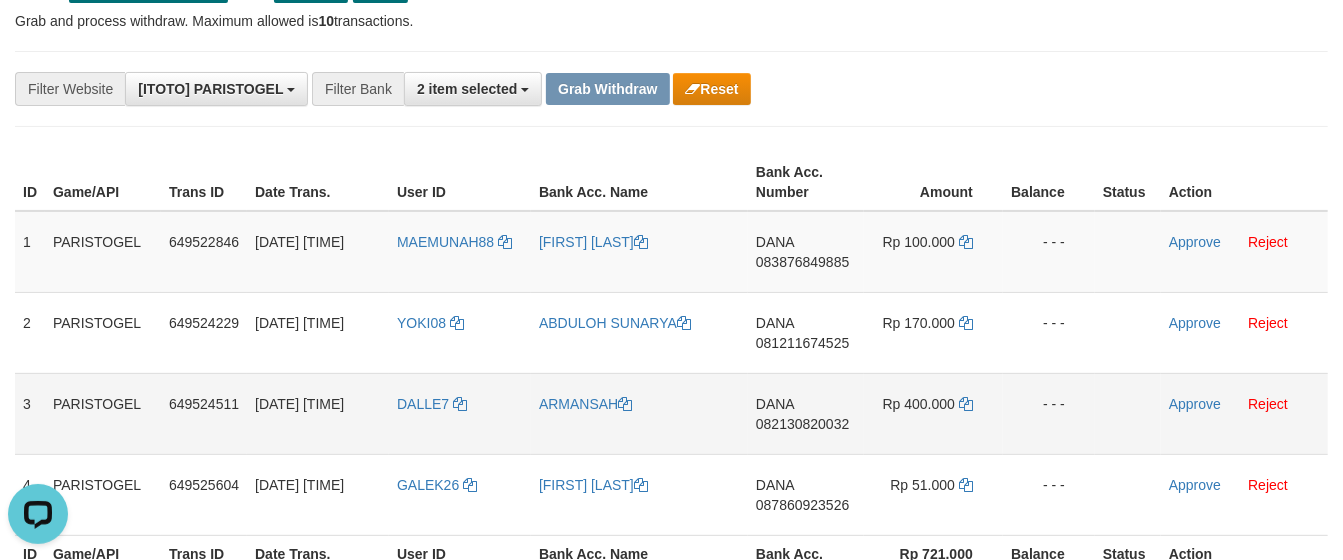 scroll, scrollTop: 0, scrollLeft: 0, axis: both 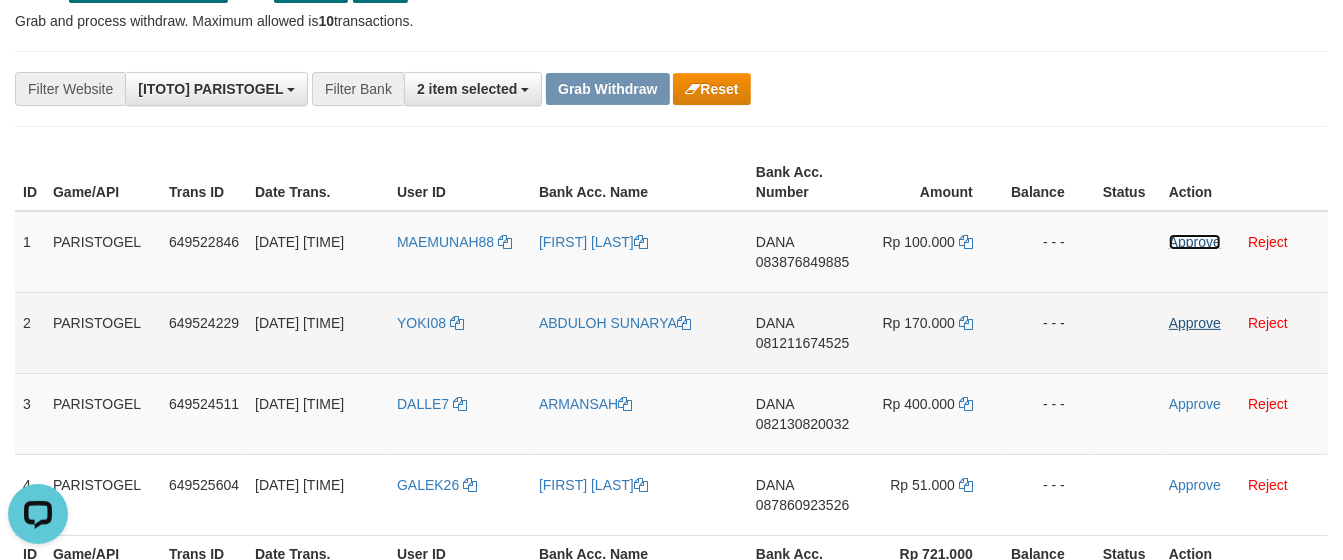 drag, startPoint x: 1182, startPoint y: 238, endPoint x: 1208, endPoint y: 318, distance: 84.118965 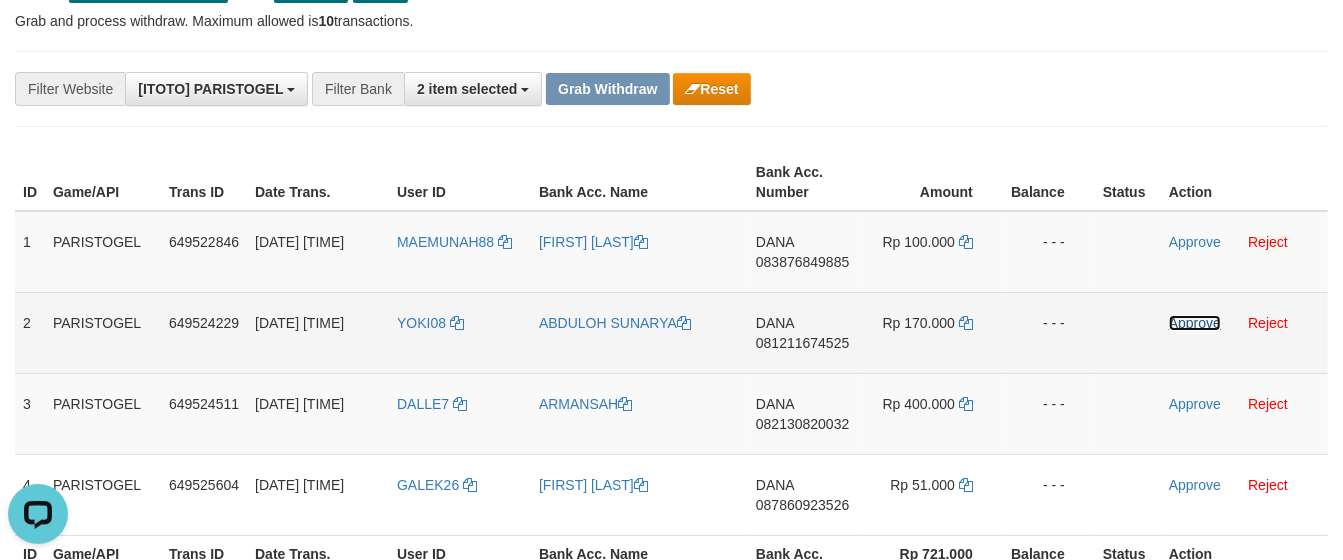 click on "Approve" at bounding box center [1195, 323] 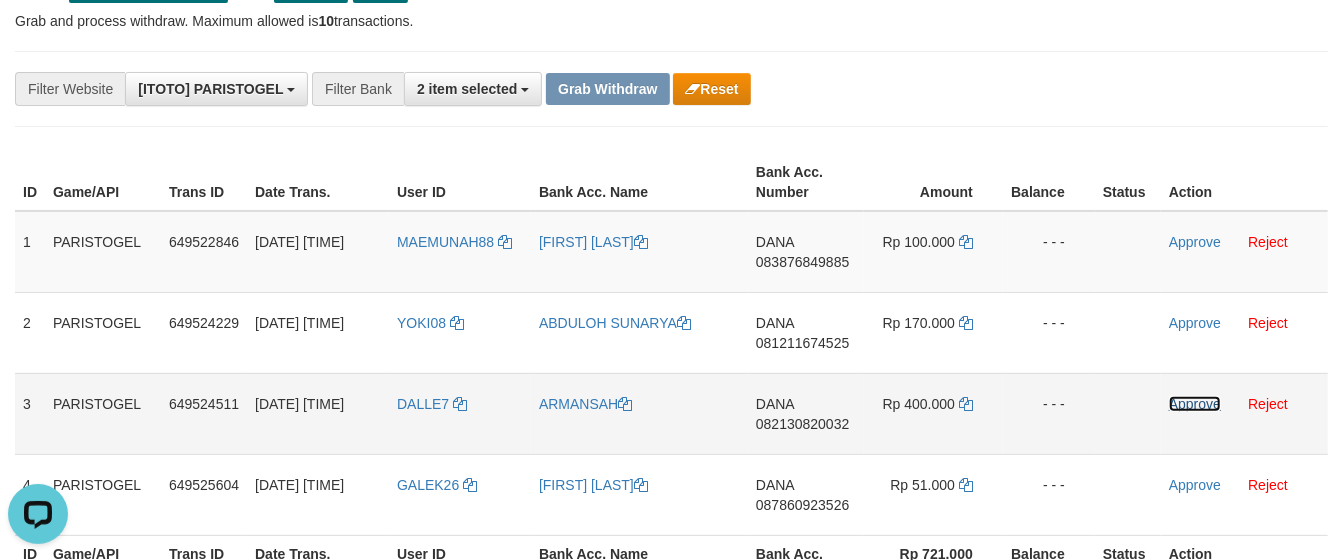 click on "Approve" at bounding box center (1195, 404) 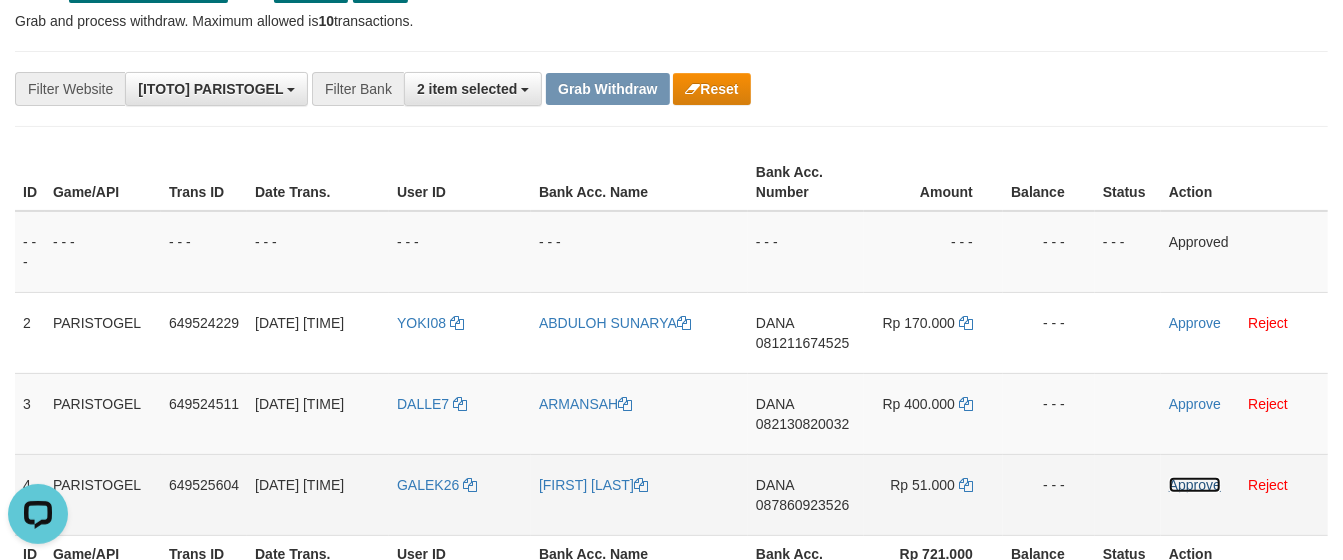 click on "Approve" at bounding box center (1195, 485) 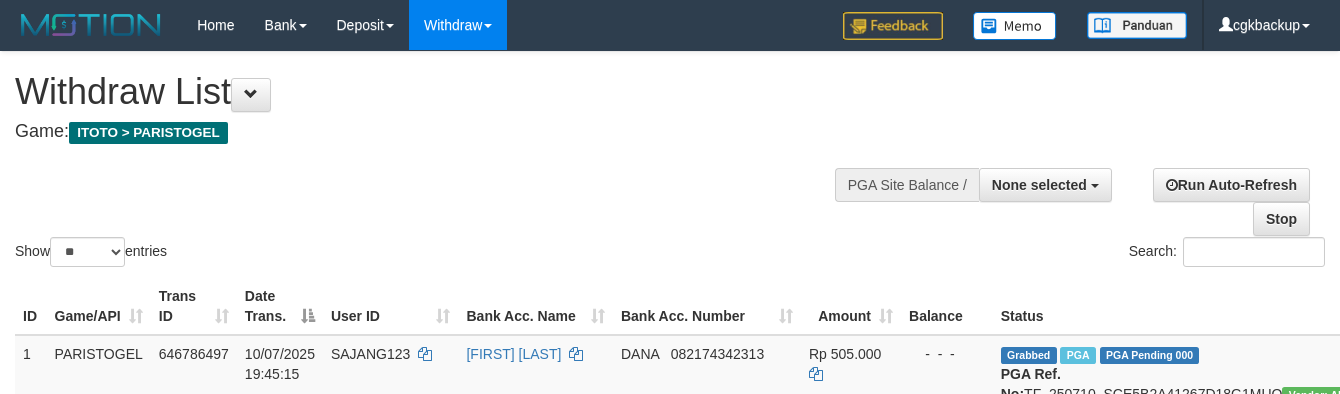 select 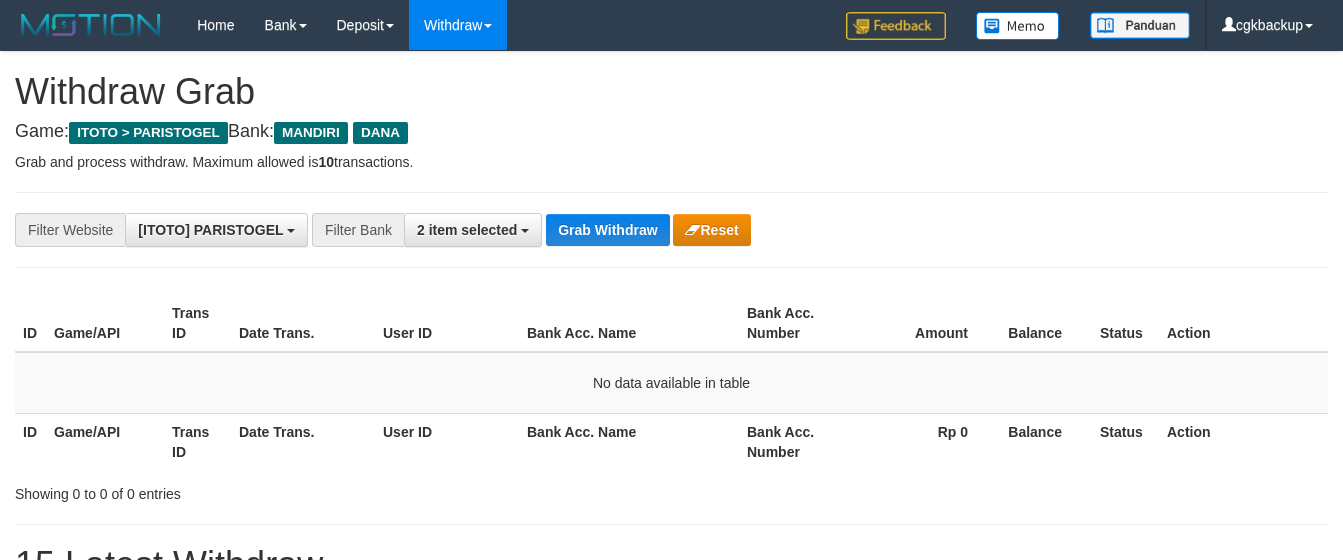 scroll, scrollTop: 141, scrollLeft: 0, axis: vertical 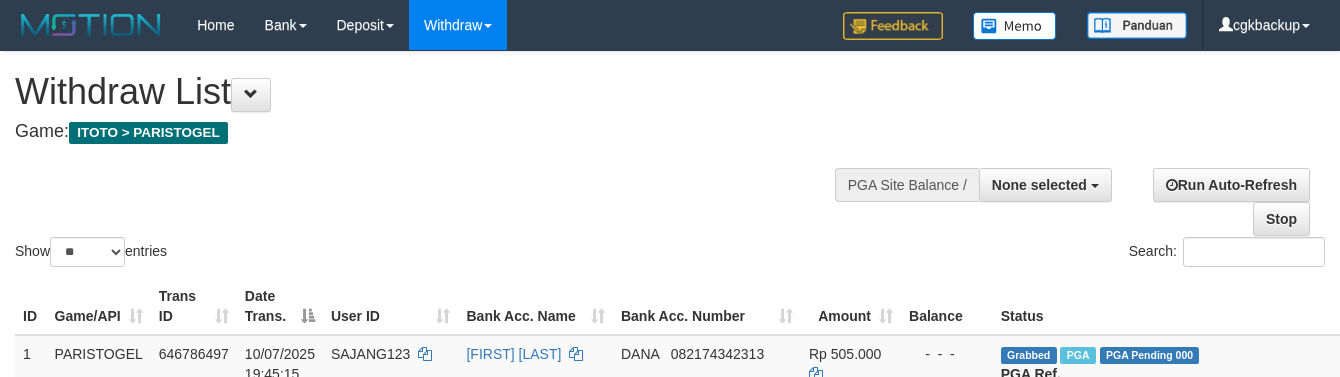 select 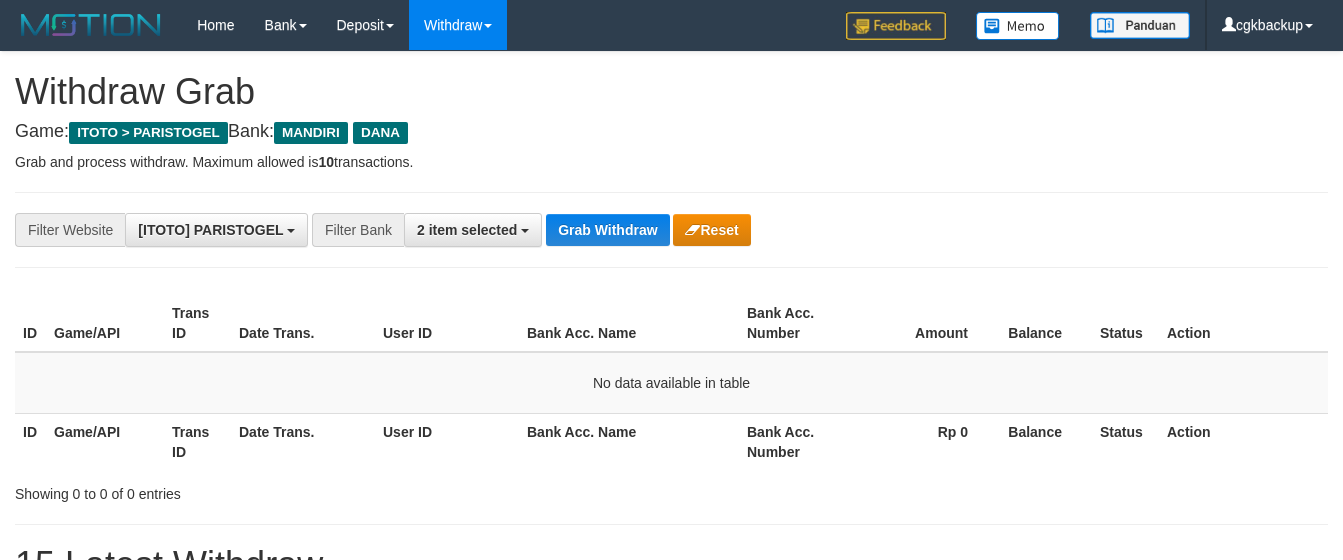scroll, scrollTop: 141, scrollLeft: 0, axis: vertical 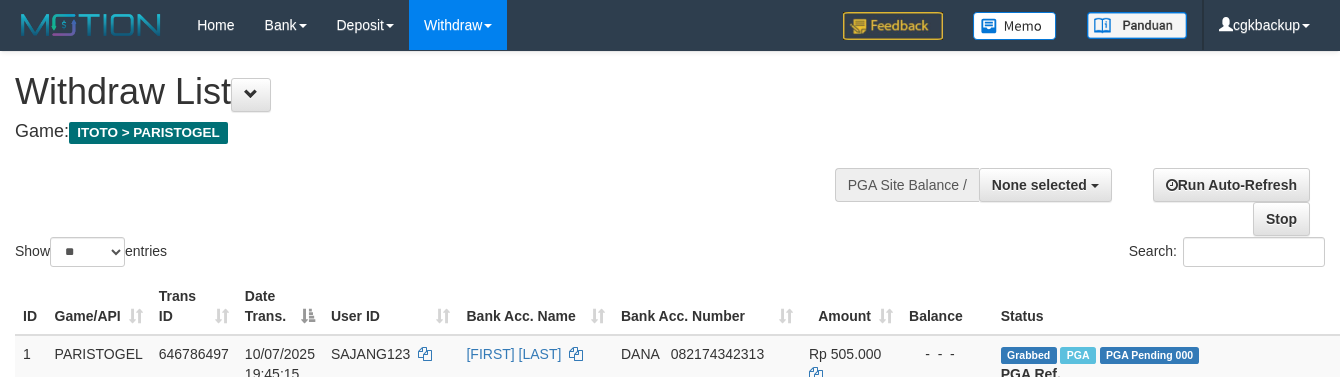 select 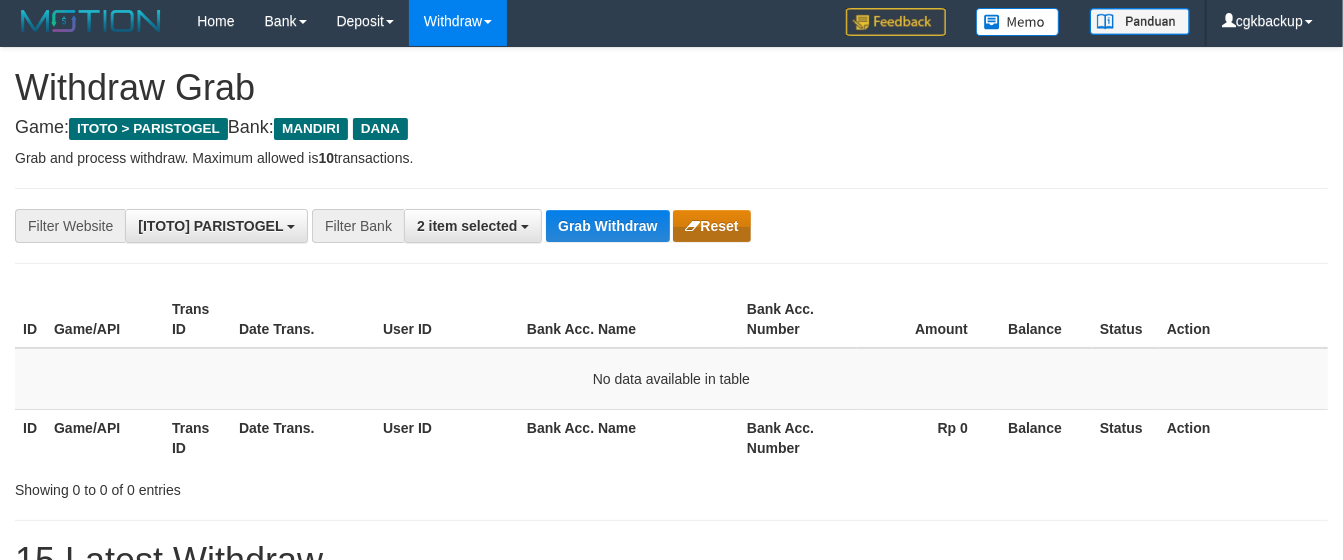 scroll, scrollTop: 0, scrollLeft: 0, axis: both 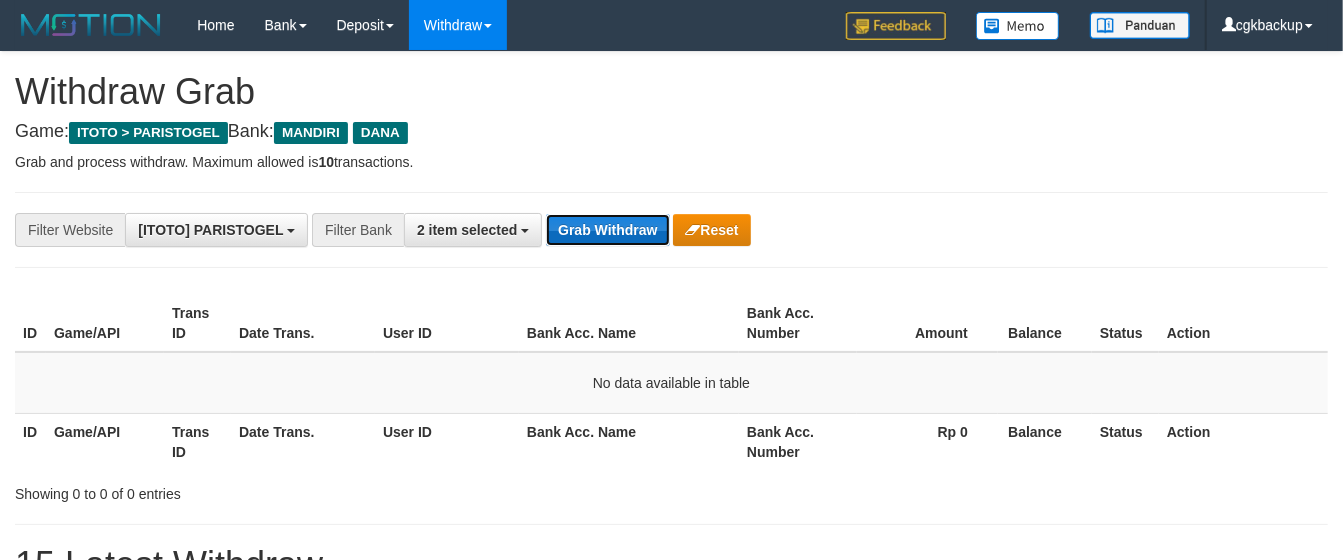 click on "Grab Withdraw" at bounding box center (607, 230) 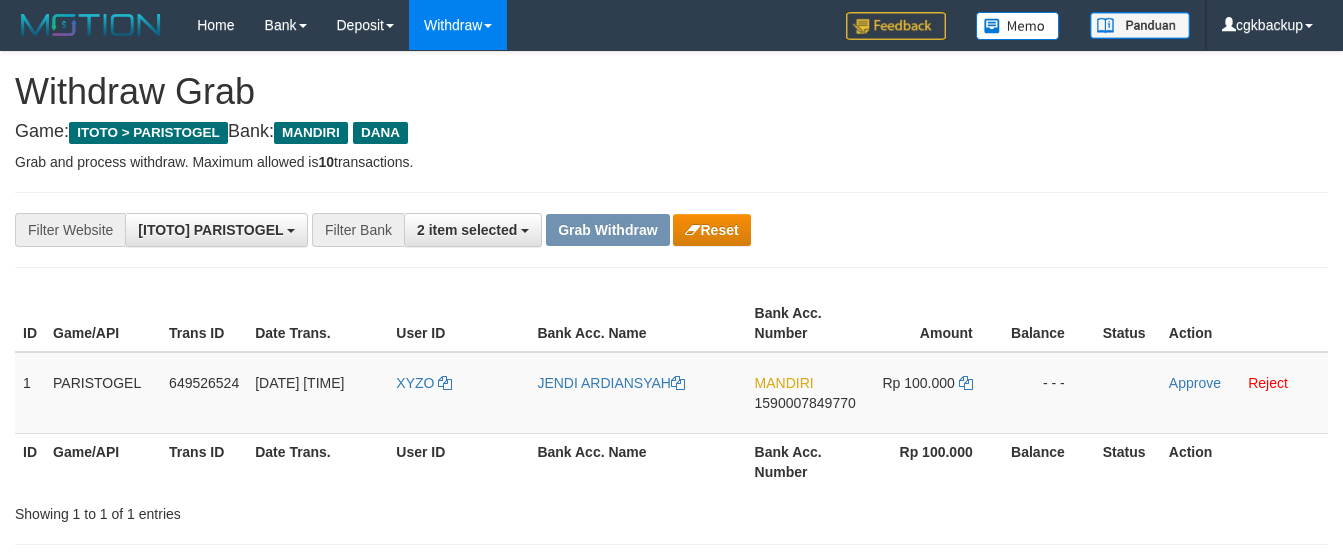 scroll, scrollTop: 0, scrollLeft: 0, axis: both 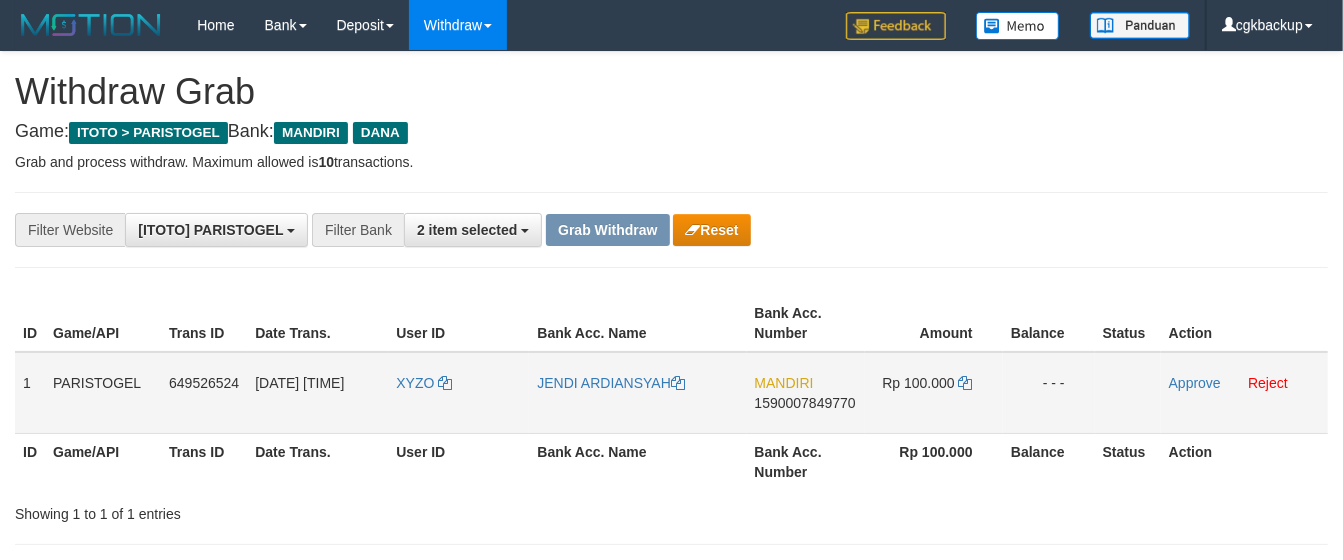 click on "XYZO" at bounding box center (458, 393) 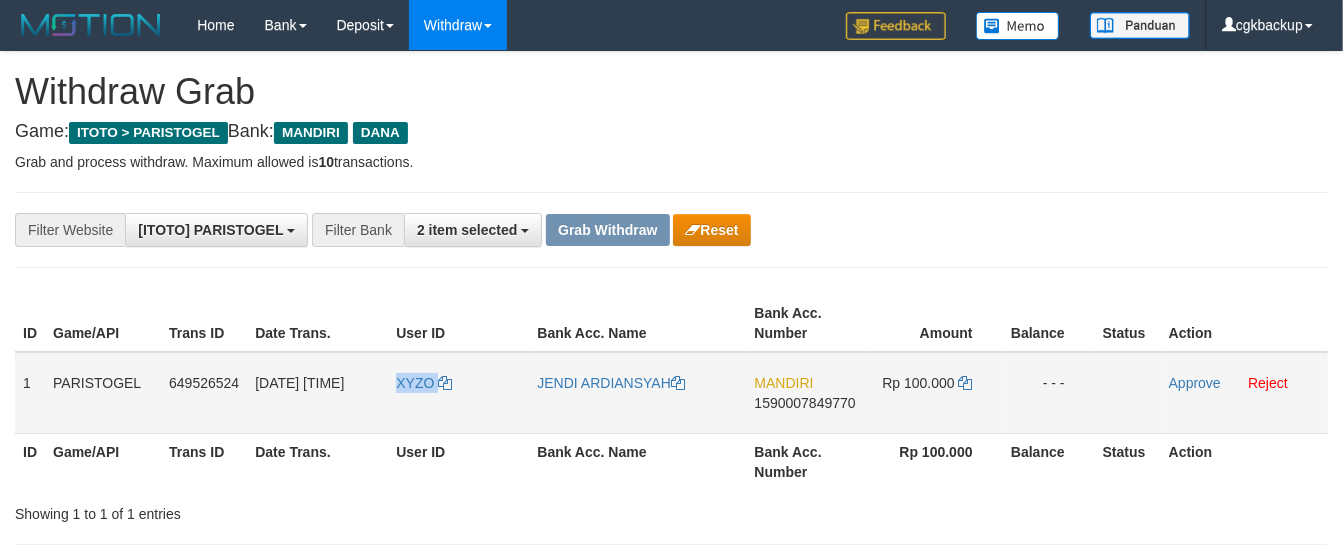 click on "XYZO" at bounding box center [458, 393] 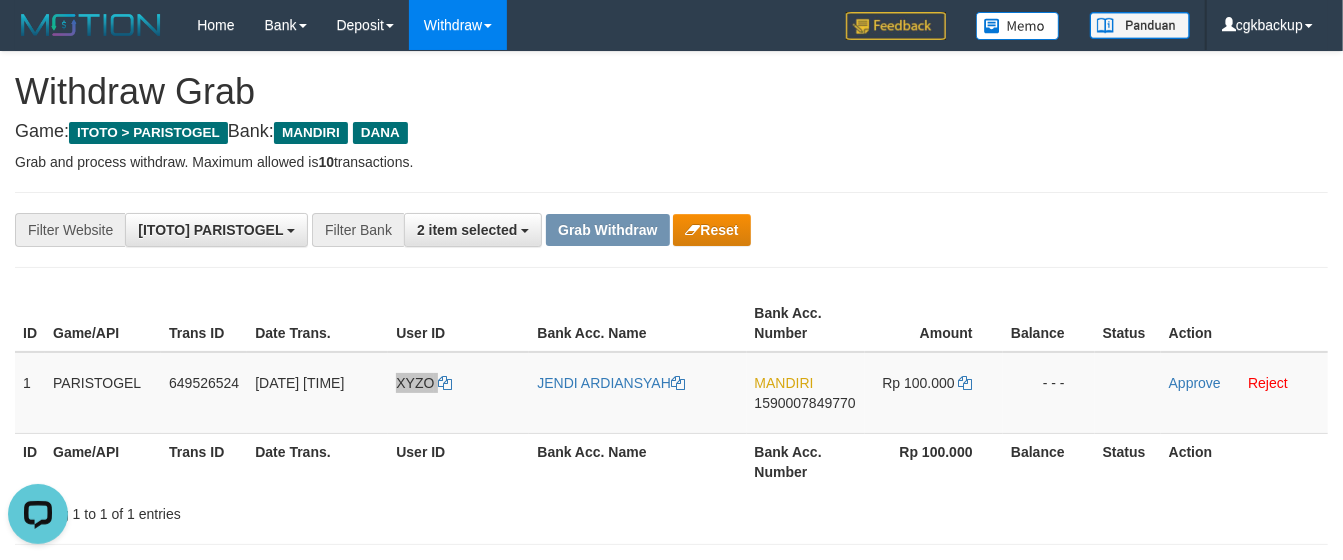 scroll, scrollTop: 0, scrollLeft: 0, axis: both 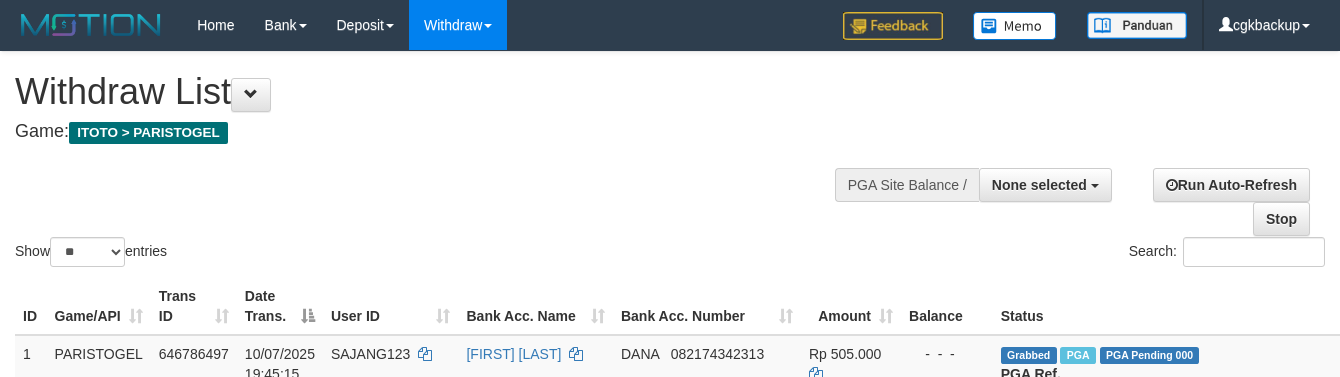 select 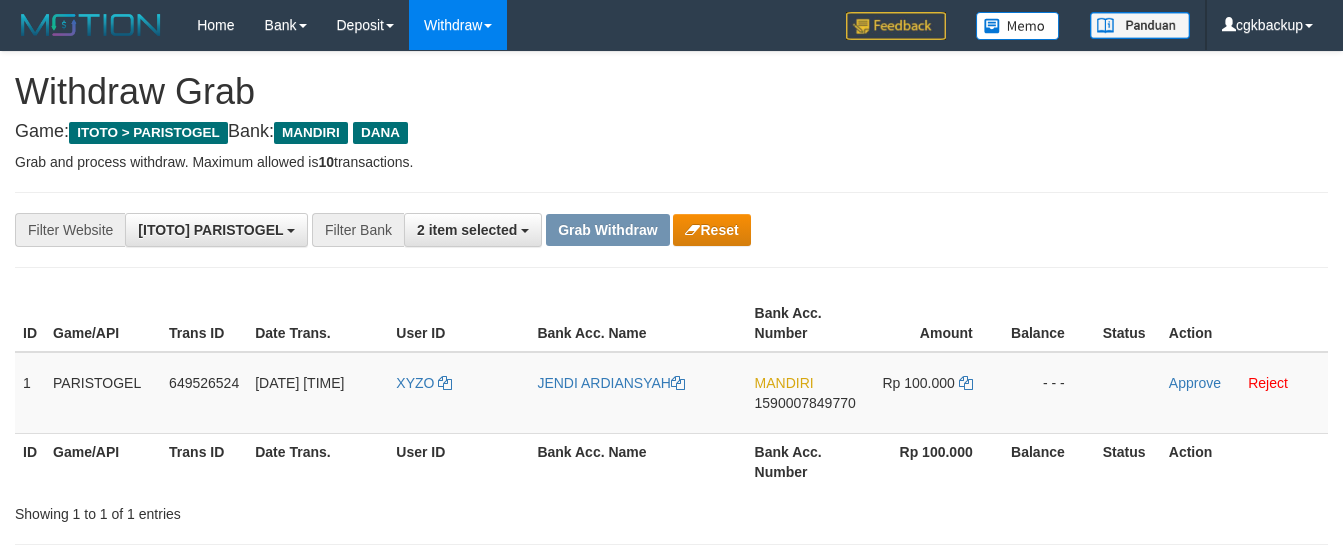 scroll, scrollTop: 0, scrollLeft: 0, axis: both 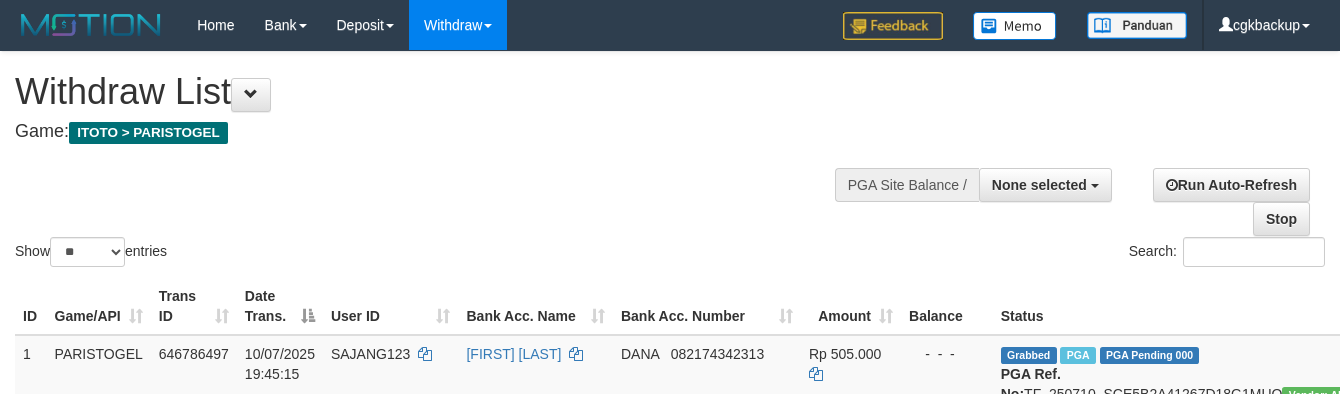 select 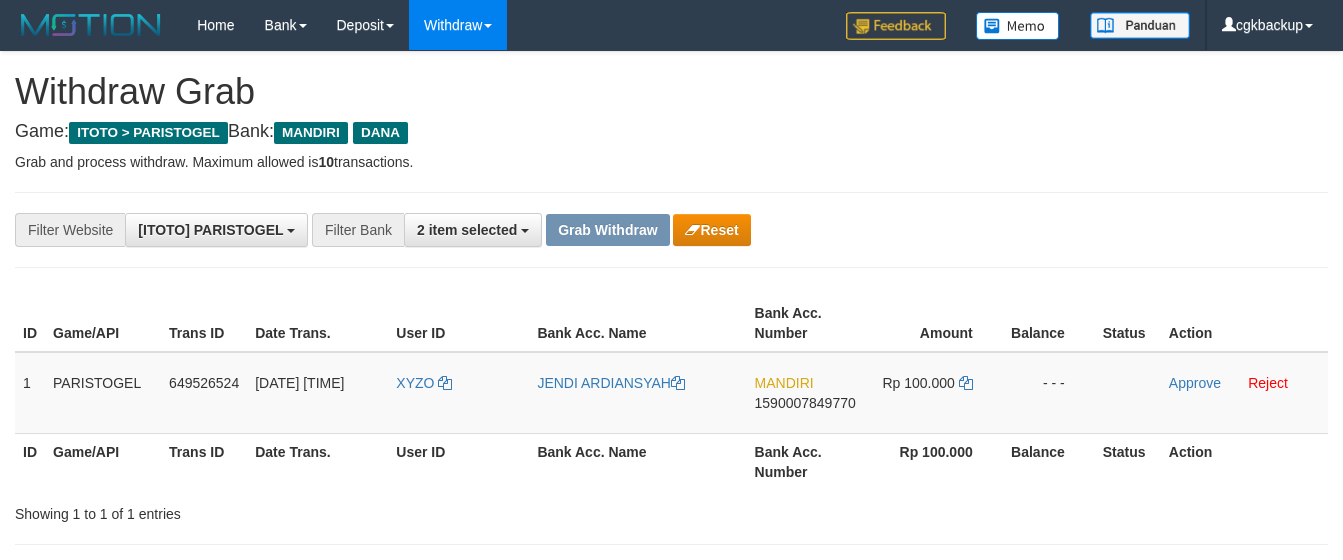 scroll, scrollTop: 0, scrollLeft: 0, axis: both 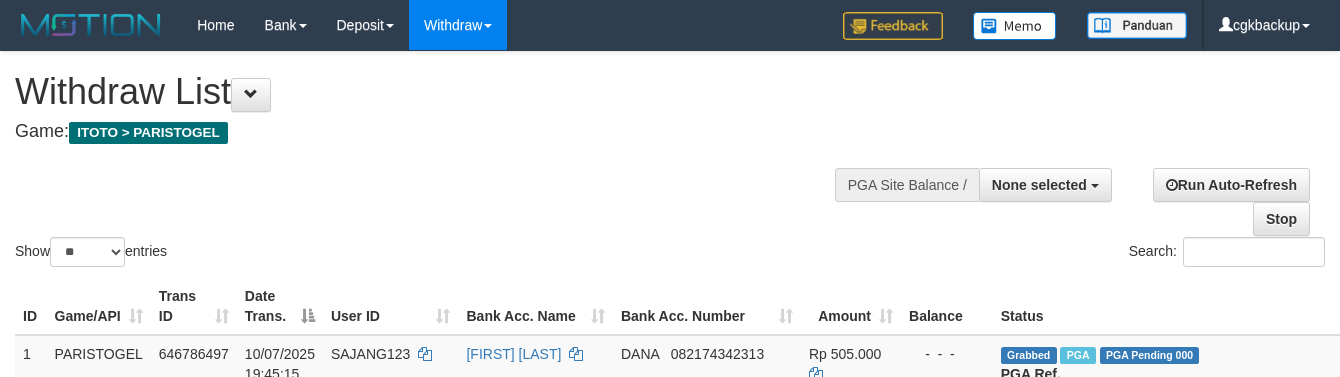 select 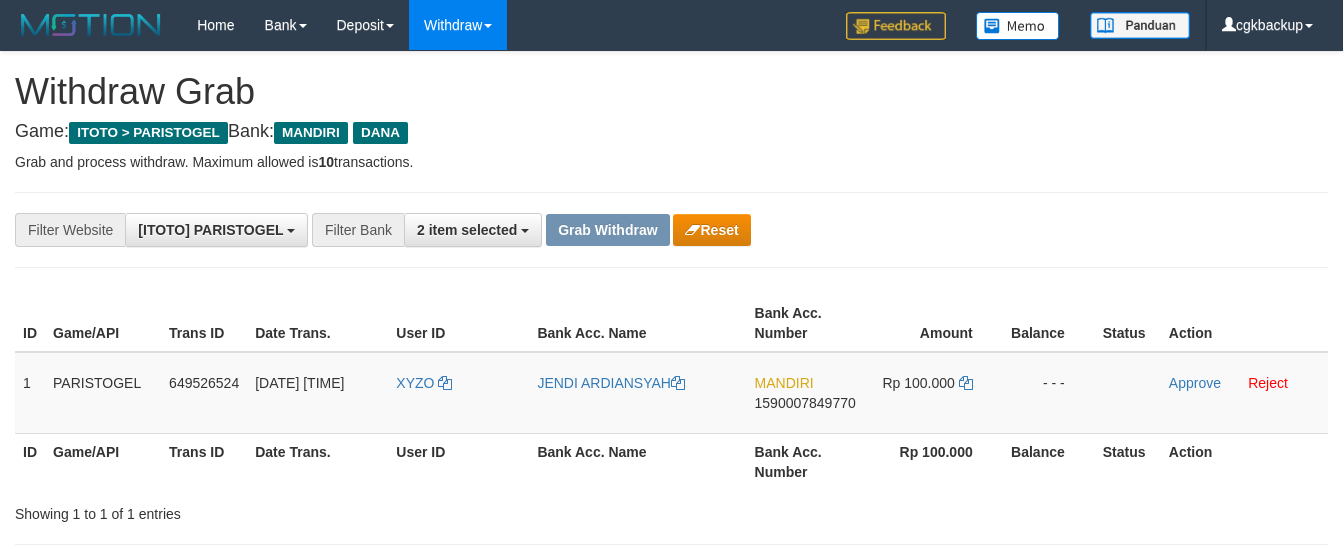 scroll, scrollTop: 0, scrollLeft: 0, axis: both 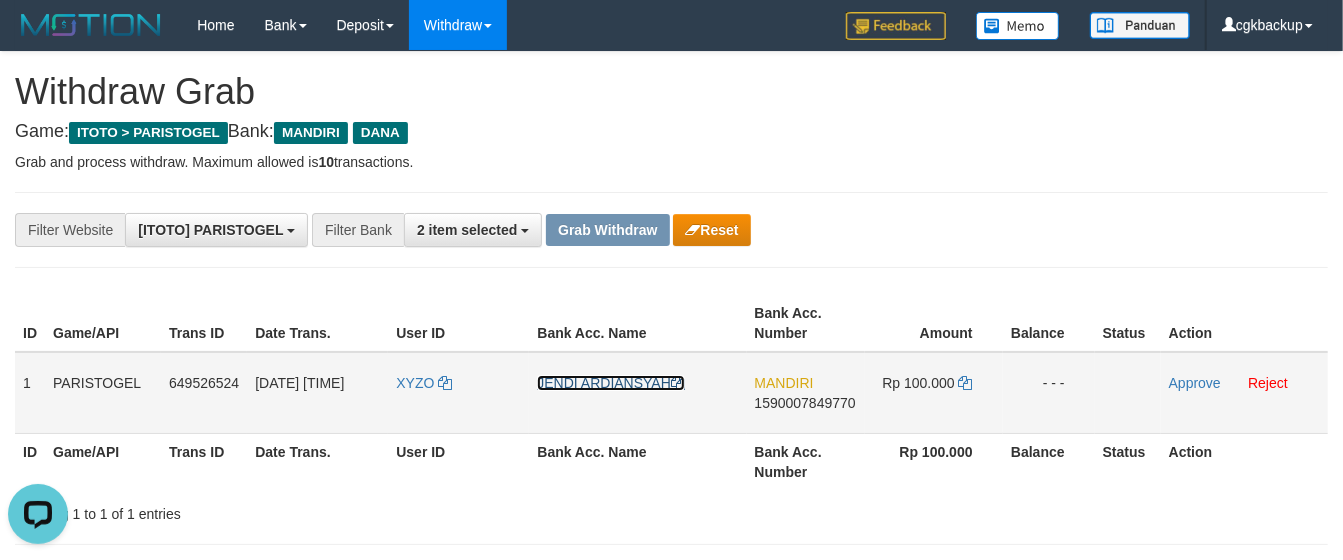 click on "JENDI ARDIANSYAH" at bounding box center (611, 383) 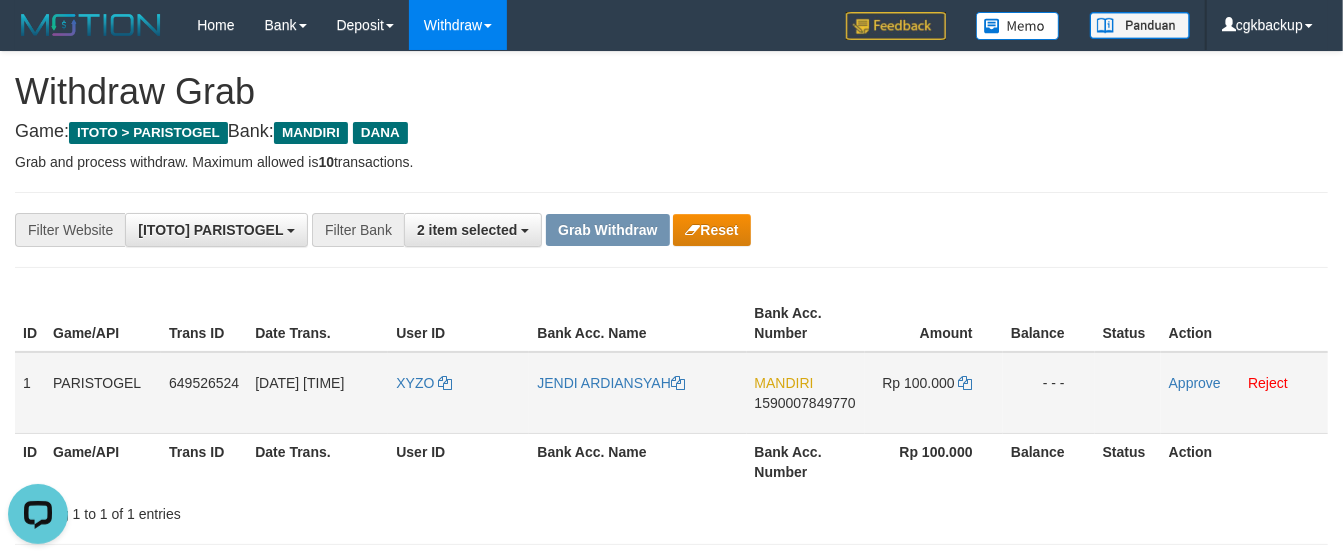 click on "MANDIRI
1590007849770" at bounding box center (806, 393) 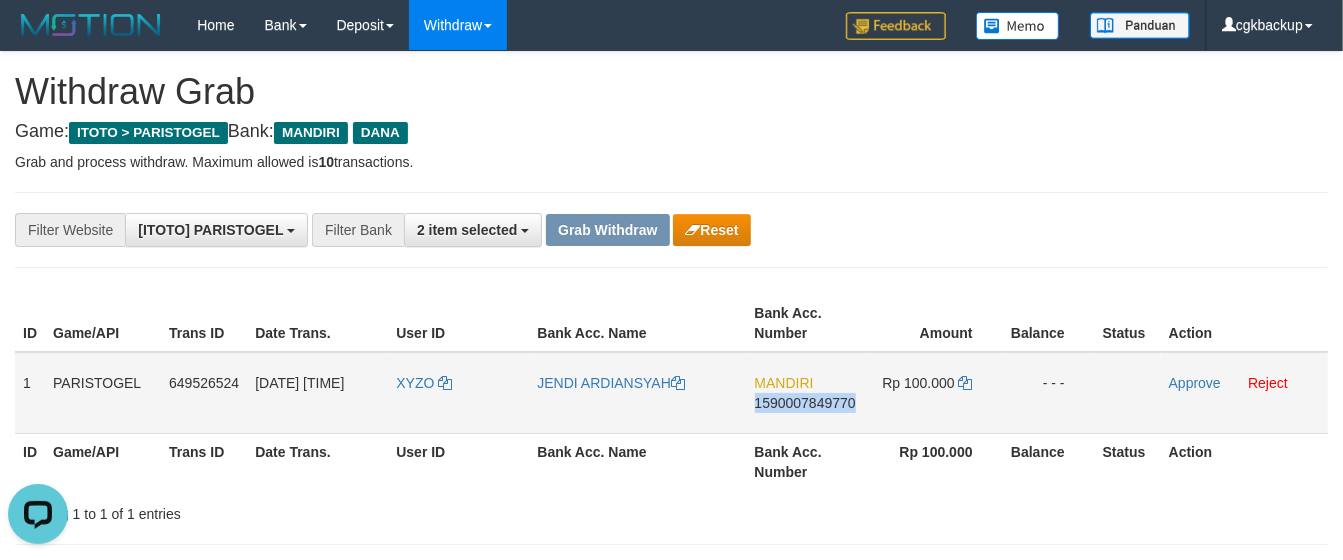 click on "MANDIRI
1590007849770" at bounding box center (806, 393) 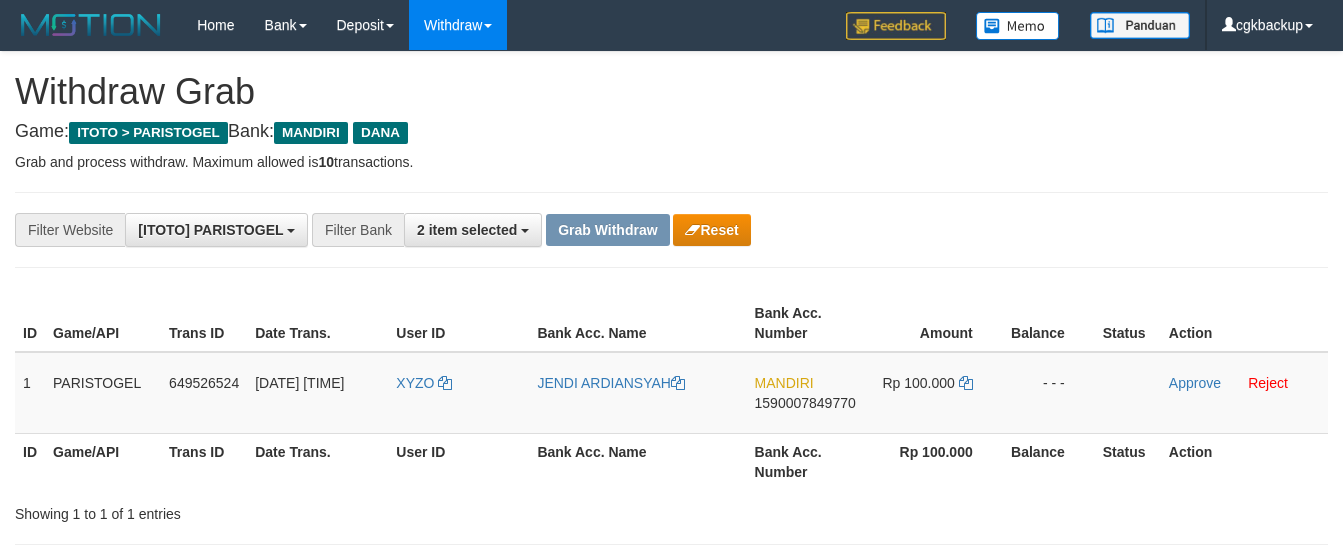 scroll, scrollTop: 0, scrollLeft: 0, axis: both 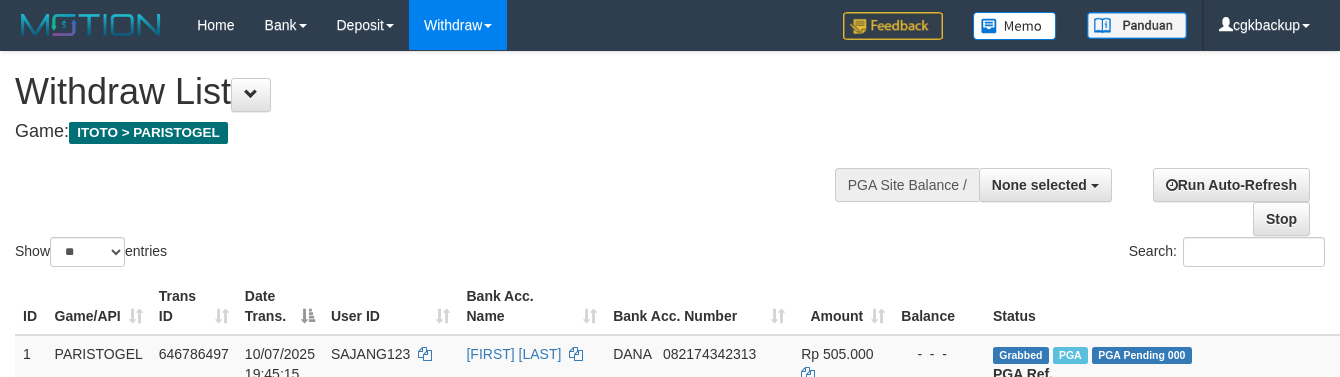 select 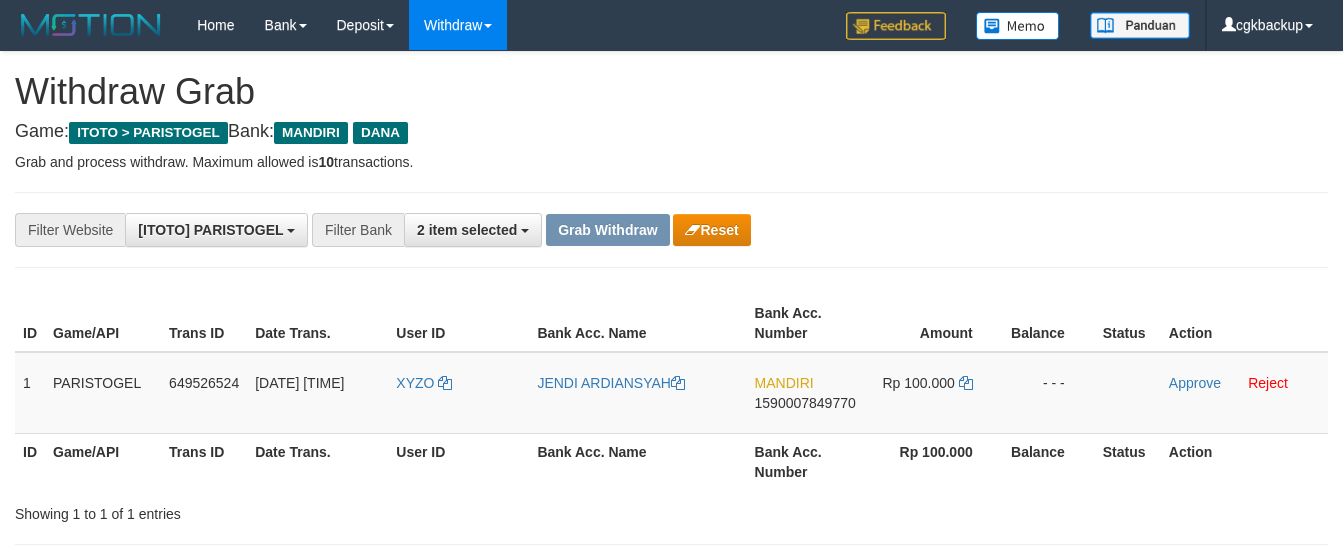 scroll, scrollTop: 0, scrollLeft: 0, axis: both 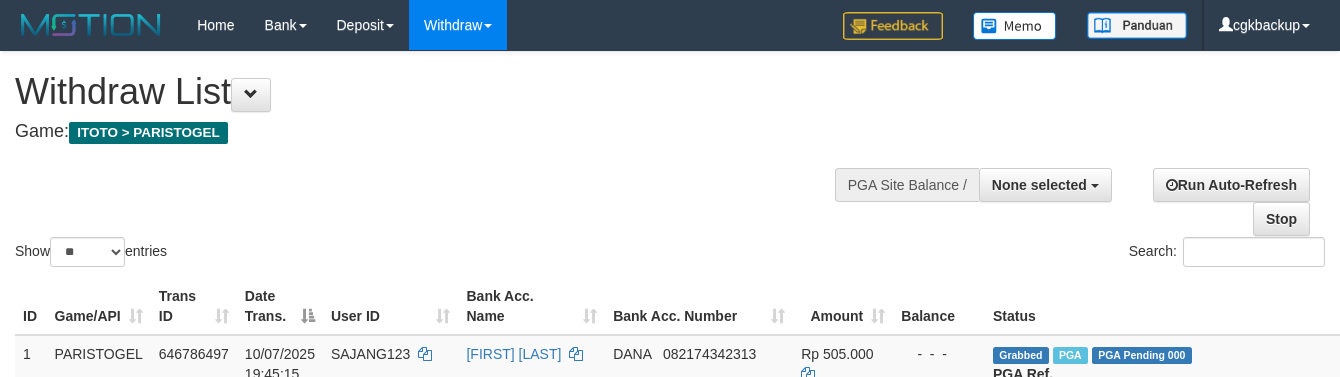 select 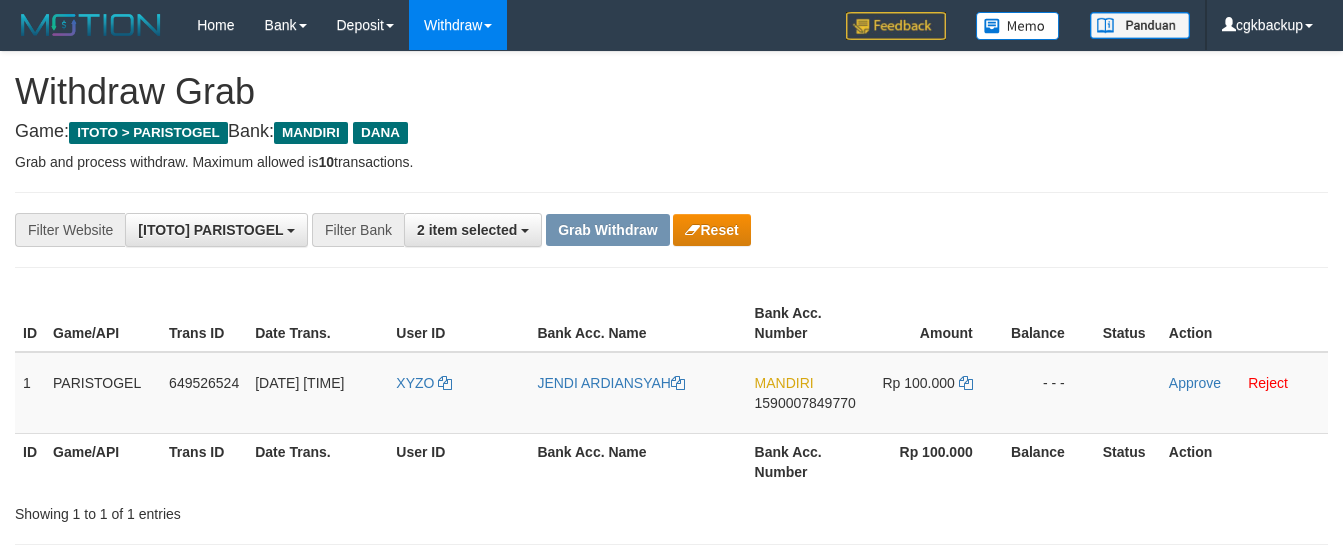 scroll, scrollTop: 0, scrollLeft: 0, axis: both 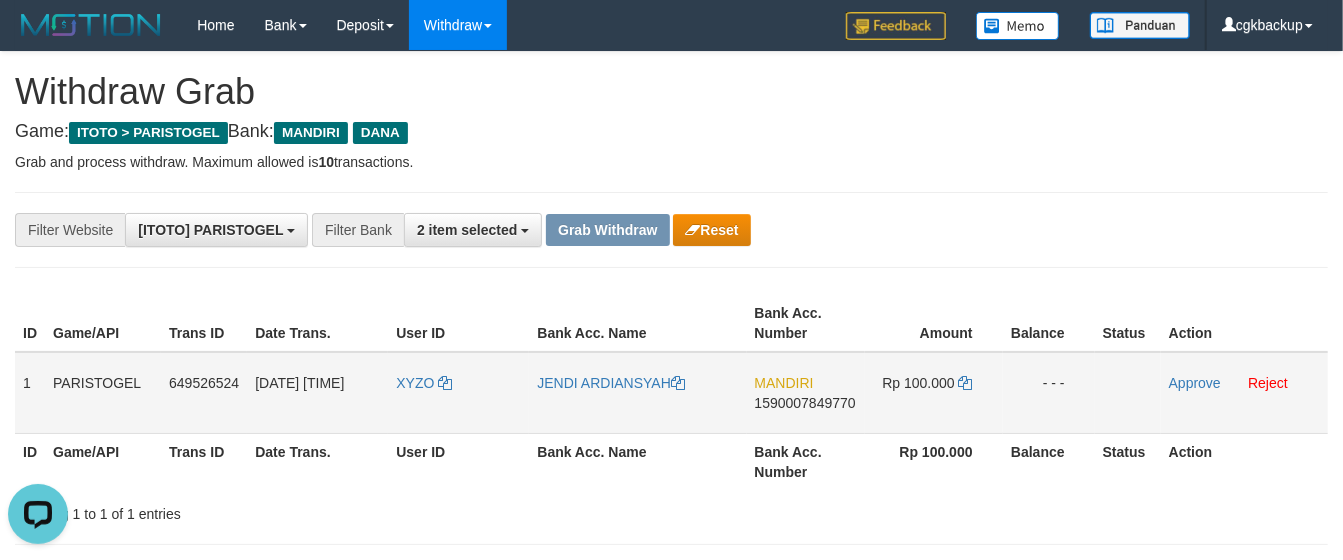 click on "MANDIRI
1590007849770" at bounding box center [806, 393] 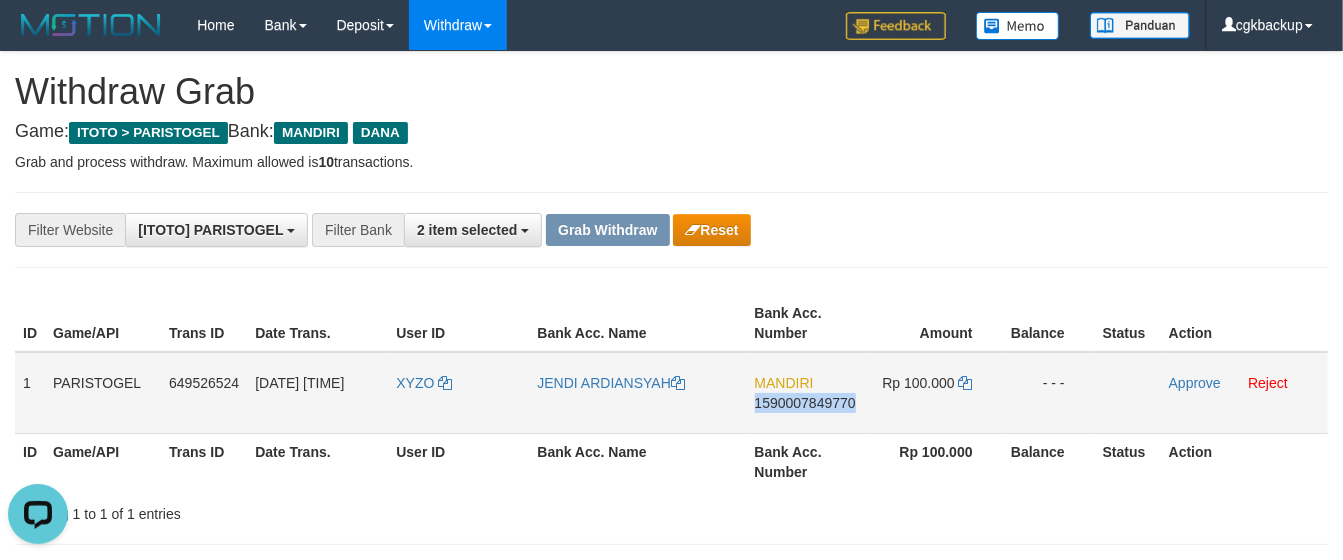 click on "MANDIRI
1590007849770" at bounding box center [806, 393] 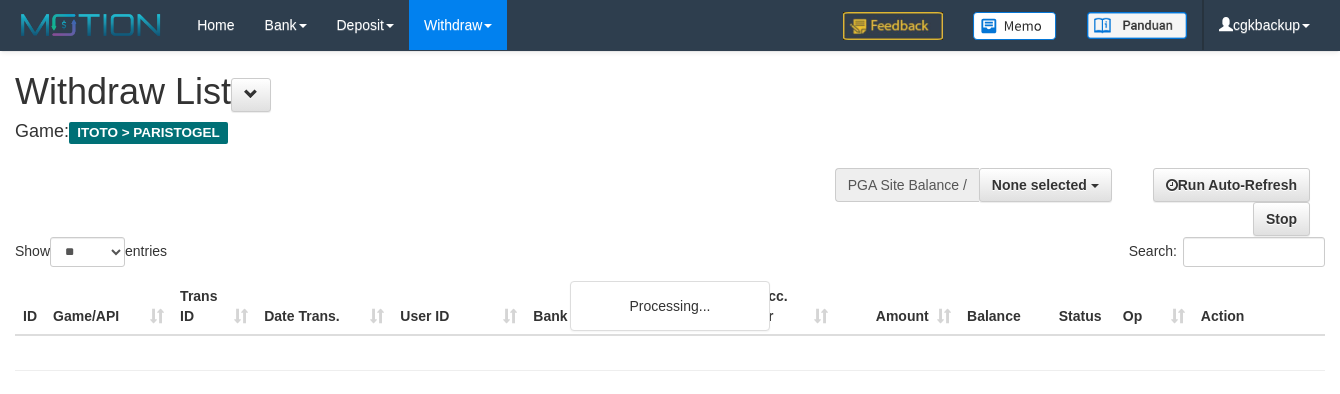 select 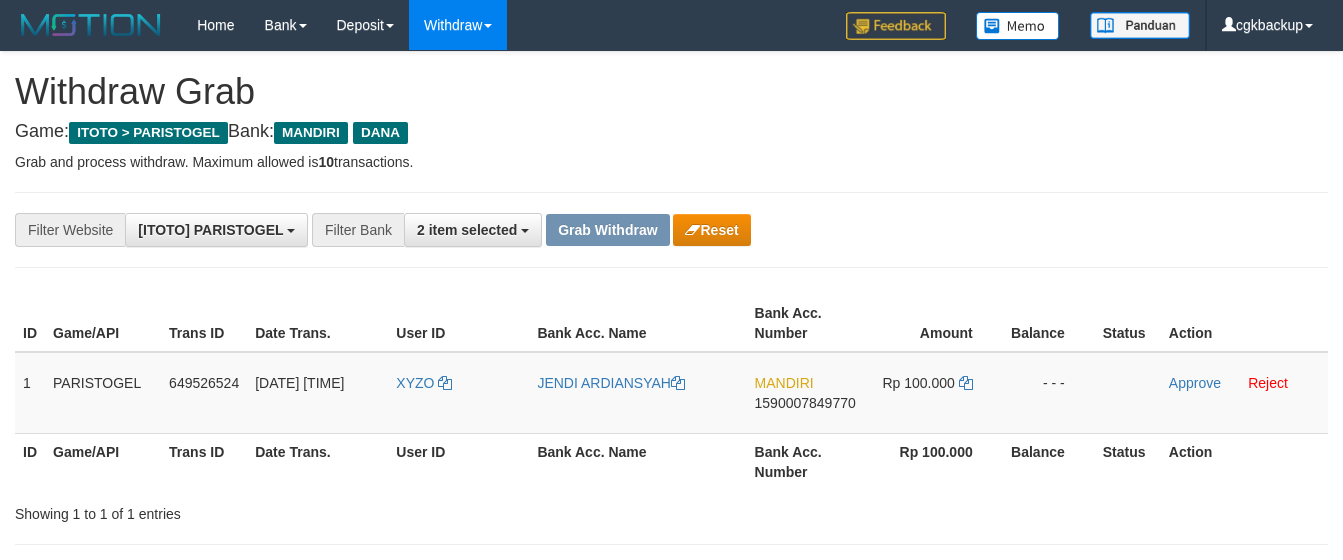 scroll, scrollTop: 0, scrollLeft: 0, axis: both 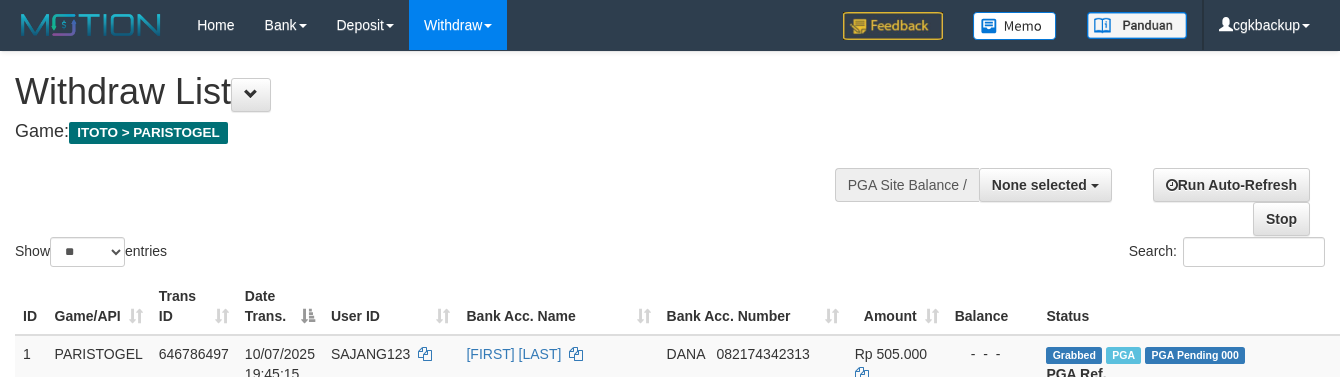 select 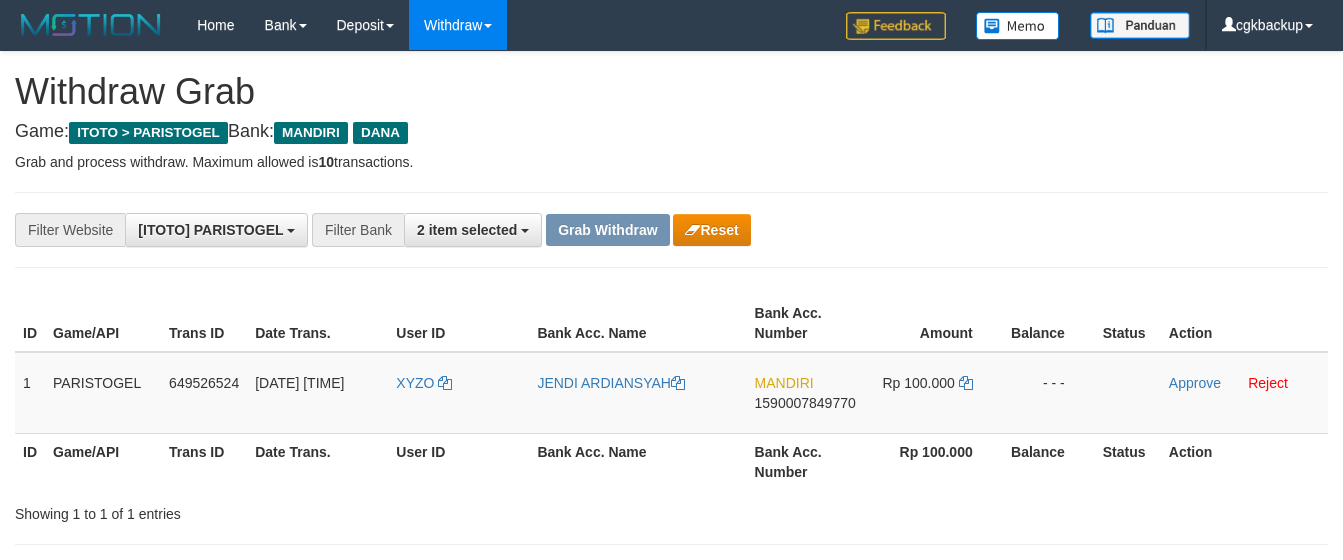 scroll, scrollTop: 0, scrollLeft: 0, axis: both 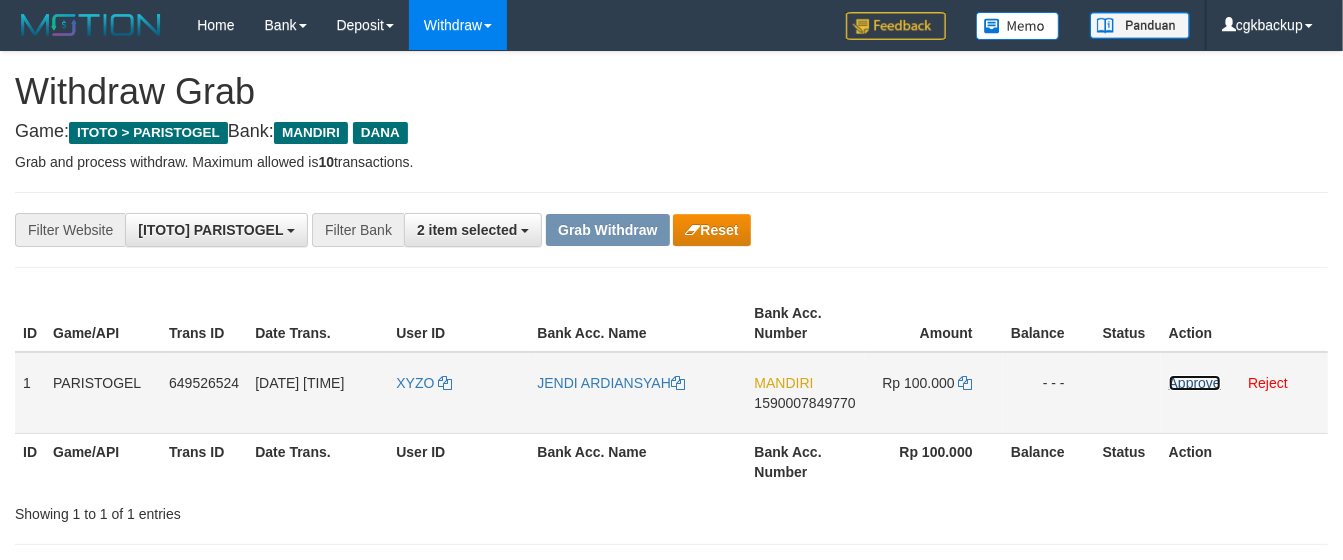 click on "Approve" at bounding box center (1195, 383) 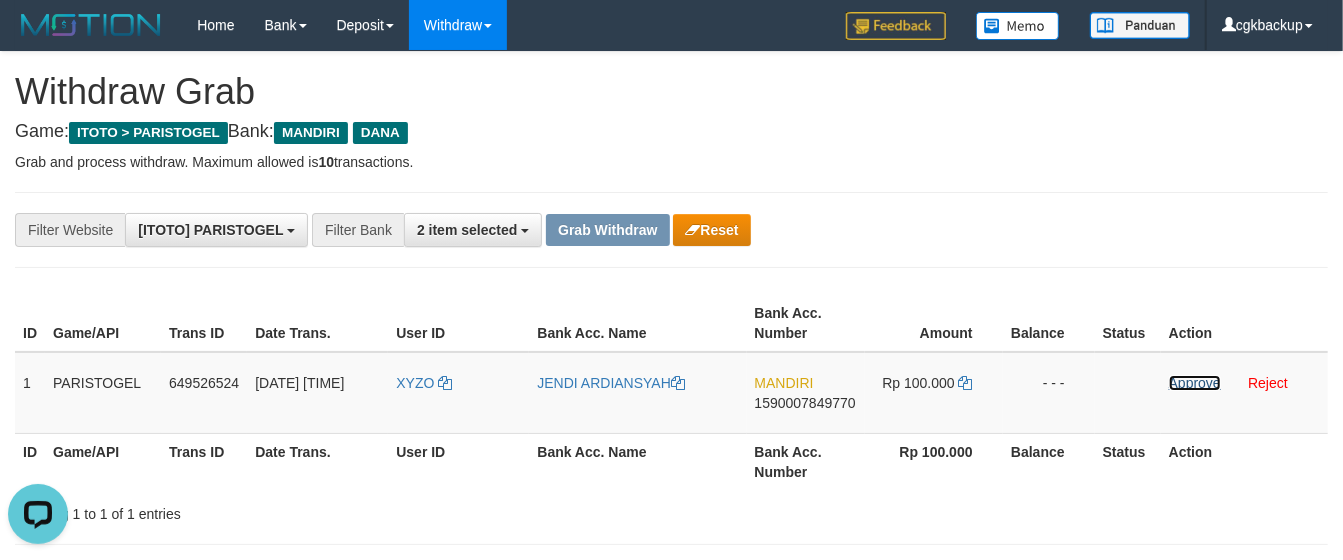 scroll, scrollTop: 0, scrollLeft: 0, axis: both 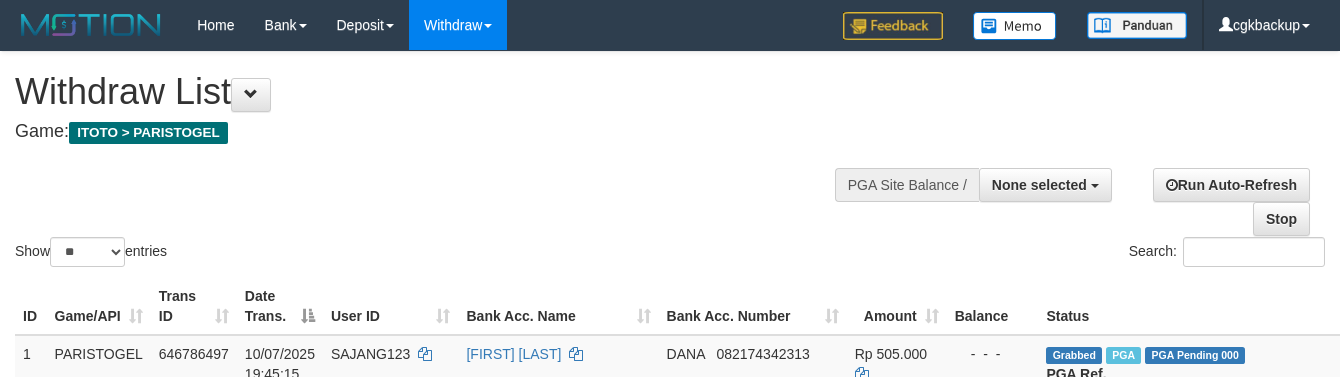 select 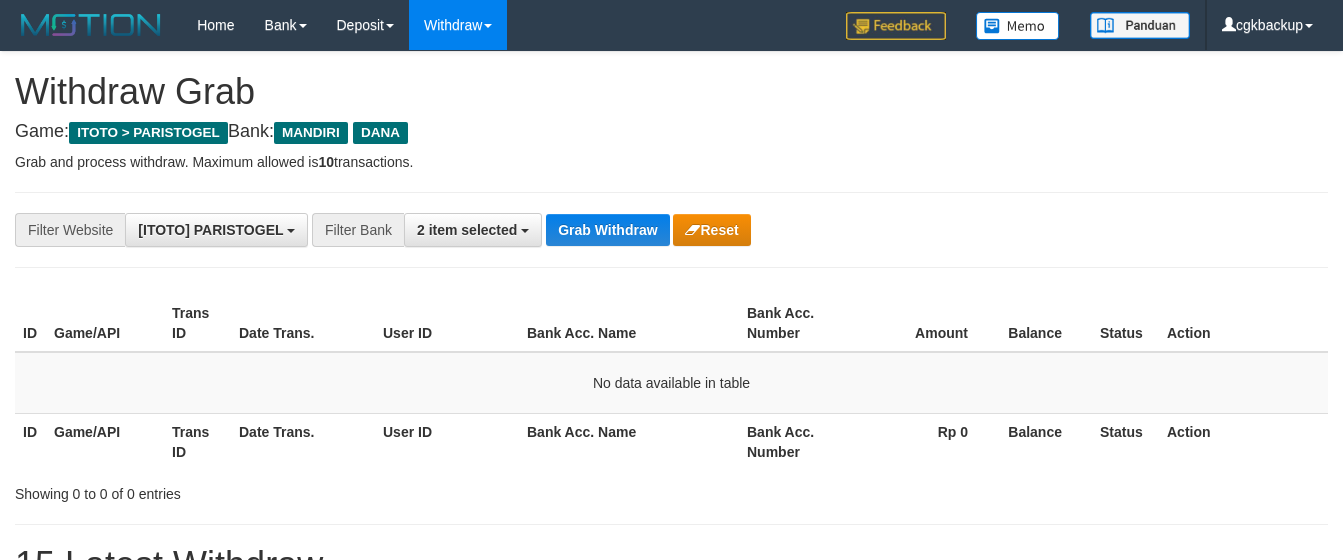 scroll, scrollTop: 0, scrollLeft: 0, axis: both 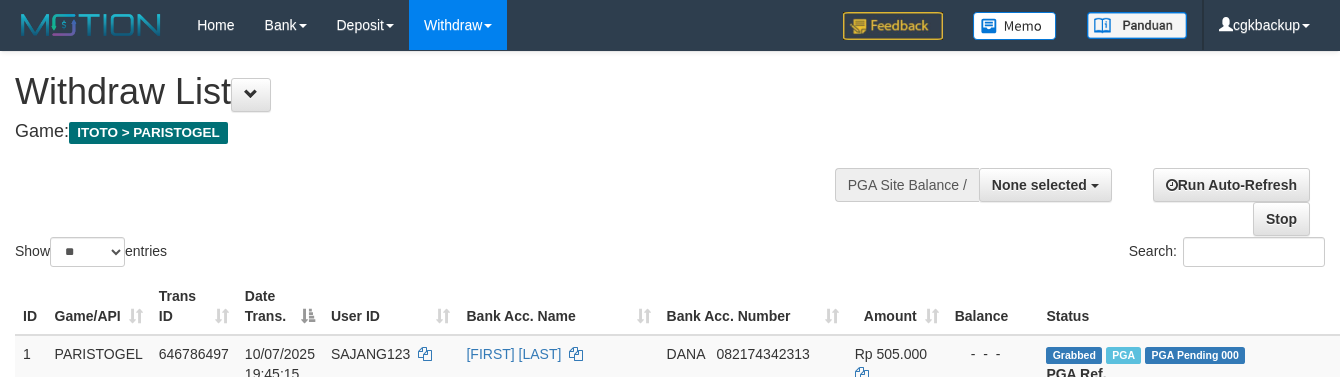 select 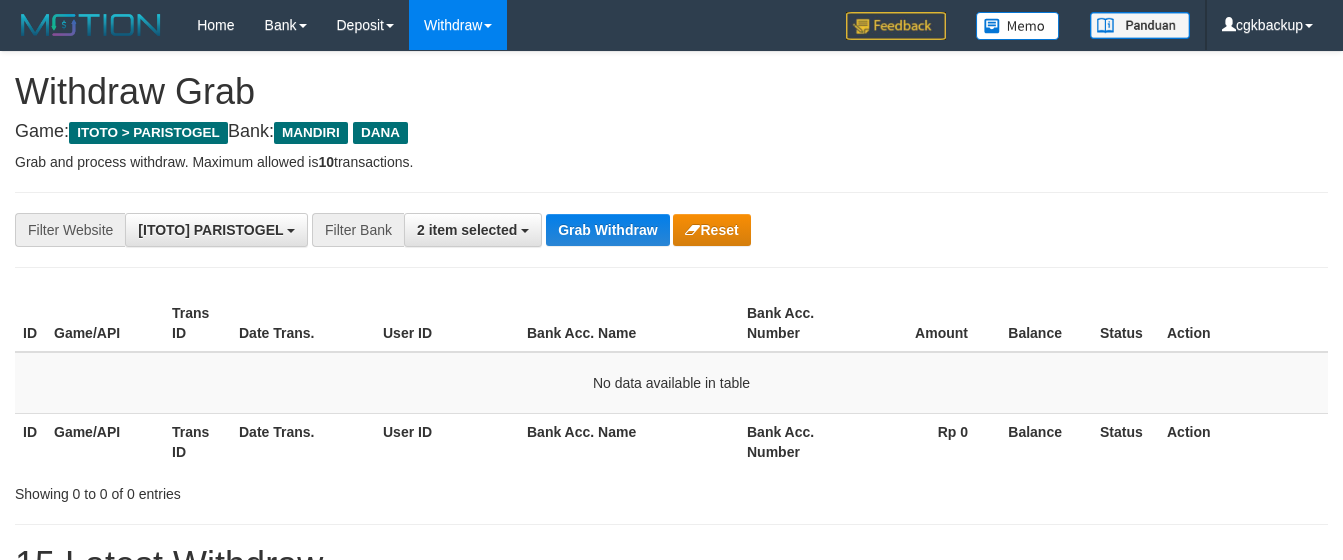 scroll, scrollTop: 0, scrollLeft: 0, axis: both 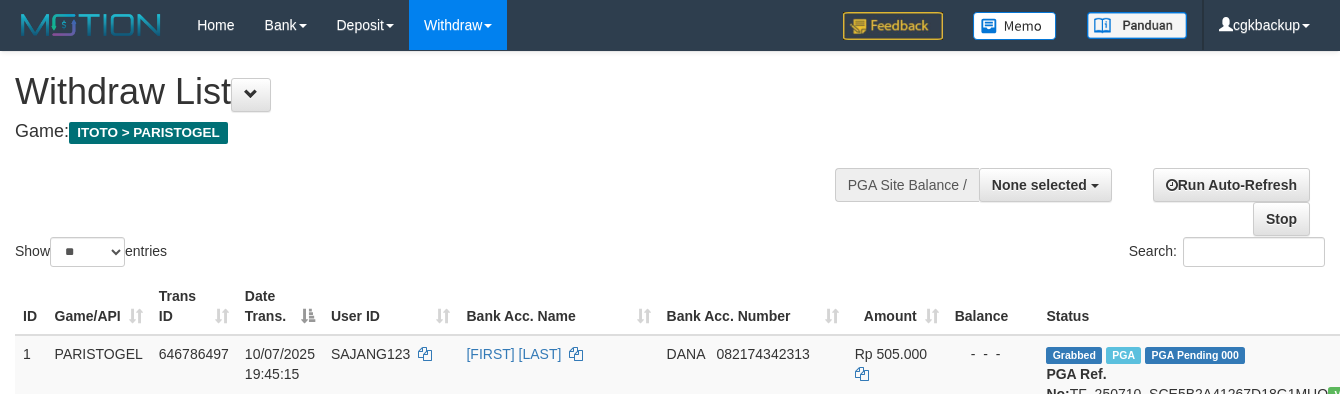 select 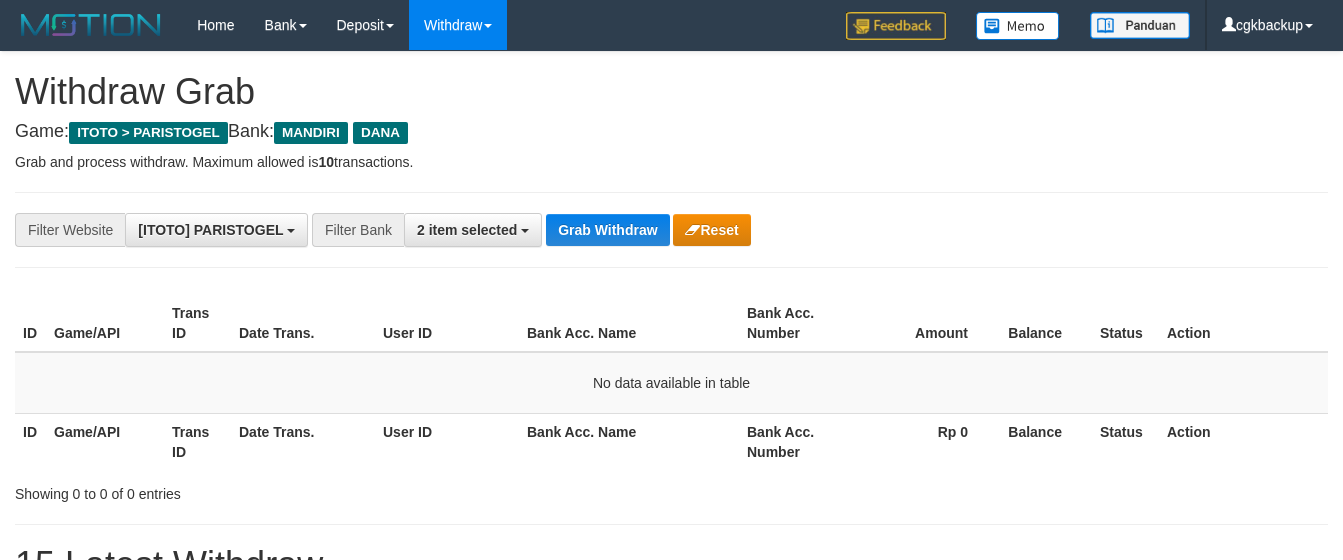 scroll, scrollTop: 0, scrollLeft: 0, axis: both 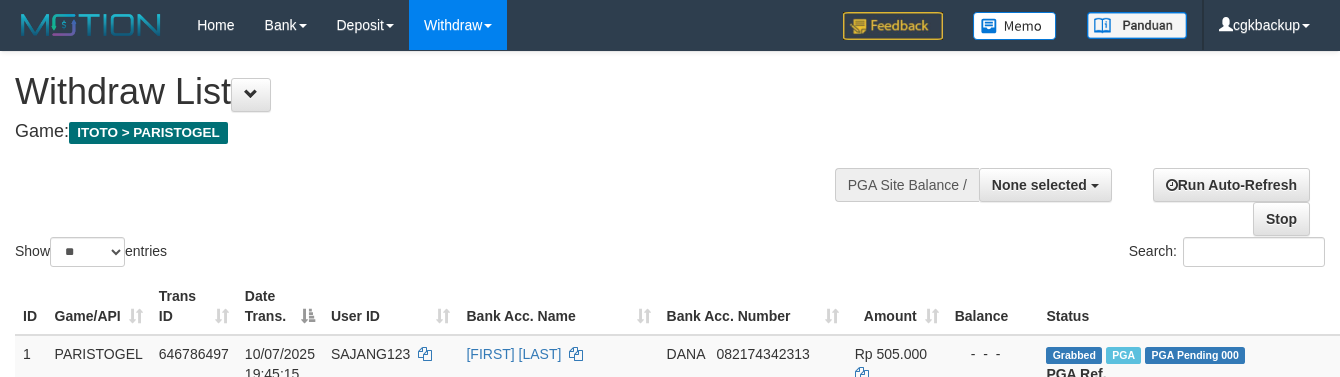 select 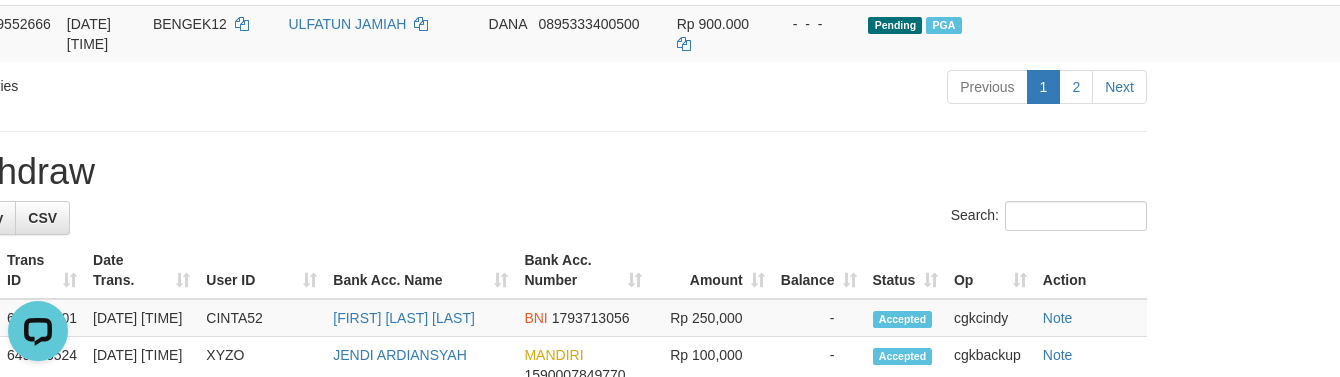 scroll, scrollTop: 1858, scrollLeft: 178, axis: both 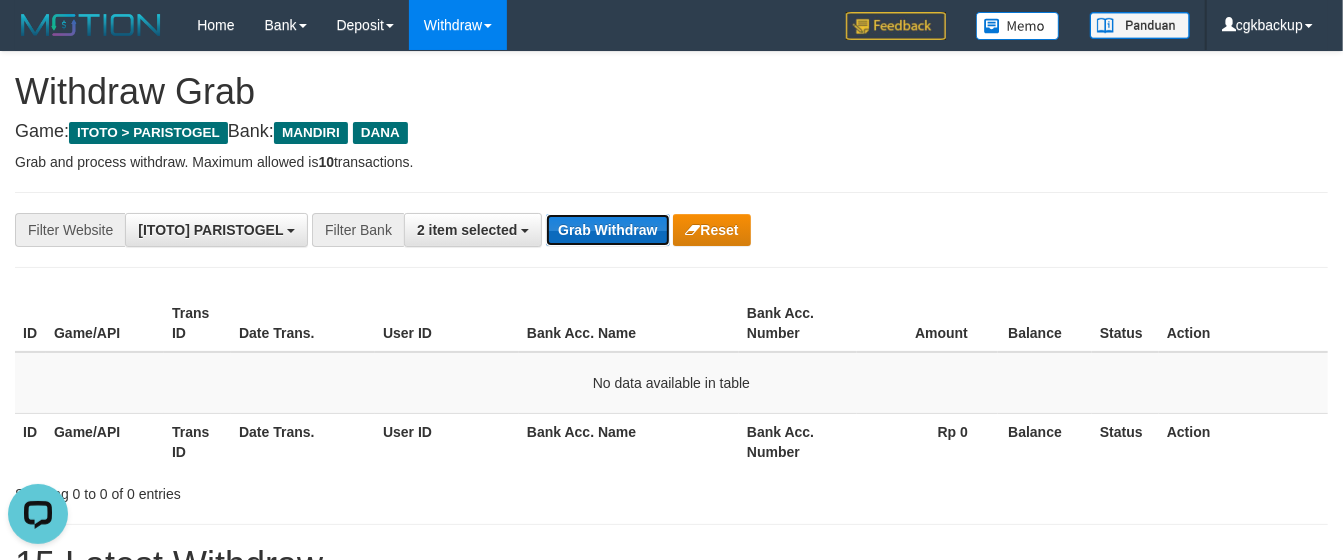 click on "Grab Withdraw" at bounding box center (607, 230) 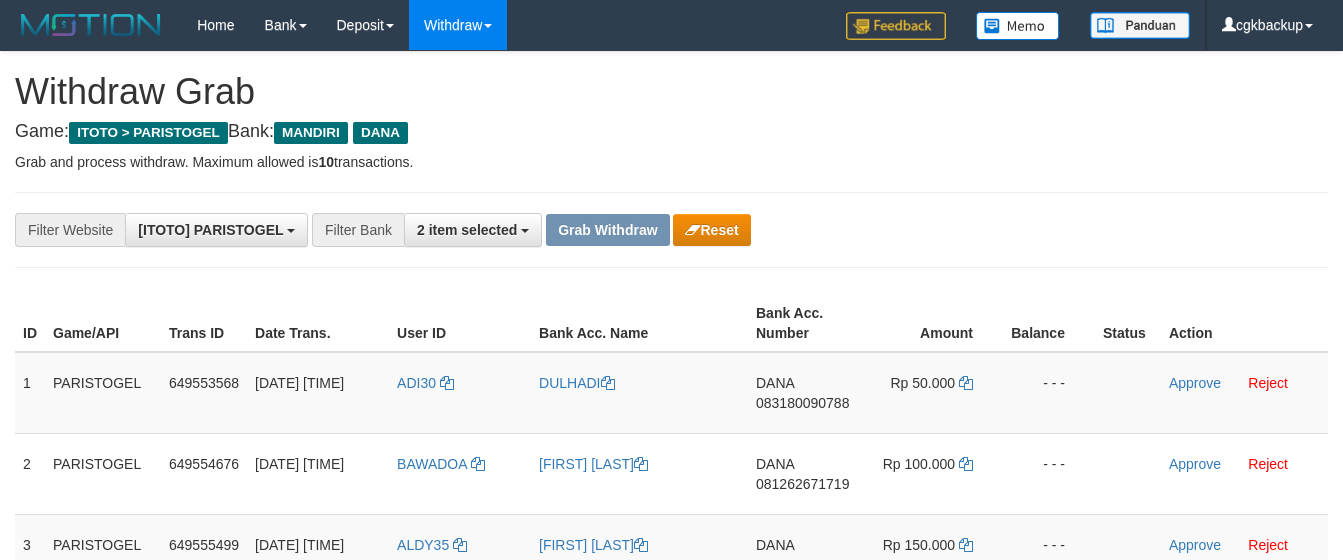 scroll, scrollTop: 0, scrollLeft: 0, axis: both 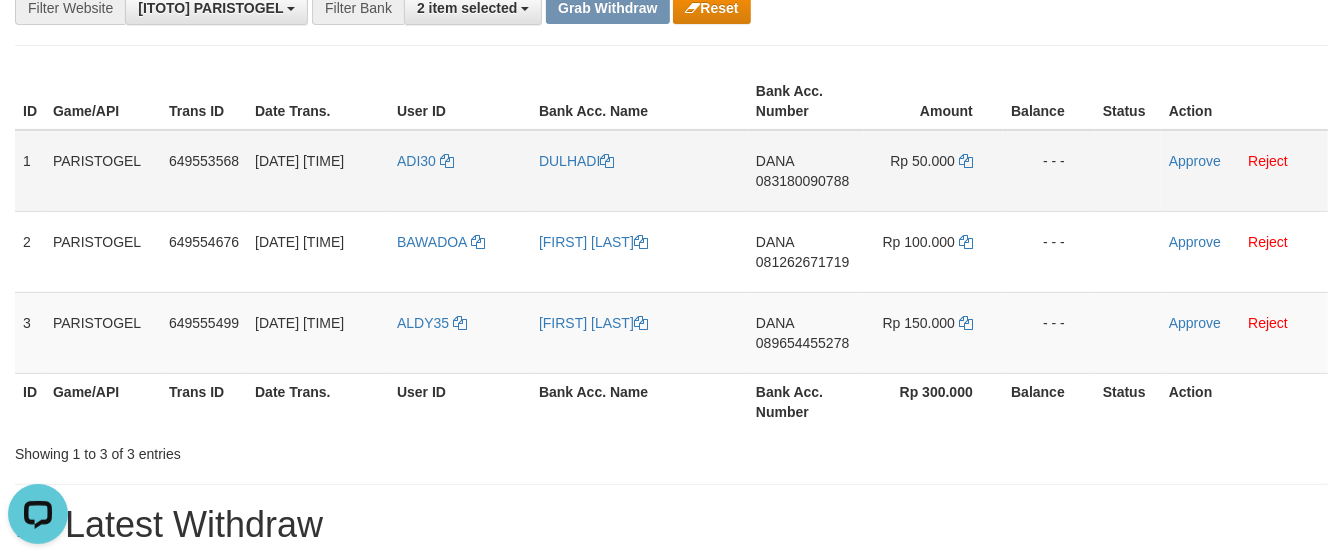 click on "ADI30" at bounding box center (460, 171) 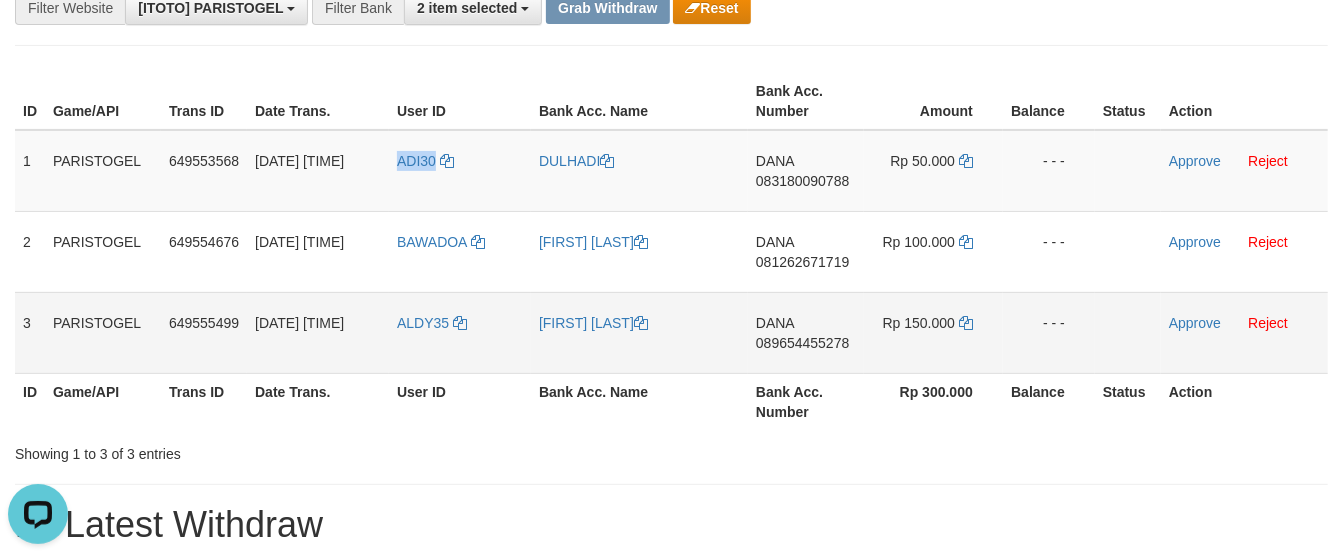drag, startPoint x: 420, startPoint y: 183, endPoint x: 450, endPoint y: 331, distance: 151.00993 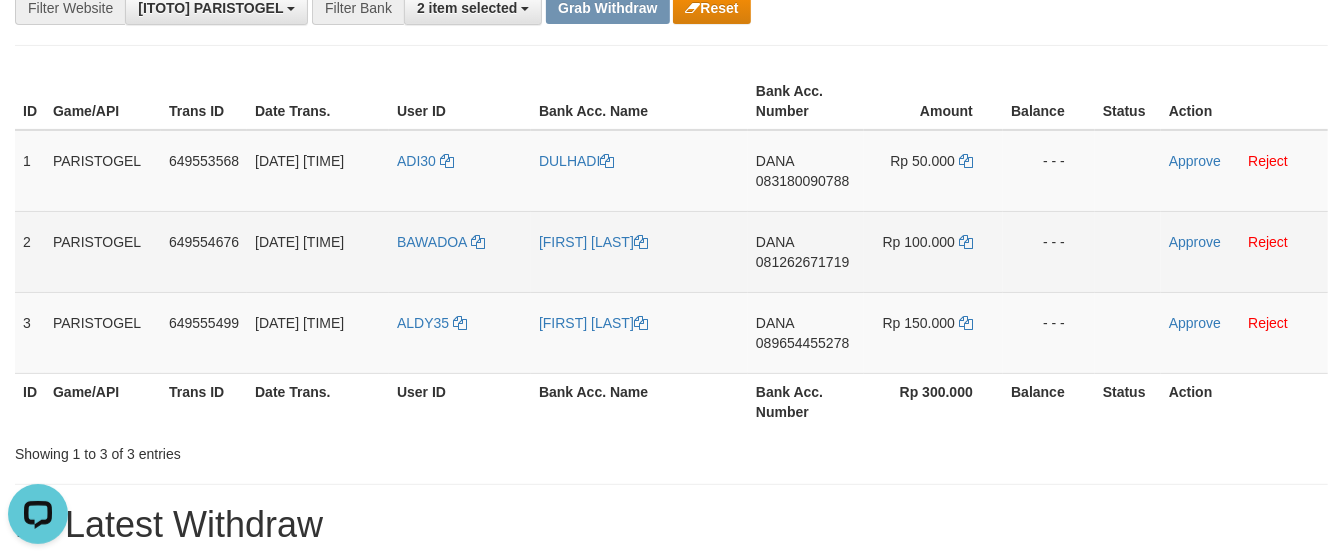 click on "BAWADOA" at bounding box center (460, 251) 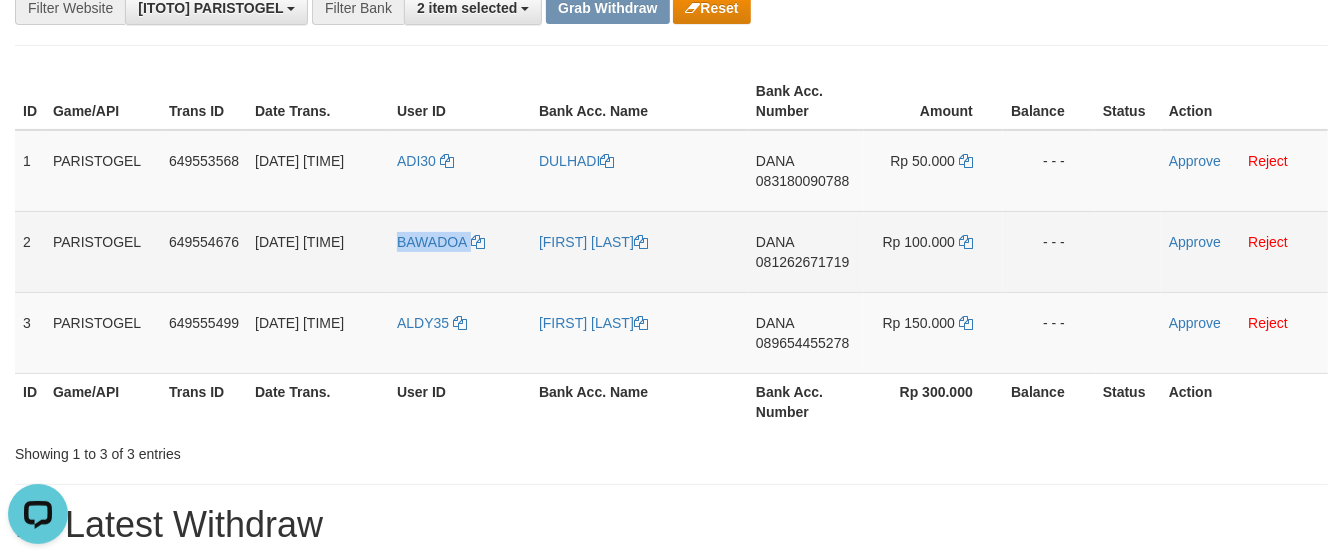 click on "BAWADOA" at bounding box center [460, 251] 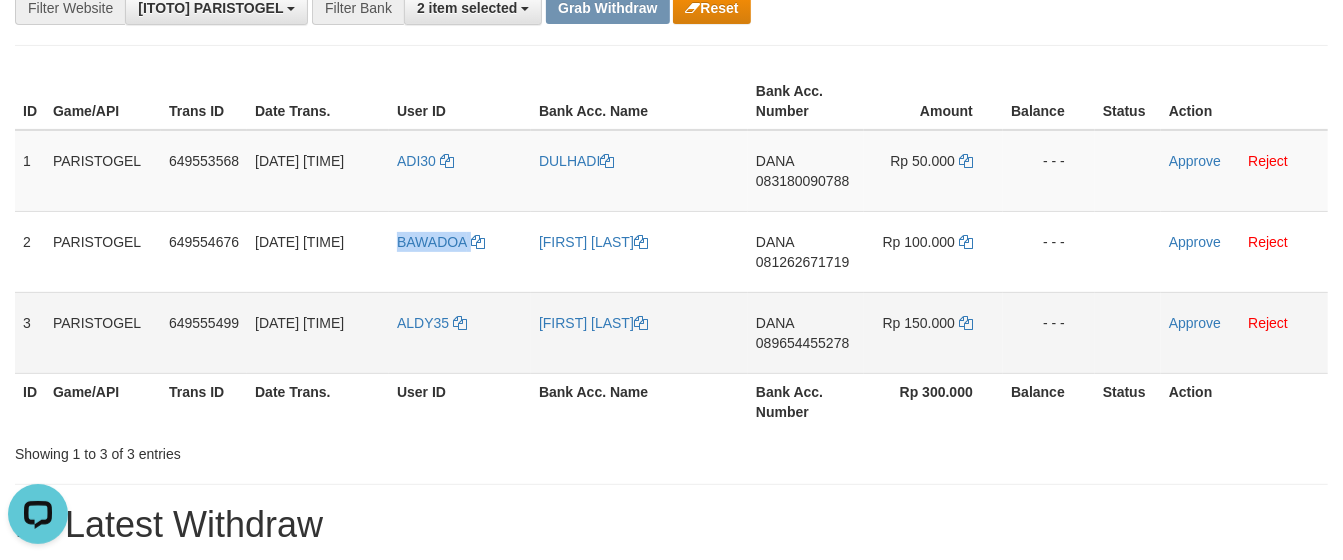 copy on "BAWADOA" 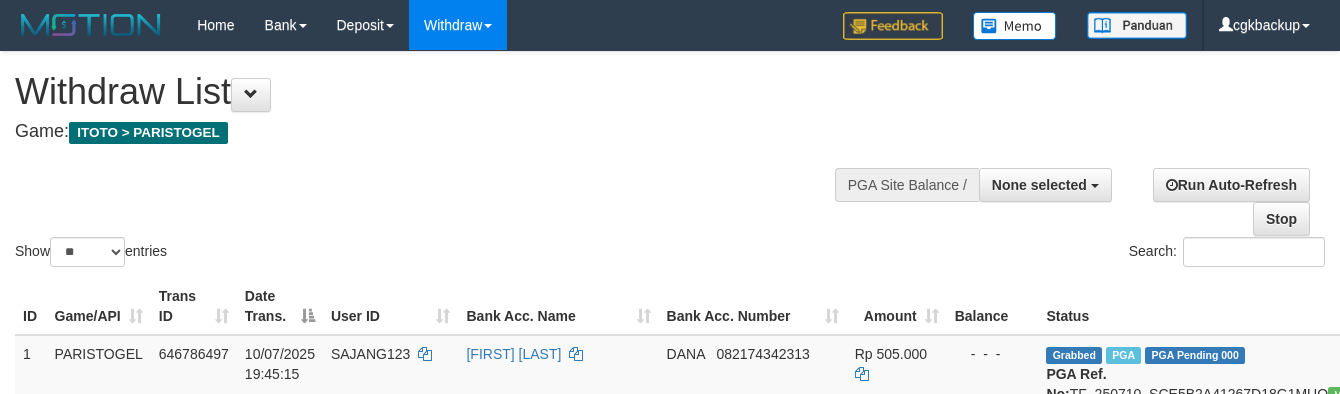 select 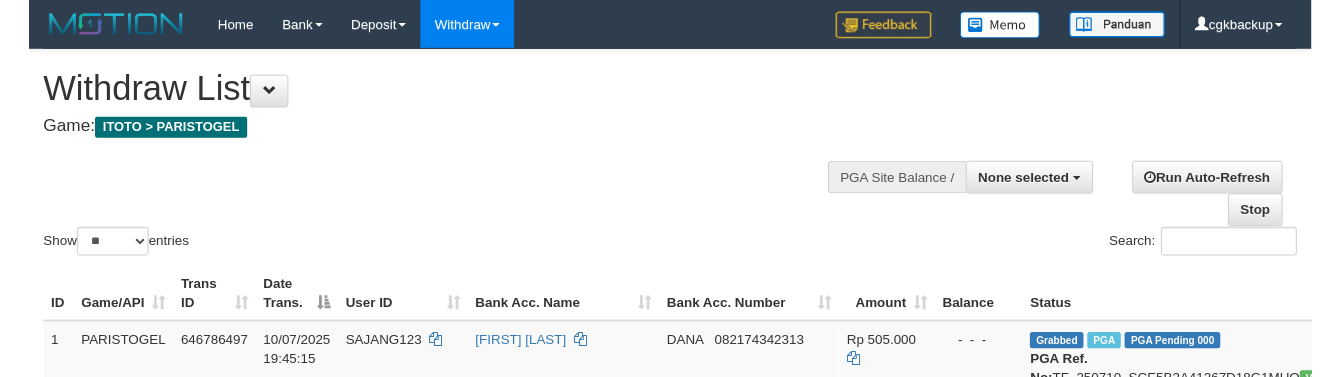 scroll, scrollTop: 1858, scrollLeft: 178, axis: both 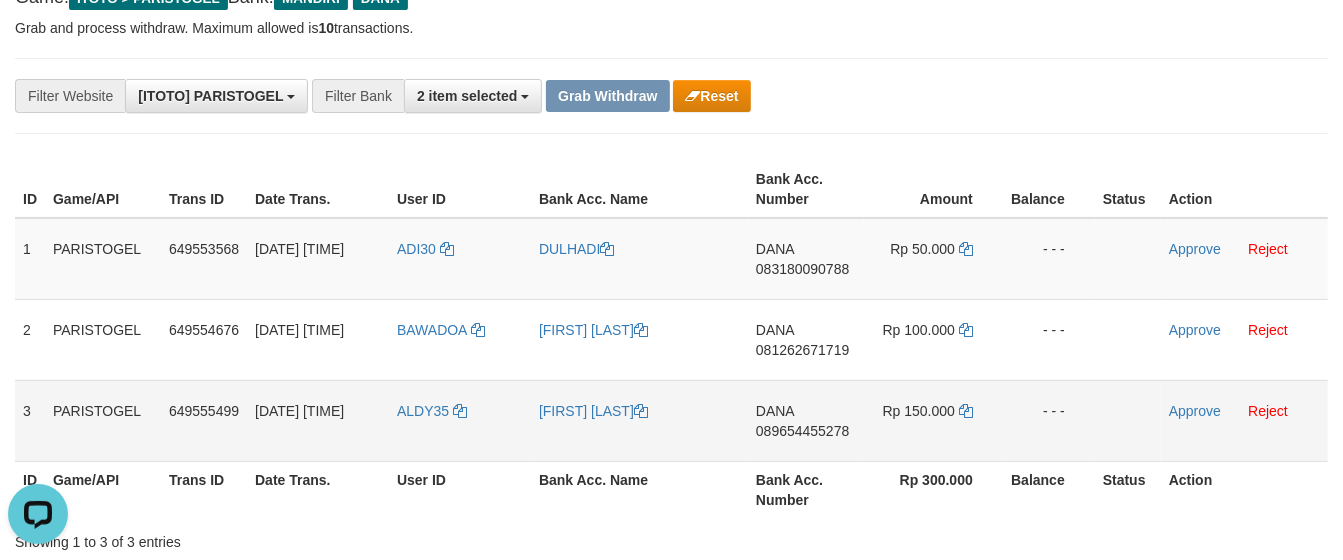 click on "ALDY35" at bounding box center [460, 420] 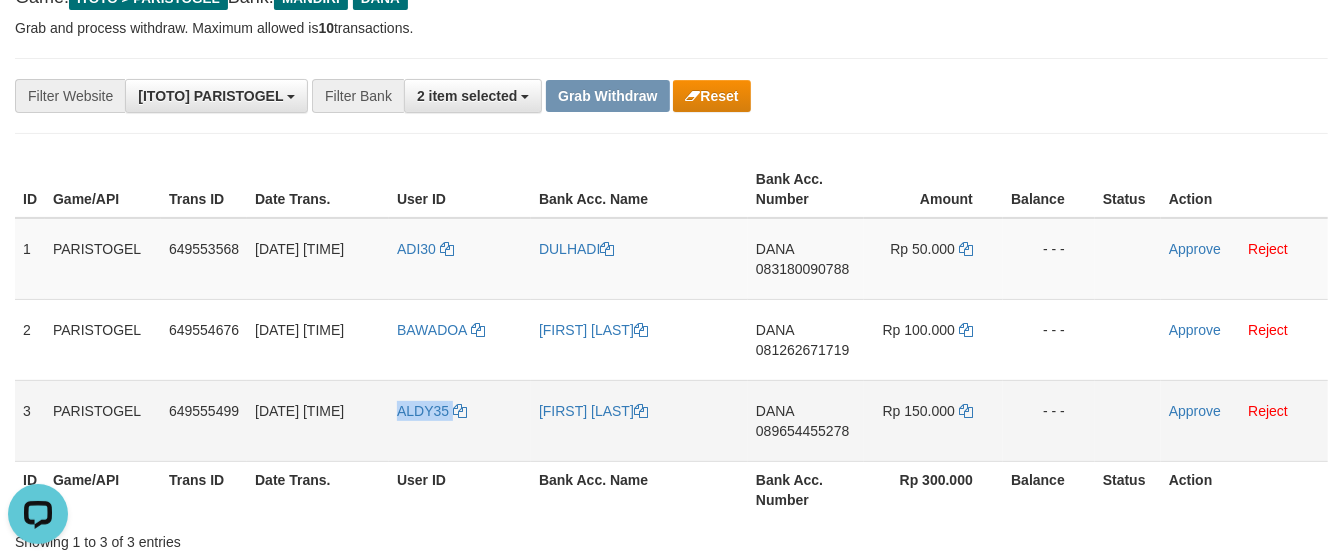 click on "ALDY35" at bounding box center (460, 420) 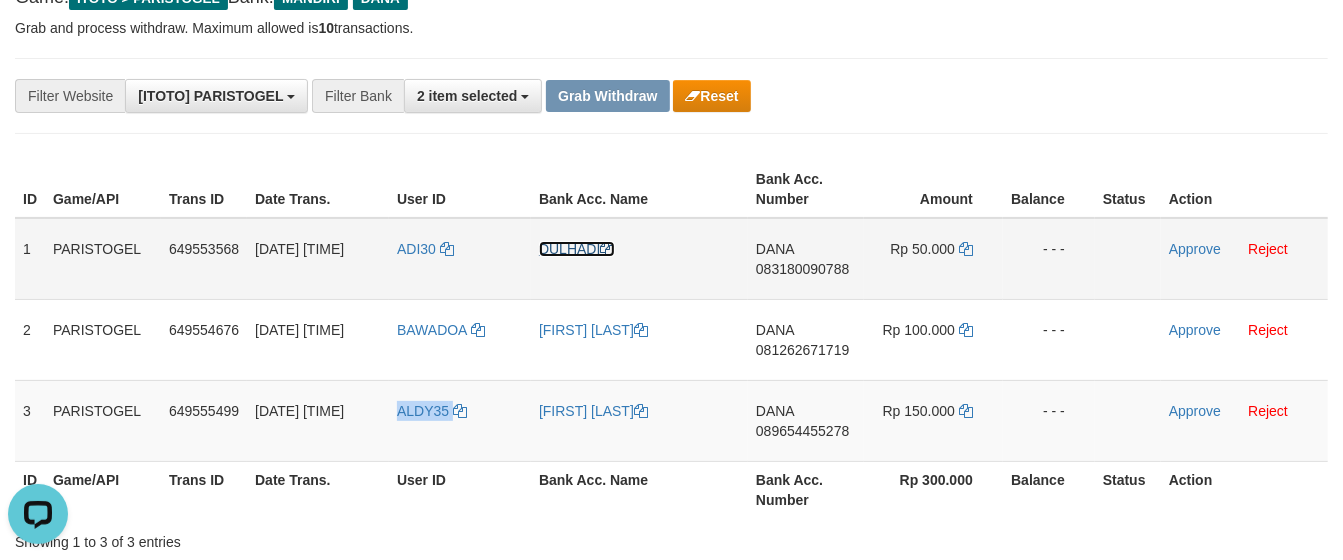 click on "DULHADI" at bounding box center [576, 249] 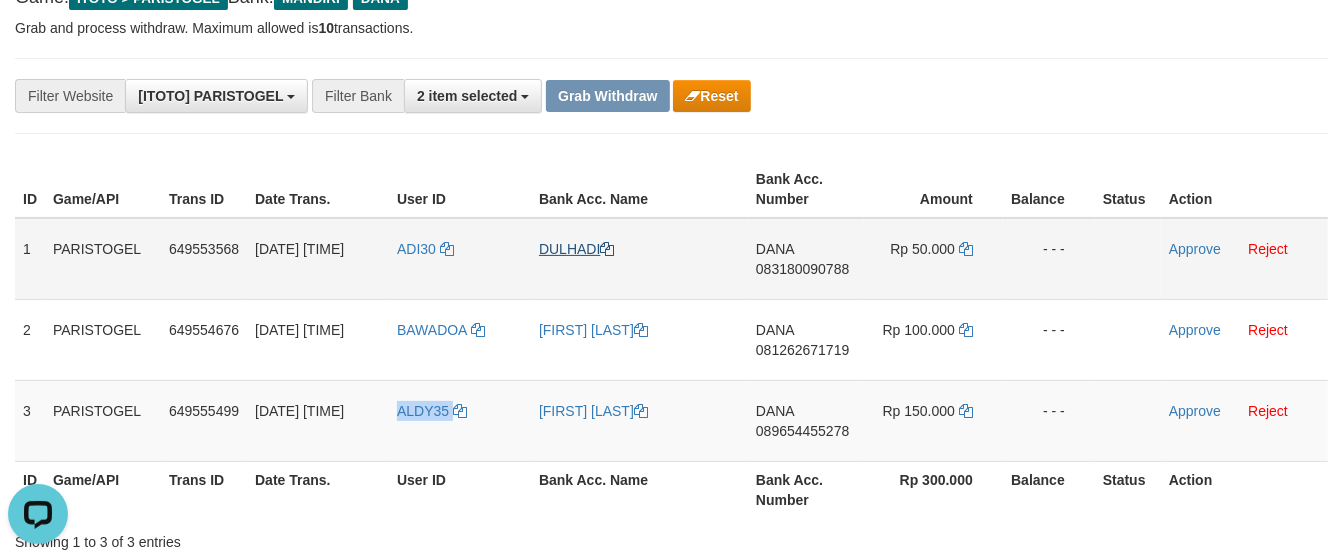 copy on "ALDY35" 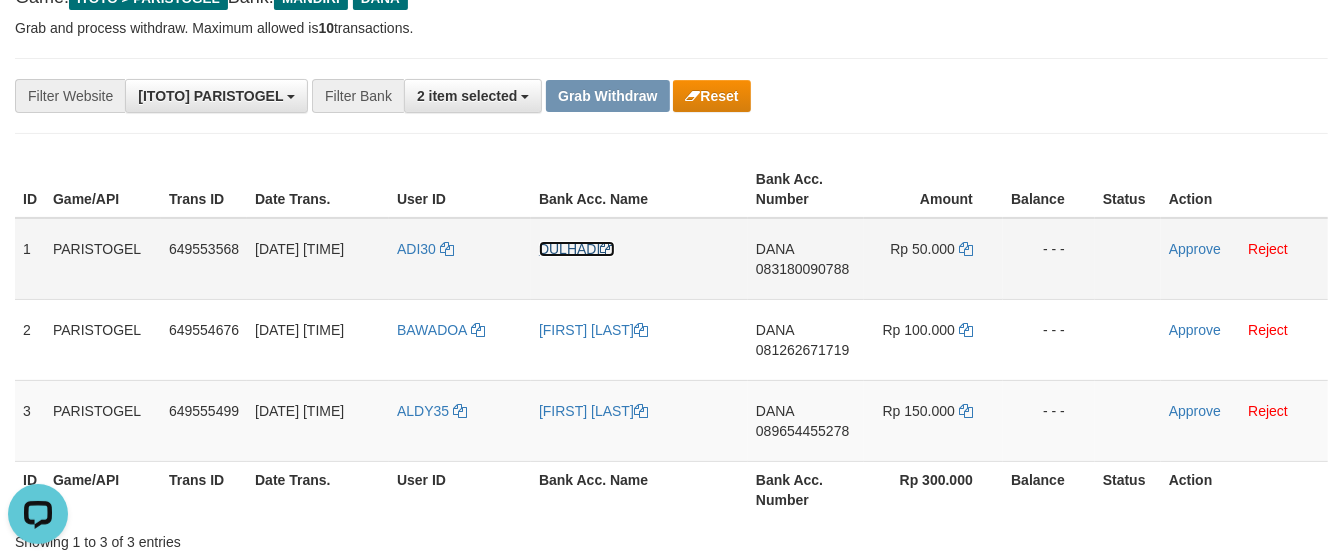 click on "DULHADI" at bounding box center [576, 249] 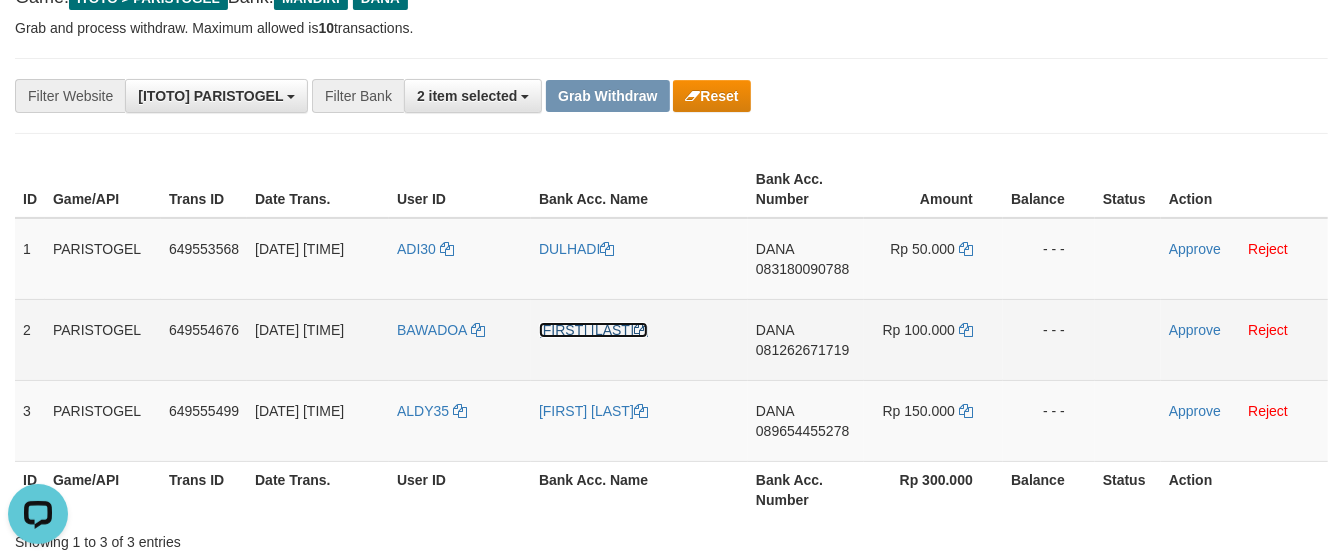 click on "YUNIMA GEA" at bounding box center [593, 330] 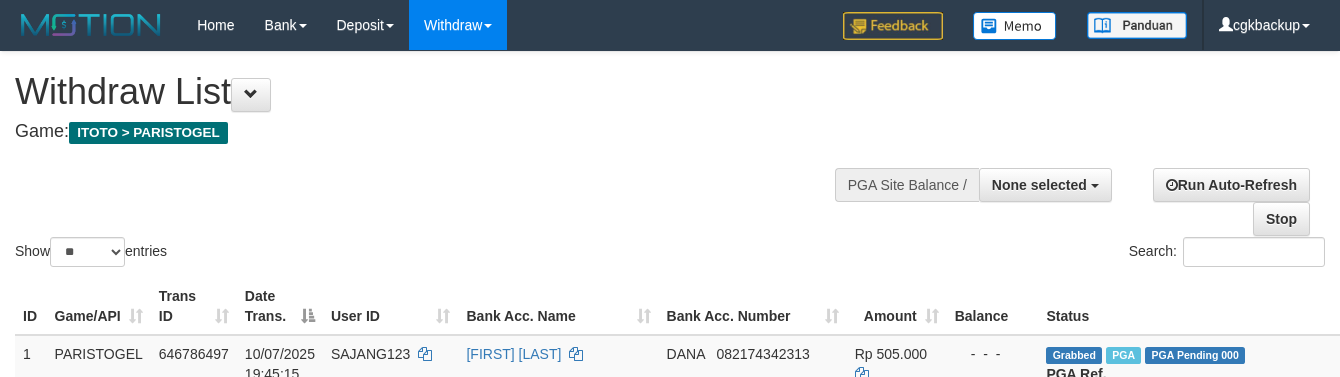 select 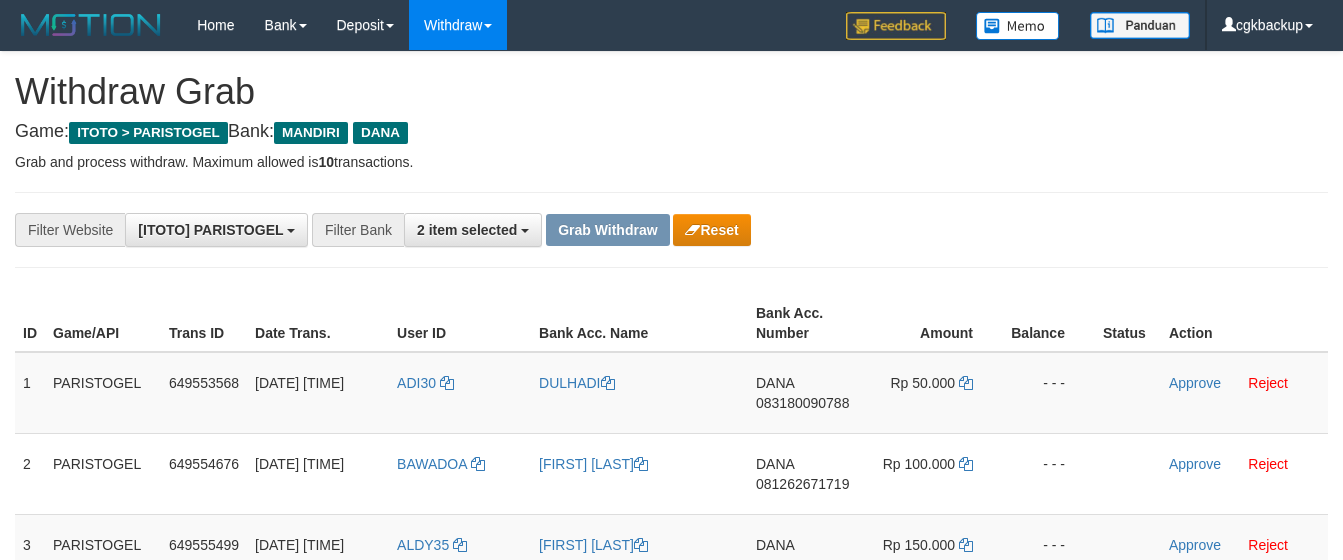 scroll, scrollTop: 135, scrollLeft: 0, axis: vertical 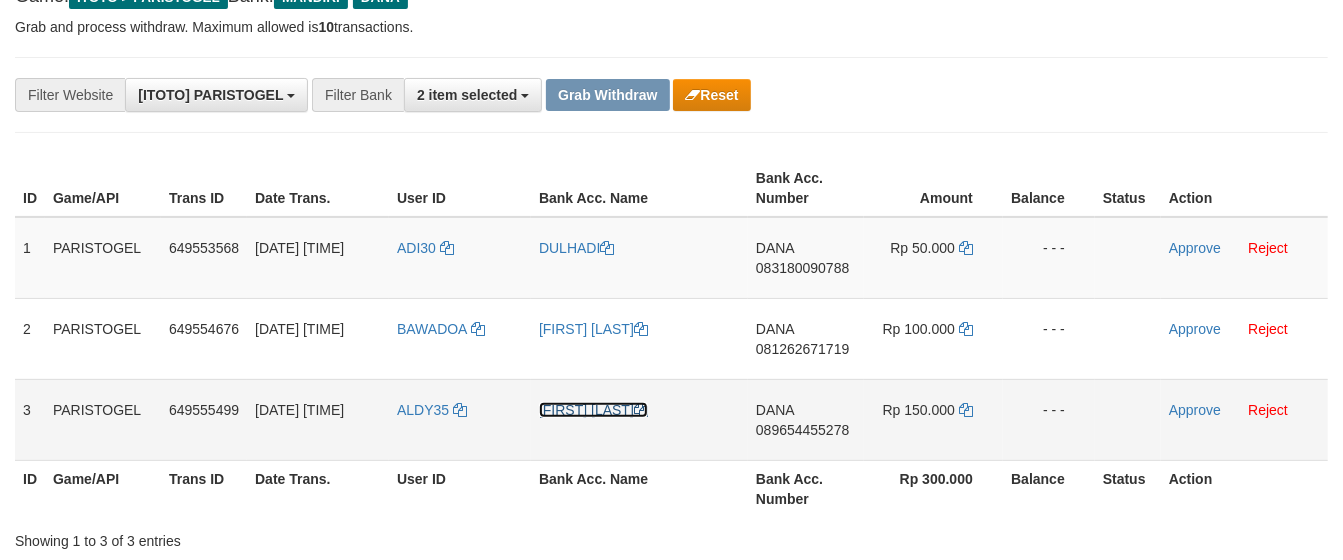 click on "ANDI RAHMAN" at bounding box center (593, 410) 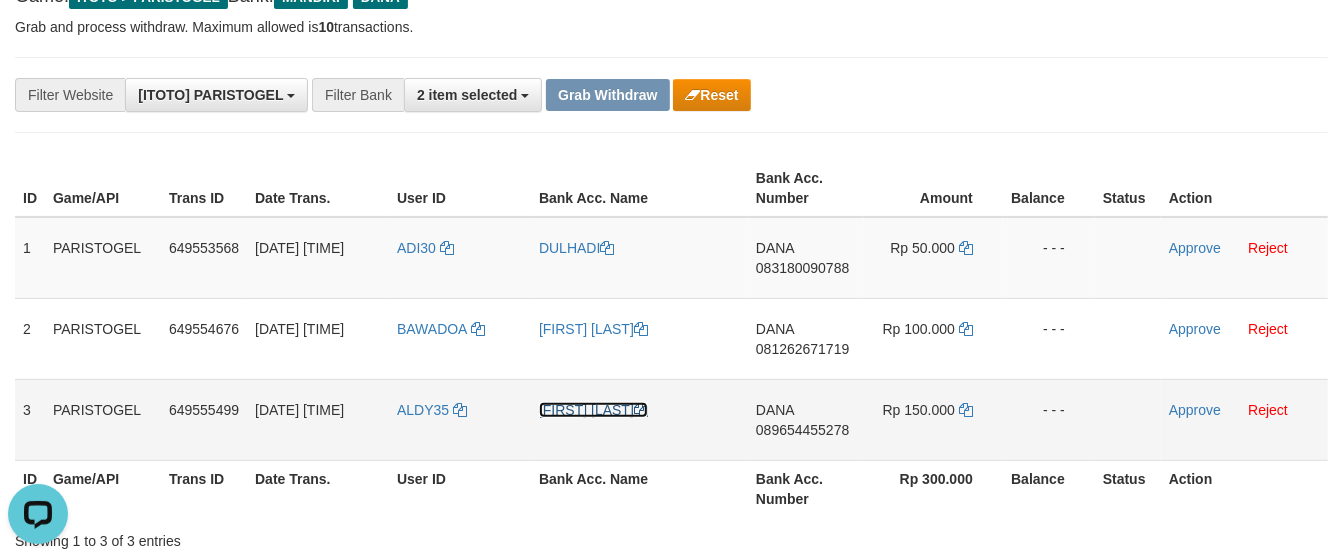 scroll, scrollTop: 0, scrollLeft: 0, axis: both 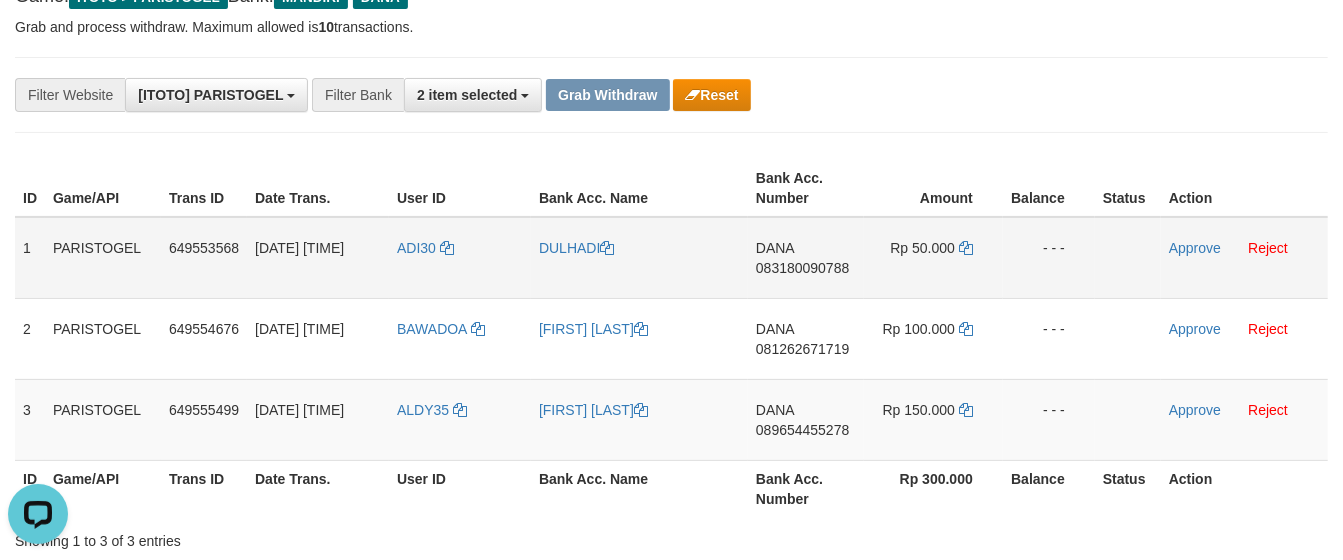 click on "DANA
083180090788" at bounding box center (806, 258) 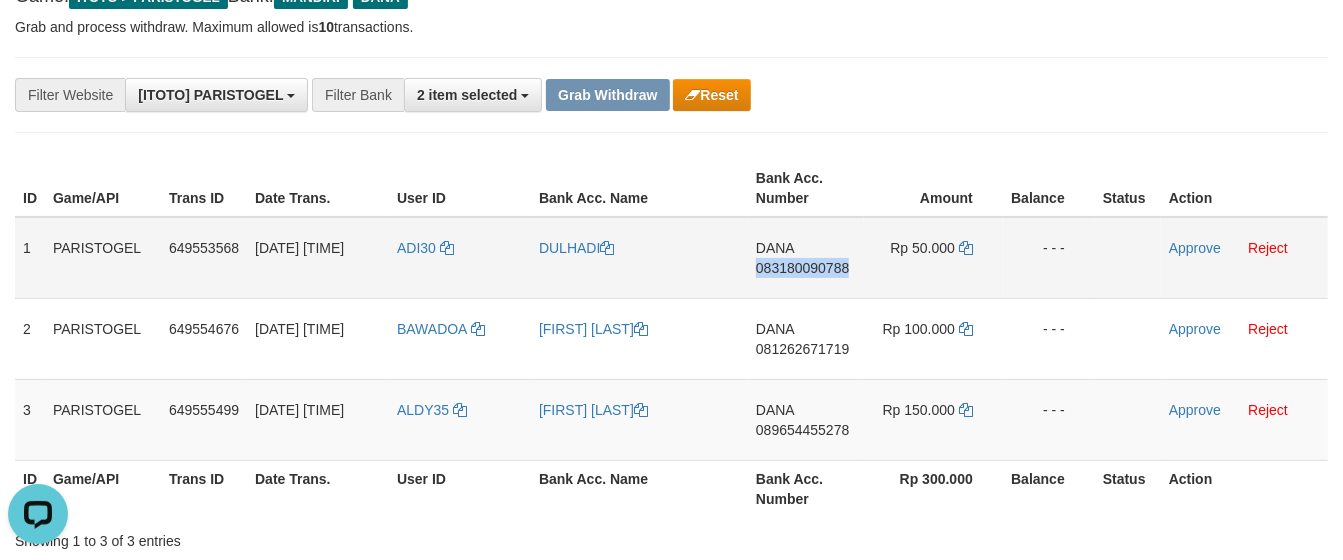 click on "DANA
083180090788" at bounding box center [806, 258] 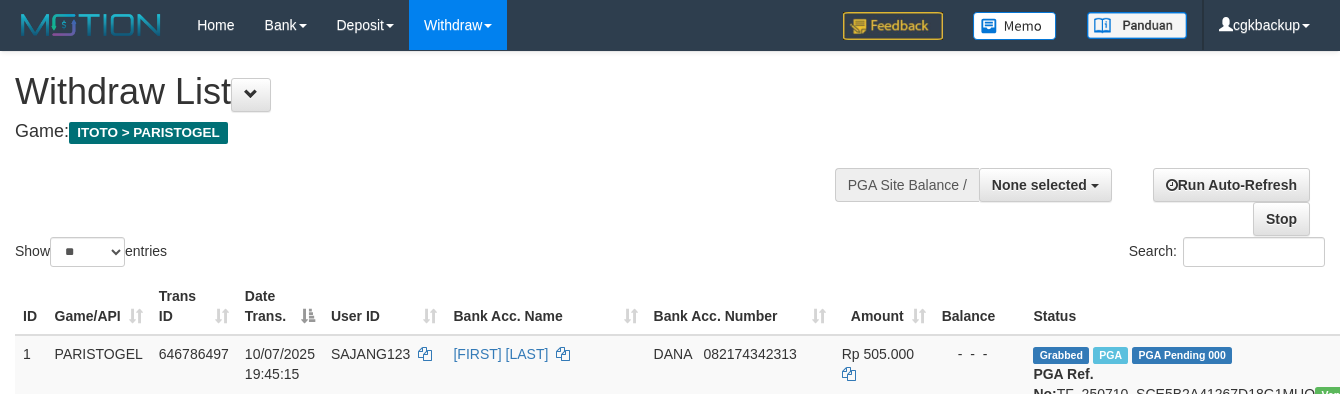 select 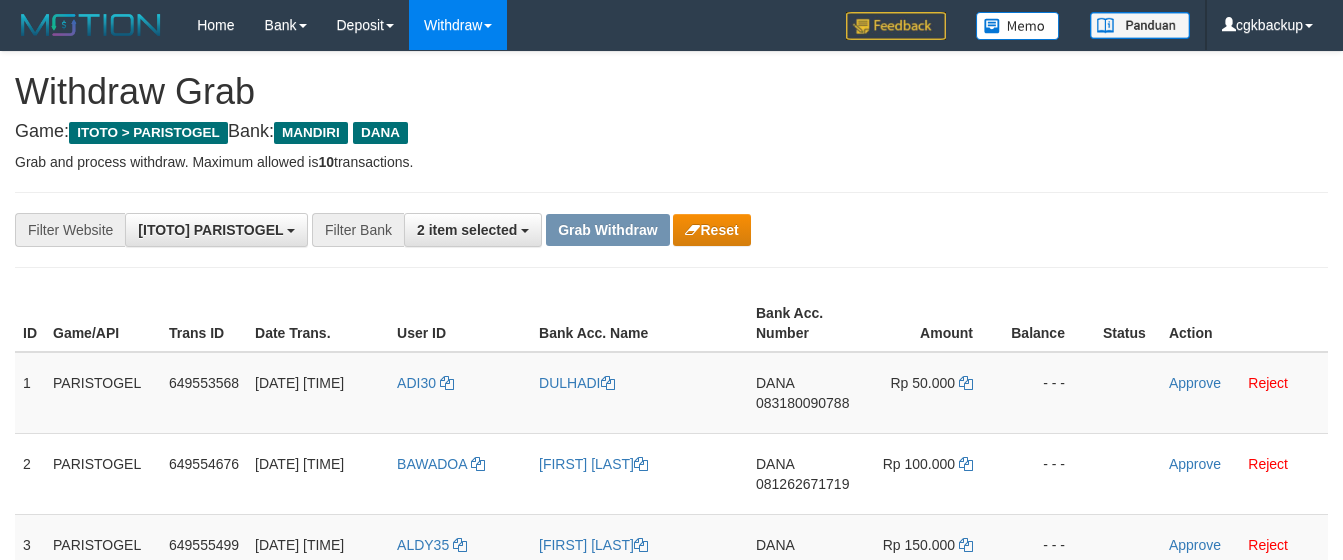 scroll, scrollTop: 136, scrollLeft: 0, axis: vertical 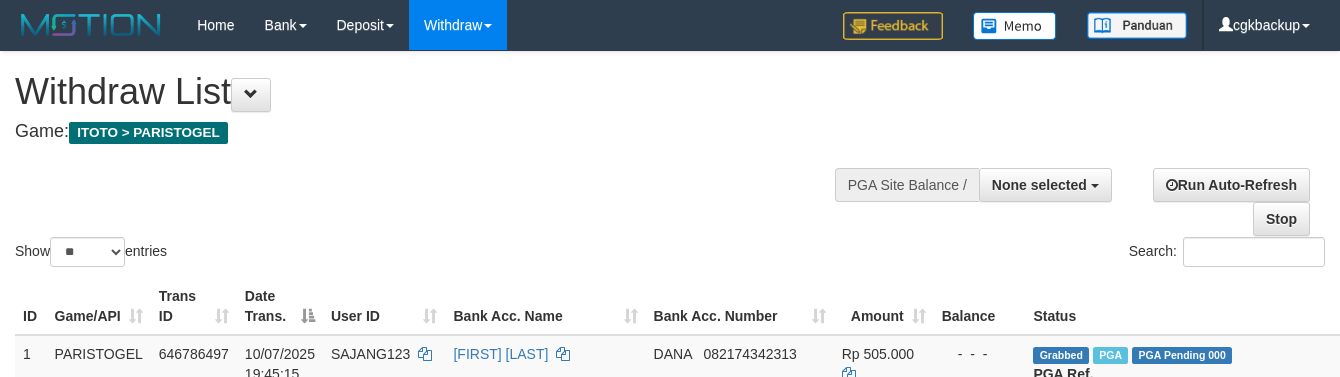 select 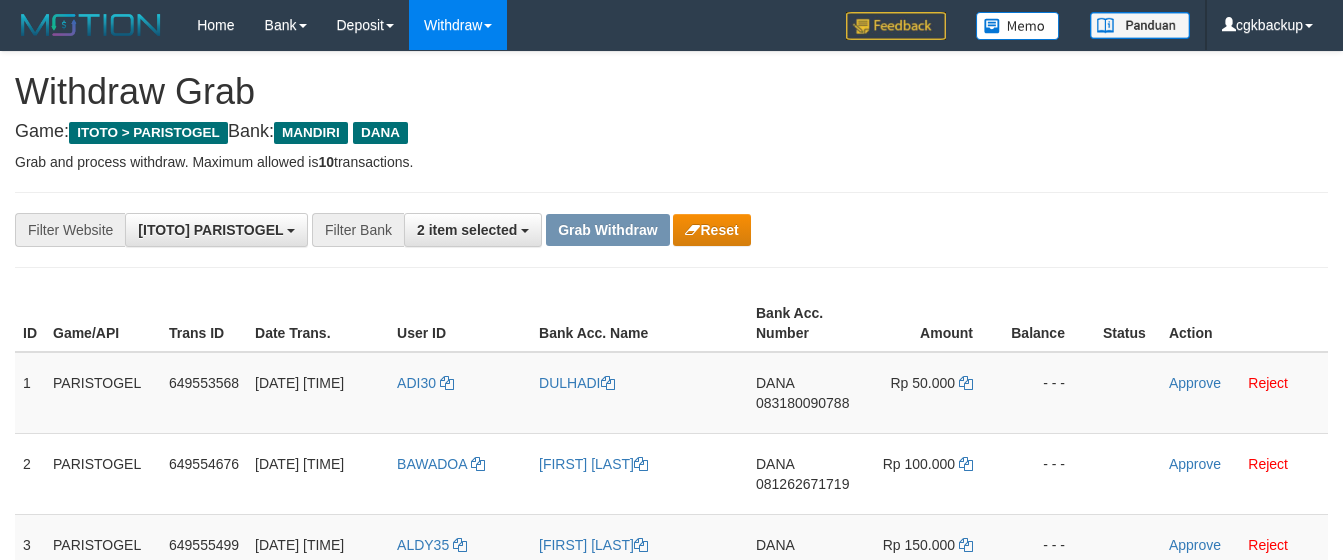 scroll, scrollTop: 137, scrollLeft: 0, axis: vertical 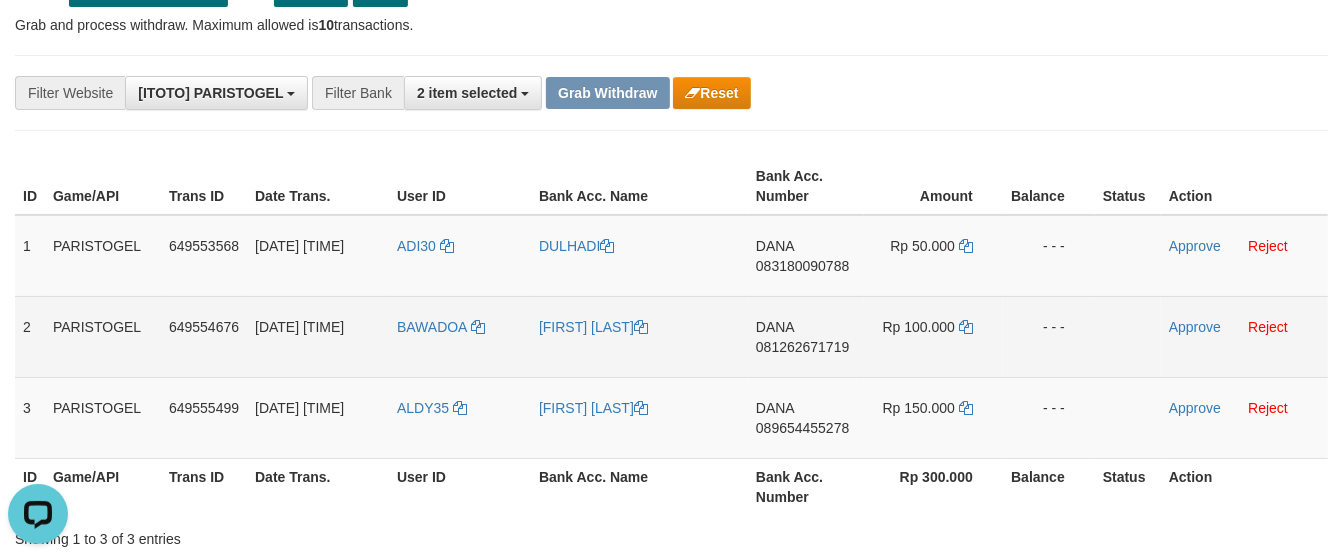 click on "BAWADOA" at bounding box center [460, 336] 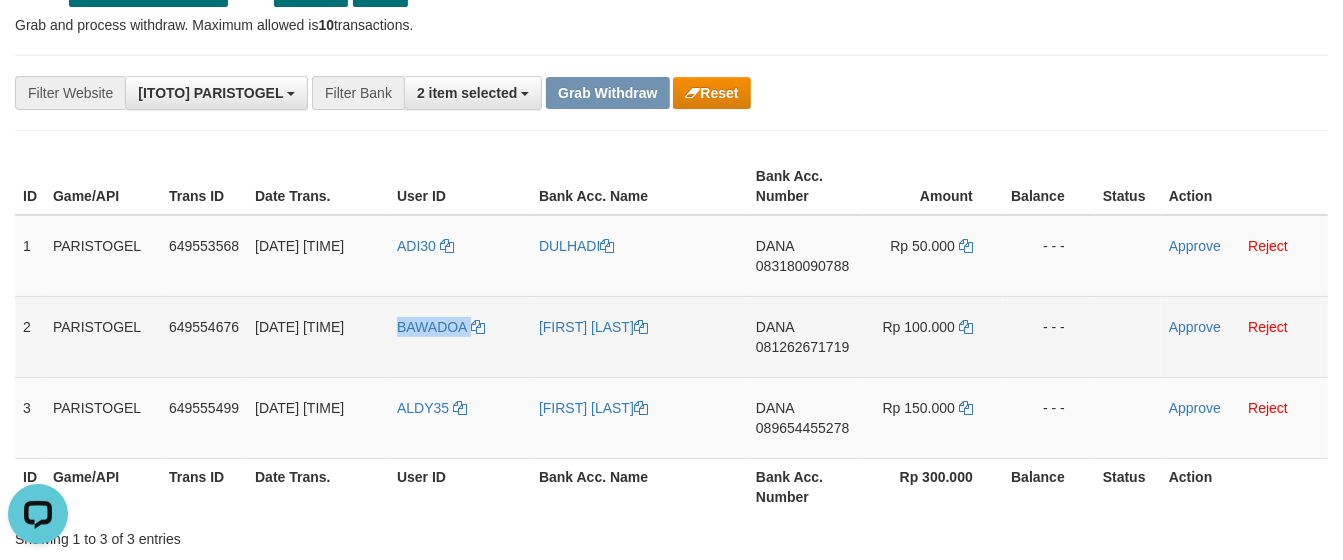 click on "BAWADOA" at bounding box center [460, 336] 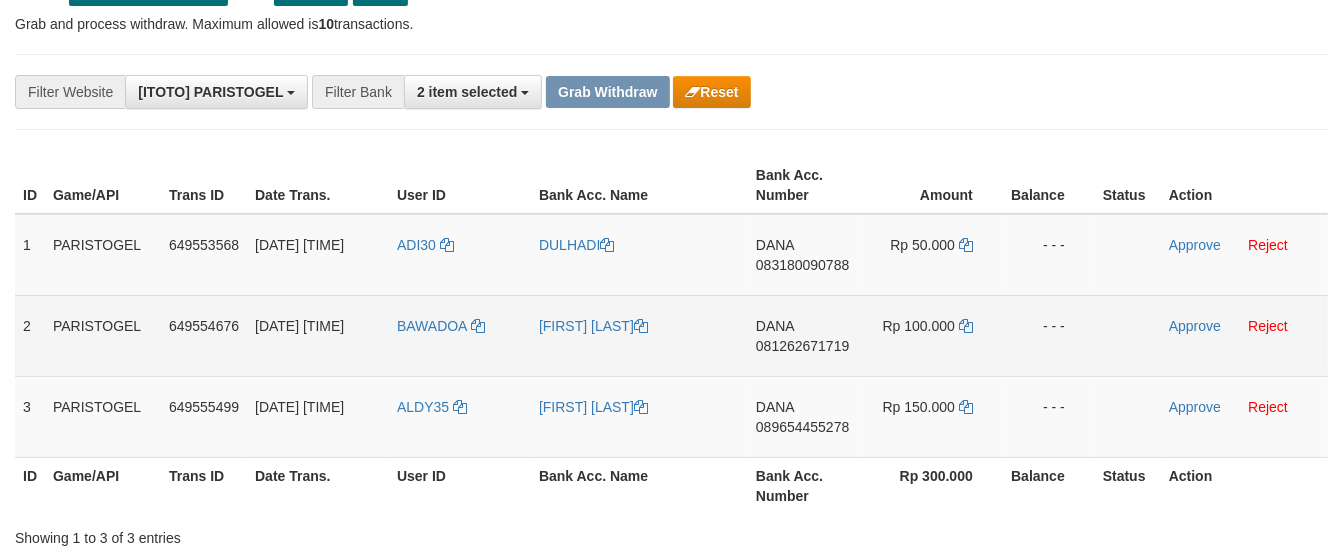 scroll, scrollTop: 137, scrollLeft: 0, axis: vertical 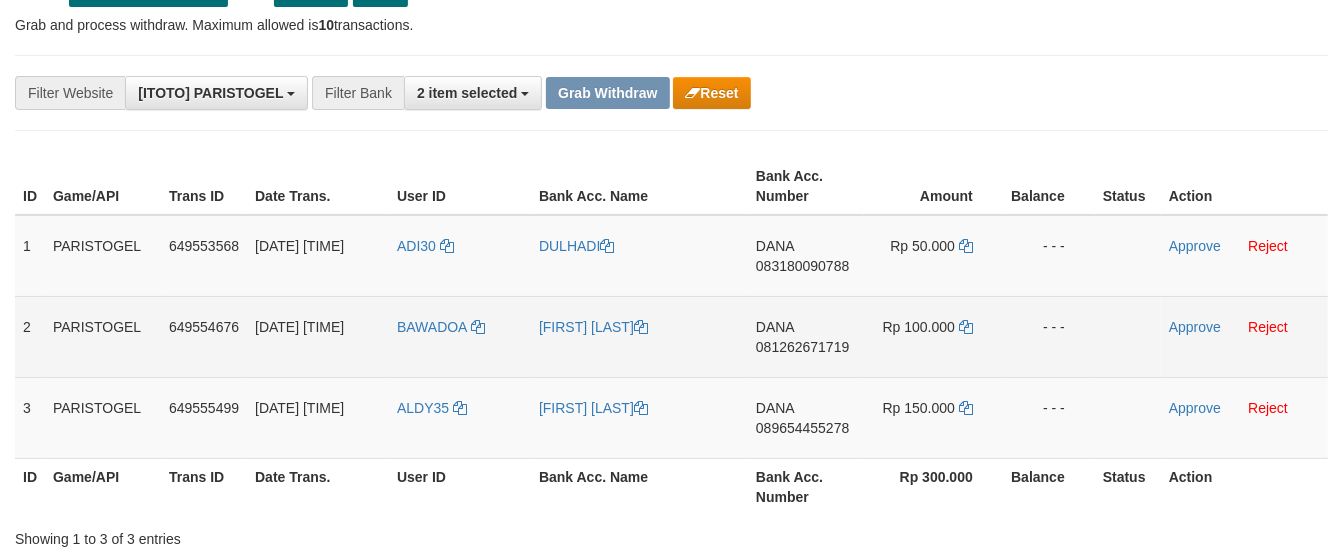 click on "DANA
081262671719" at bounding box center (806, 336) 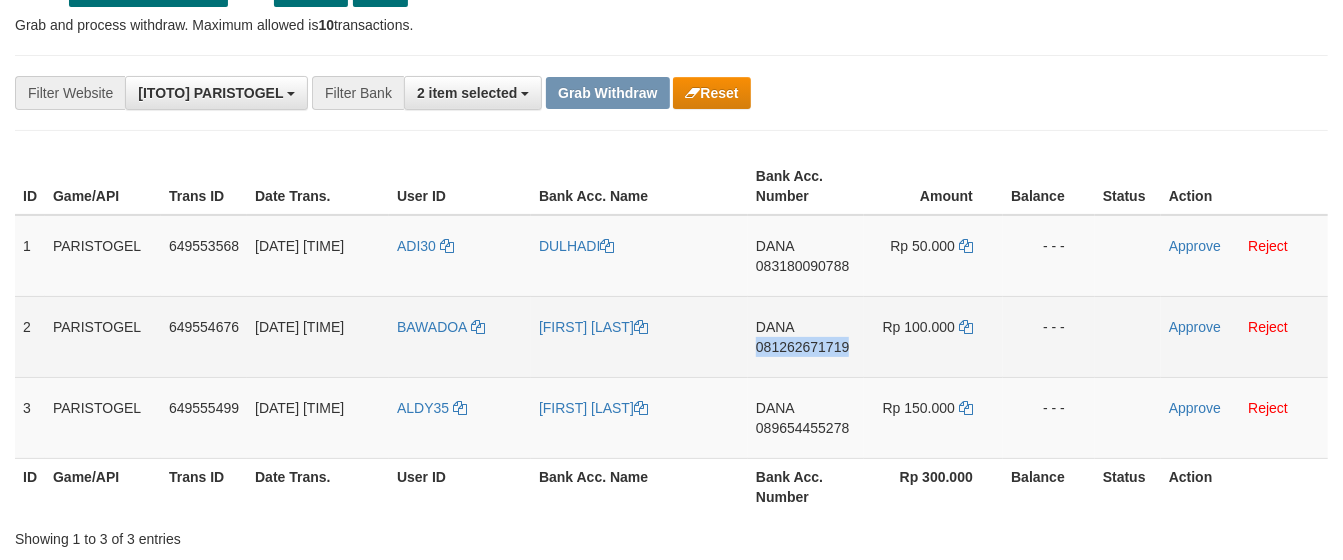 click on "DANA
081262671719" at bounding box center [806, 336] 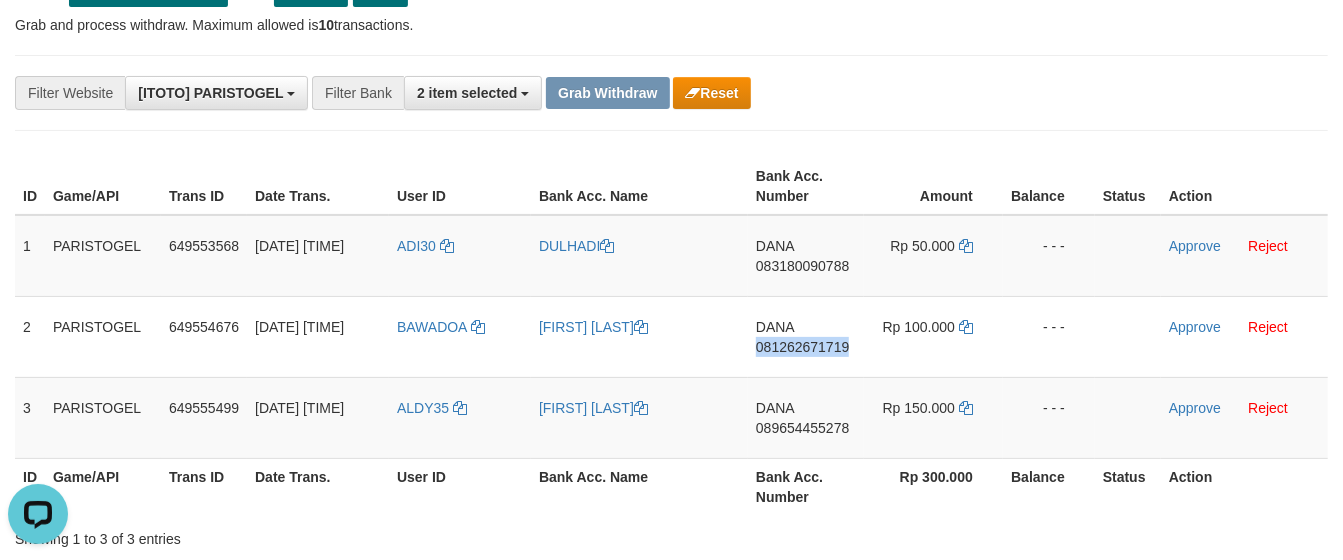 scroll, scrollTop: 0, scrollLeft: 0, axis: both 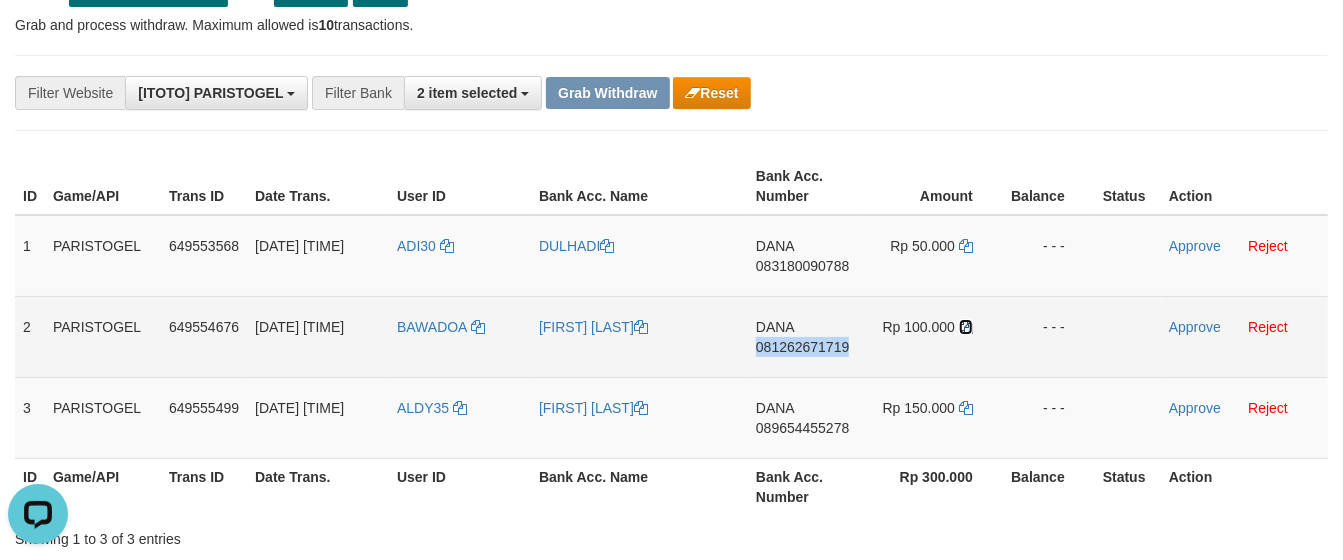 click at bounding box center (966, 327) 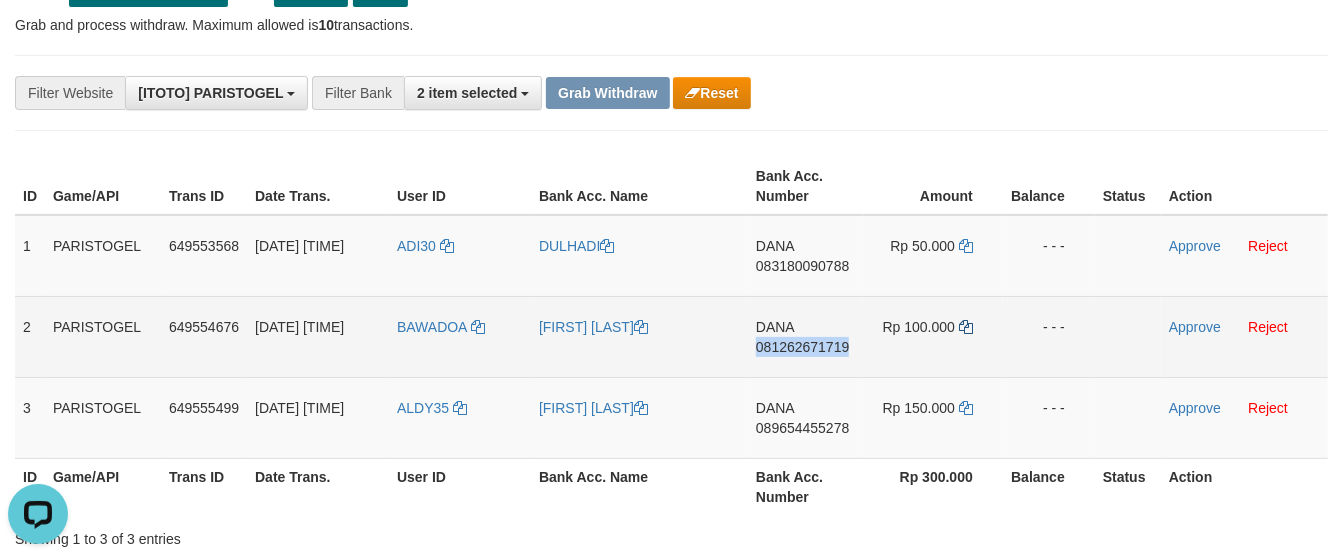 copy on "081262671719" 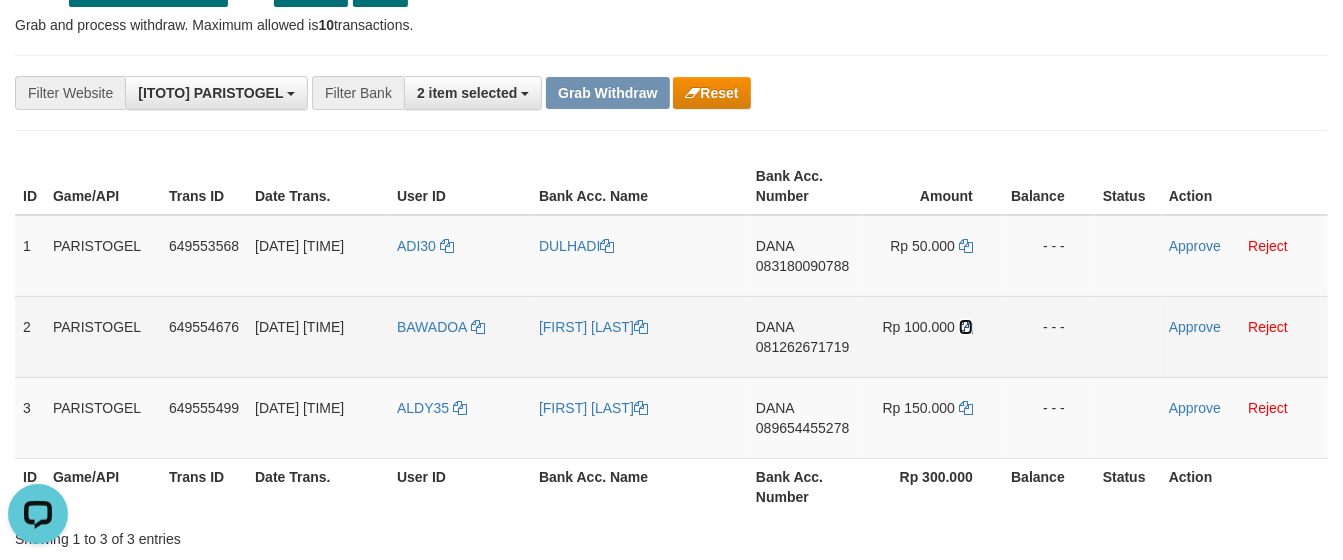 click at bounding box center (966, 327) 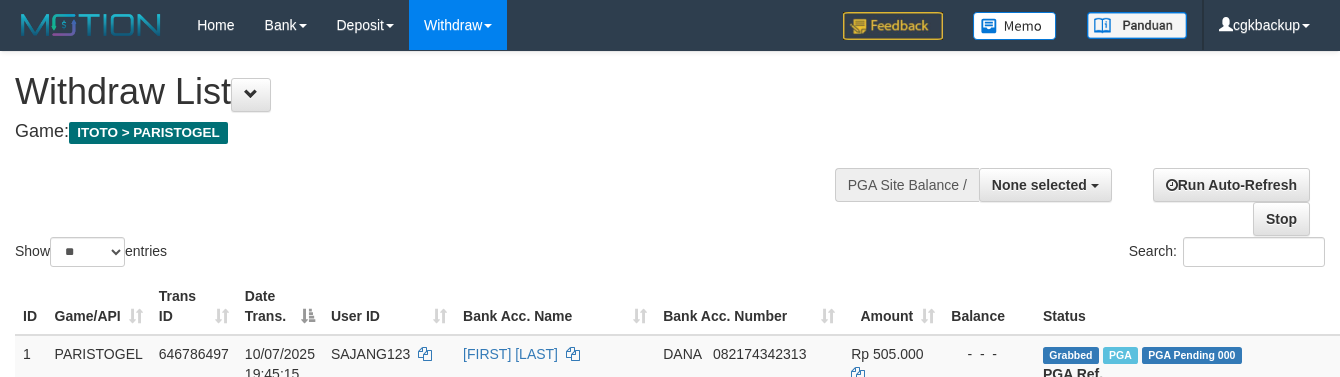 select 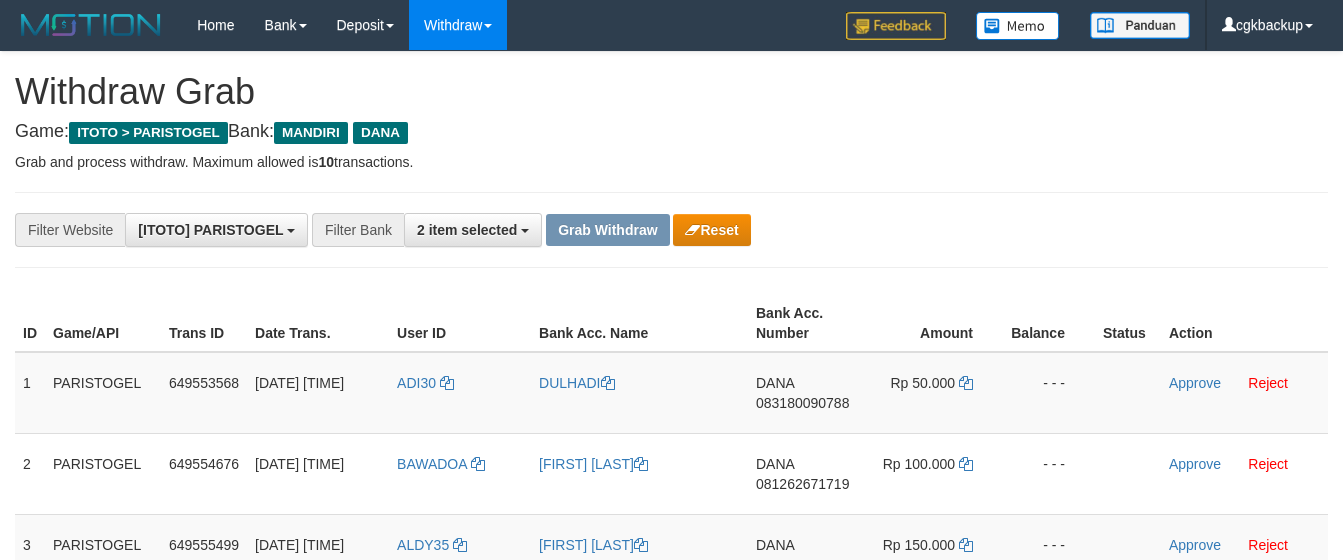 scroll, scrollTop: 138, scrollLeft: 0, axis: vertical 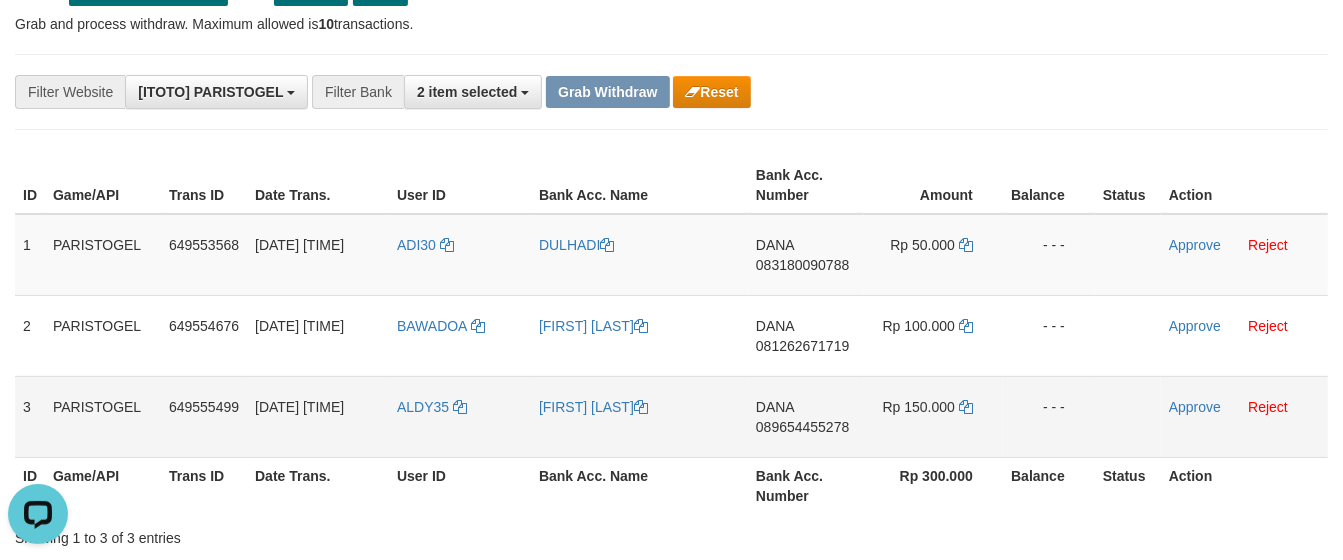 click on "[FIRST] [LAST]" at bounding box center [639, 416] 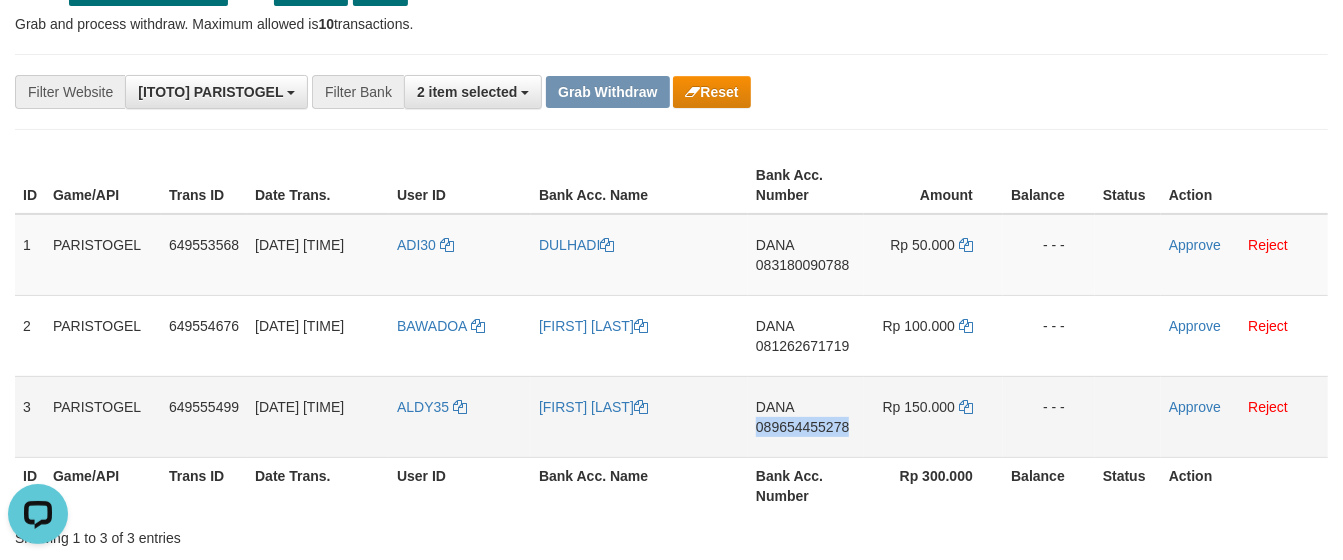 click on "DANA
089654455278" at bounding box center (806, 416) 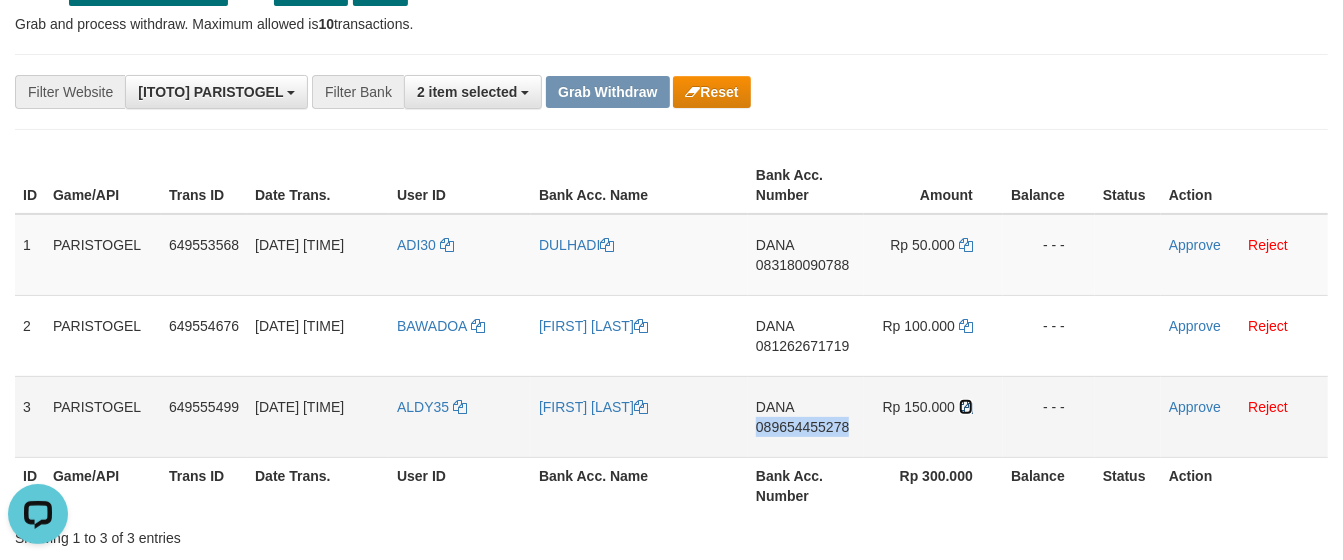 click at bounding box center [966, 407] 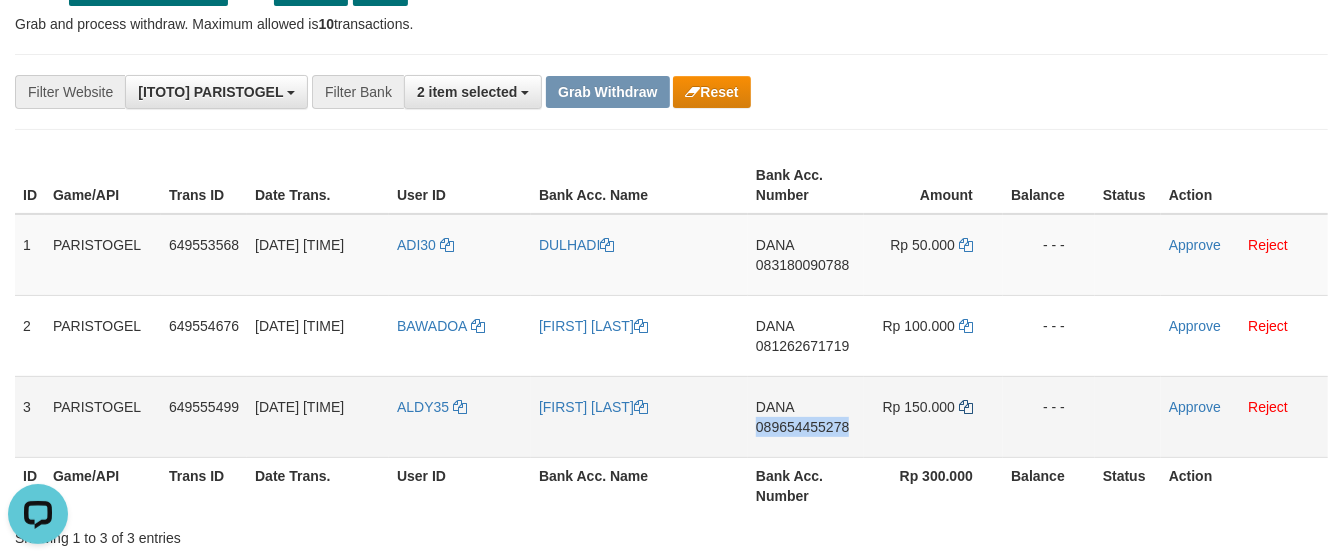 copy on "089654455278" 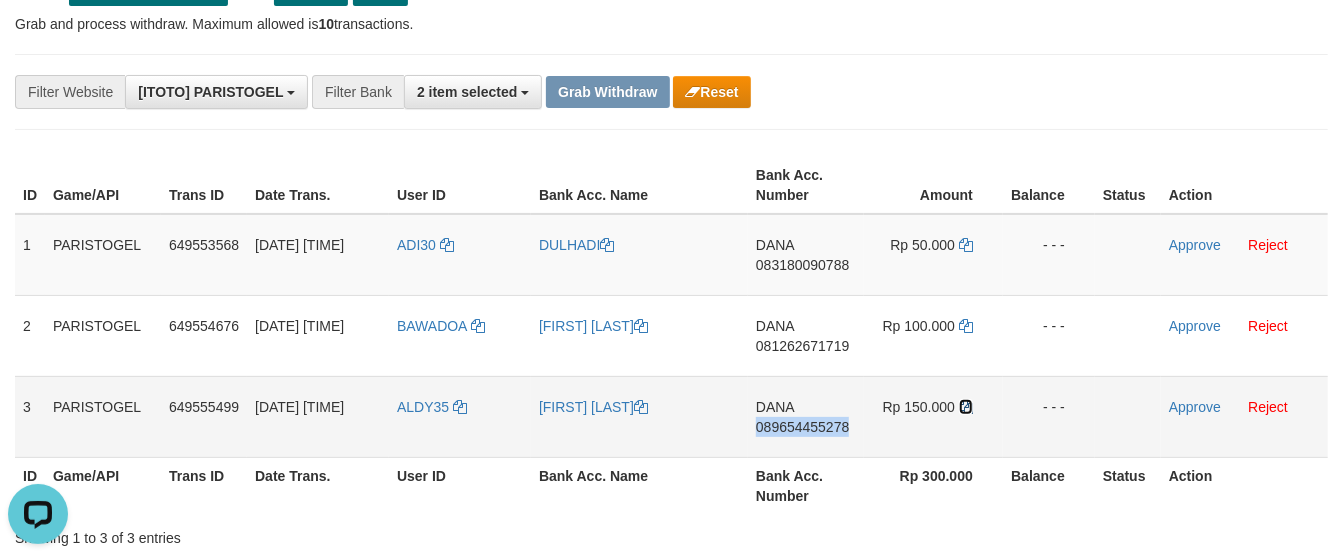 click at bounding box center (966, 407) 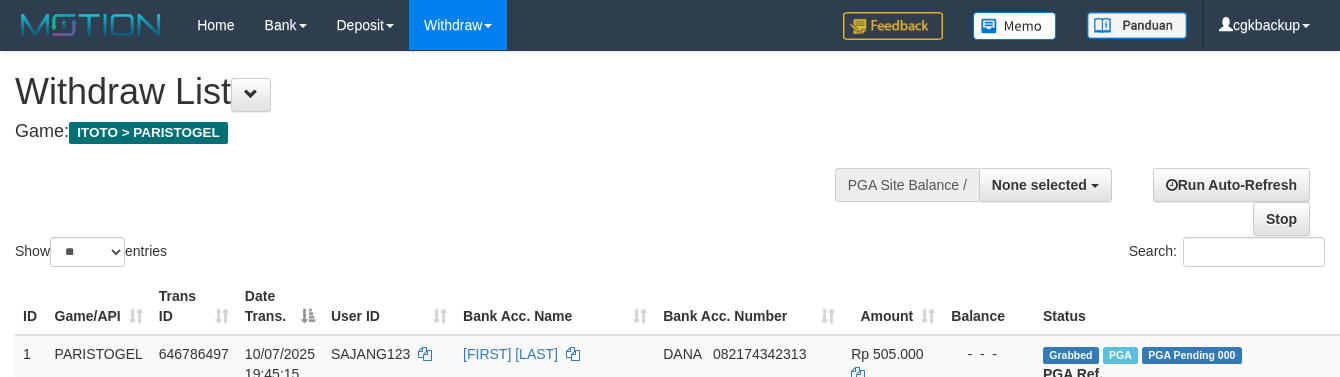 select 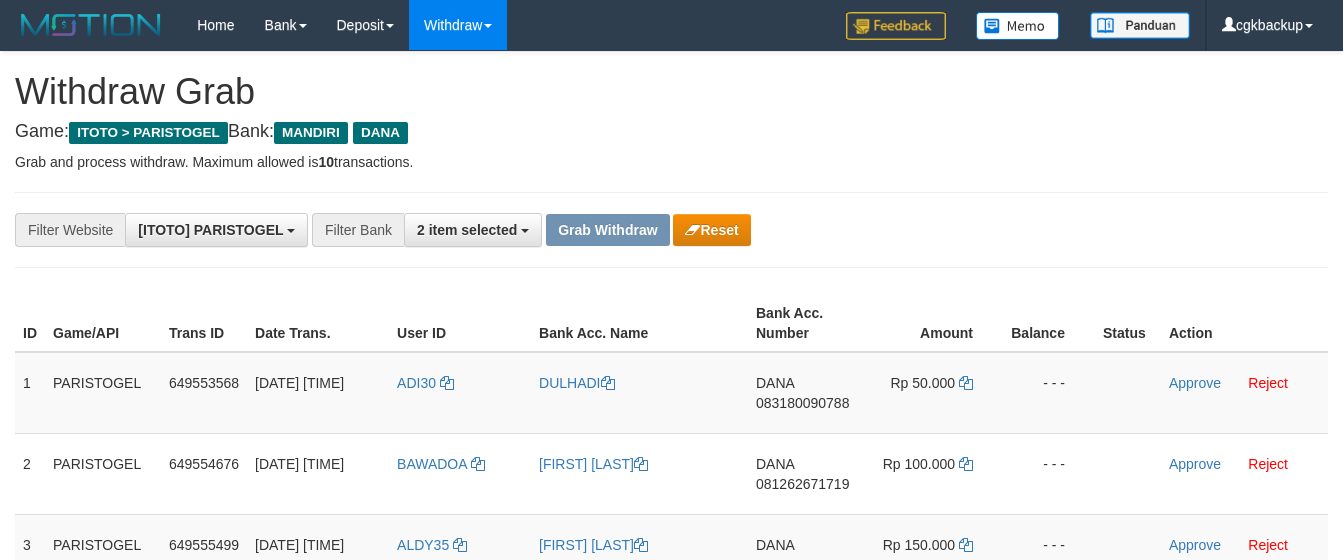 scroll, scrollTop: 140, scrollLeft: 0, axis: vertical 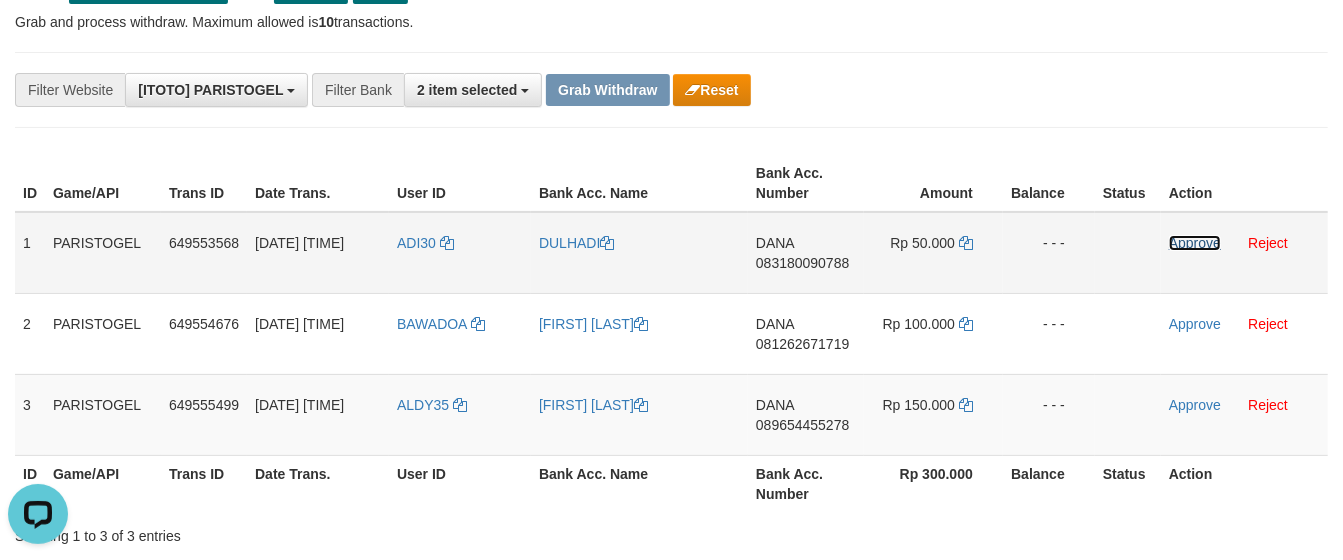 click on "Approve" at bounding box center [1195, 243] 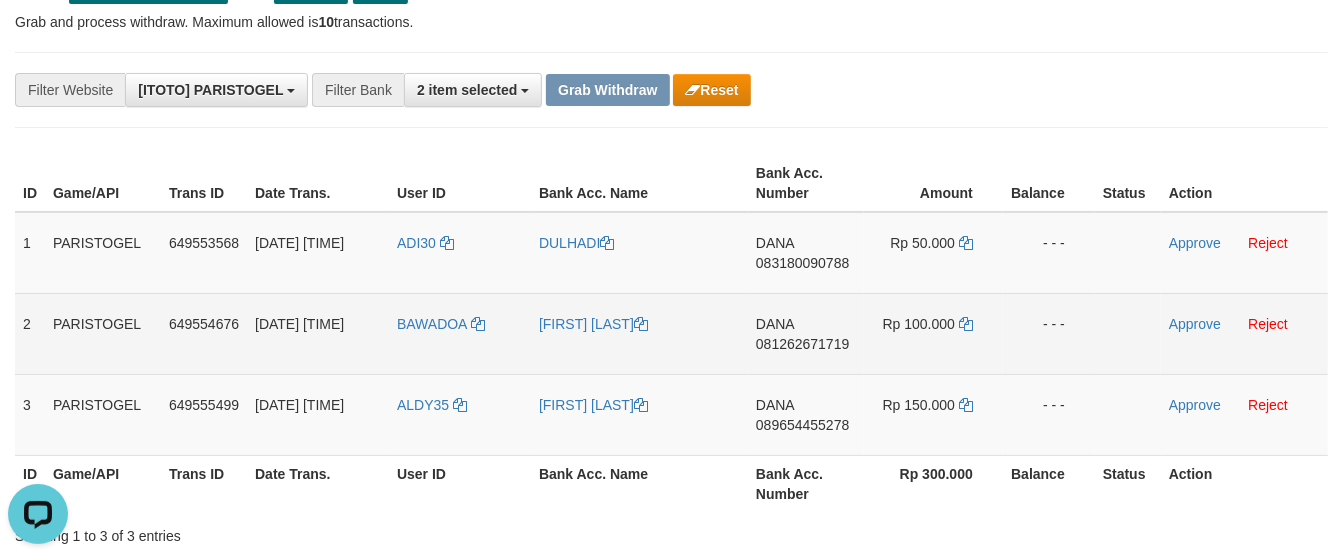 click on "Approve
Reject" at bounding box center (1244, 333) 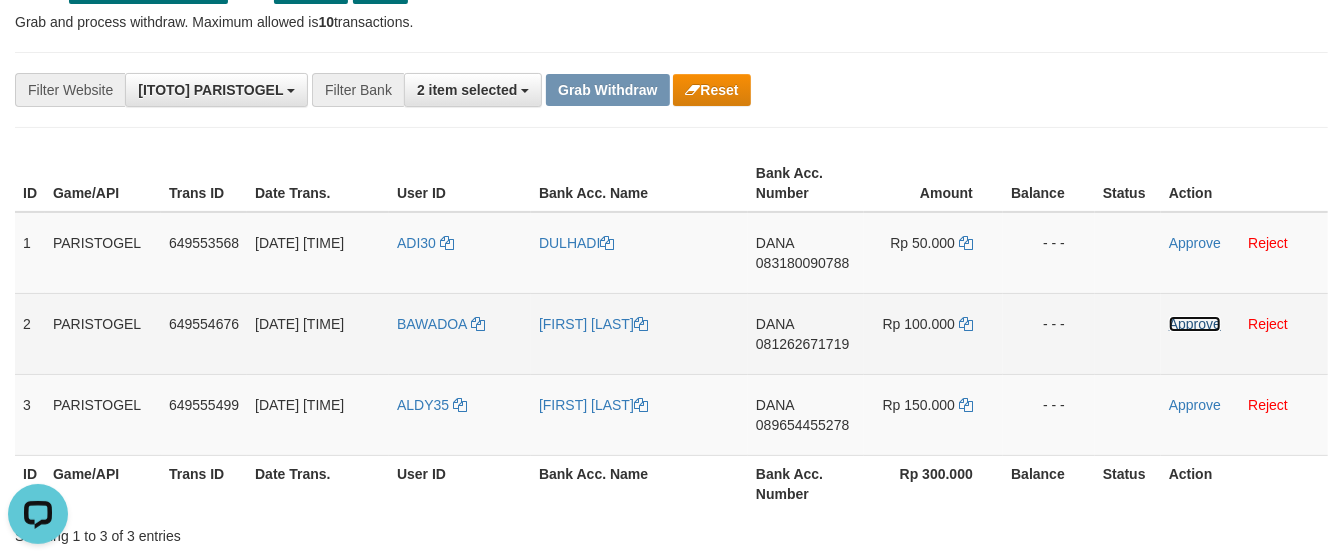 click on "Approve" at bounding box center [1195, 324] 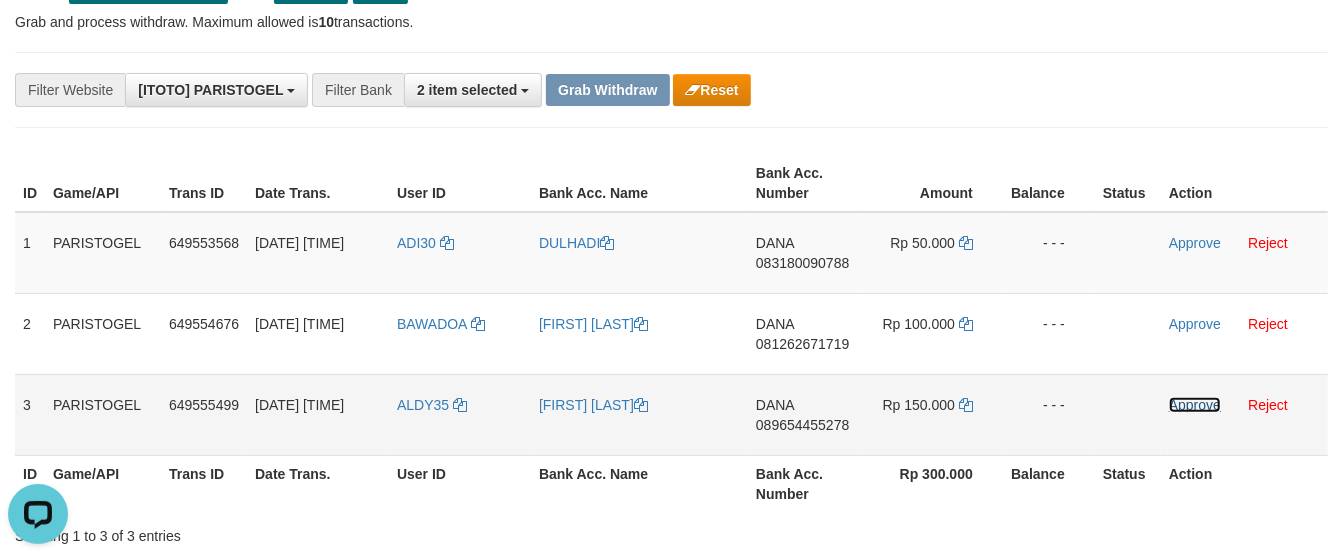 click on "Approve" at bounding box center (1195, 405) 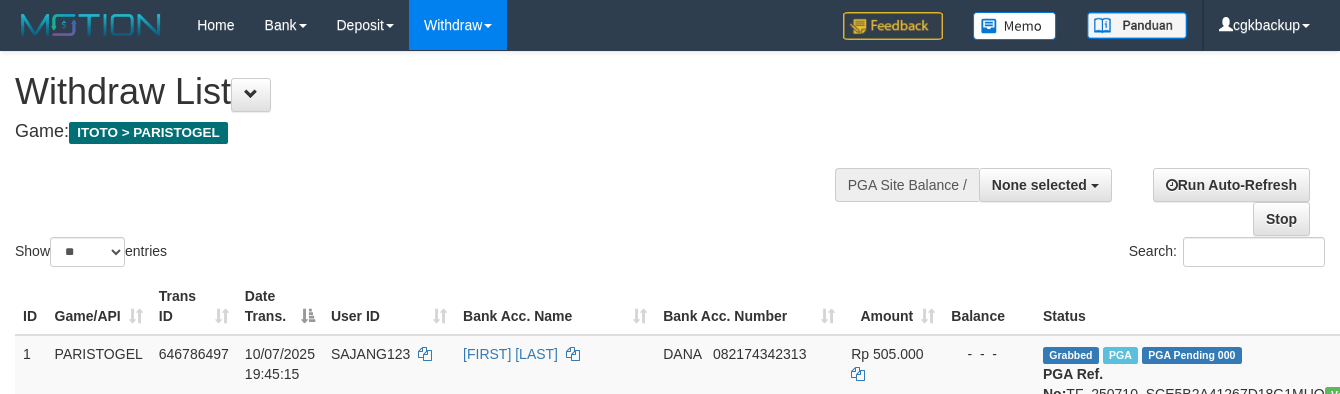 select 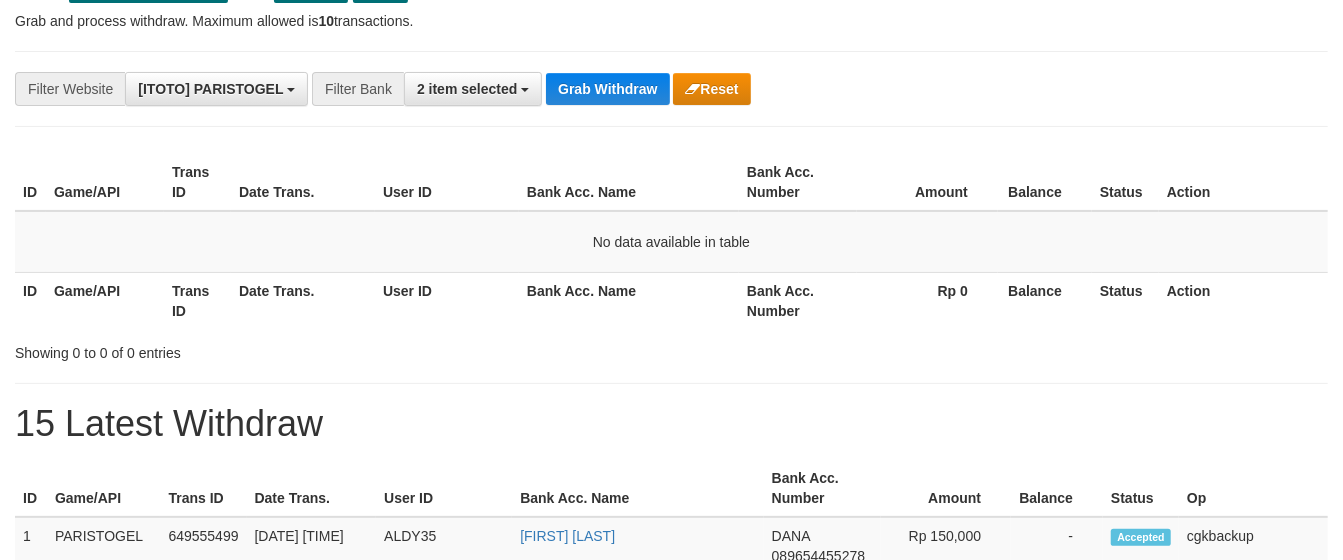 scroll, scrollTop: 141, scrollLeft: 0, axis: vertical 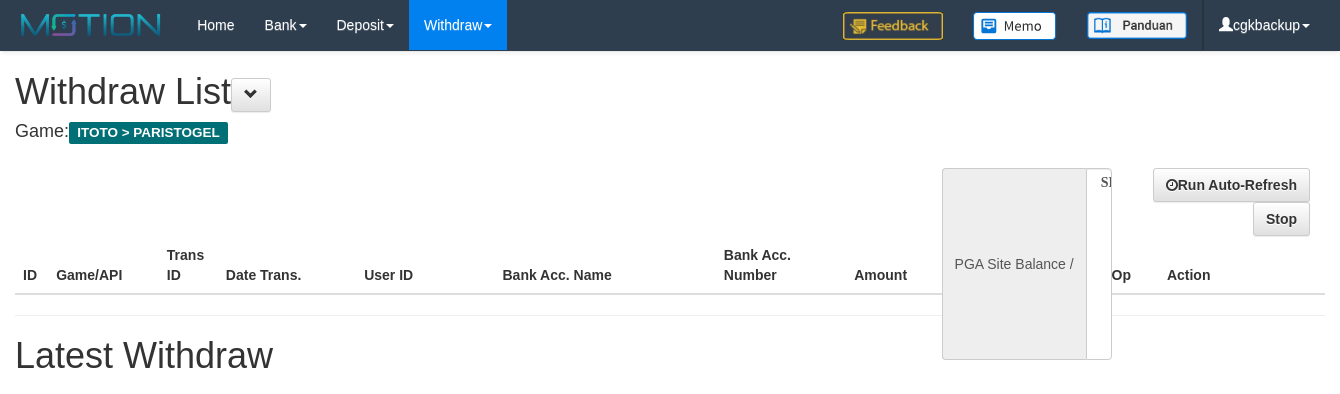 select 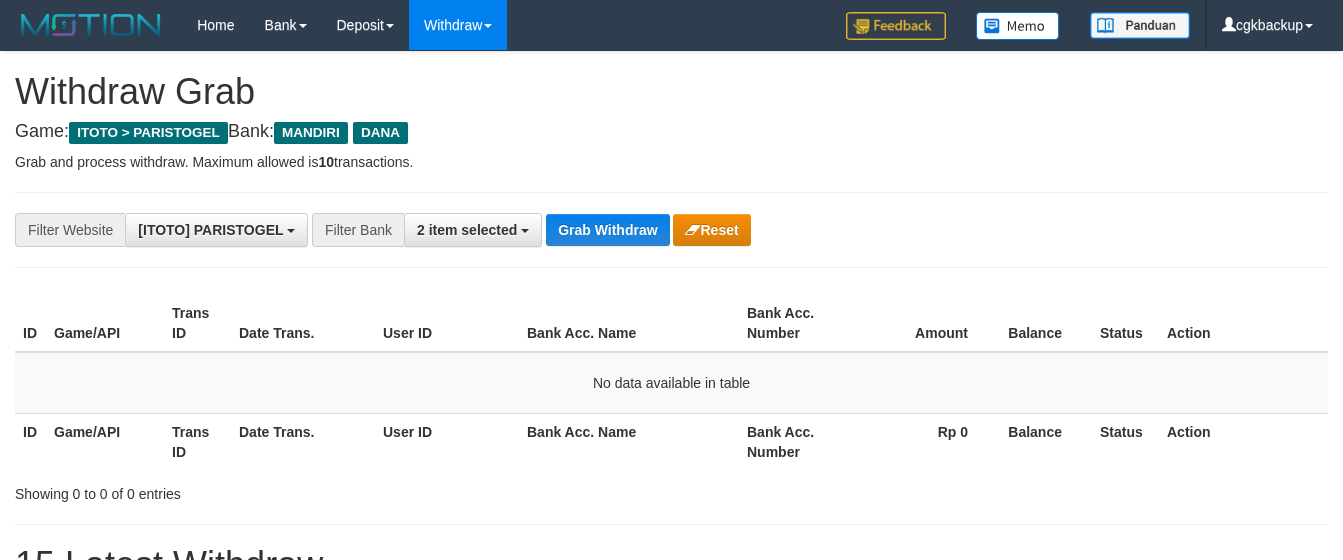 scroll, scrollTop: 141, scrollLeft: 0, axis: vertical 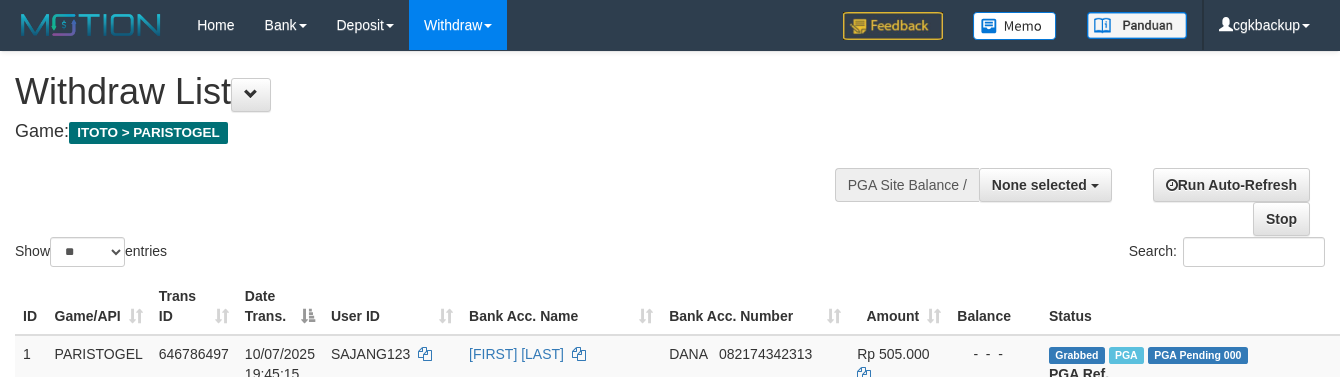 select 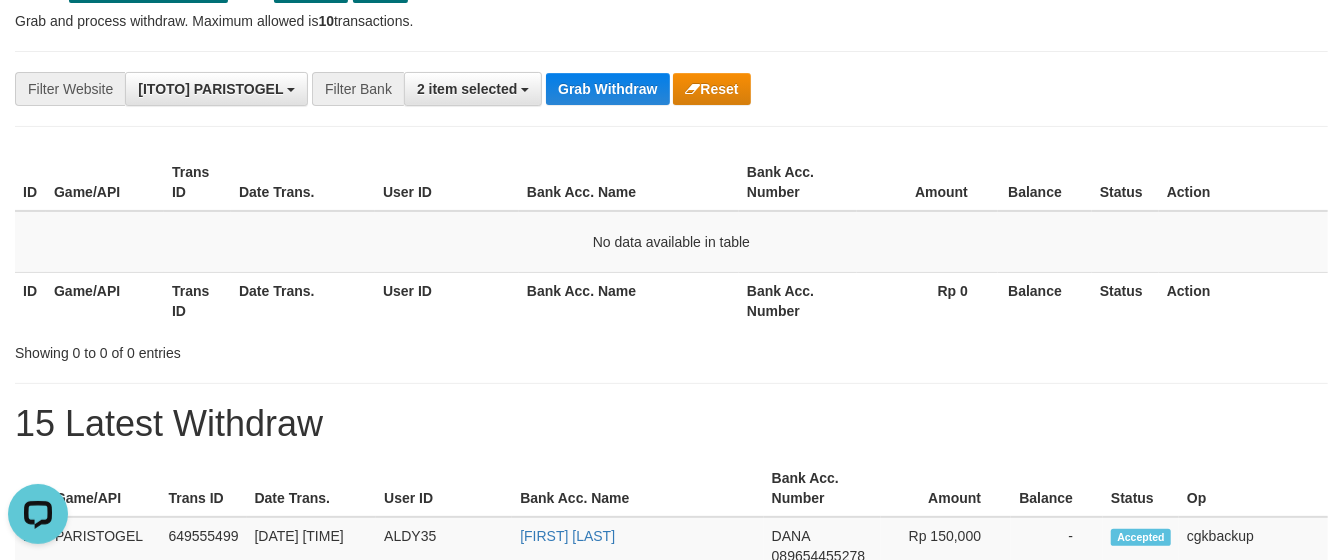 scroll, scrollTop: 141, scrollLeft: 0, axis: vertical 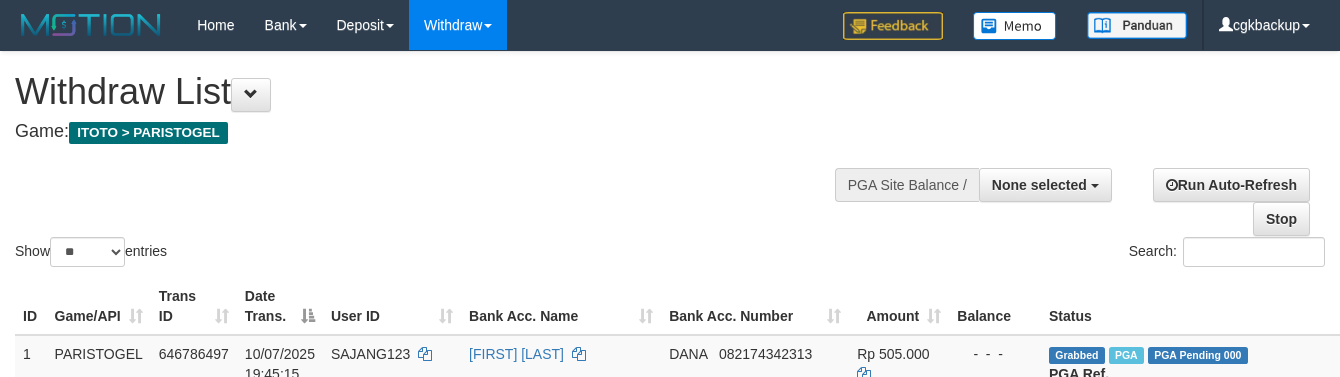 select 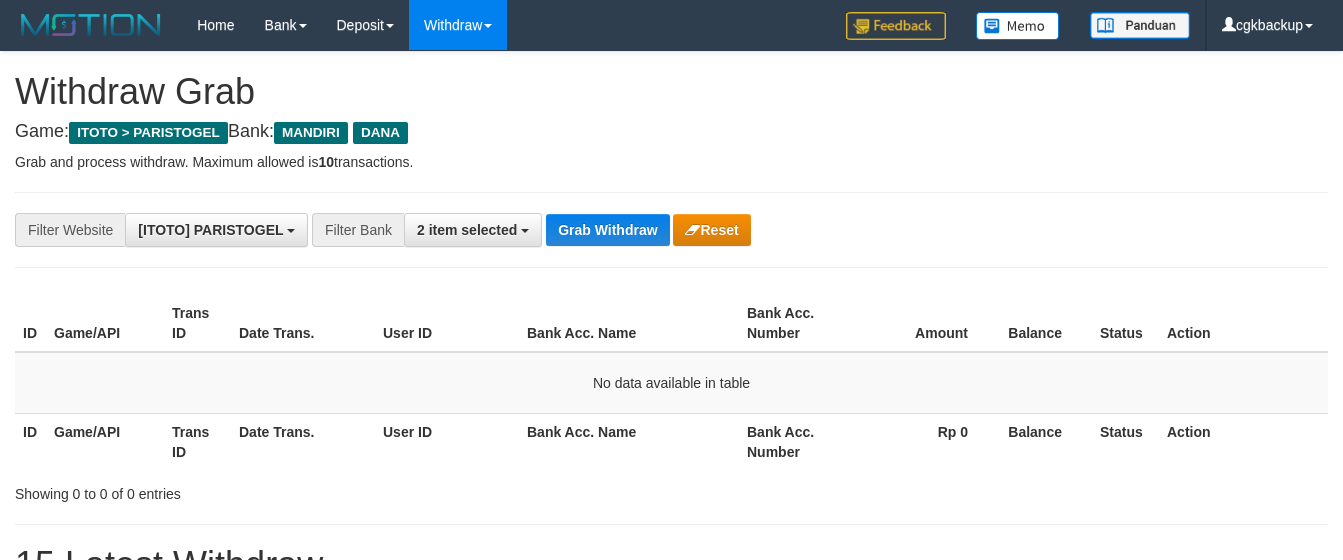 scroll, scrollTop: 141, scrollLeft: 0, axis: vertical 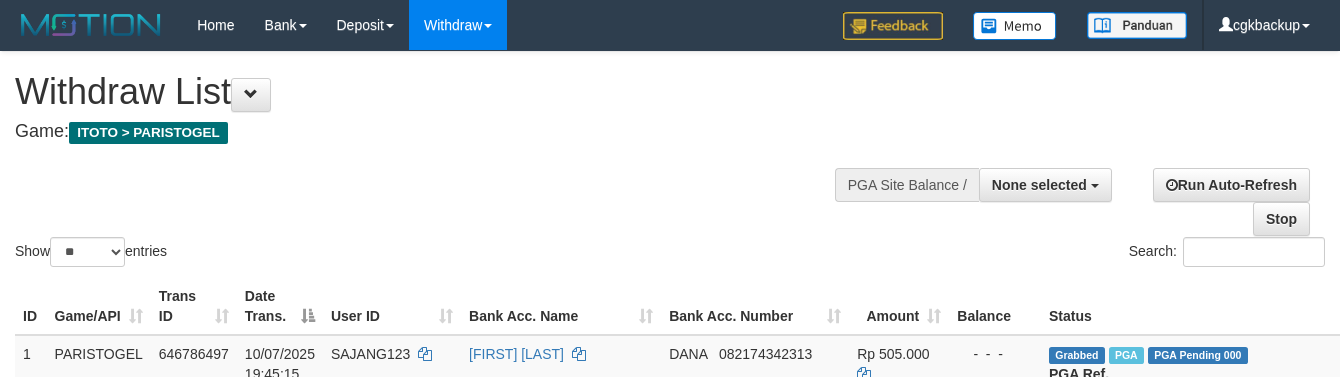 select 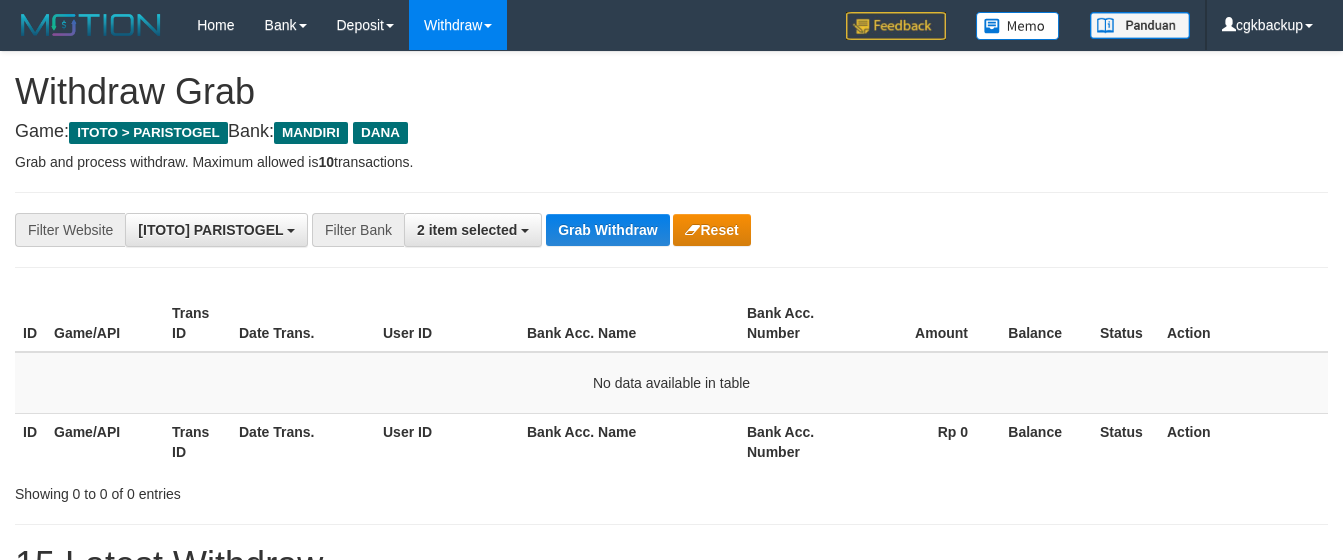 scroll, scrollTop: 141, scrollLeft: 0, axis: vertical 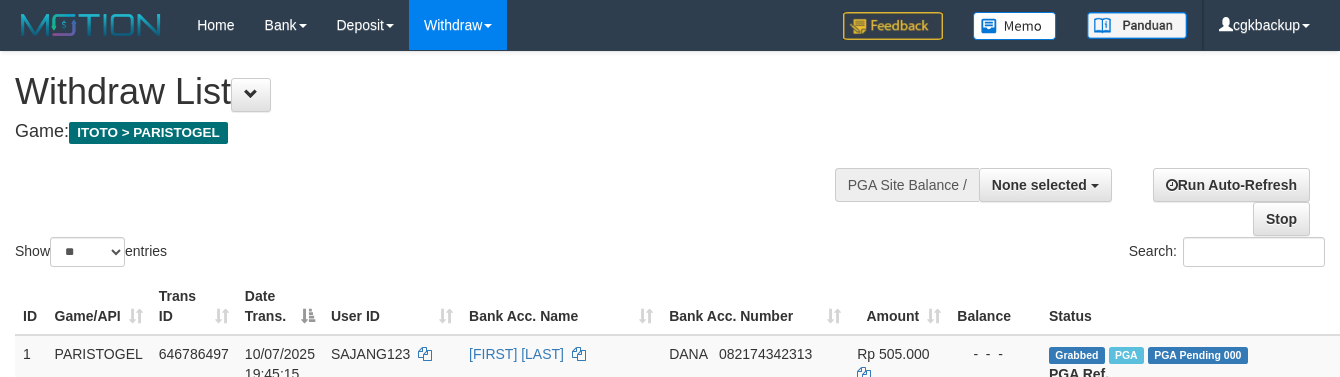 select 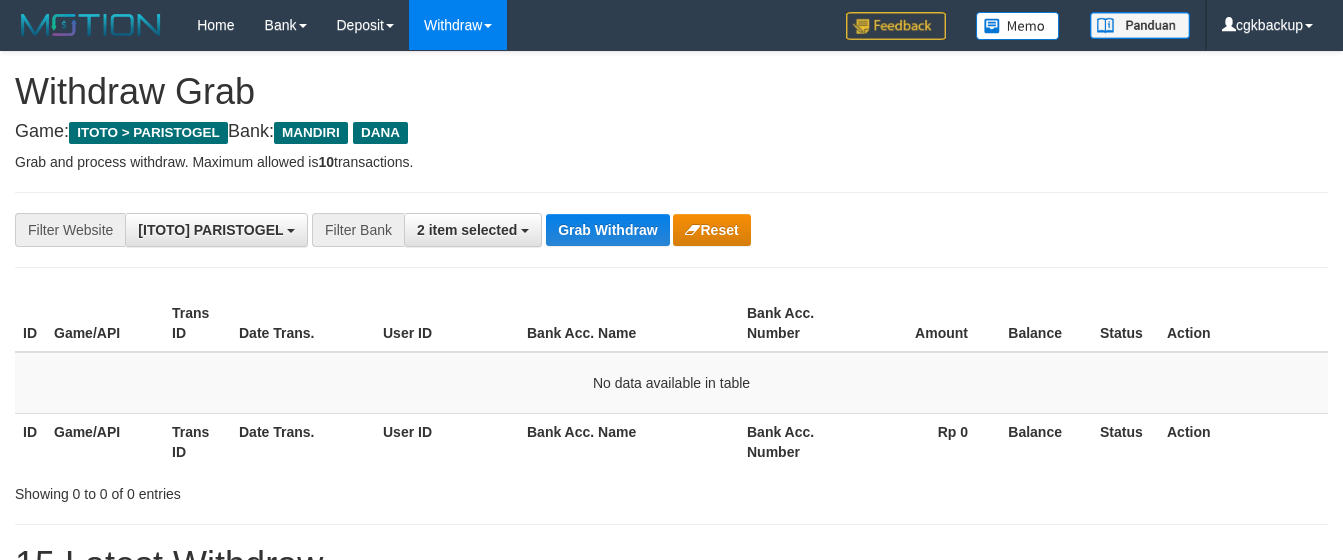 scroll, scrollTop: 141, scrollLeft: 0, axis: vertical 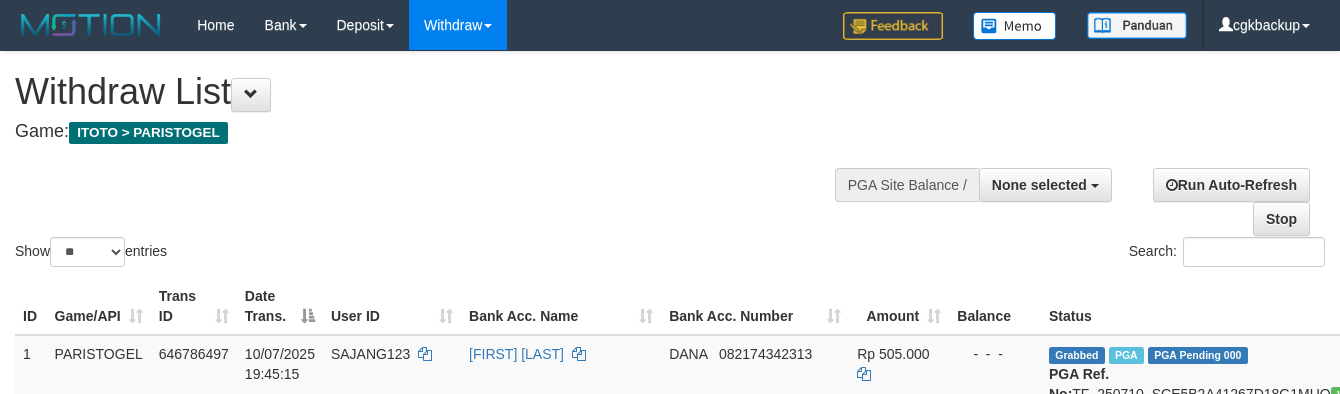 select 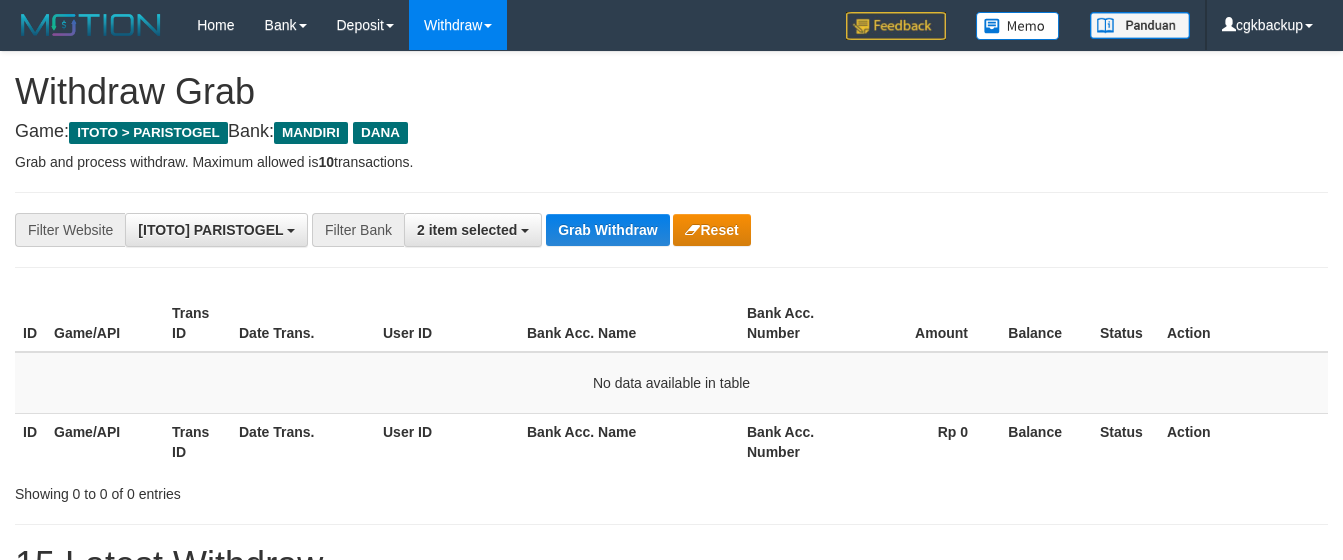 scroll, scrollTop: 141, scrollLeft: 0, axis: vertical 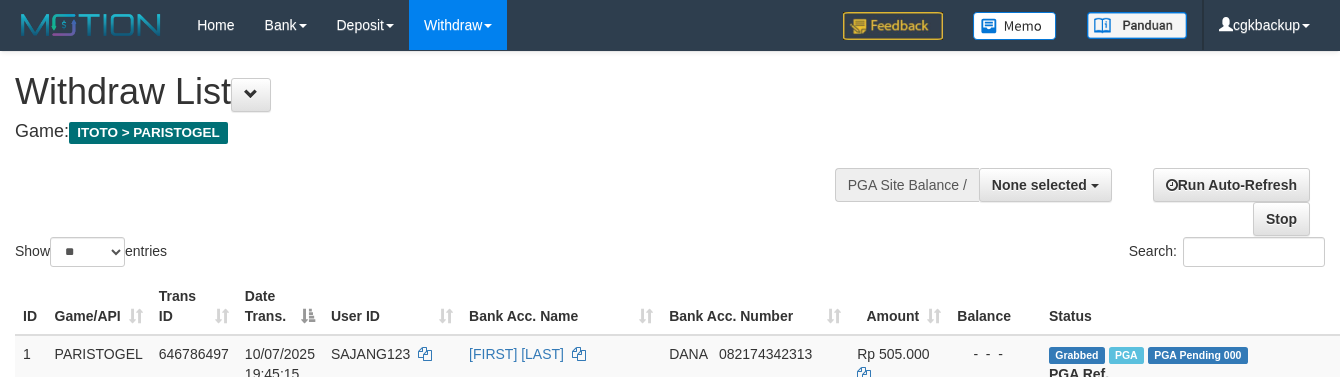 select 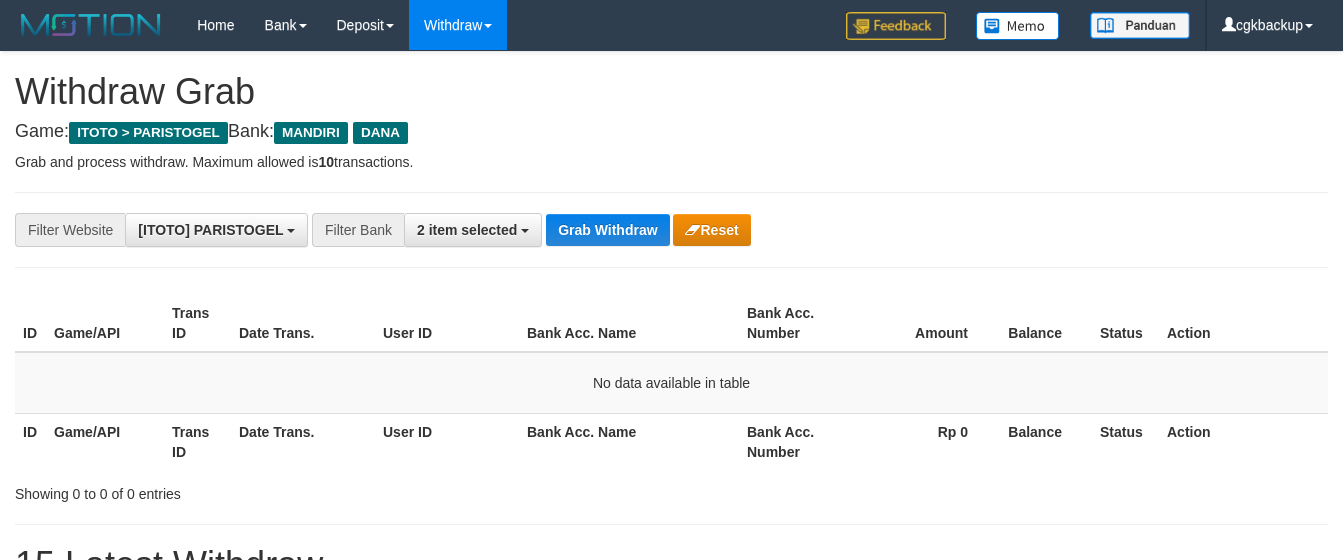 scroll, scrollTop: 141, scrollLeft: 0, axis: vertical 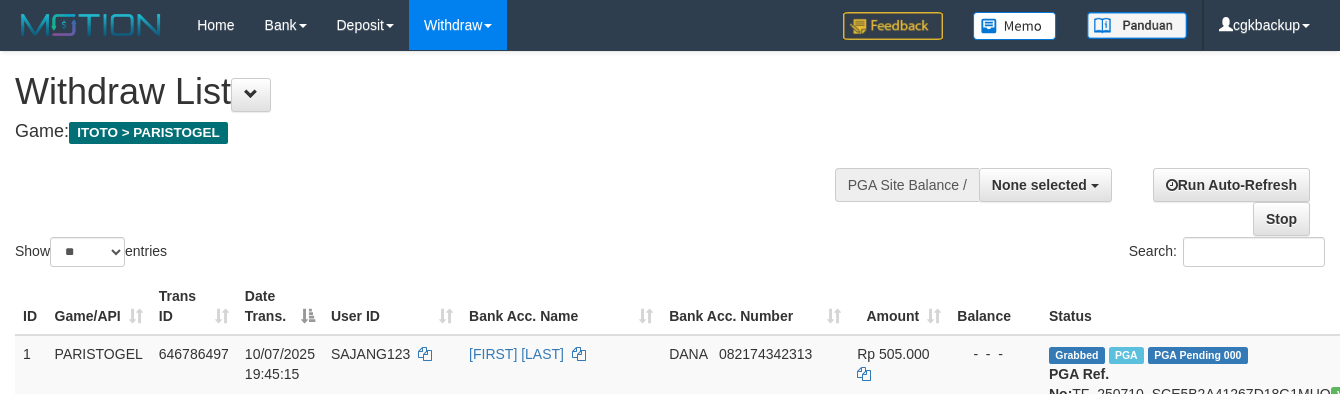select 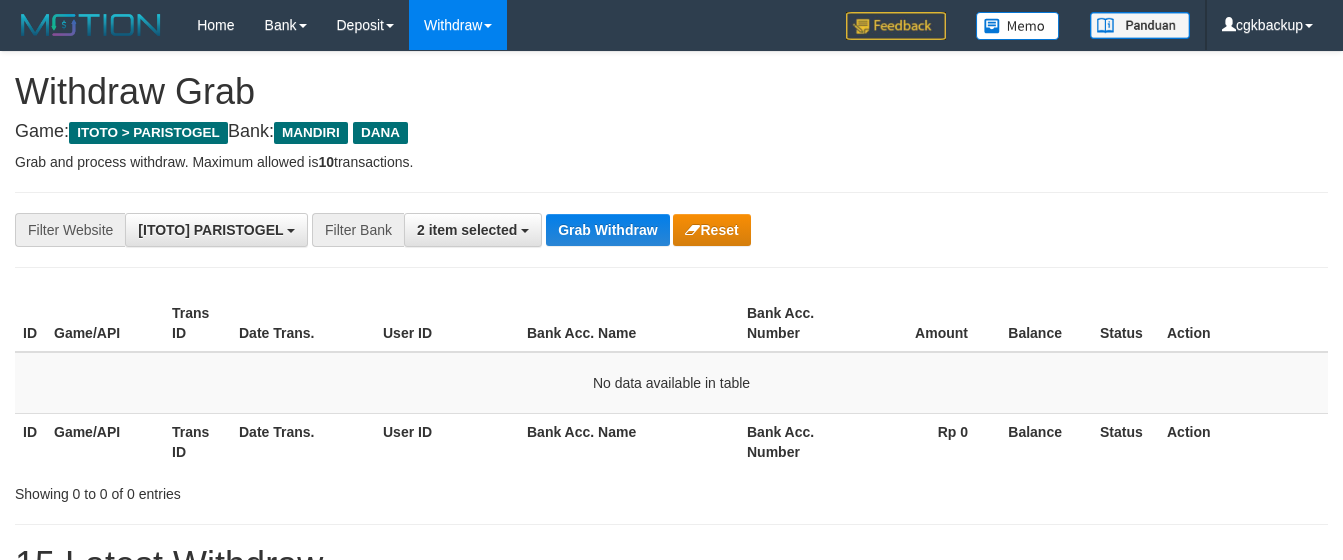 scroll, scrollTop: 141, scrollLeft: 0, axis: vertical 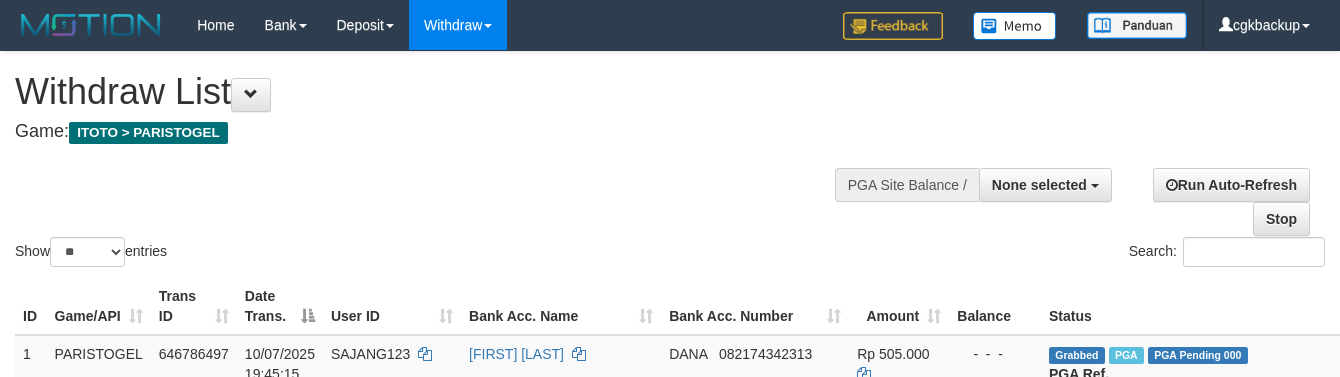 select 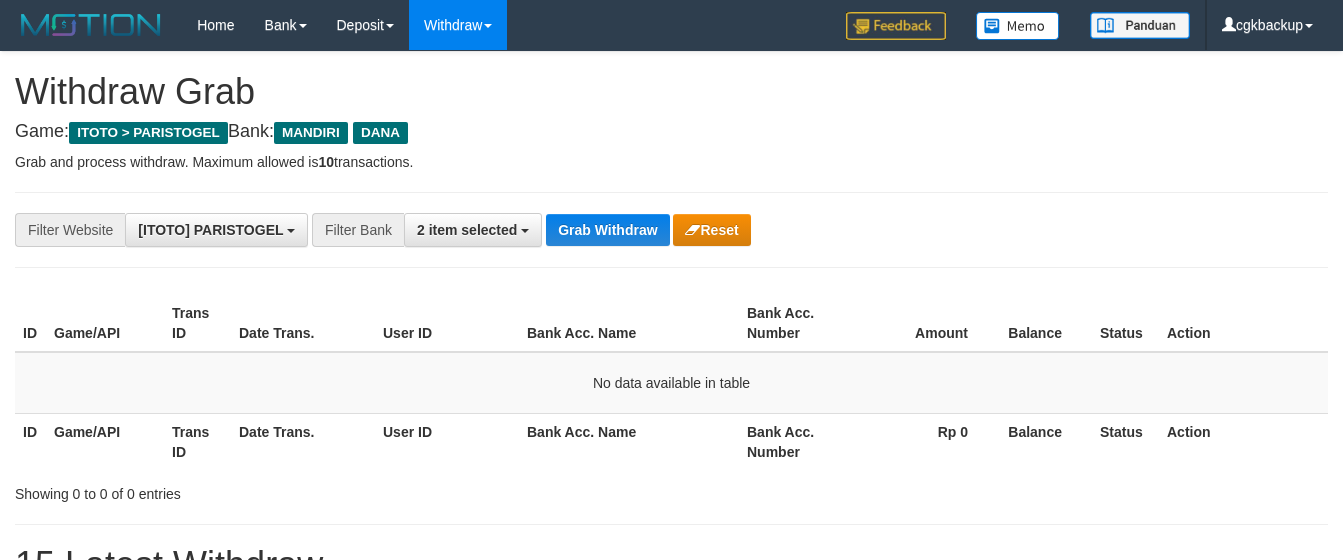 scroll, scrollTop: 141, scrollLeft: 0, axis: vertical 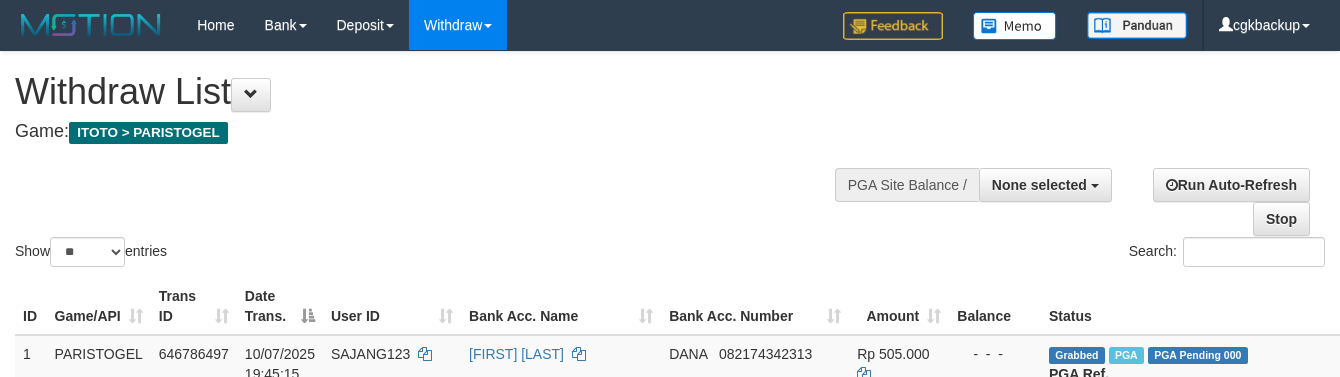 select 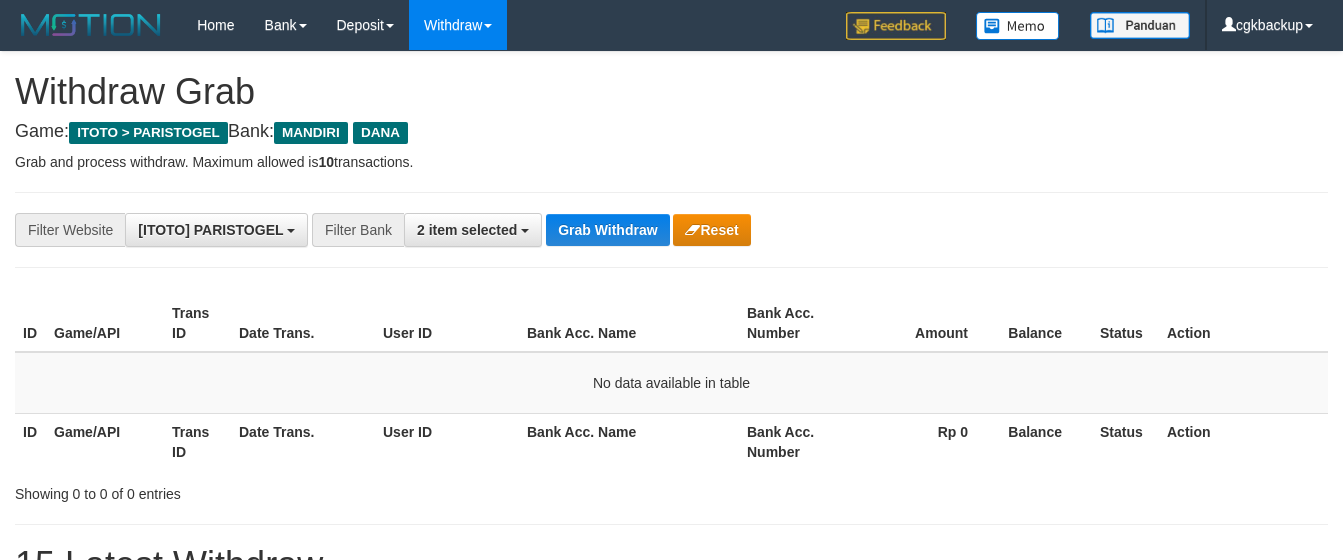 scroll, scrollTop: 141, scrollLeft: 0, axis: vertical 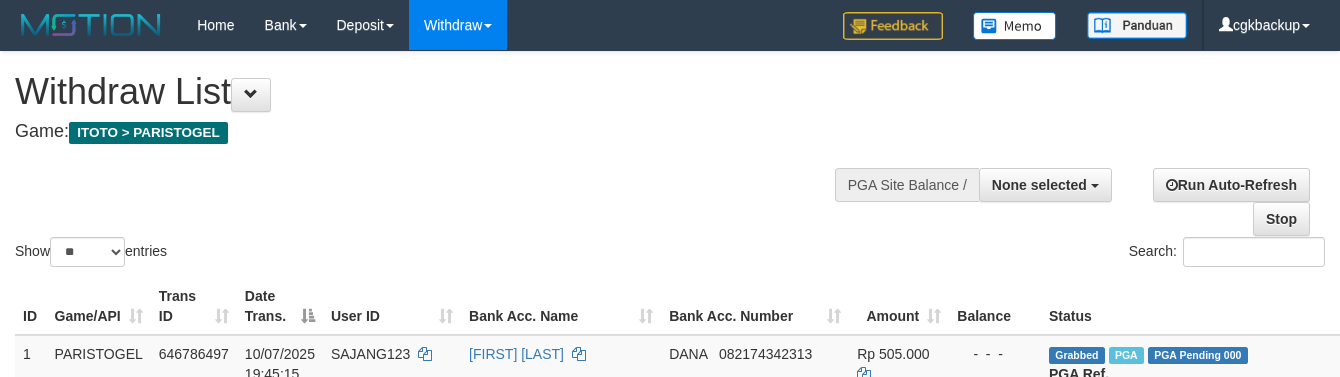 select 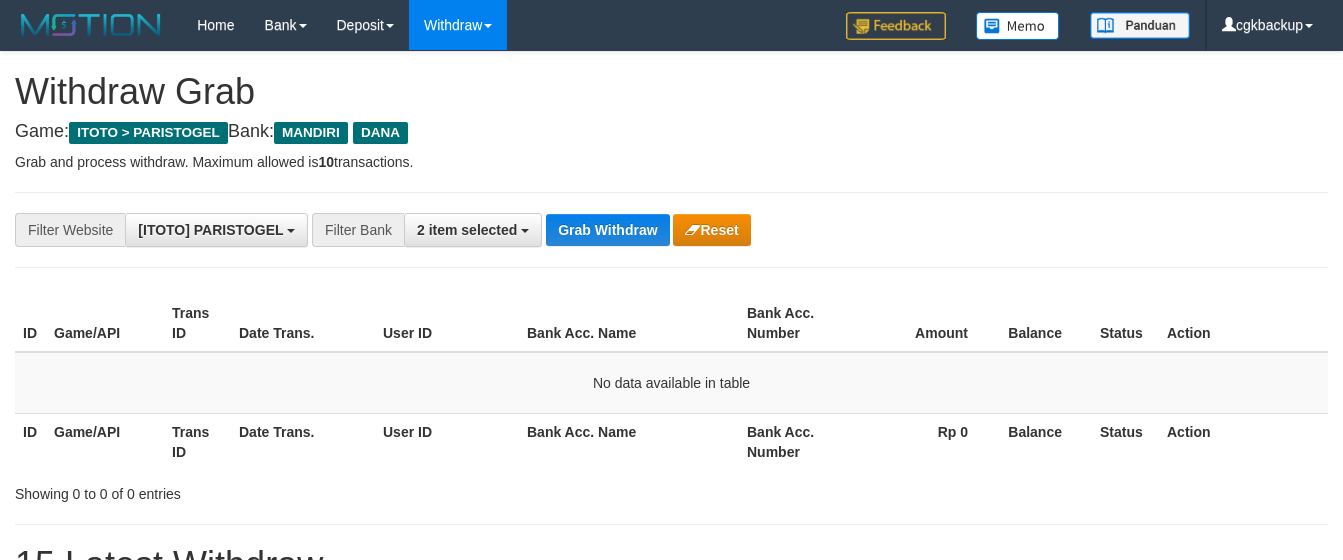 scroll, scrollTop: 141, scrollLeft: 0, axis: vertical 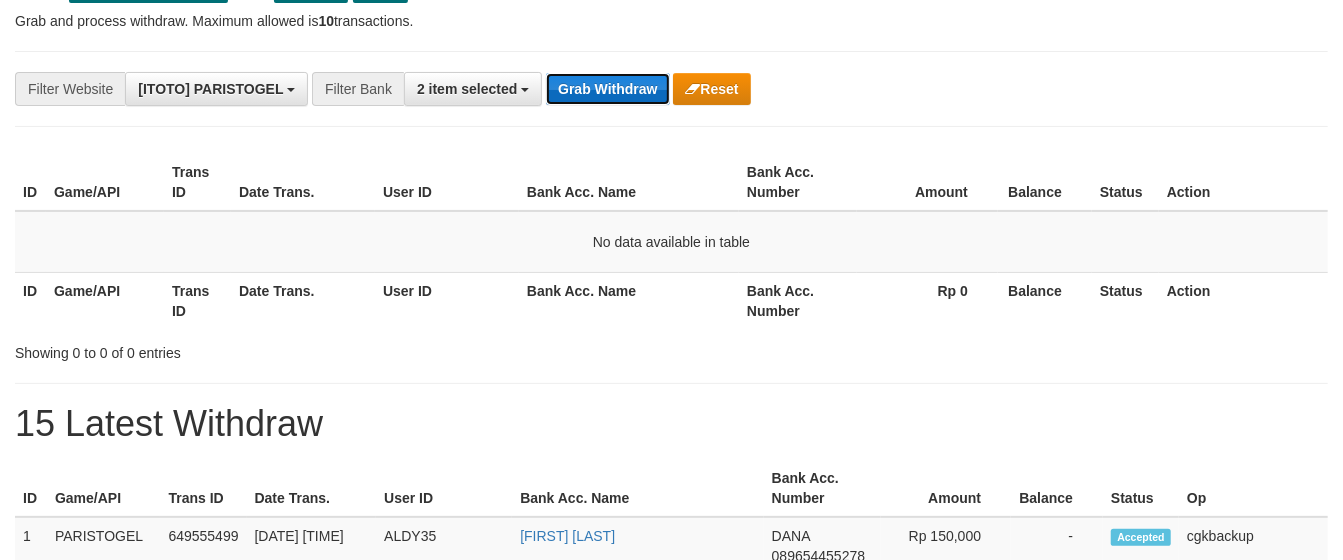 drag, startPoint x: 0, startPoint y: 0, endPoint x: 593, endPoint y: 104, distance: 602.05066 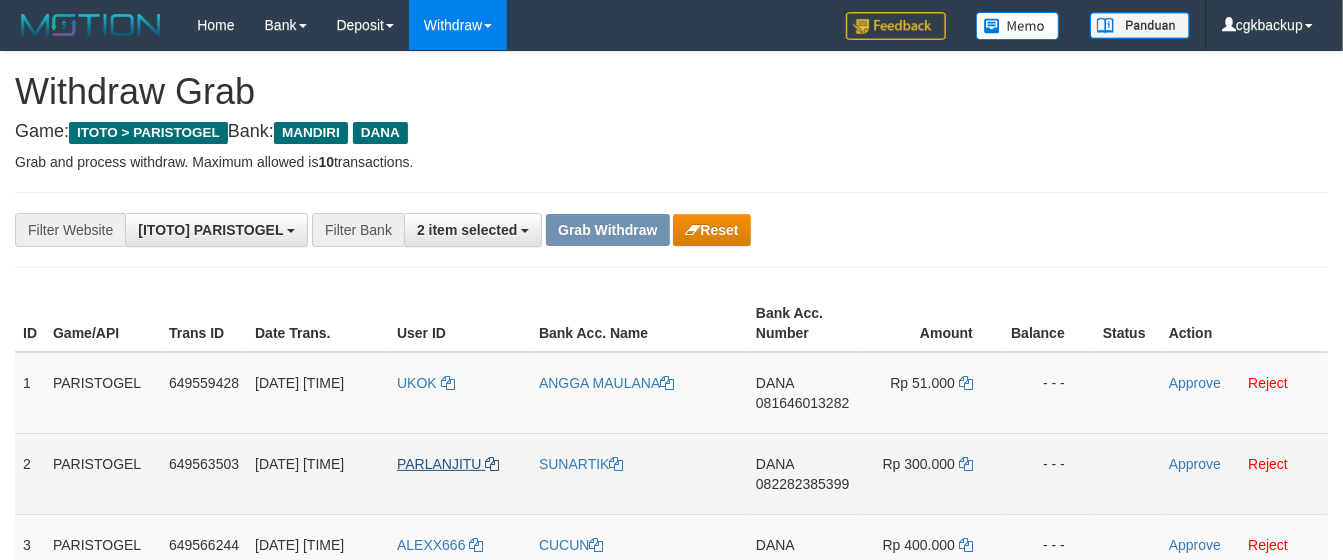 scroll, scrollTop: 333, scrollLeft: 0, axis: vertical 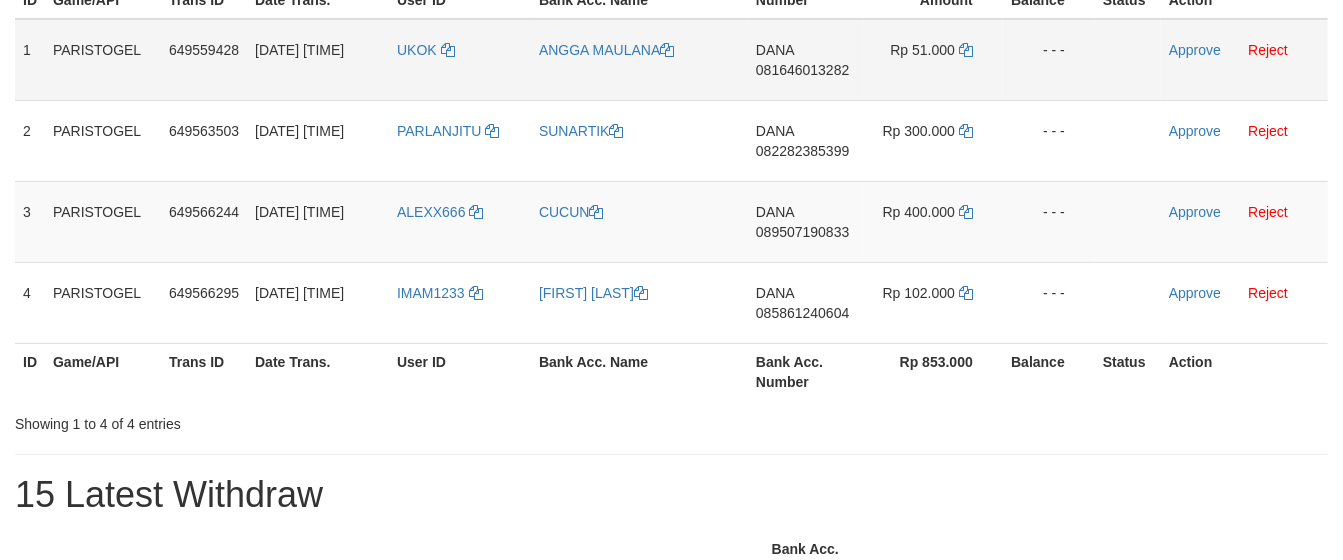 click on "UKOK" at bounding box center [460, 60] 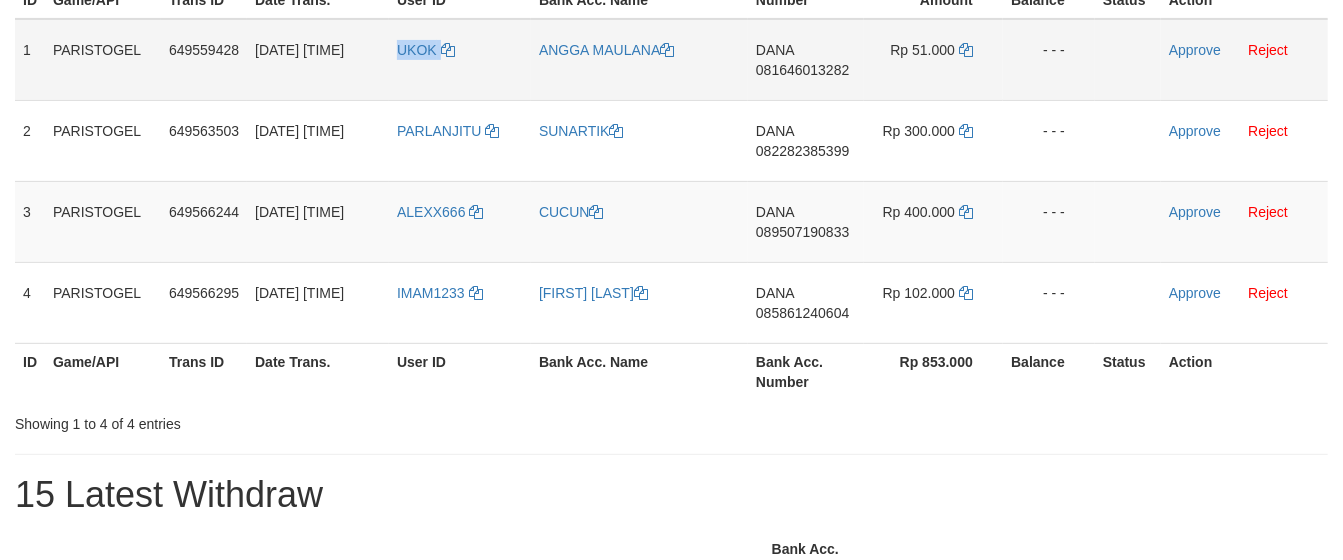 click on "UKOK" at bounding box center [460, 60] 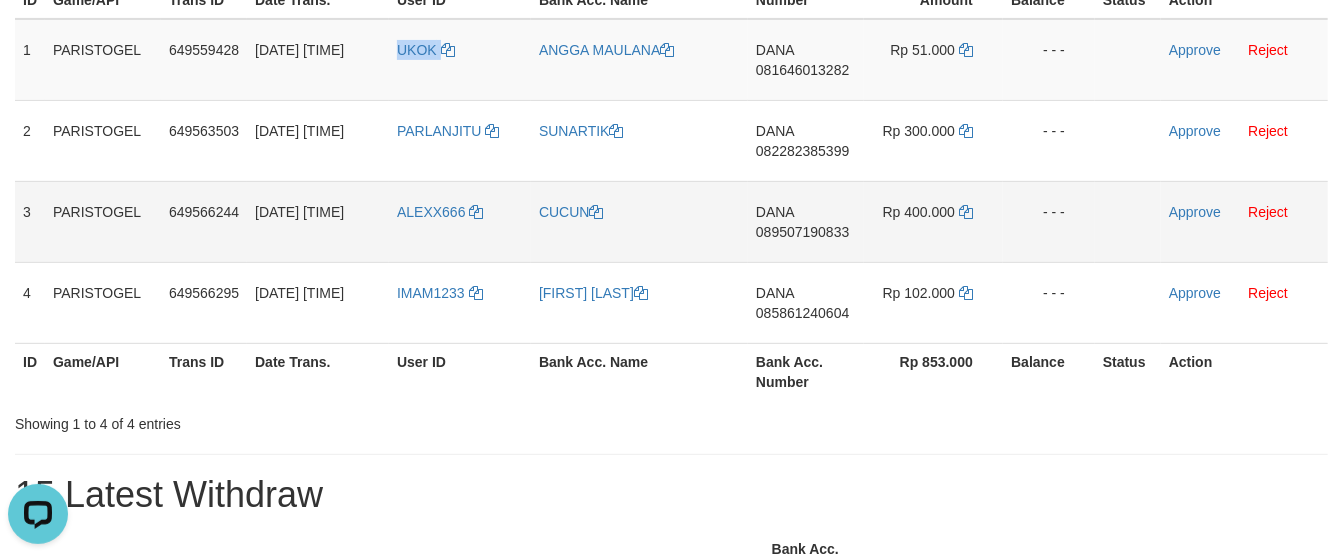 scroll, scrollTop: 0, scrollLeft: 0, axis: both 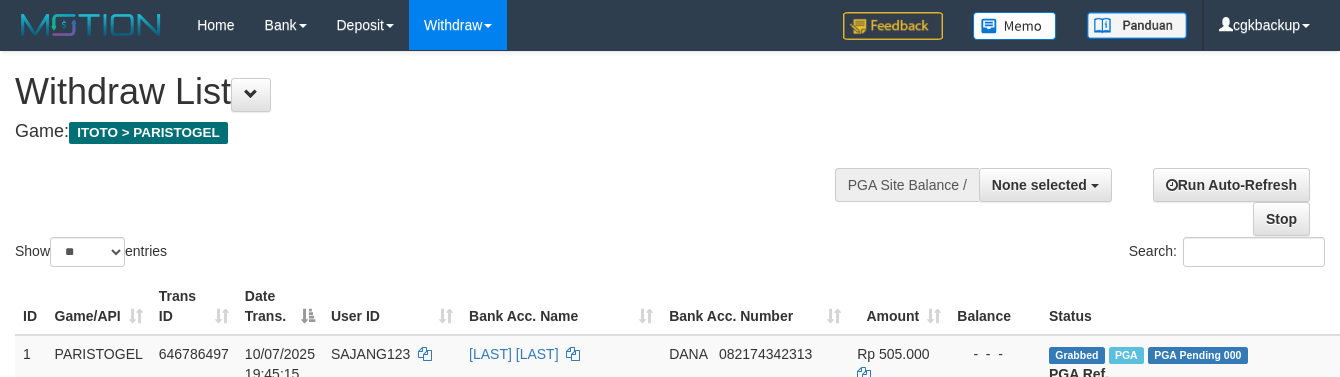 select 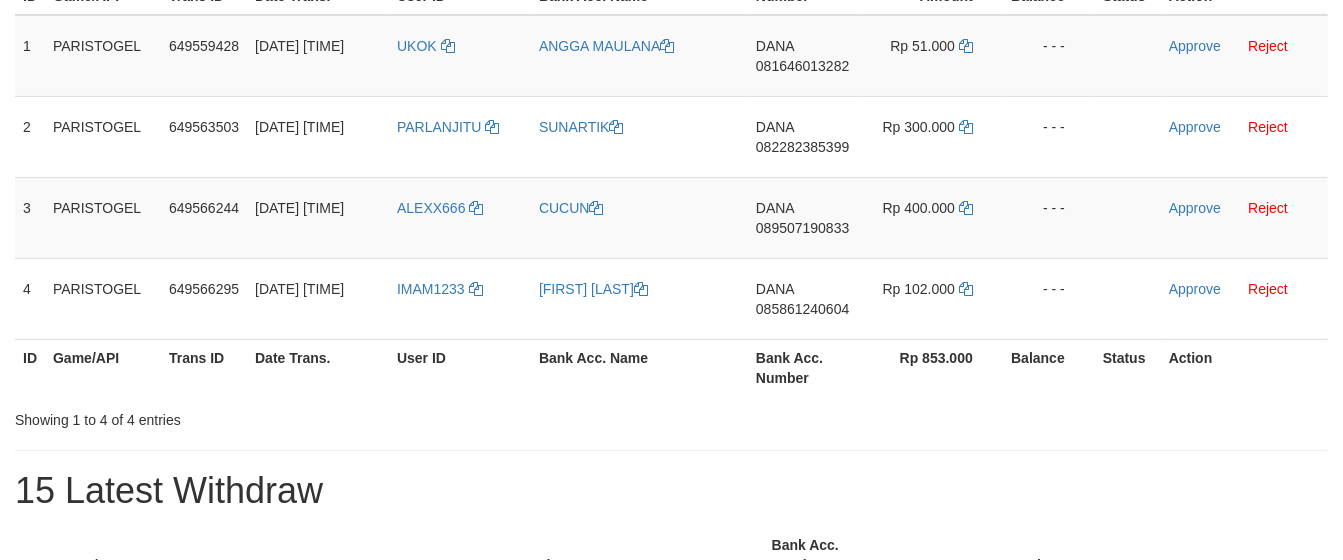 scroll, scrollTop: 333, scrollLeft: 0, axis: vertical 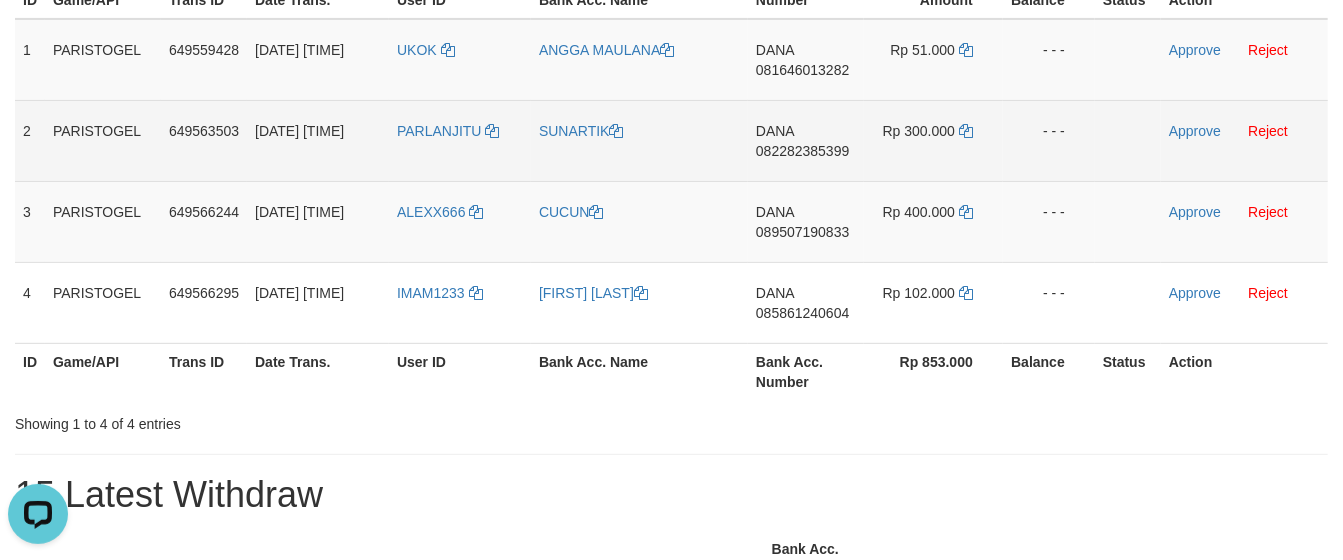 click on "PARLANJITU" at bounding box center [460, 140] 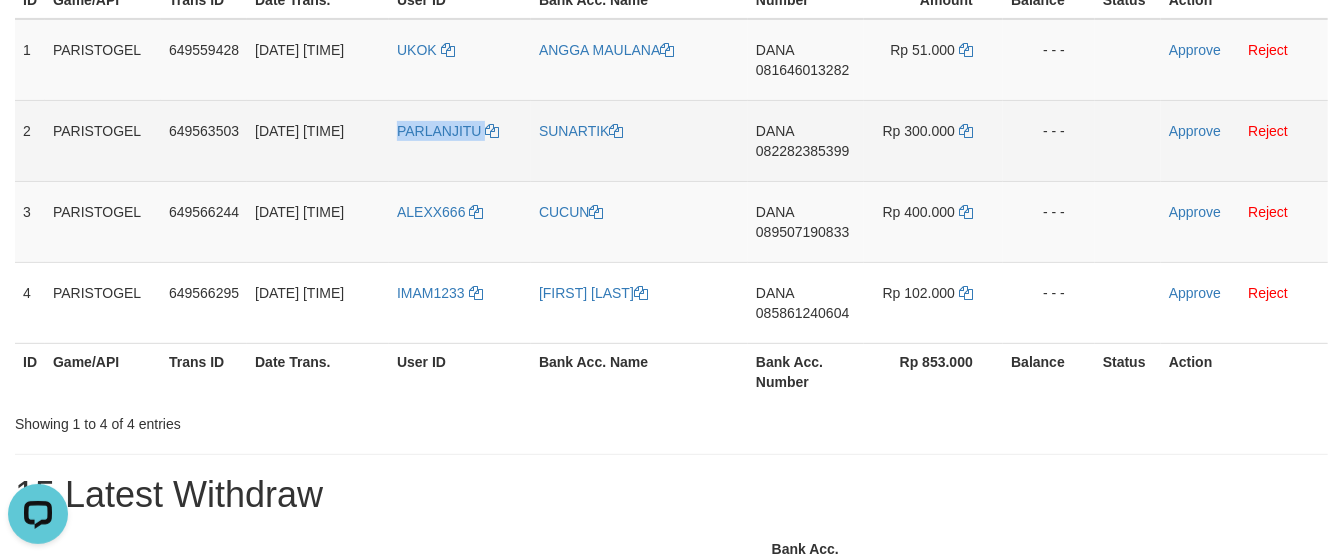 click on "PARLANJITU" at bounding box center [460, 140] 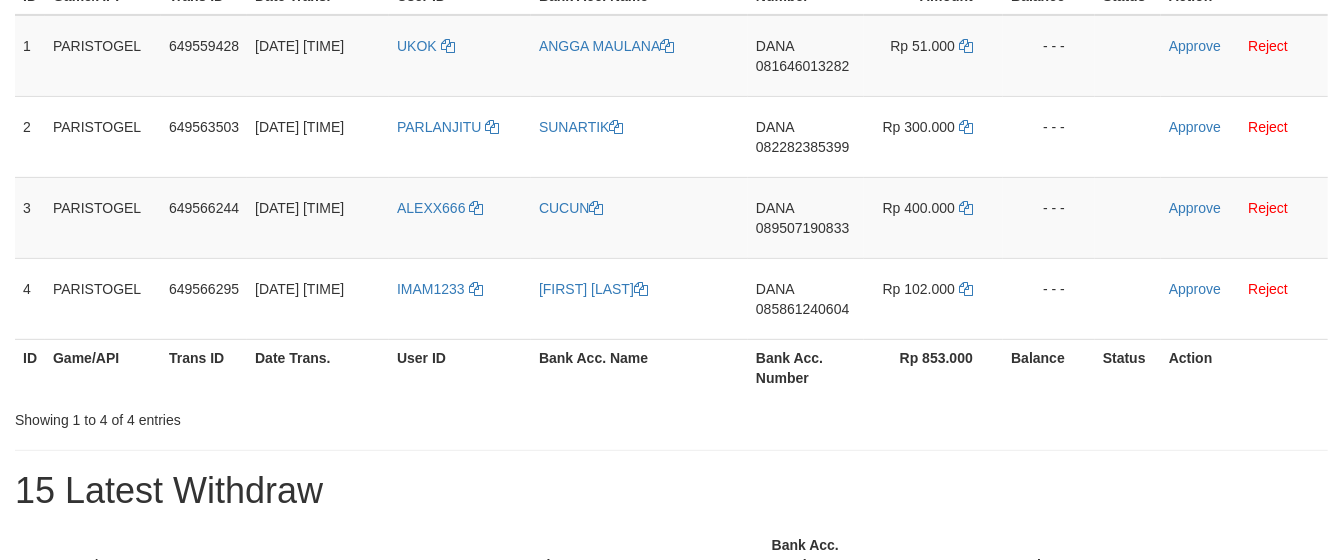 scroll, scrollTop: 333, scrollLeft: 0, axis: vertical 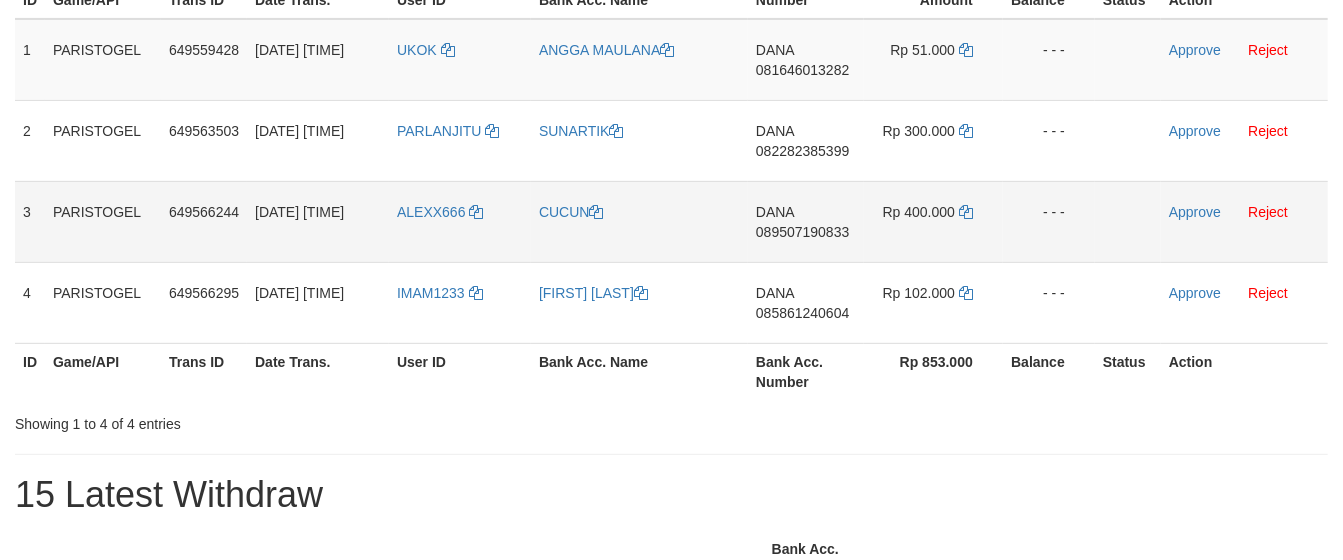 click on "ALEXX666" at bounding box center (460, 221) 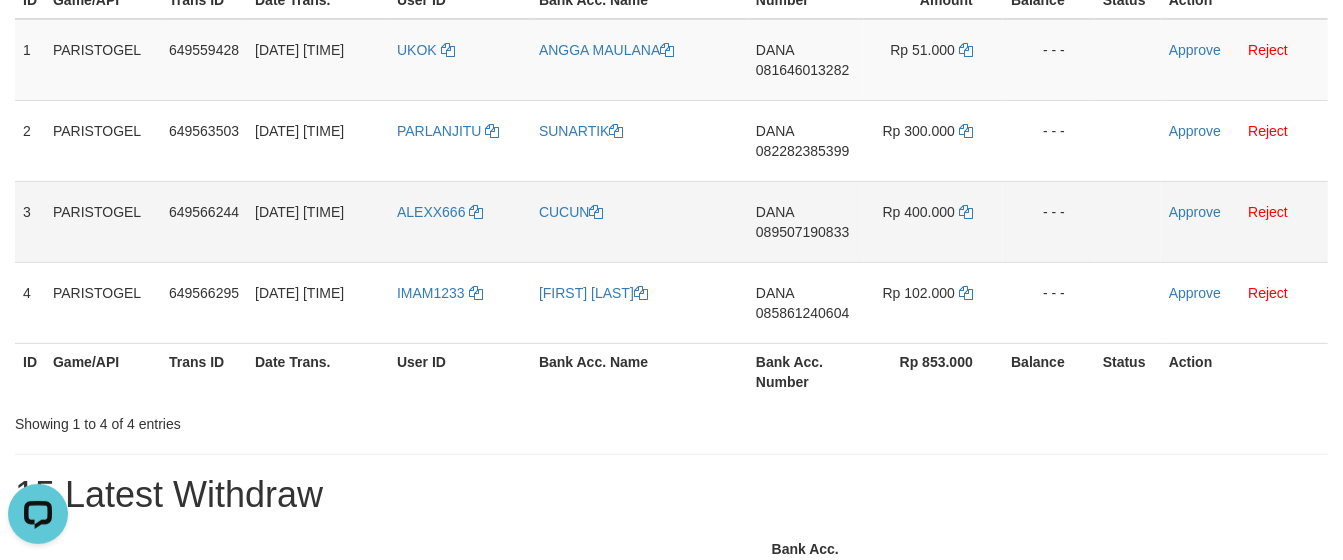 scroll, scrollTop: 0, scrollLeft: 0, axis: both 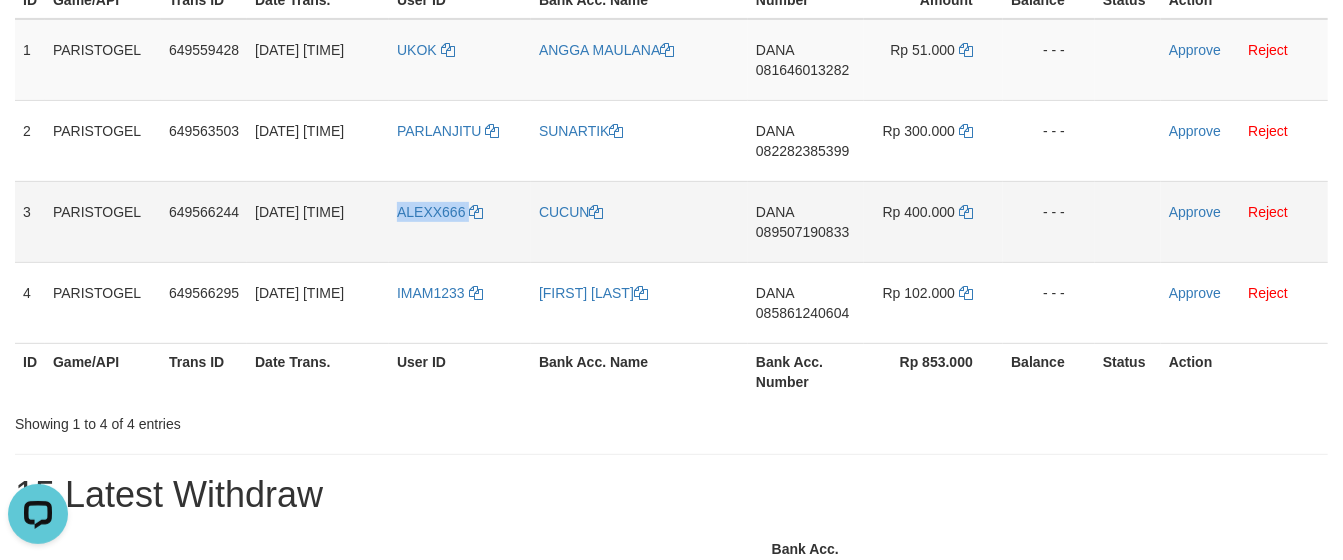 click on "ALEXX666" at bounding box center [460, 221] 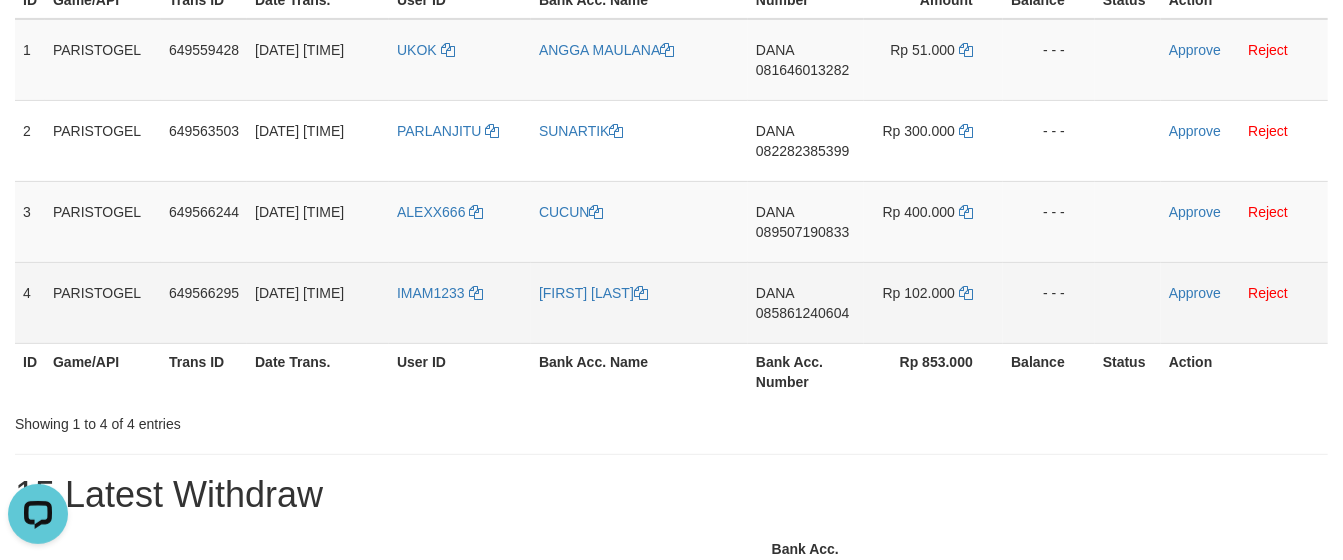 click on "IMAM1233" at bounding box center (460, 302) 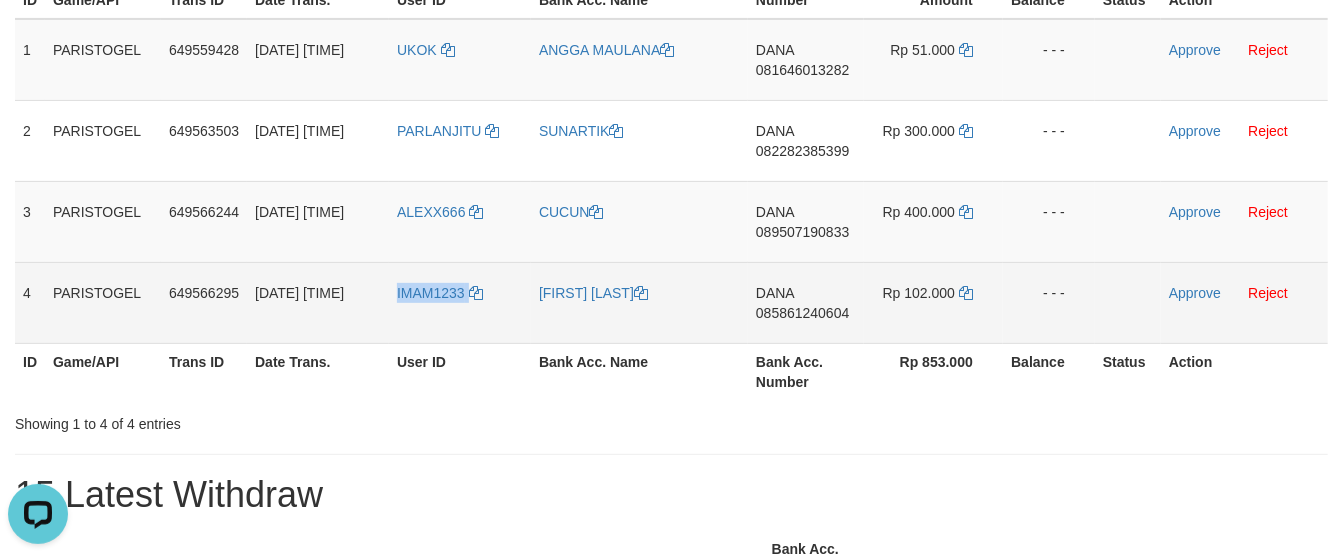 click on "IMAM1233" at bounding box center (460, 302) 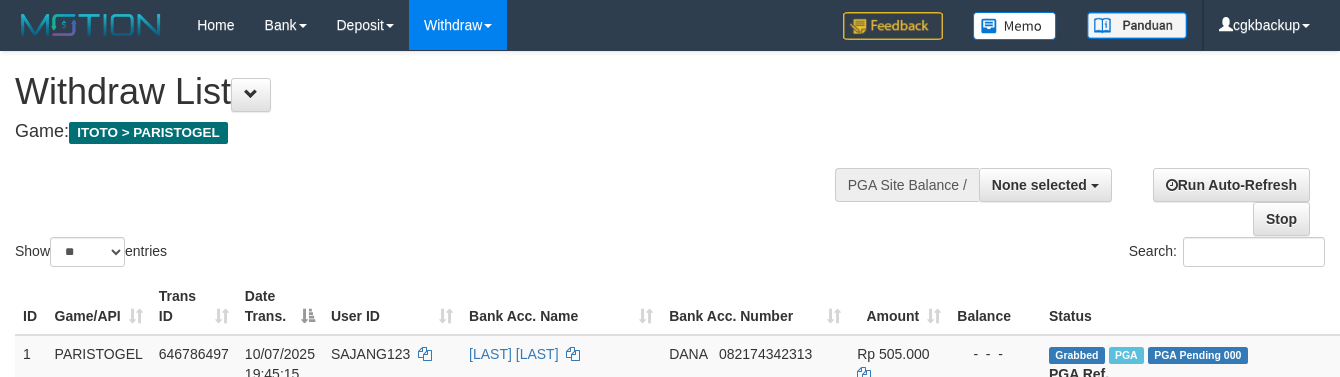 select 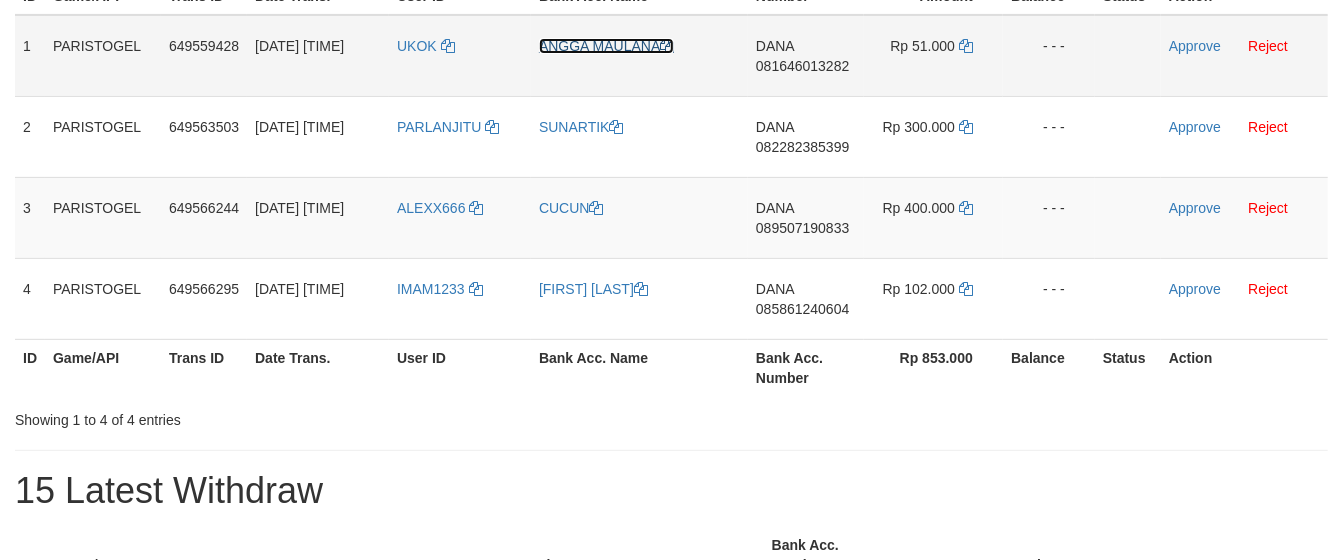 scroll, scrollTop: 304, scrollLeft: 0, axis: vertical 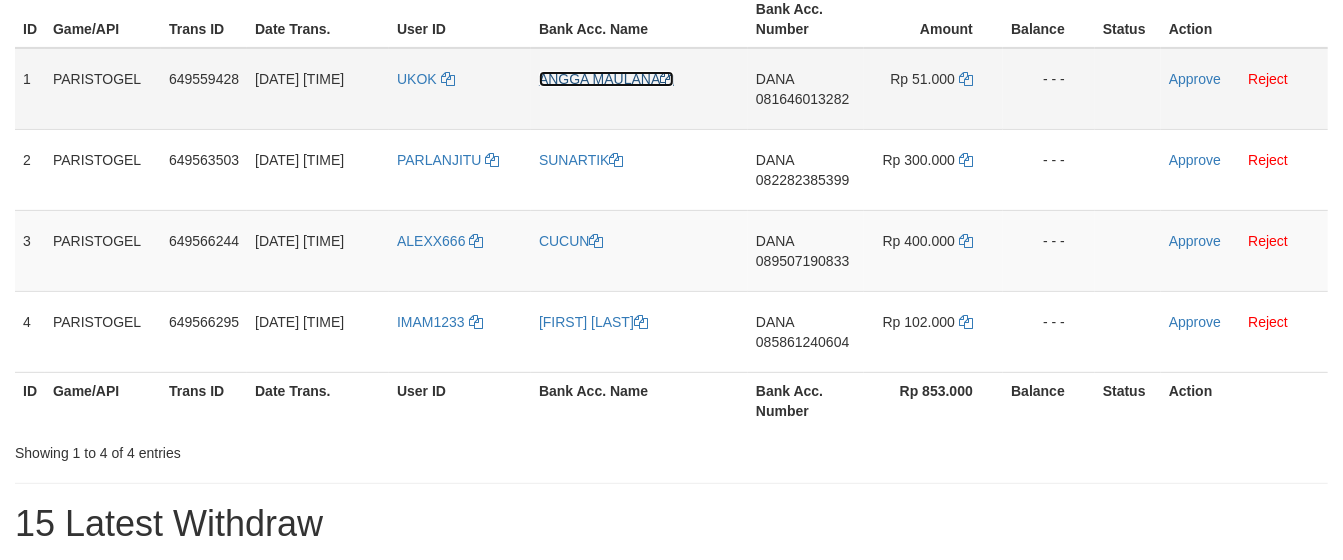 click on "ID Game/API Trans ID Date Trans. User ID Bank Acc. Name Bank Acc. Number Amount Balance Status Action
1
PARISTOGEL
649559428
[DATE] [TIME]
[NAME]
[NAME]
DANA
[PHONE]
Rp 51.000
- - -
Approve
Reject
2
PARISTOGEL
649563503
[DATE] [TIME]
PARLANJITU
[NAME]
DANA
[PHONE]
Rp 300.000
- - -
Approve
Reject" at bounding box center [671, 210] 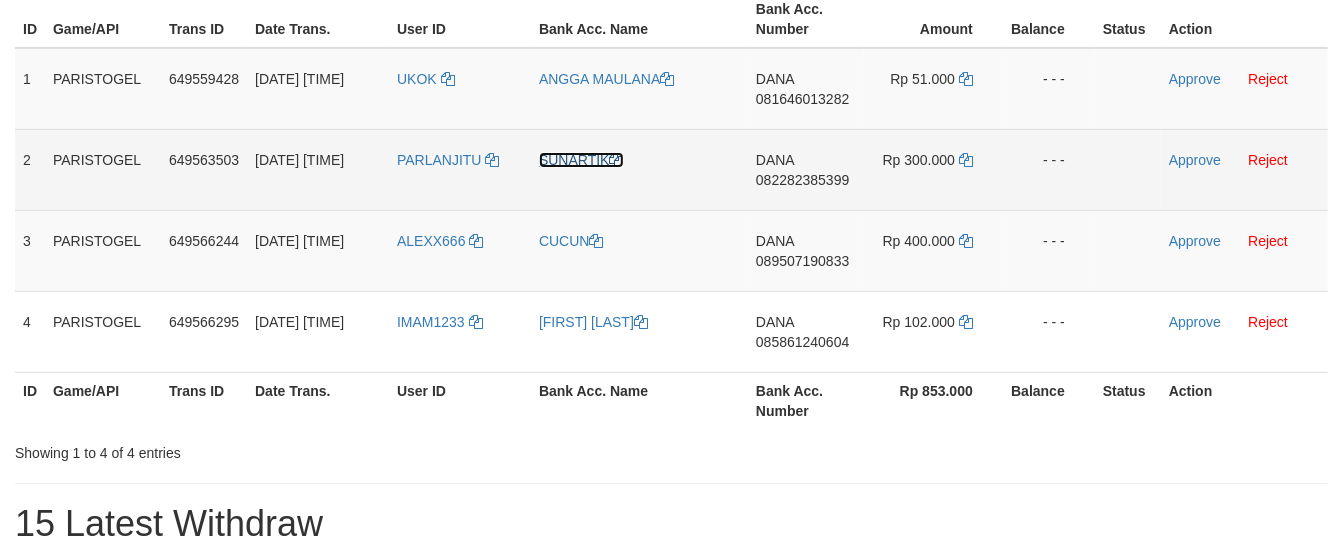 click on "SUNARTIK" at bounding box center (581, 160) 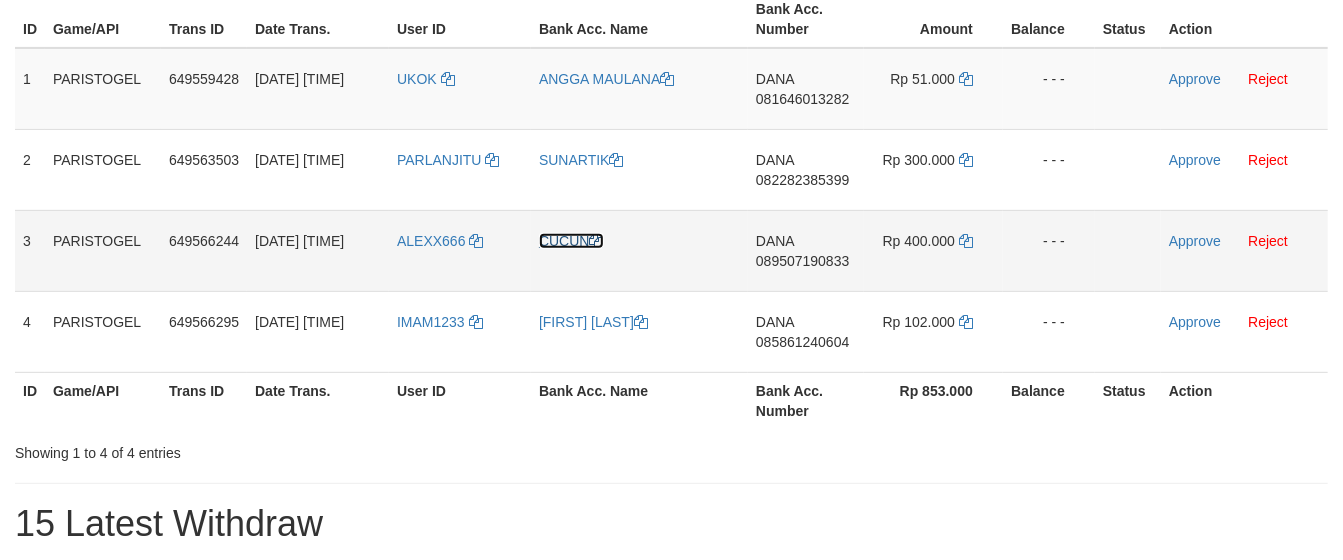 click on "CUCUN" at bounding box center (571, 241) 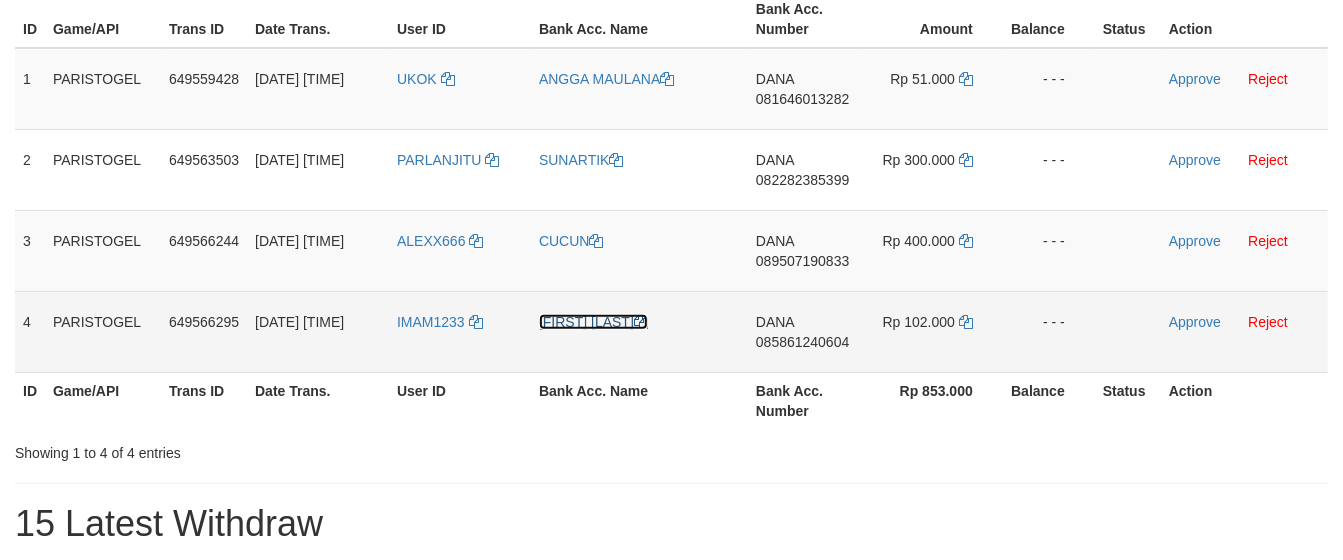click on "[FIRST] [LAST]" at bounding box center [593, 322] 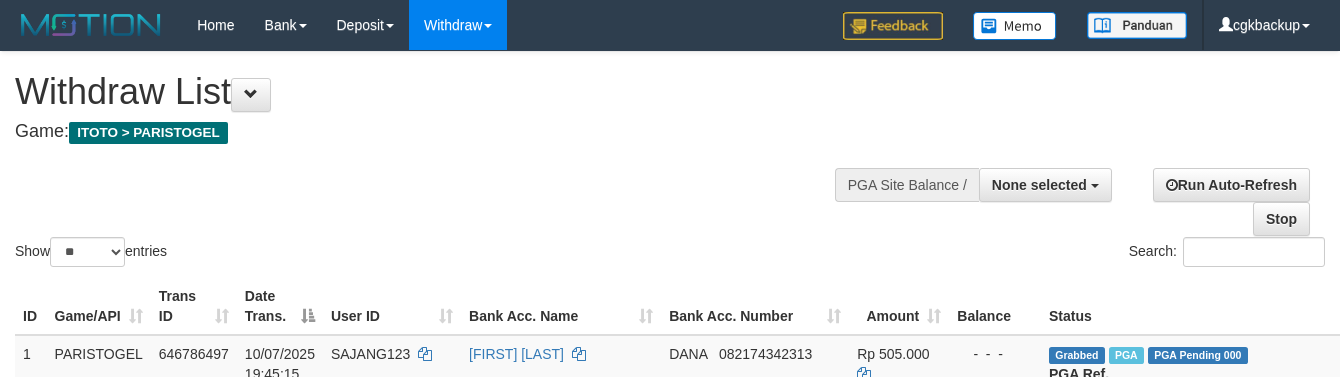 select 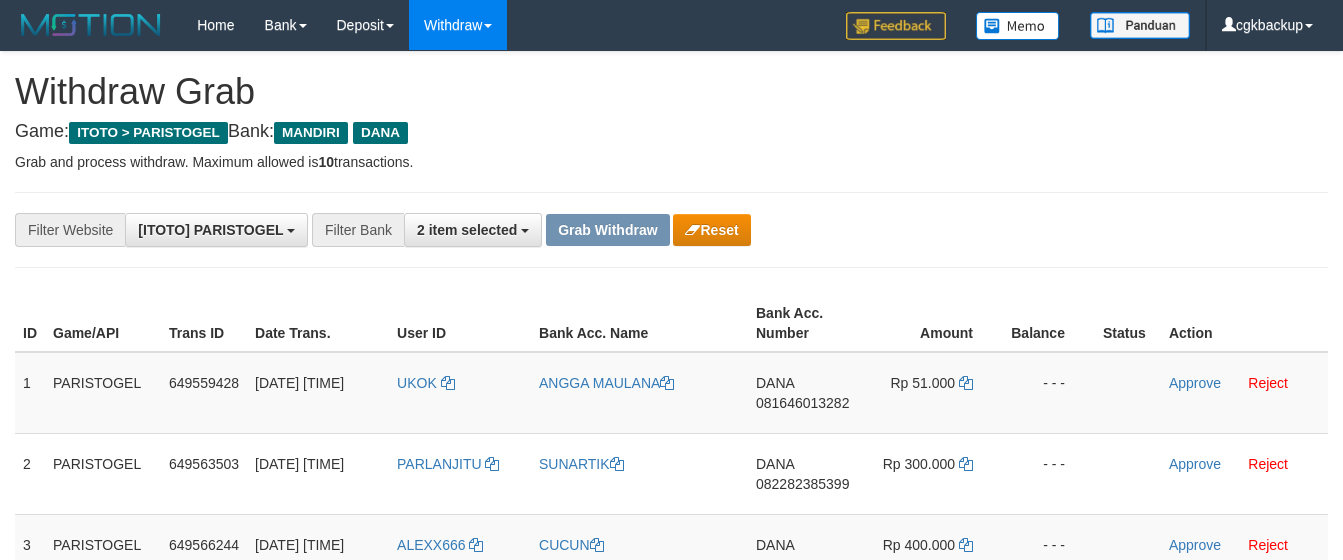 scroll, scrollTop: 267, scrollLeft: 0, axis: vertical 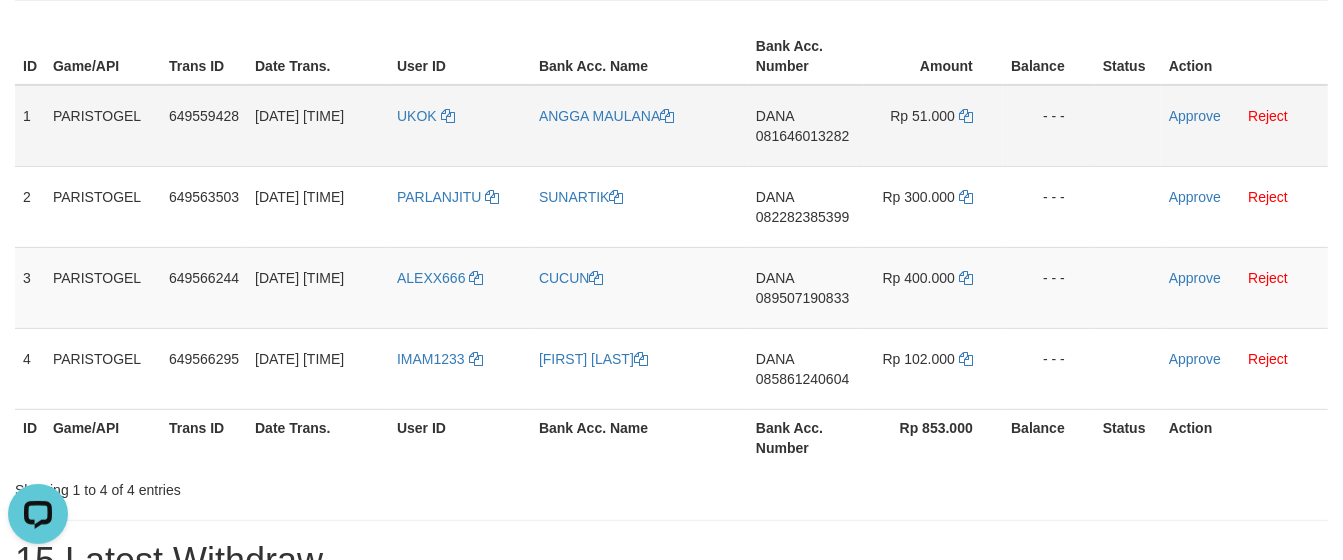 click on "DANA
081646013282" at bounding box center (806, 126) 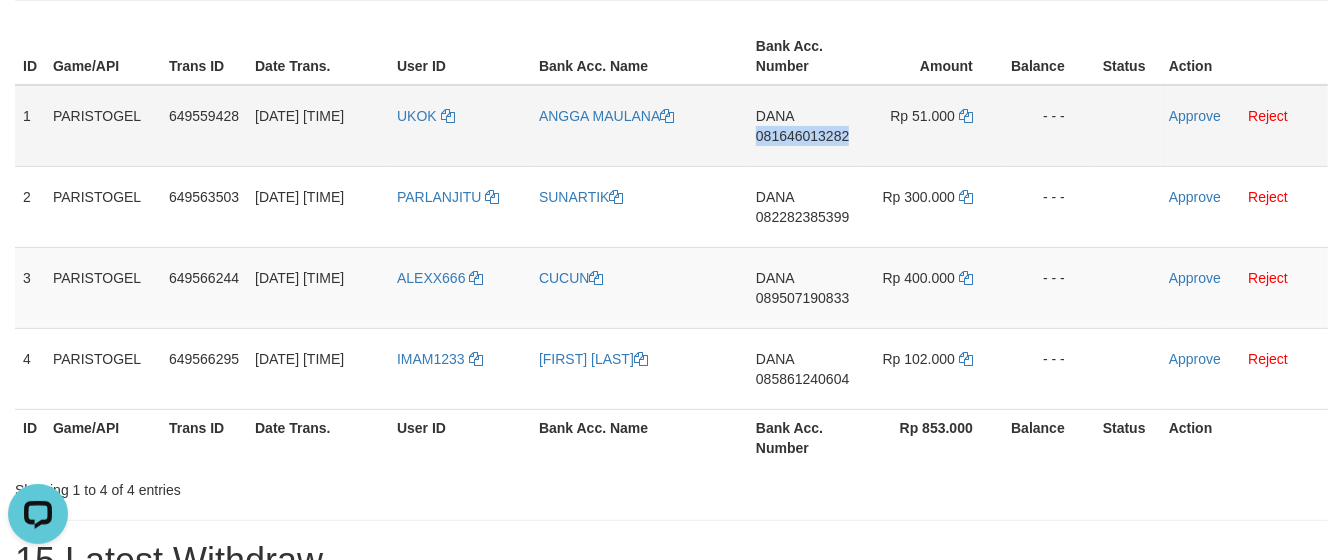 click on "DANA
081646013282" at bounding box center (806, 126) 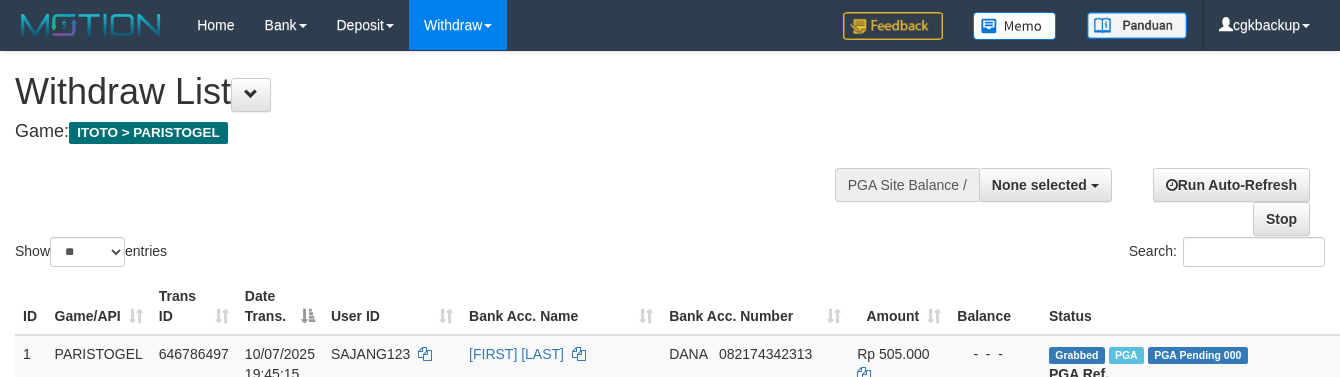 select 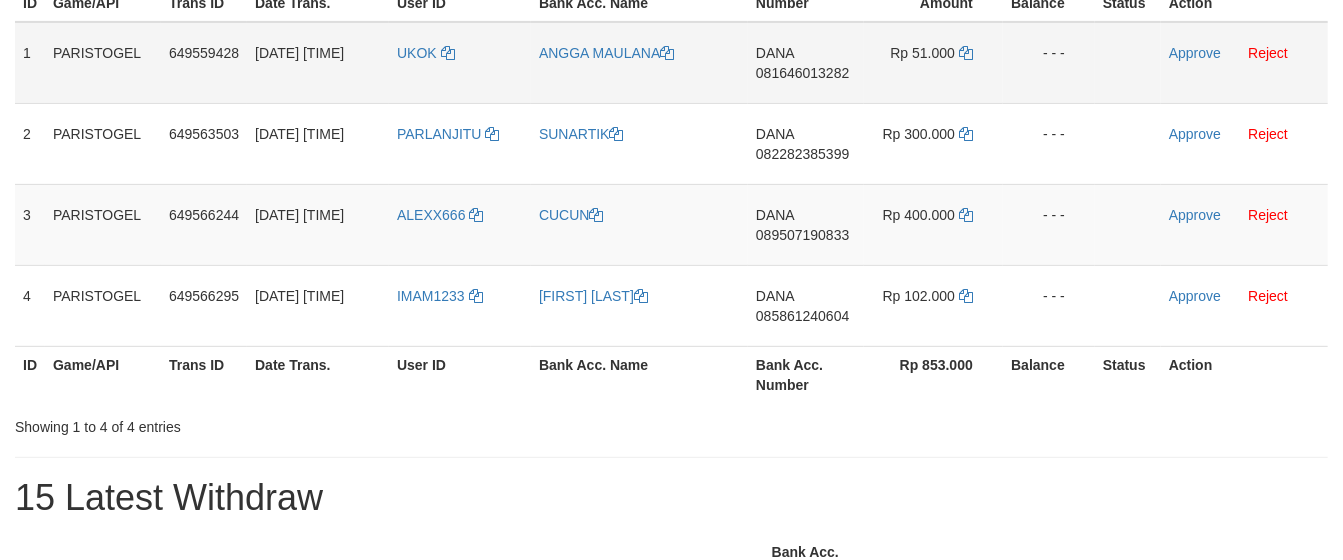 scroll, scrollTop: 267, scrollLeft: 0, axis: vertical 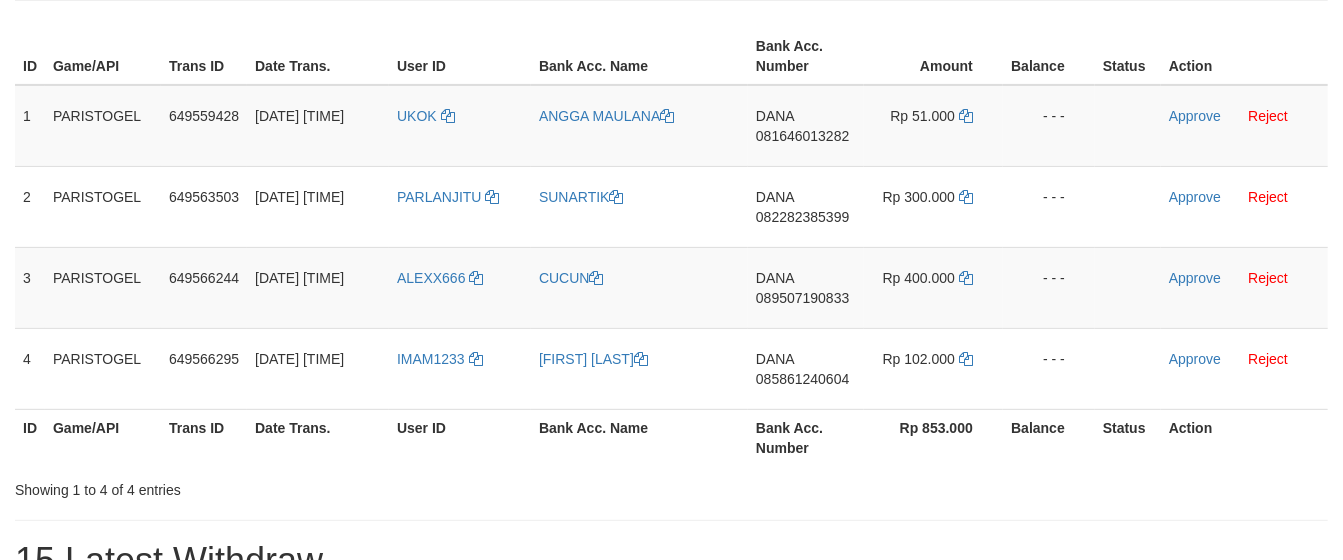 click on "Amount" at bounding box center (933, 56) 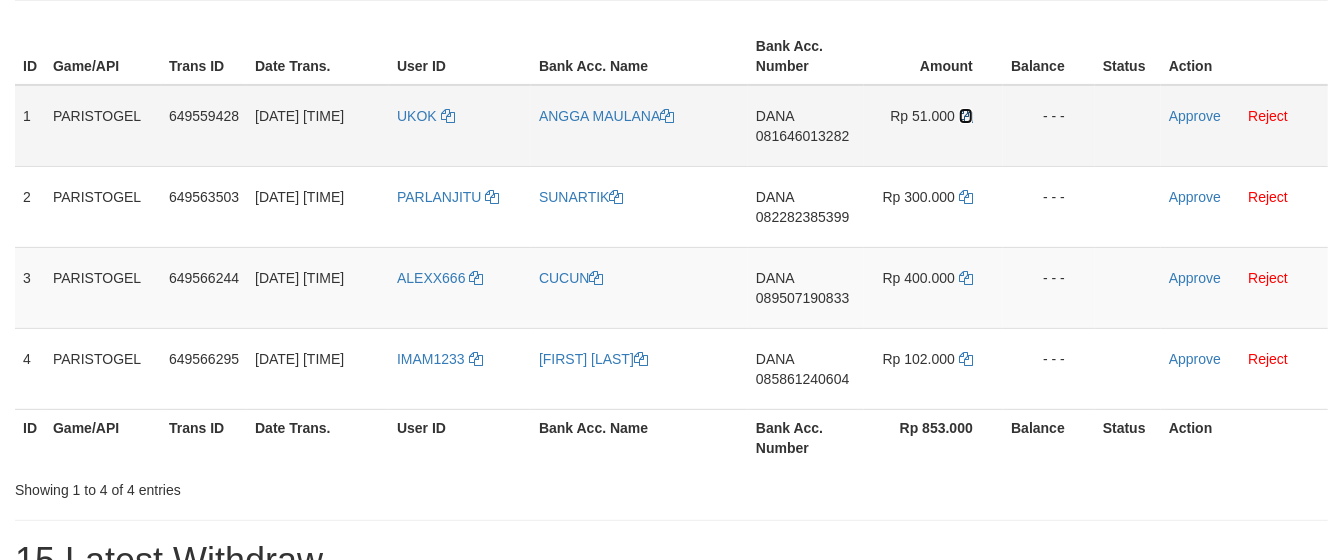 click at bounding box center [966, 116] 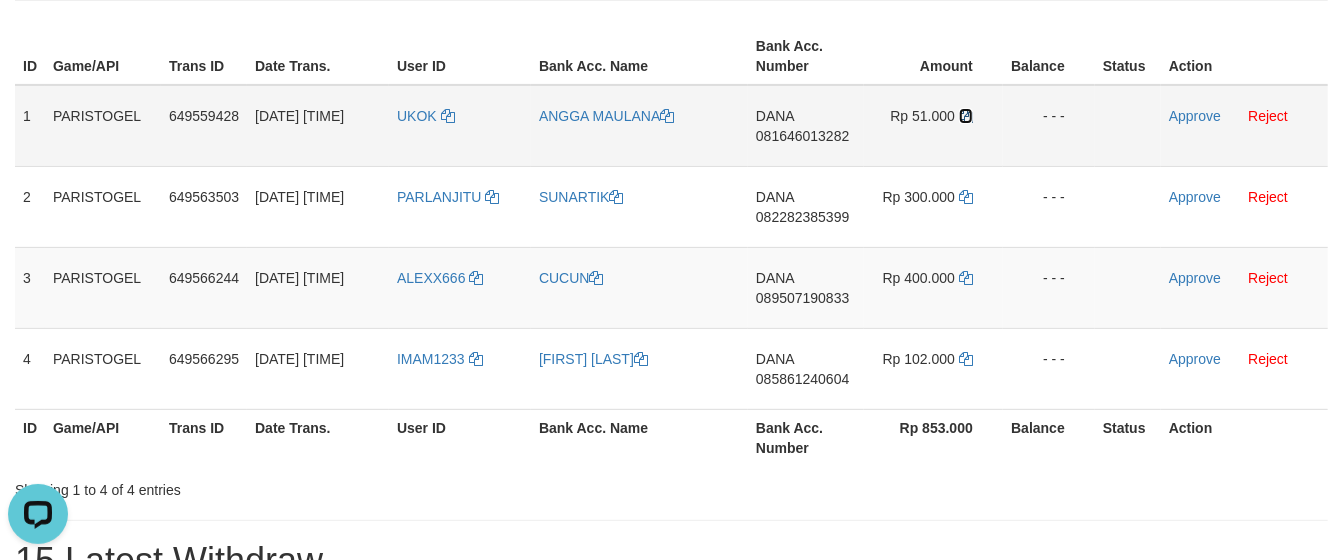 scroll, scrollTop: 0, scrollLeft: 0, axis: both 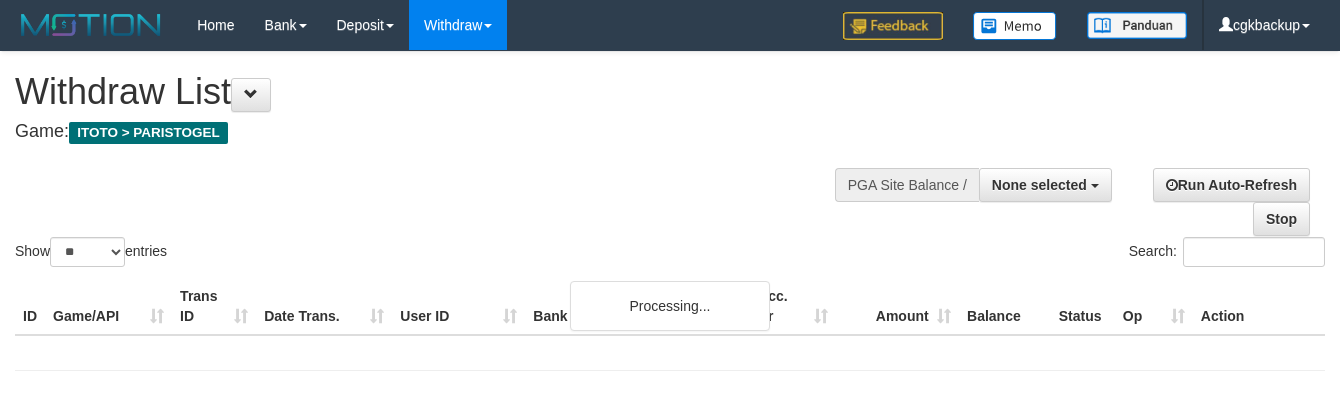 select 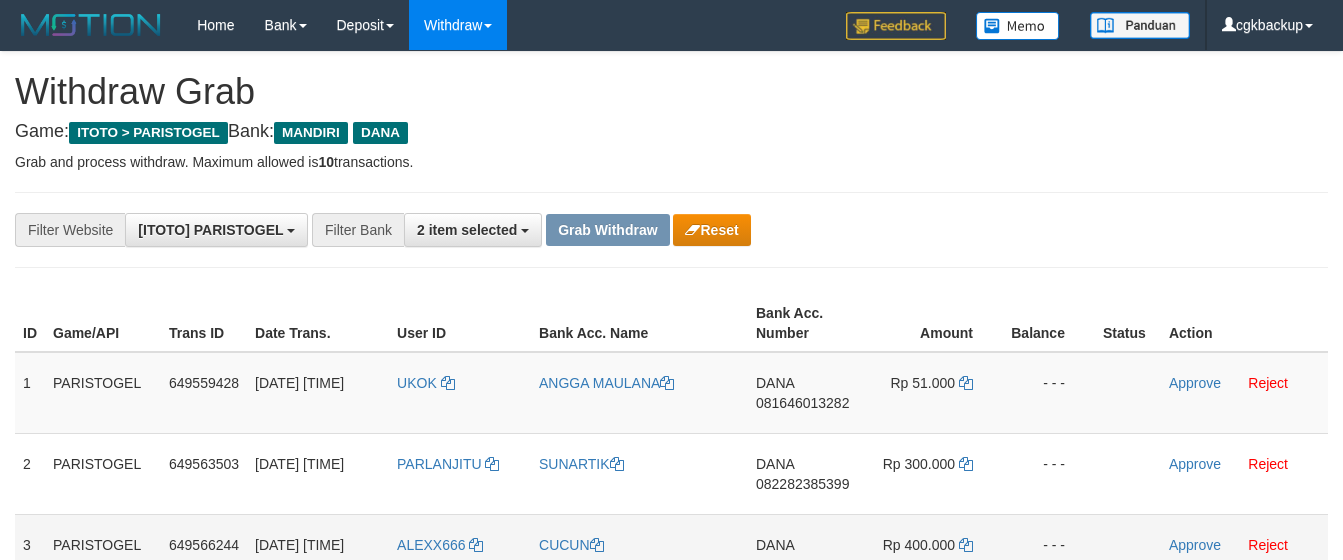 scroll, scrollTop: 267, scrollLeft: 0, axis: vertical 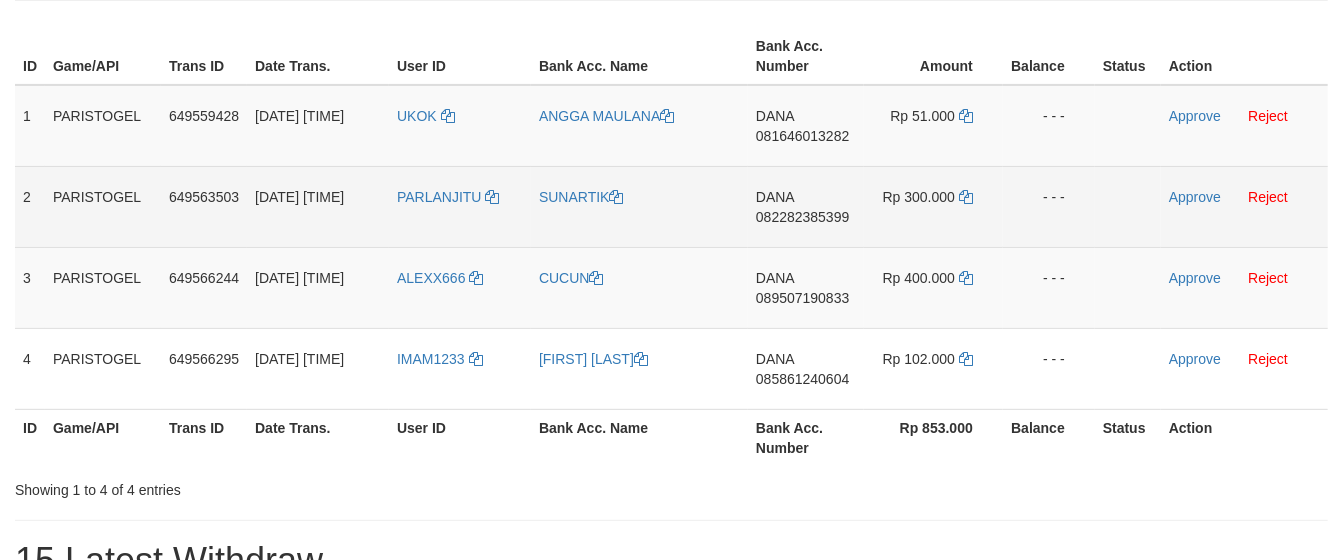 click on "PARLANJITU" at bounding box center (460, 206) 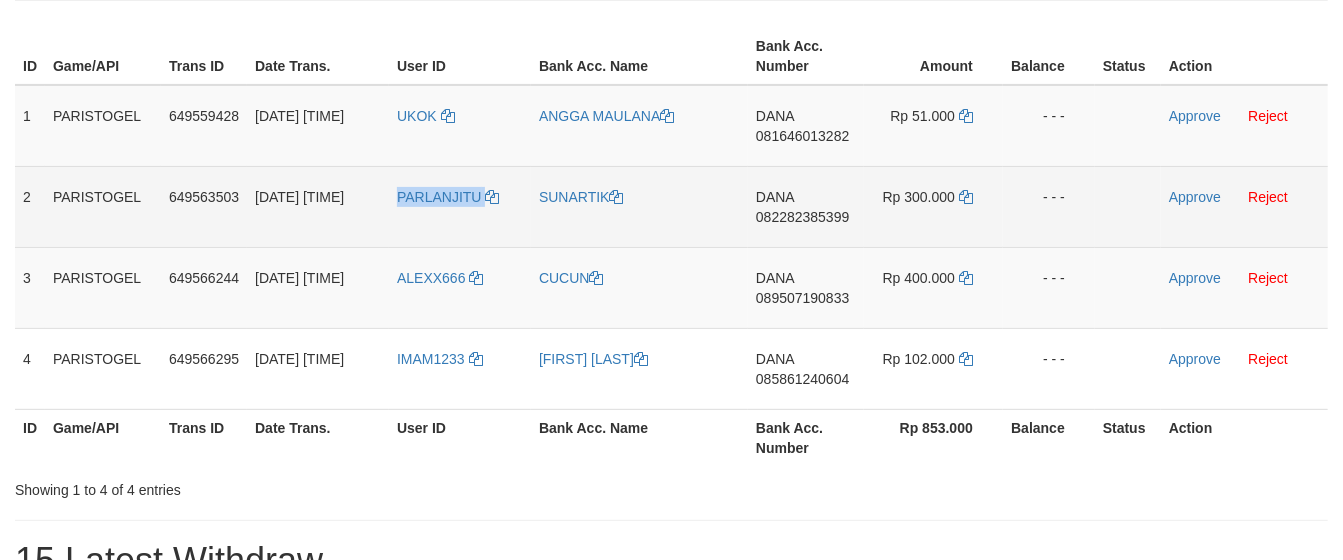 copy on "PARLANJITU" 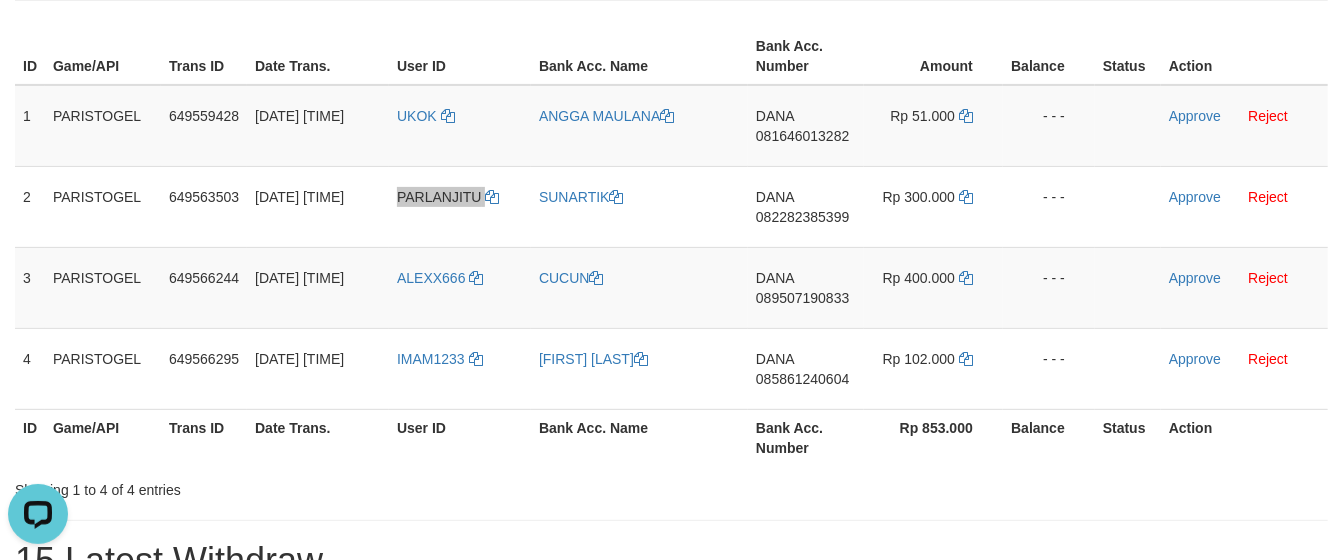 scroll, scrollTop: 0, scrollLeft: 0, axis: both 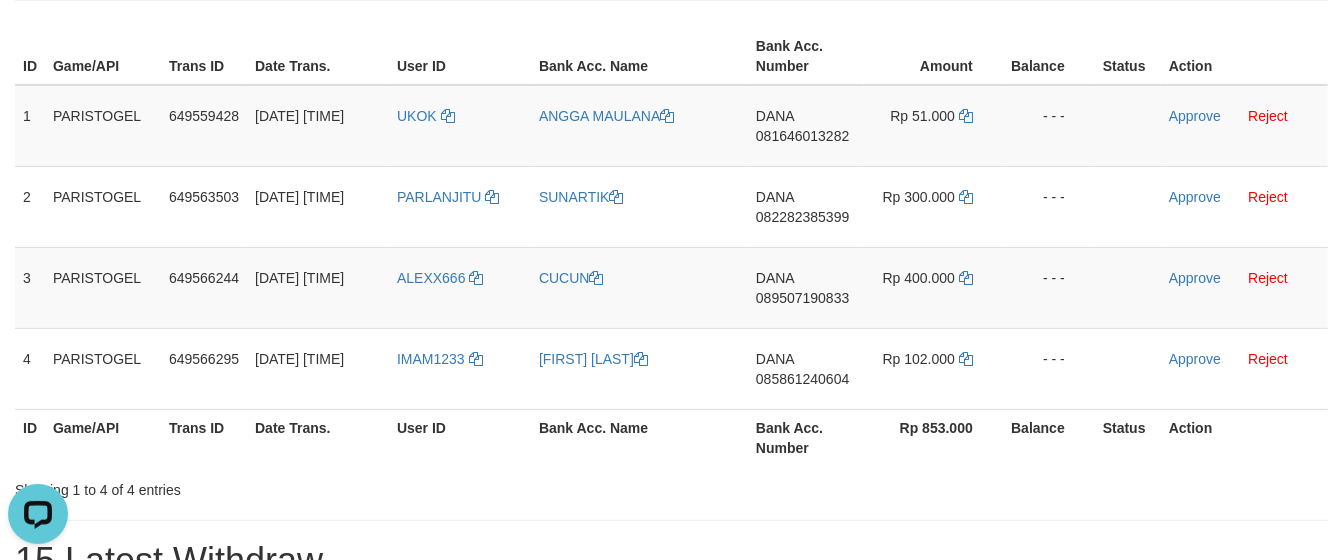 click on "Bank Acc. Name" at bounding box center (639, 437) 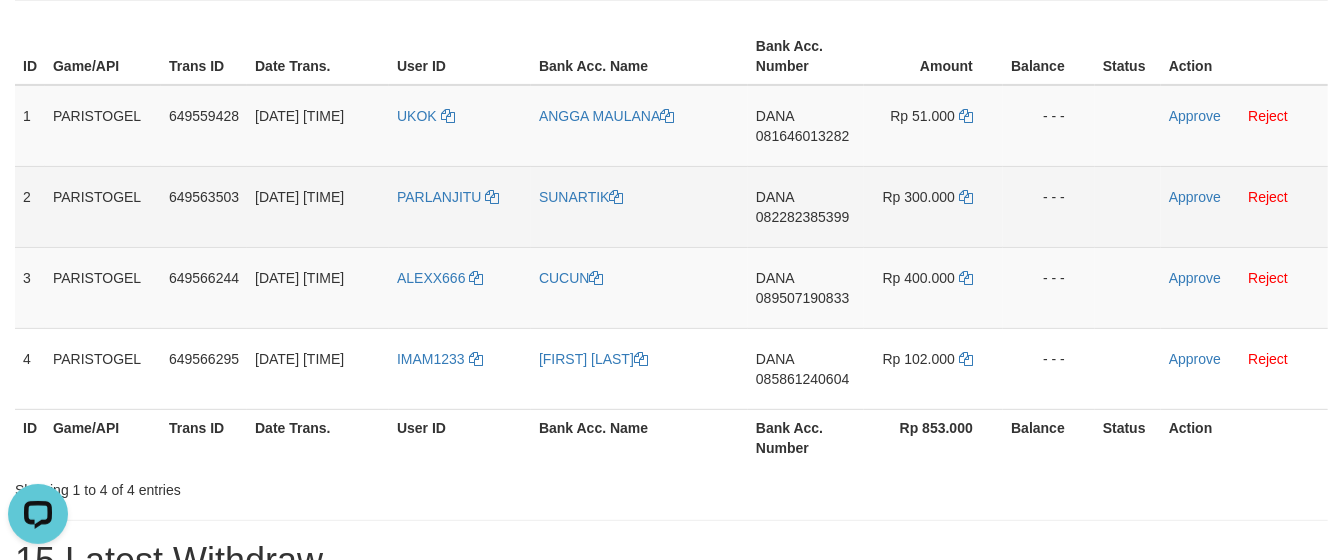 click on "DANA
082282385399" at bounding box center [806, 206] 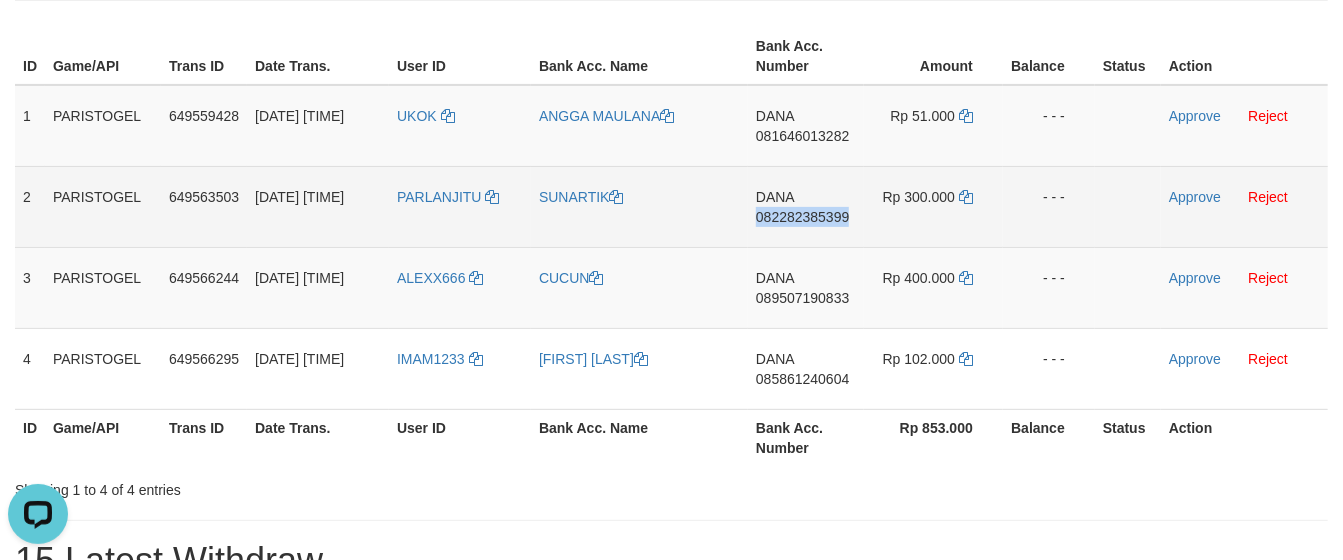 click on "DANA
082282385399" at bounding box center (806, 206) 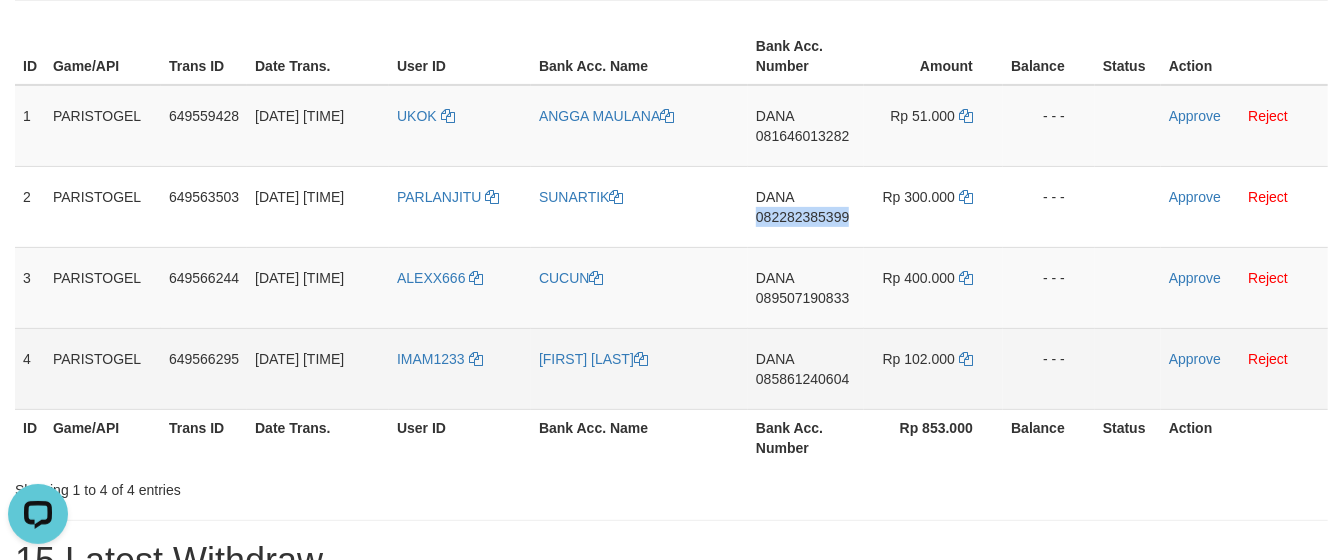 copy on "082282385399" 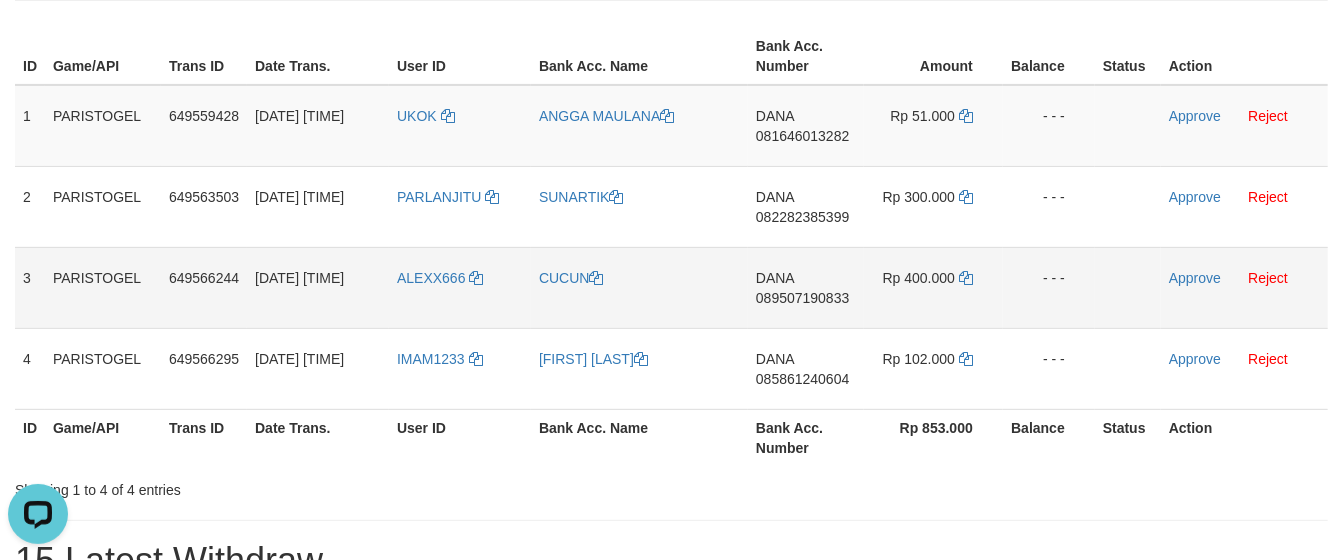 click on "ALEXX666" at bounding box center (460, 287) 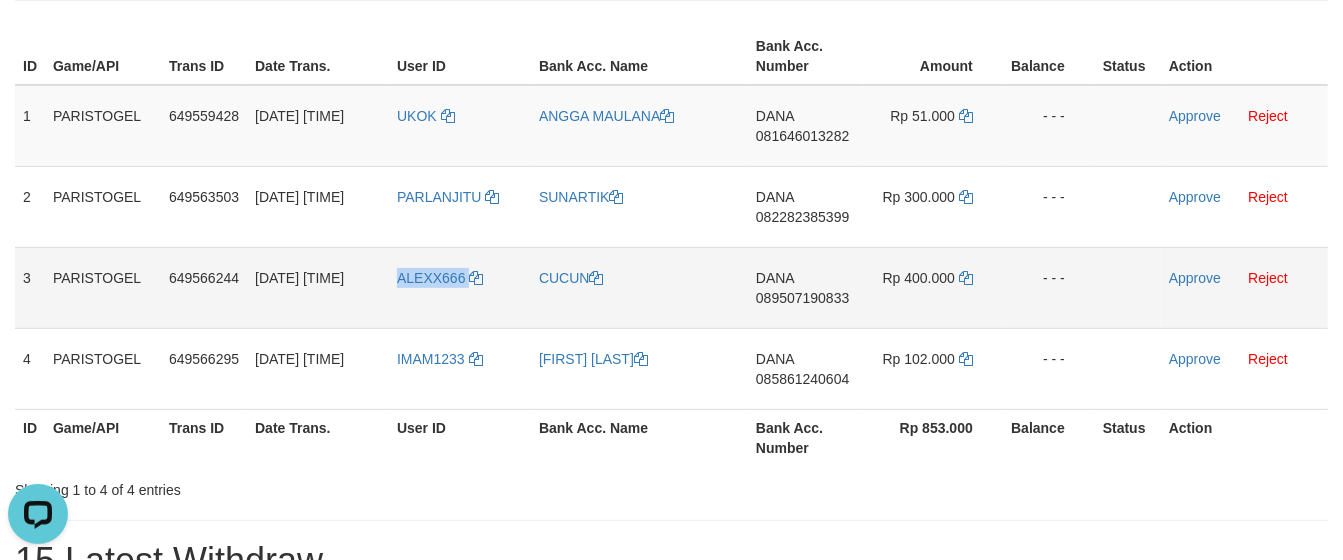 click on "ALEXX666" at bounding box center (460, 287) 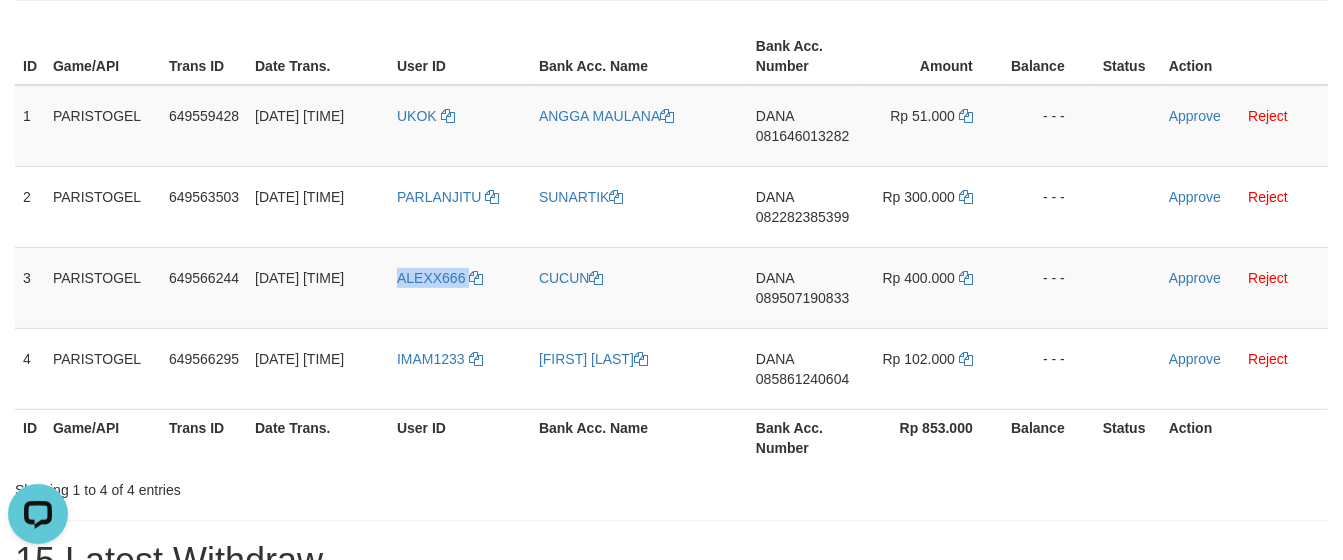 copy on "ALEXX666" 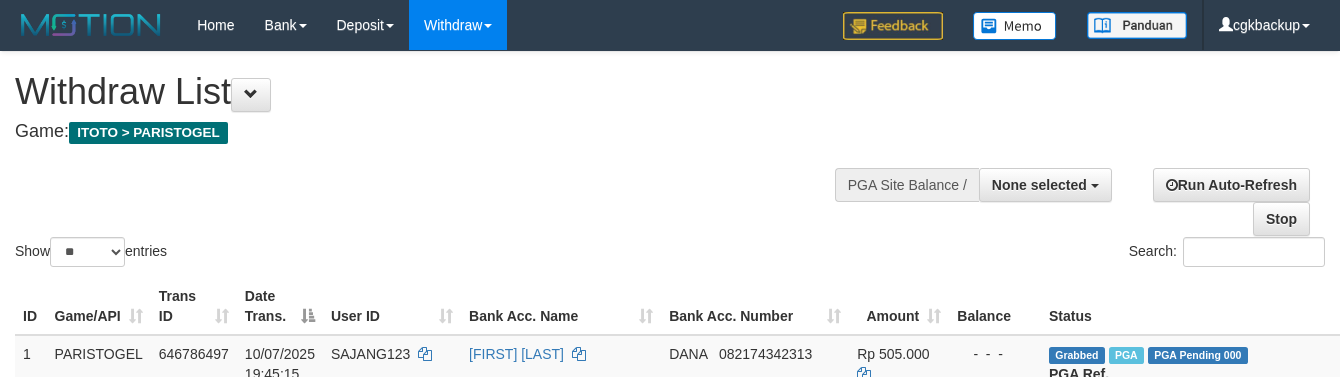 select 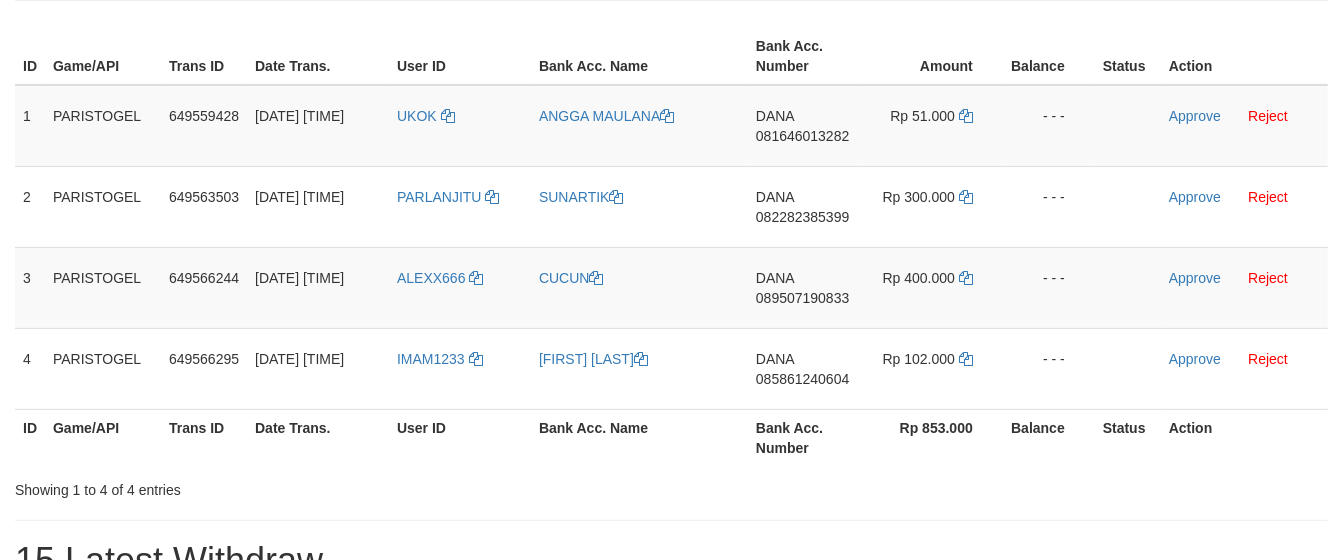 scroll, scrollTop: 757, scrollLeft: 0, axis: vertical 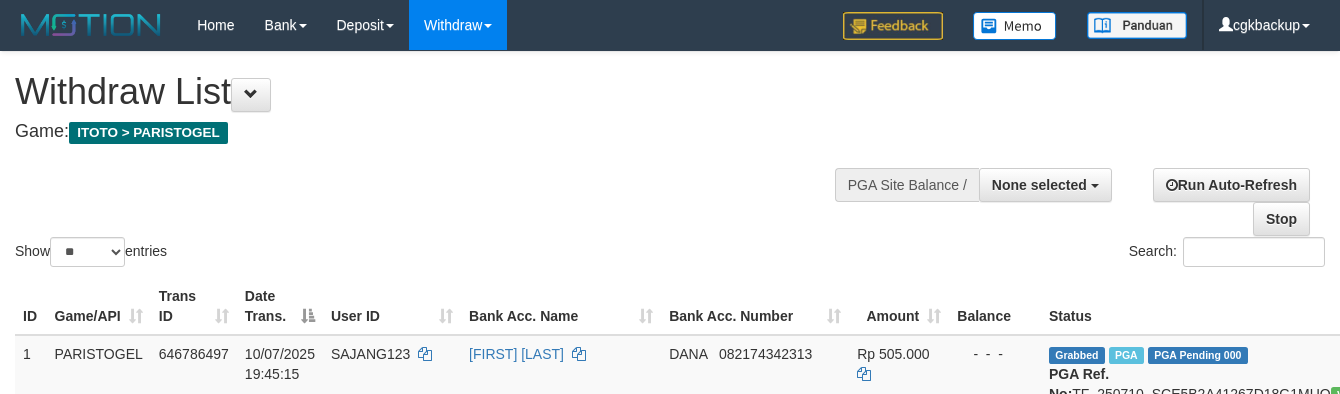 select 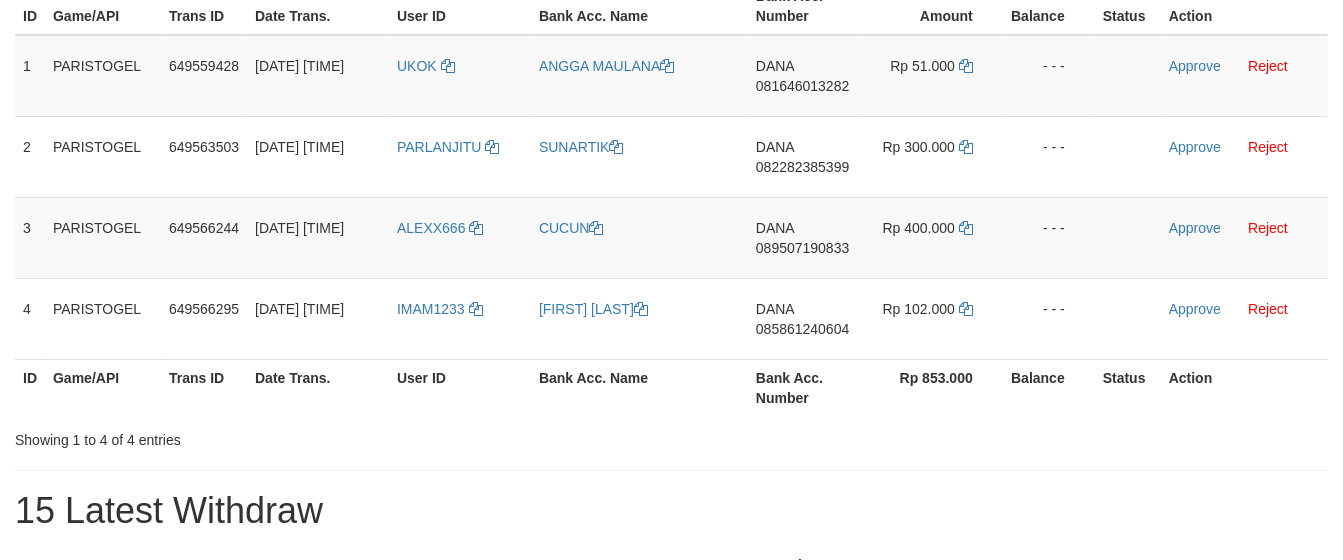 scroll, scrollTop: 313, scrollLeft: 0, axis: vertical 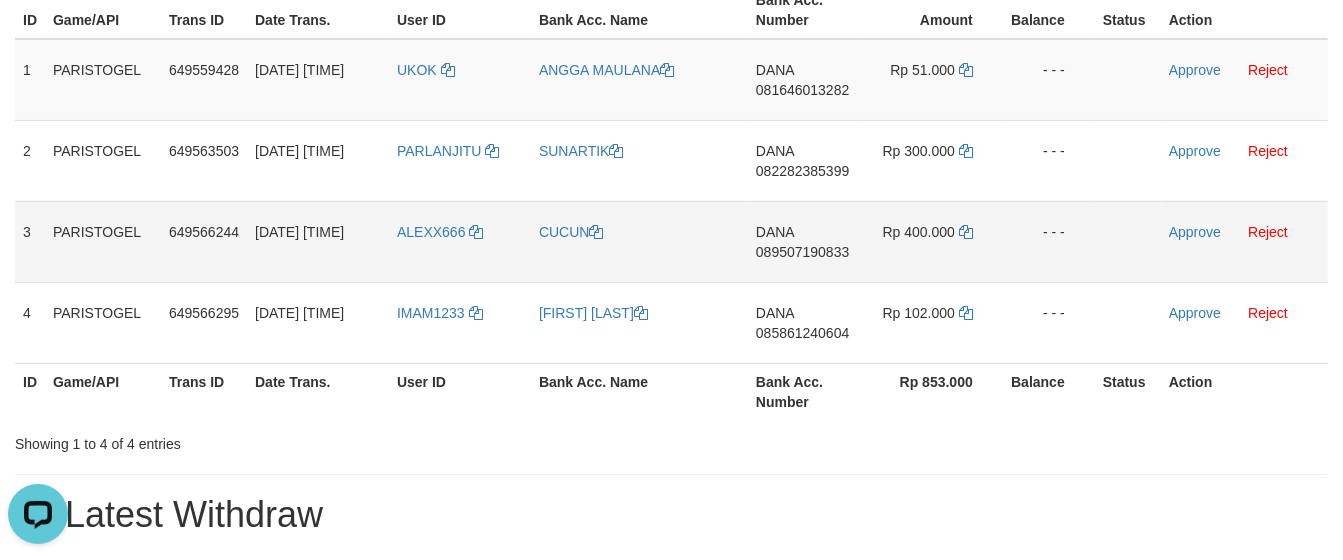 click on "ALEXX666" at bounding box center [460, 241] 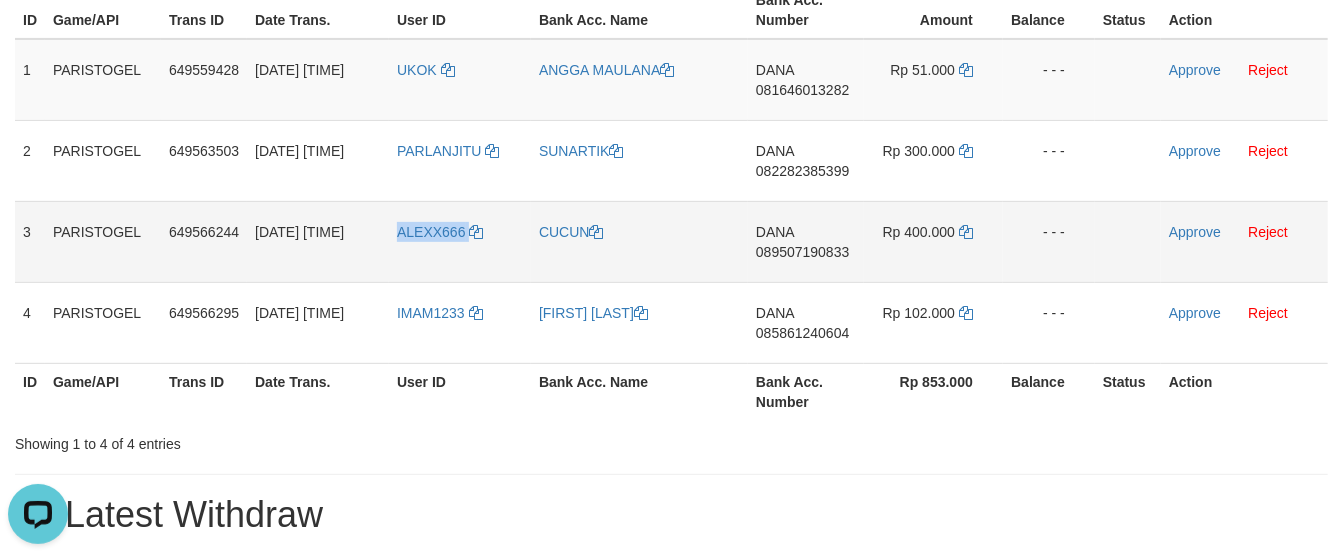 click on "ALEXX666" at bounding box center [460, 241] 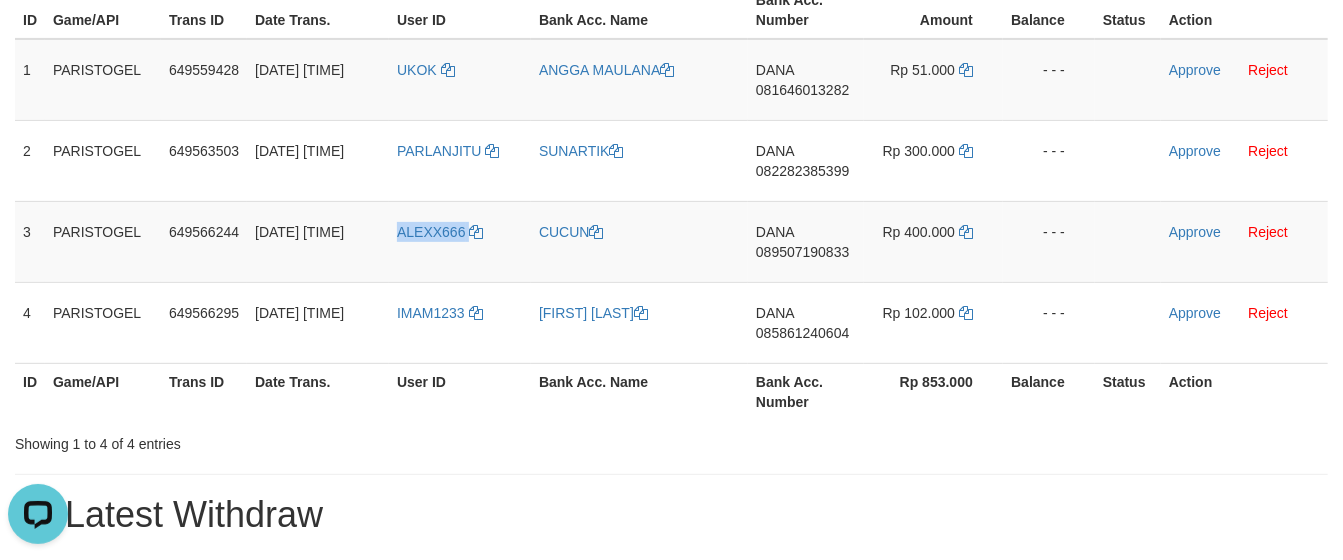 copy on "ALEXX666" 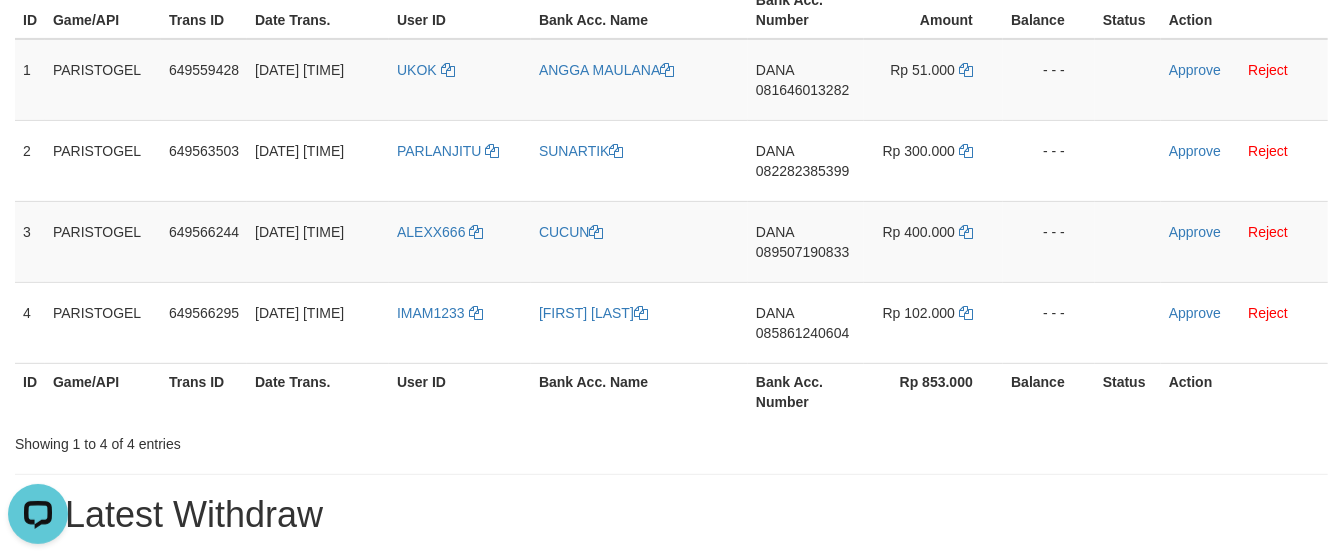 click on "**********" at bounding box center (671, 931) 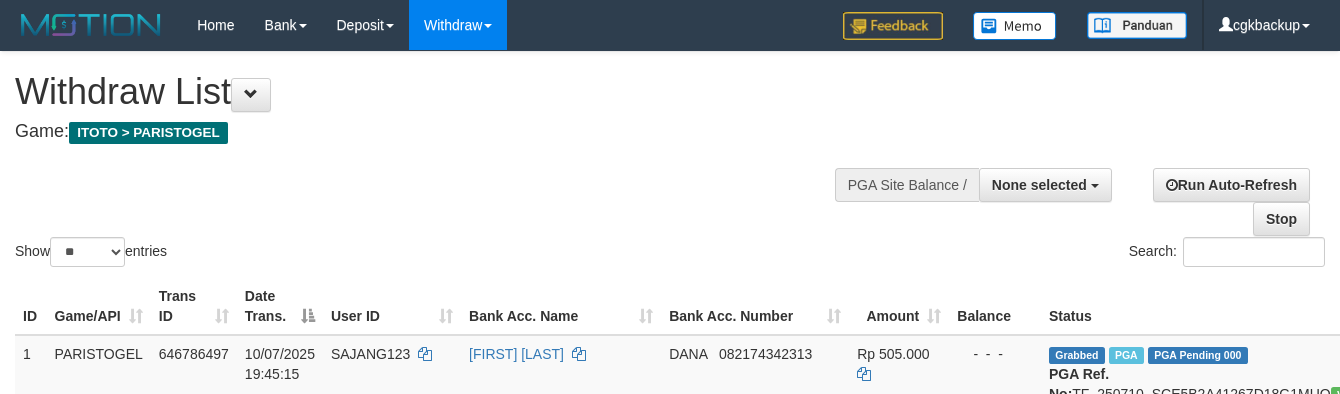 select 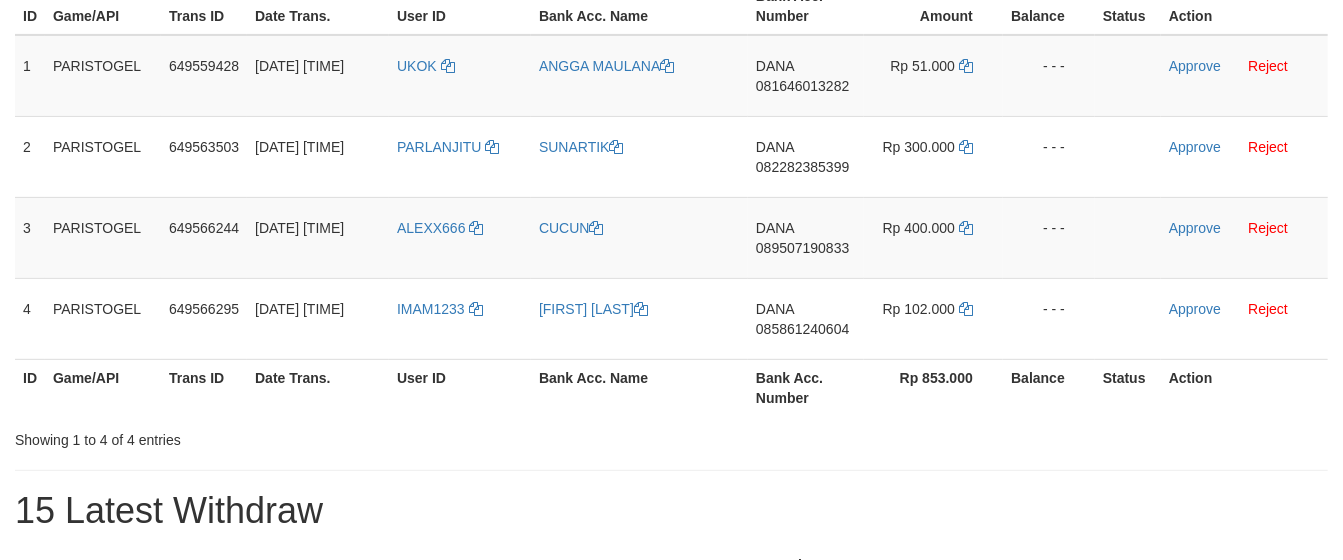scroll, scrollTop: 313, scrollLeft: 0, axis: vertical 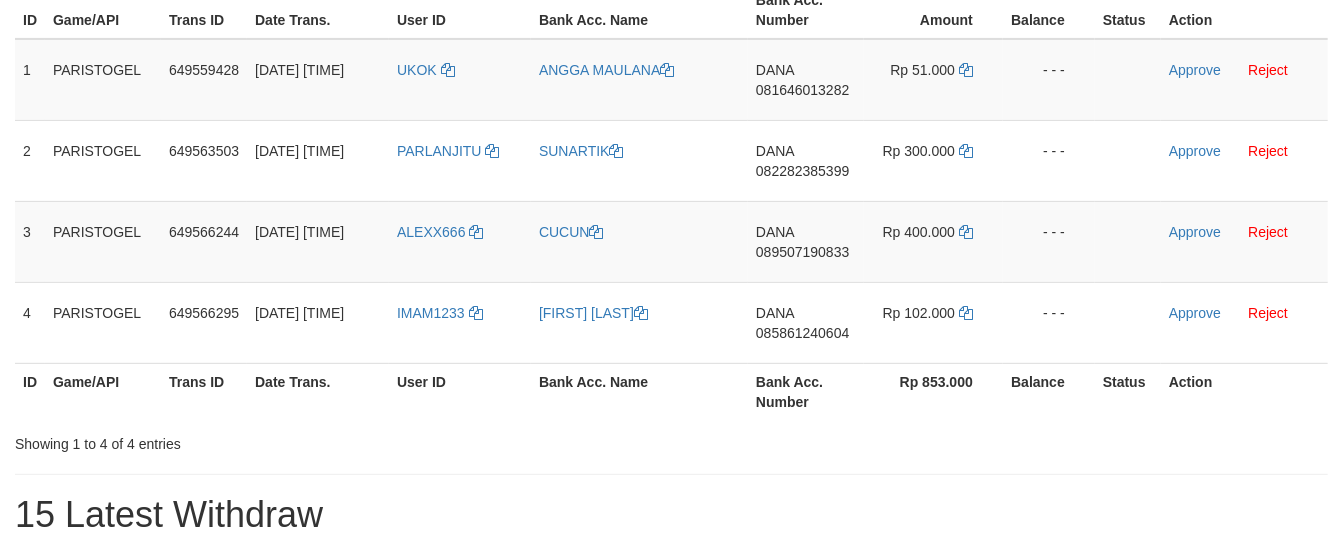 click on "Showing 1 to 4 of 4 entries" at bounding box center (280, 440) 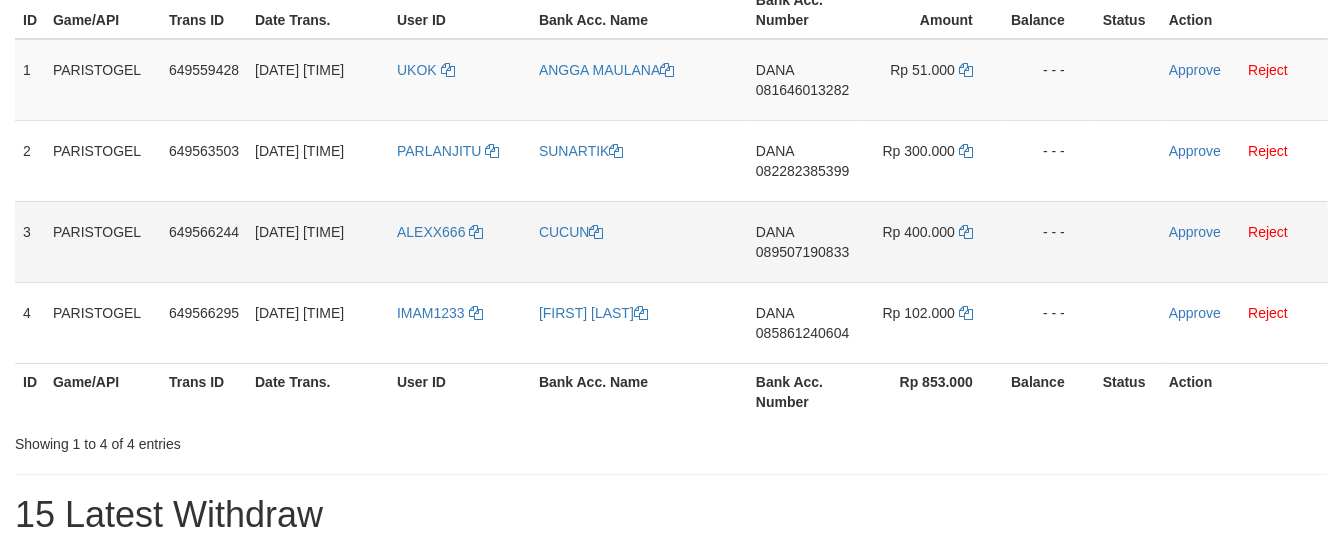 click on "[NAME]
[PHONE]" at bounding box center [806, 241] 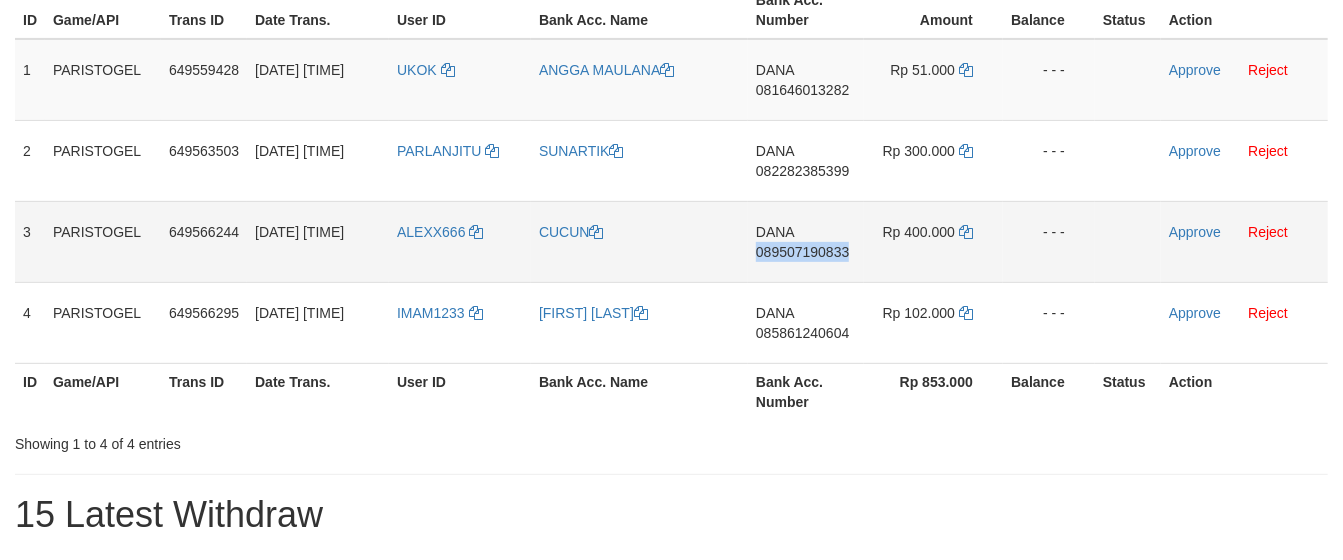 click on "DANA
089507190833" at bounding box center [806, 241] 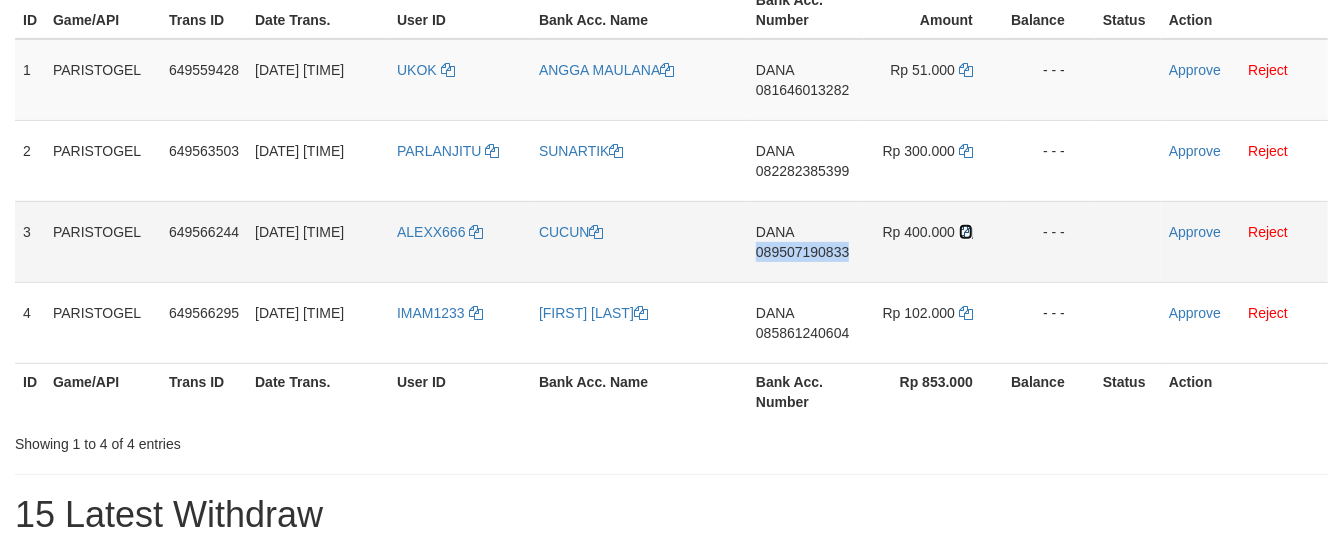 click at bounding box center [966, 232] 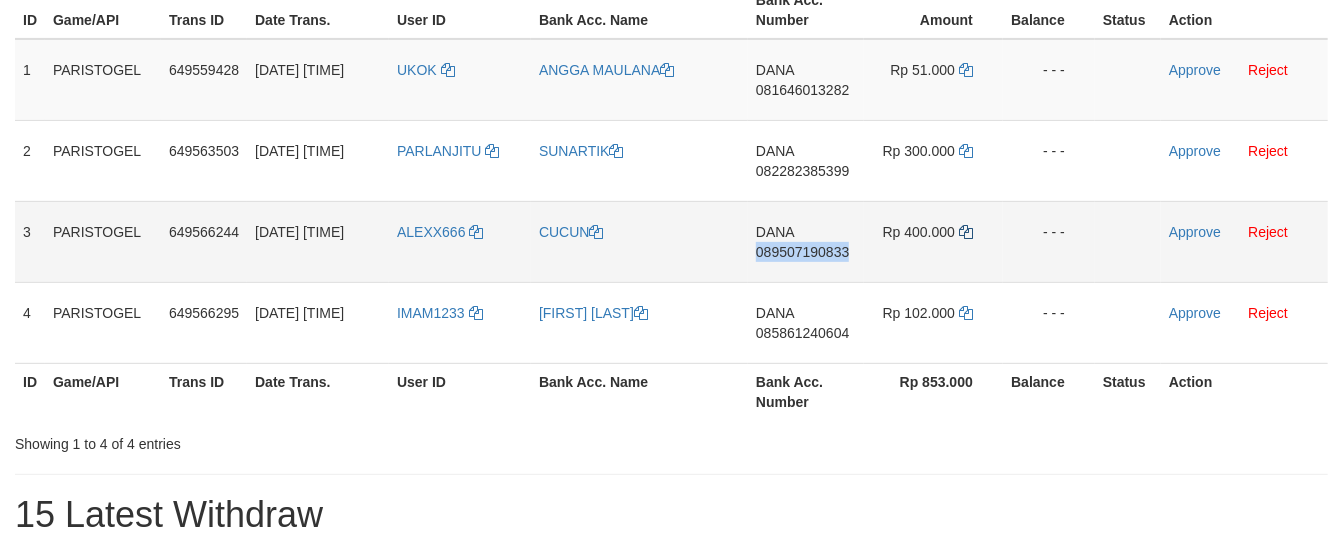 copy on "089507190833" 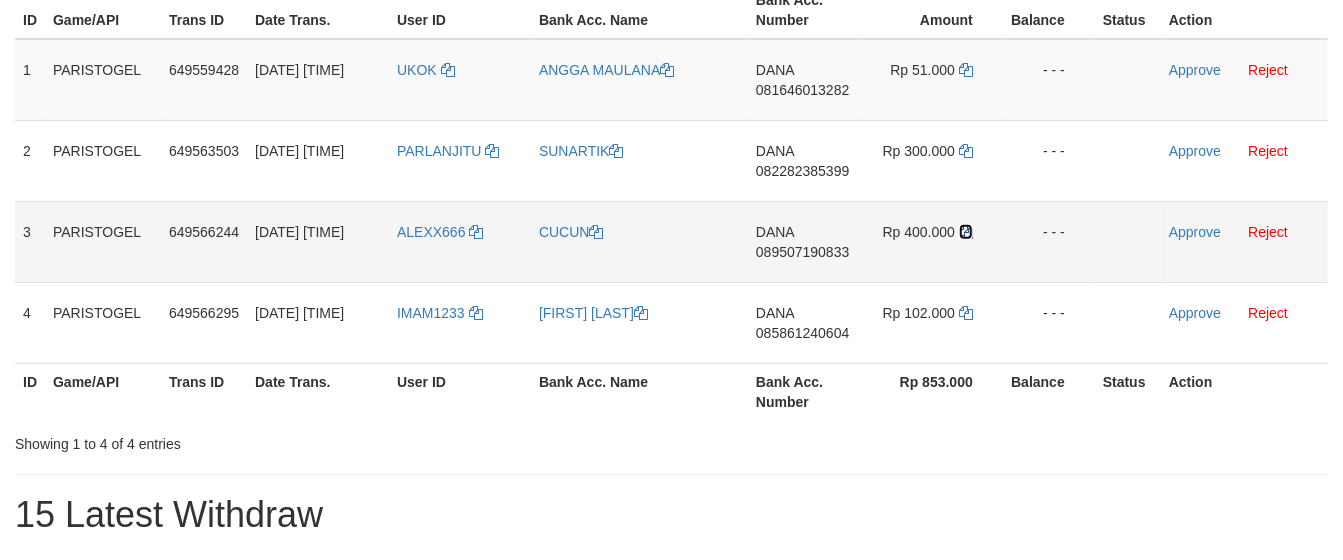 click at bounding box center (966, 232) 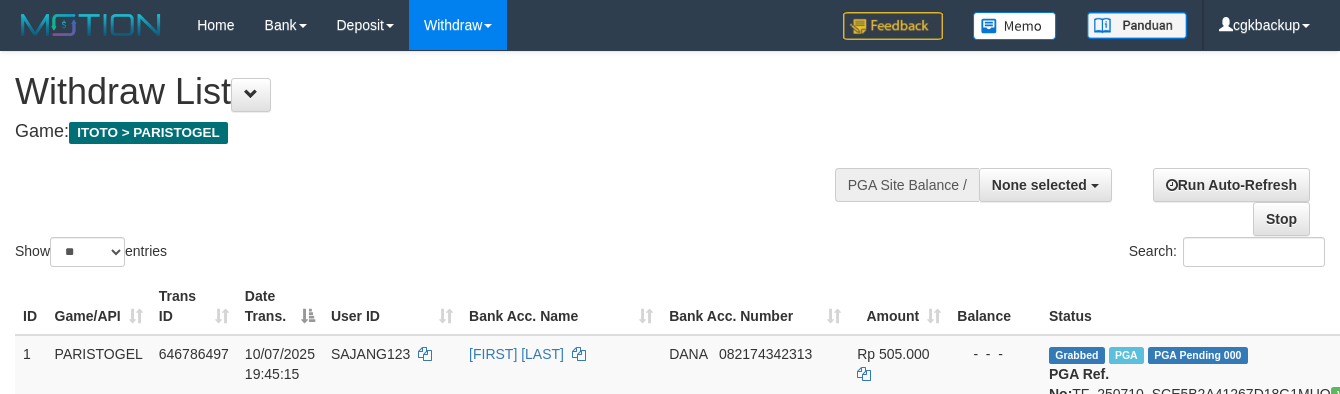 select 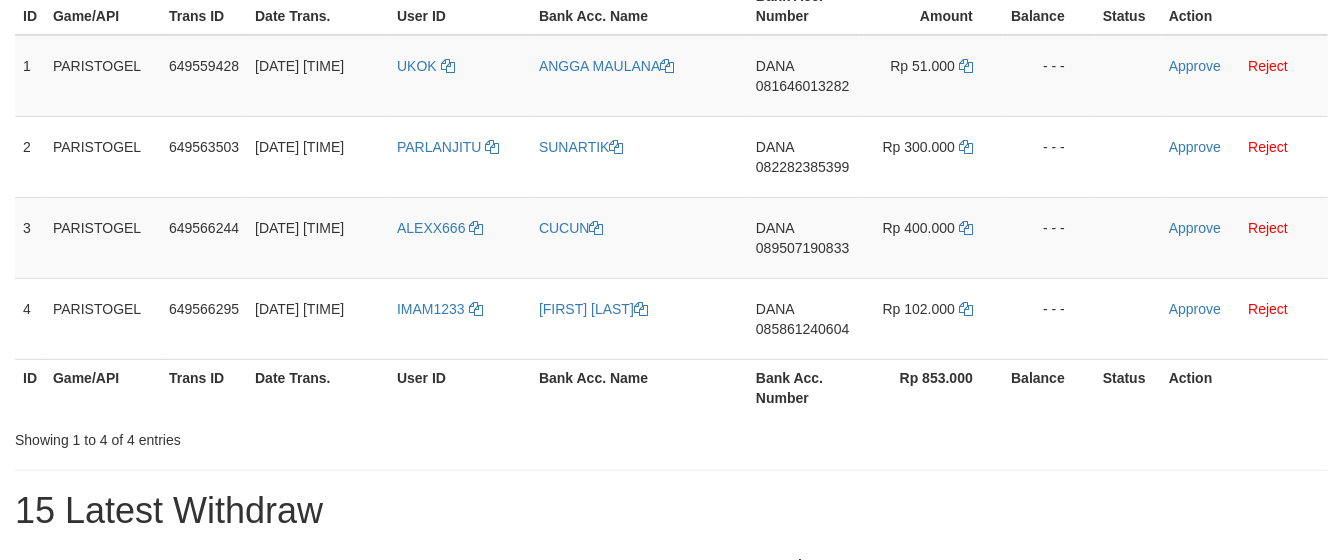 scroll, scrollTop: 313, scrollLeft: 0, axis: vertical 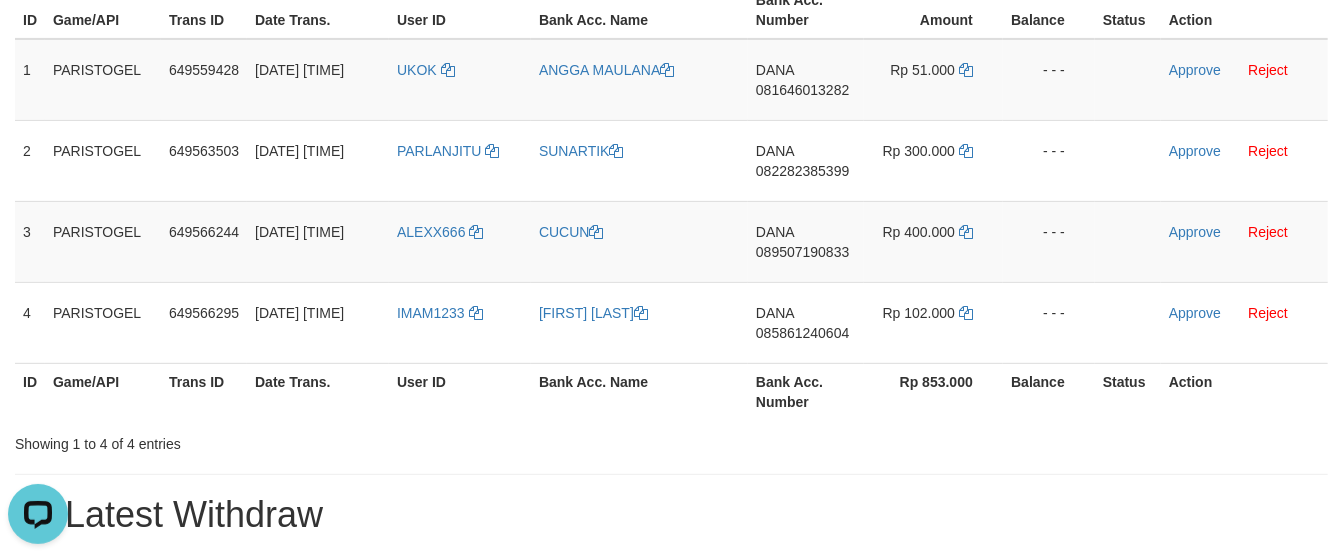 click on "15 Latest Withdraw" at bounding box center [671, 515] 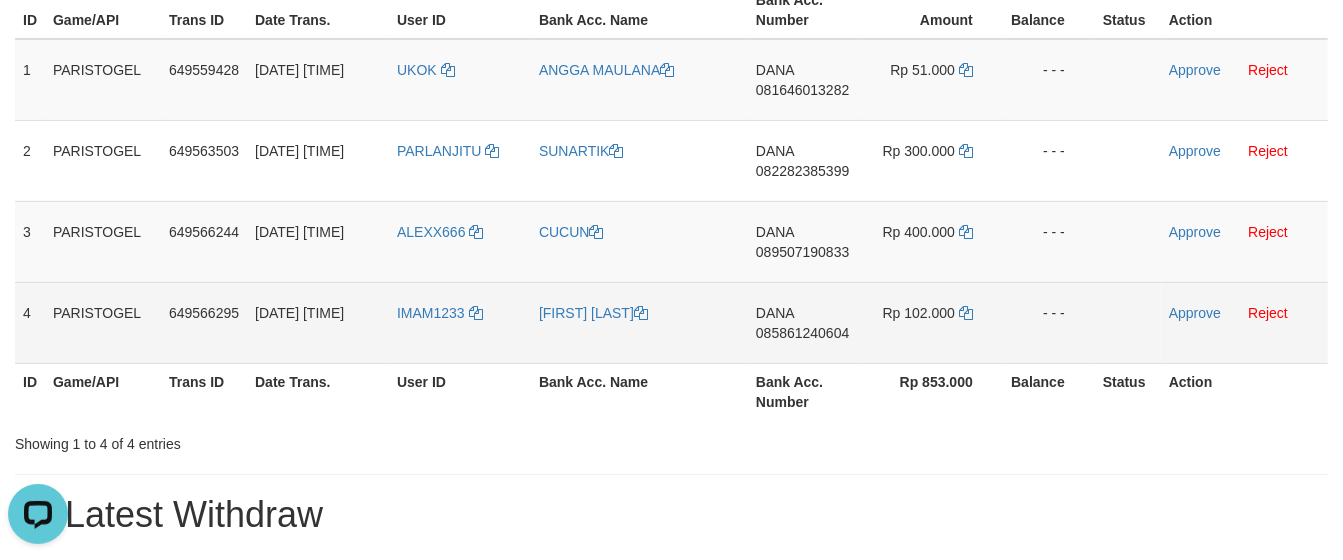 click on "[NAME]
[PHONE]" at bounding box center (806, 322) 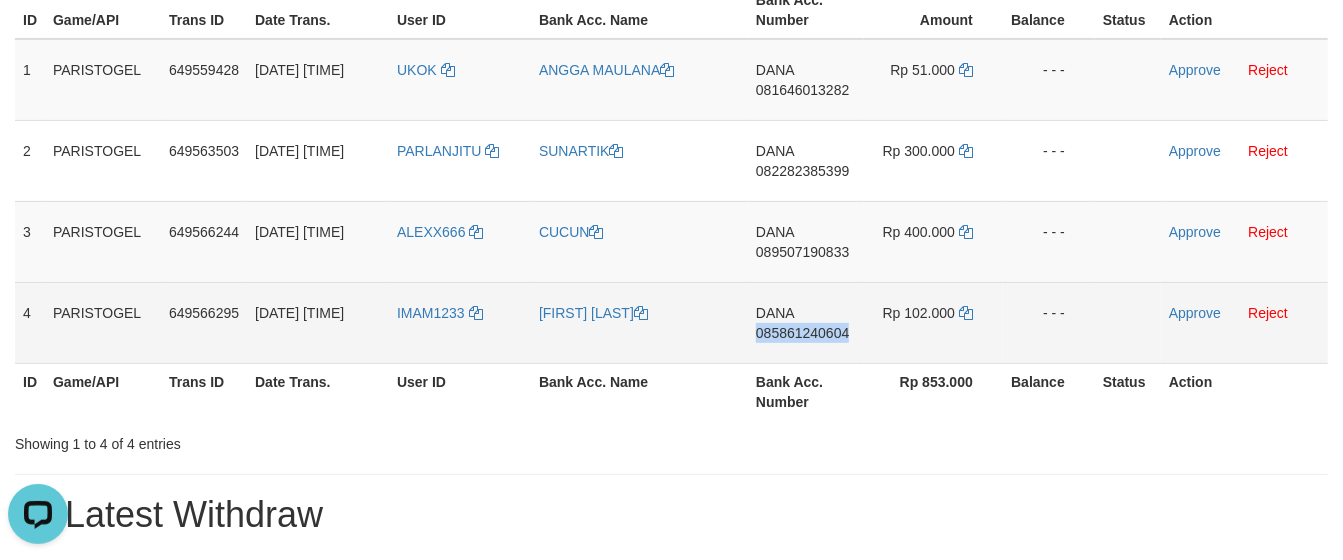 copy on "085861240604" 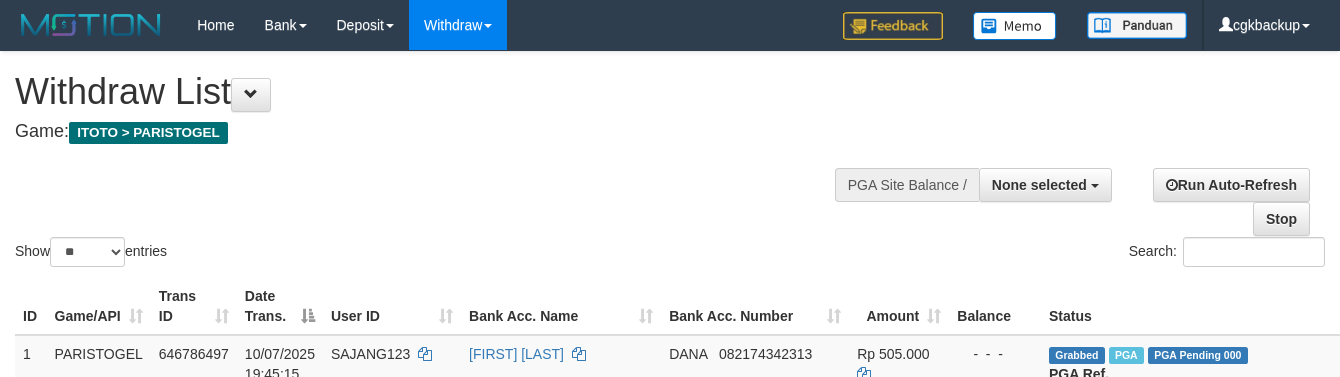 select 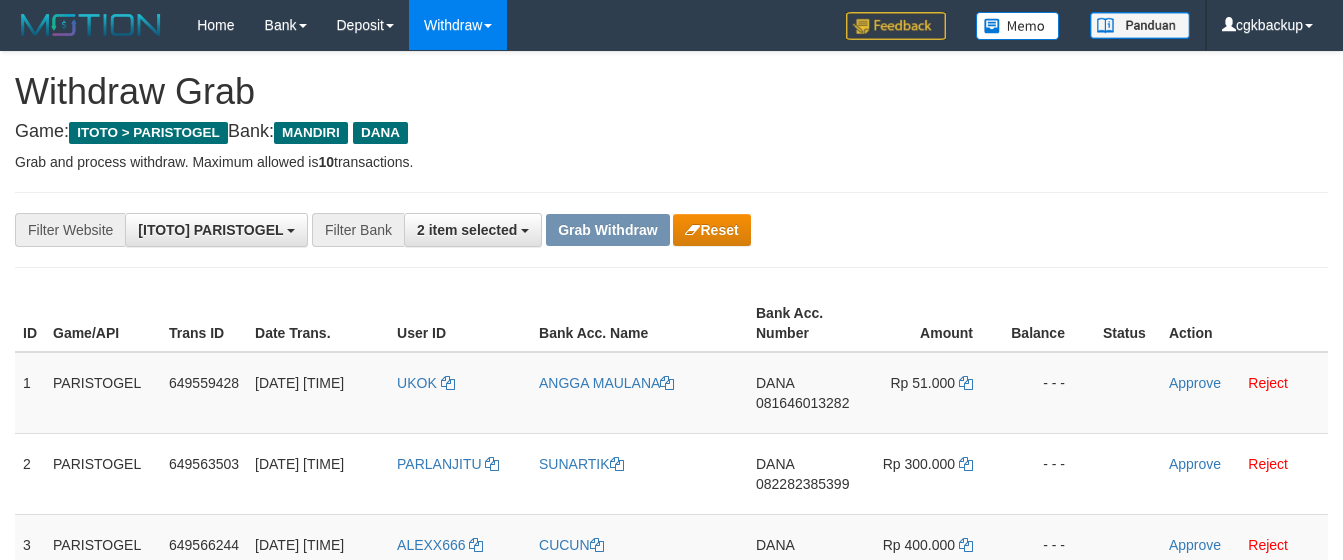 scroll, scrollTop: 317, scrollLeft: 0, axis: vertical 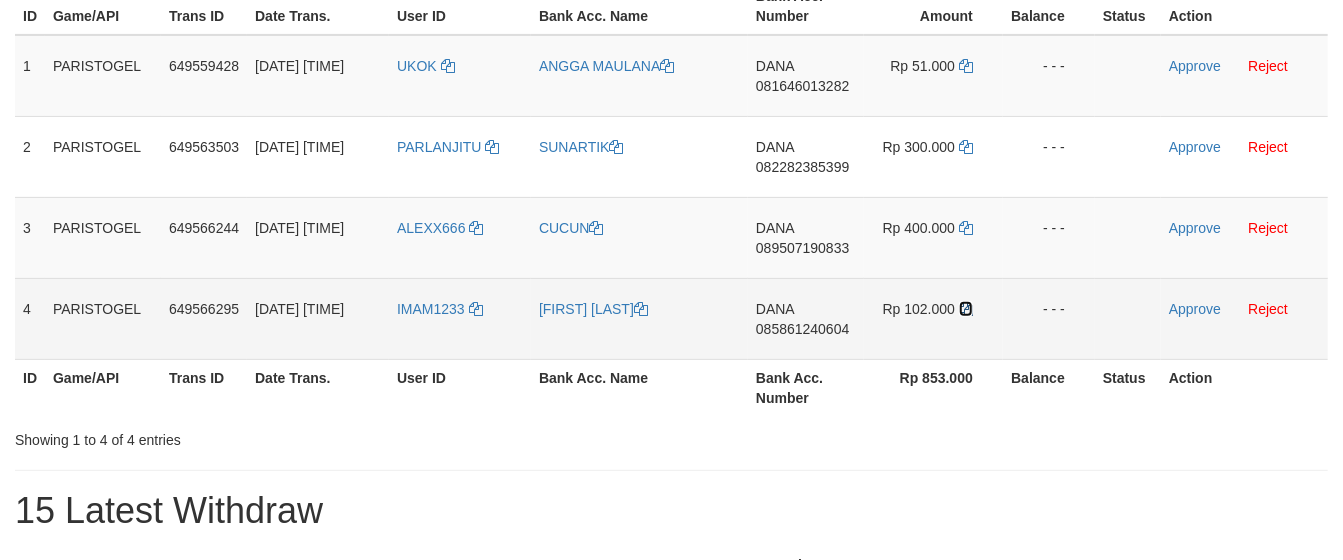 click at bounding box center (966, 309) 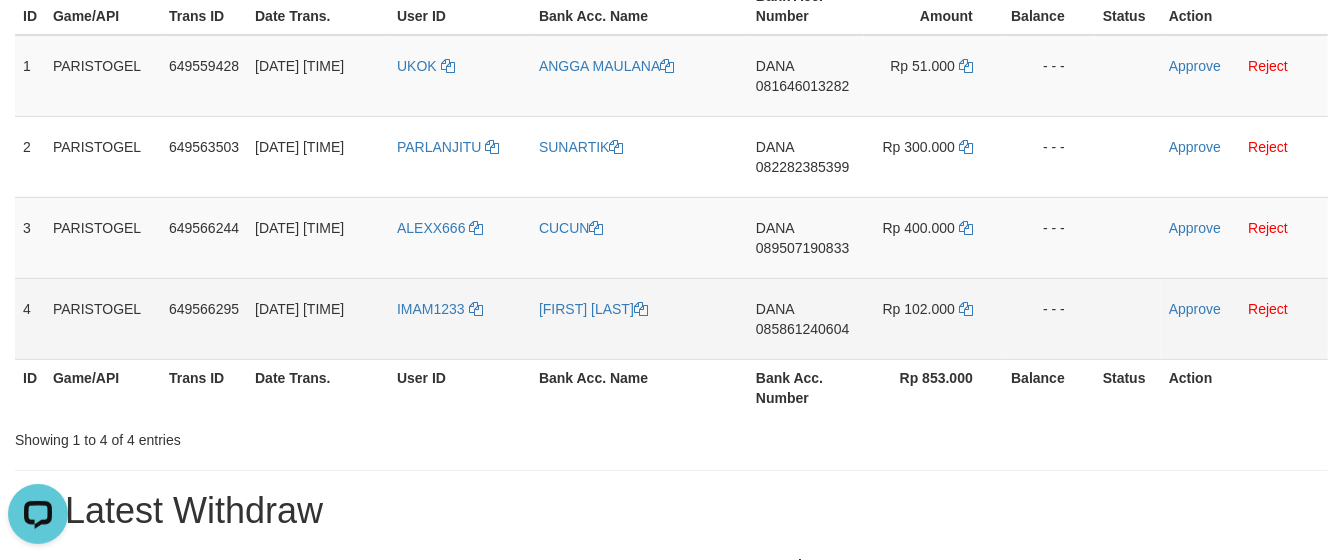 scroll, scrollTop: 0, scrollLeft: 0, axis: both 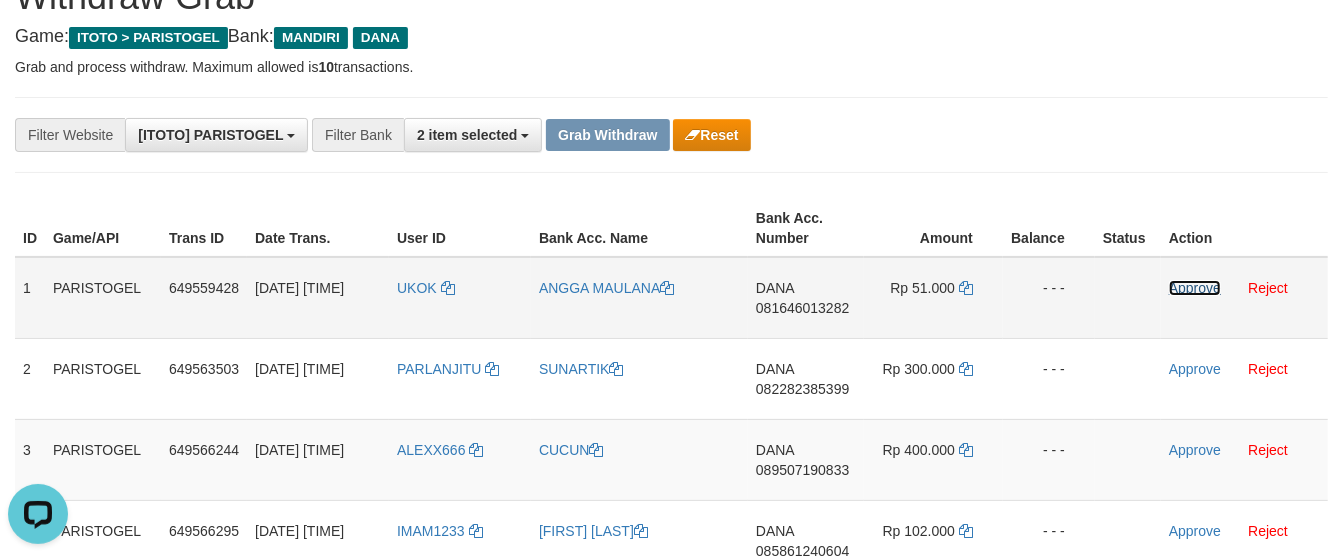 click on "Approve" at bounding box center (1195, 288) 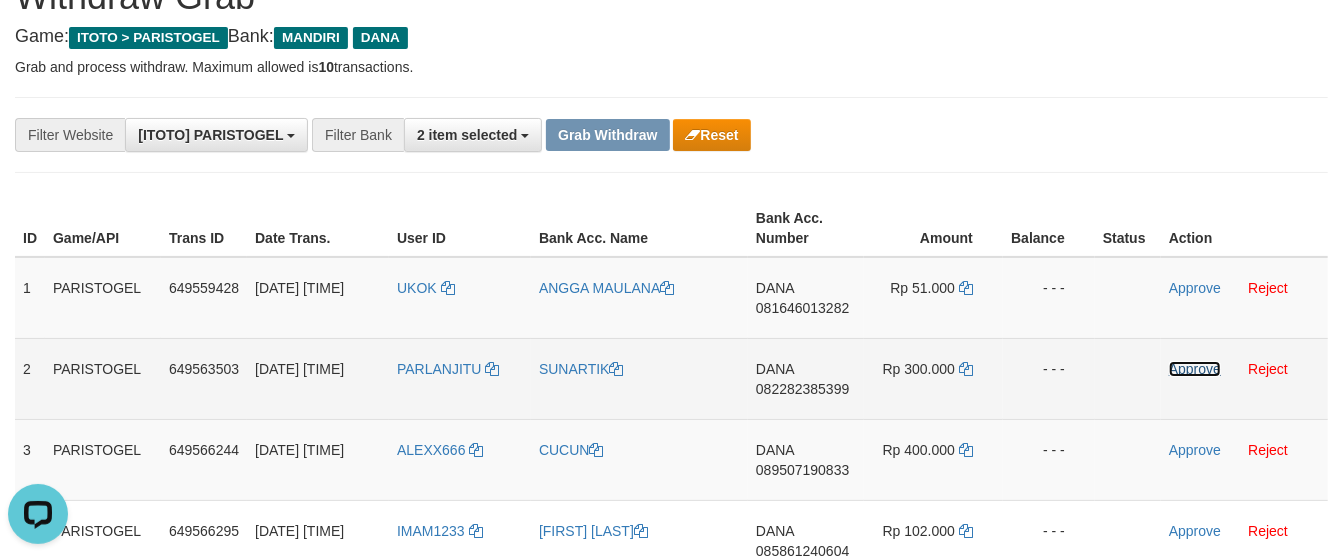 click on "Approve" at bounding box center (1195, 369) 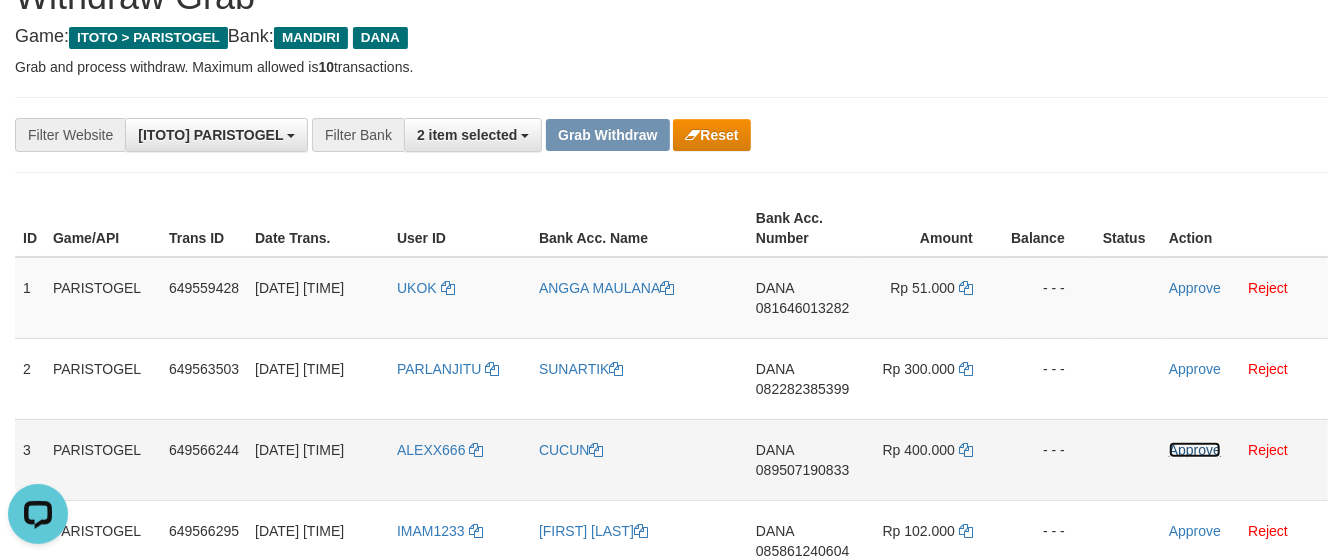 click on "Approve" at bounding box center [1195, 450] 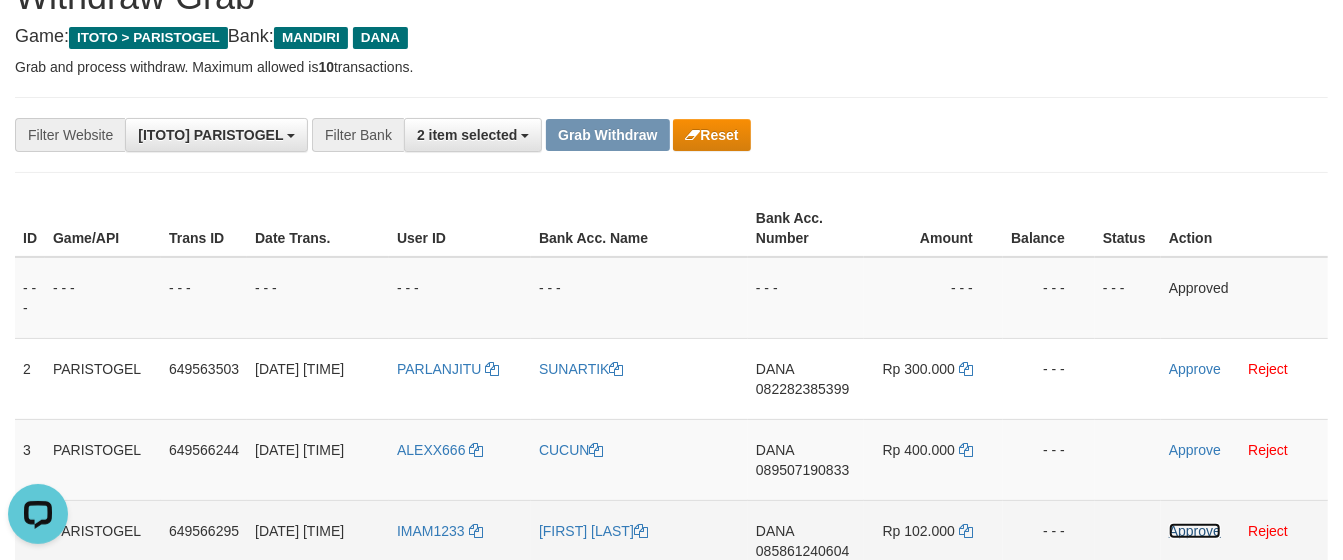 click on "Approve" at bounding box center [1195, 531] 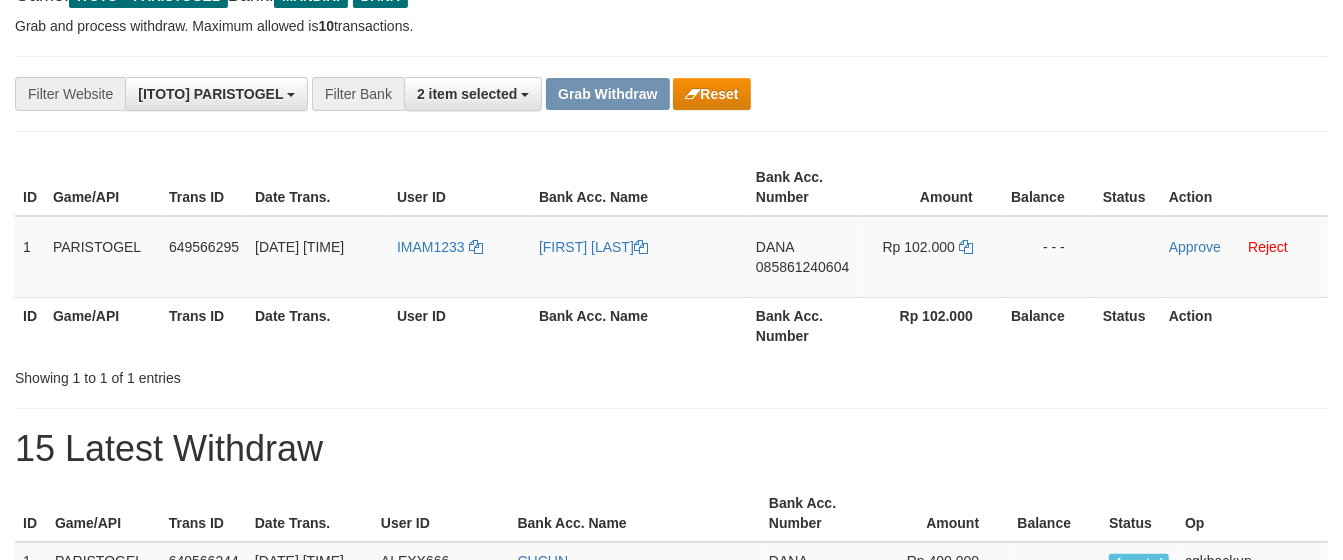 scroll, scrollTop: 96, scrollLeft: 0, axis: vertical 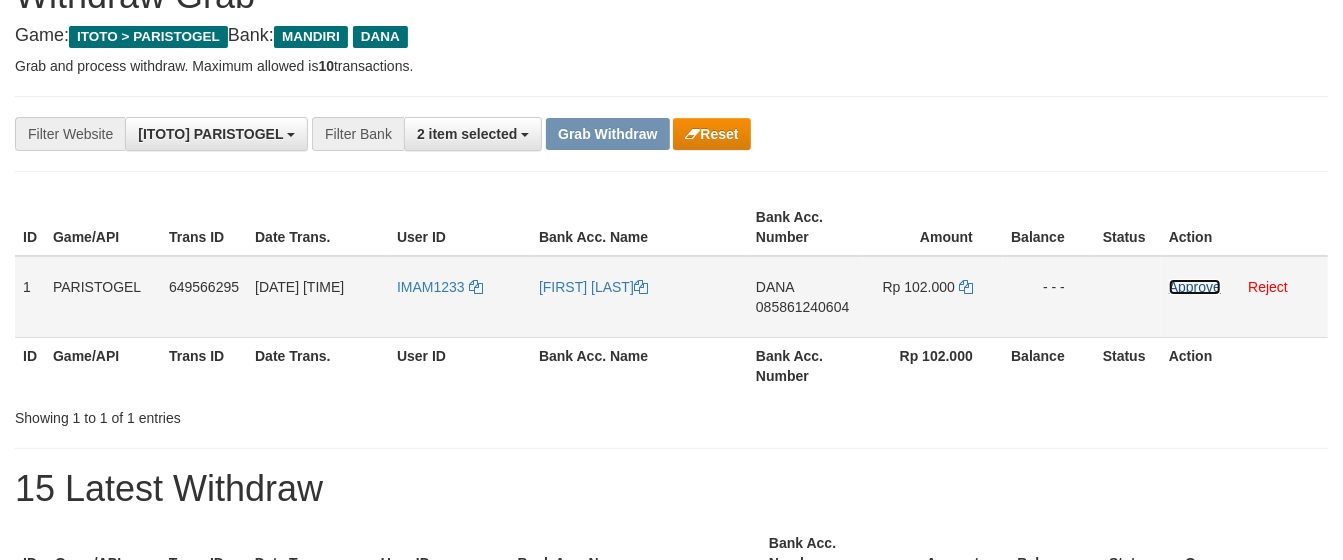 click on "Approve" at bounding box center [1195, 287] 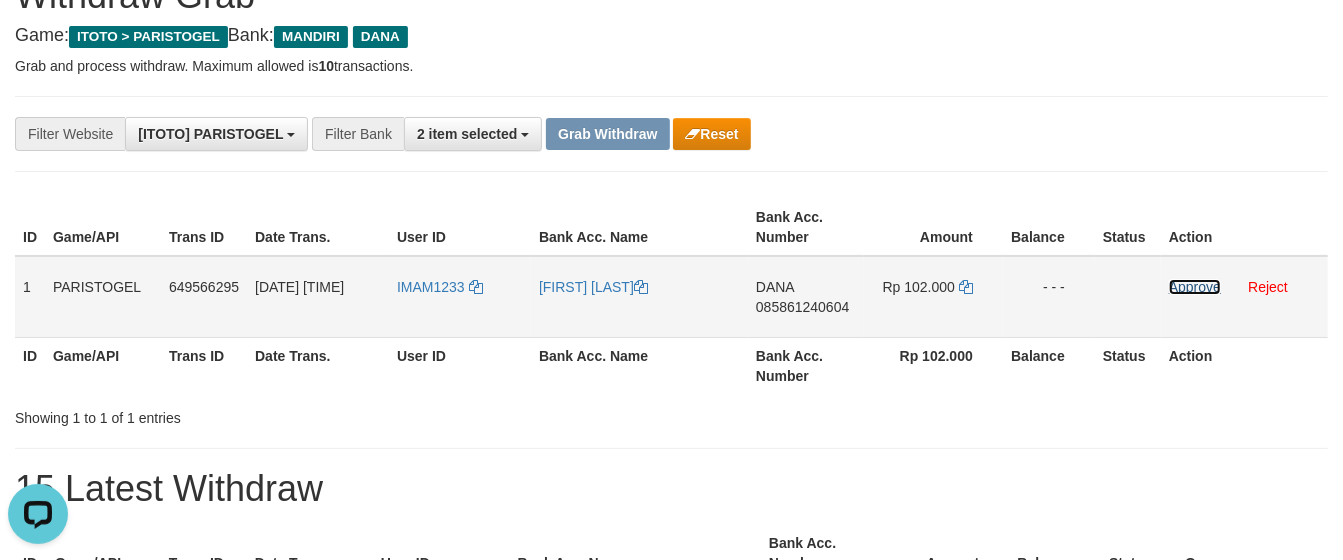 scroll, scrollTop: 0, scrollLeft: 0, axis: both 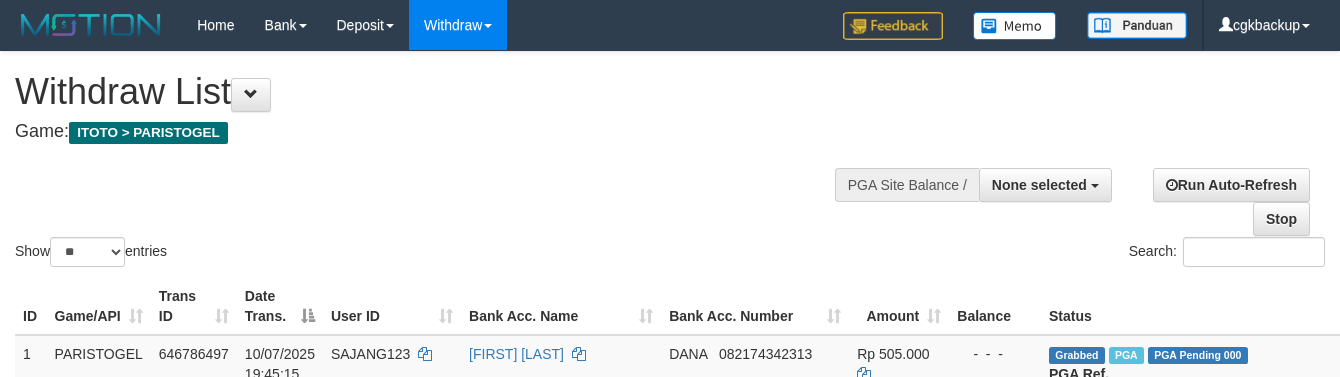 select 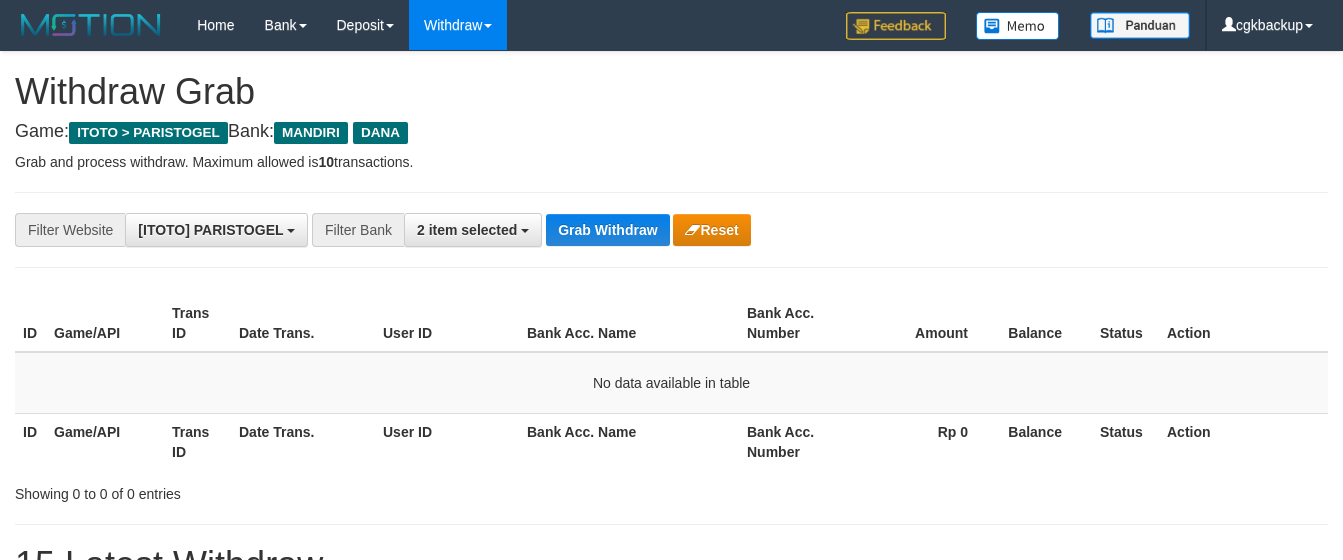 scroll, scrollTop: 97, scrollLeft: 0, axis: vertical 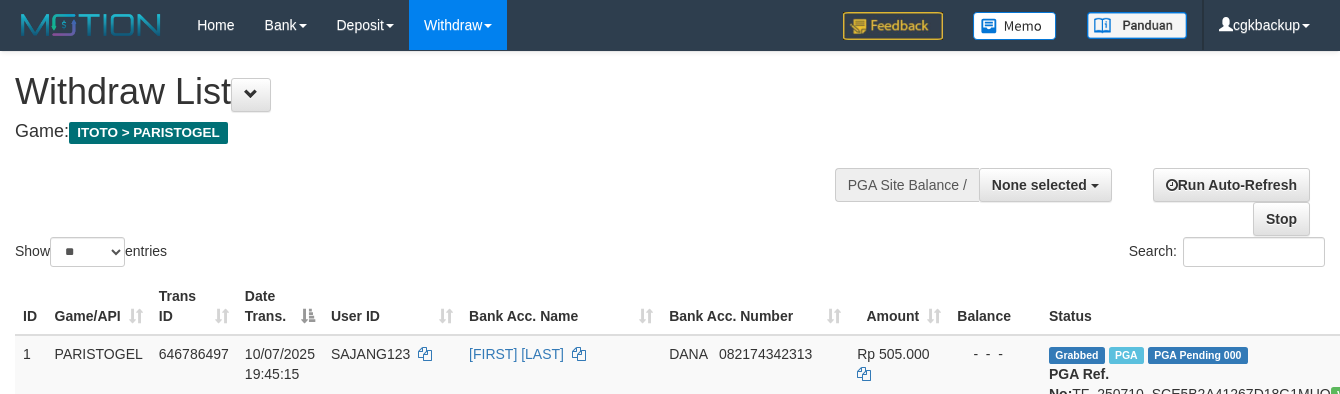 select 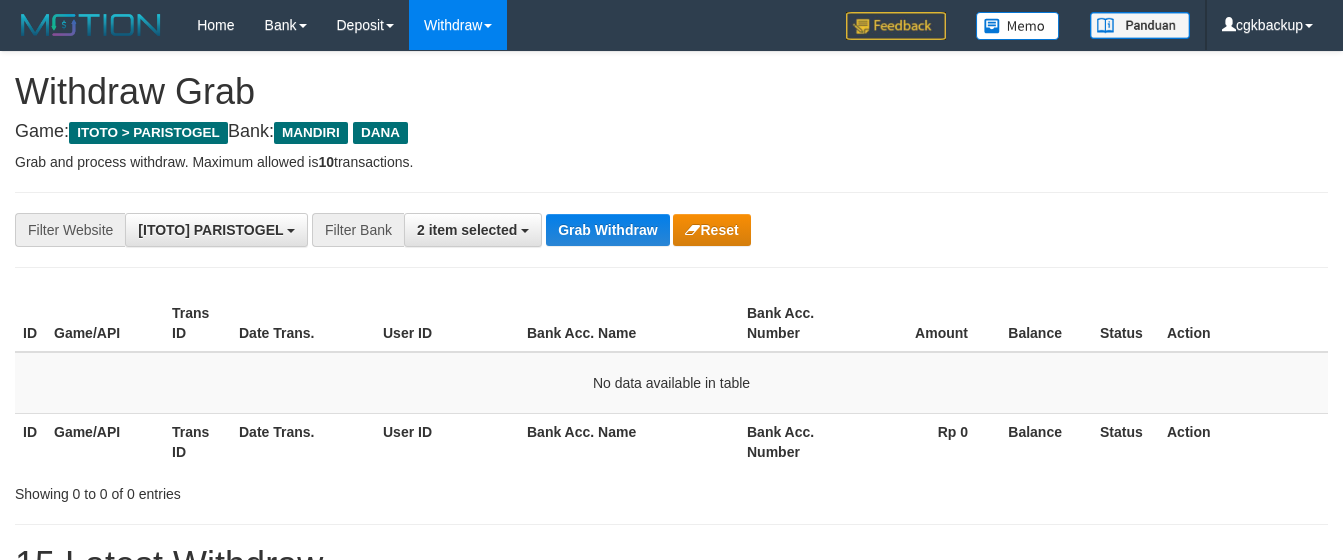scroll, scrollTop: 98, scrollLeft: 0, axis: vertical 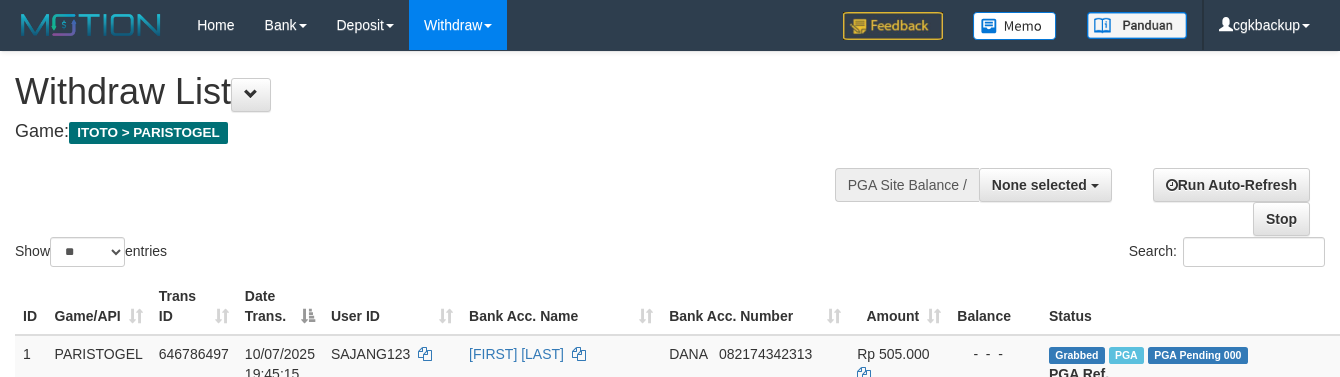 select 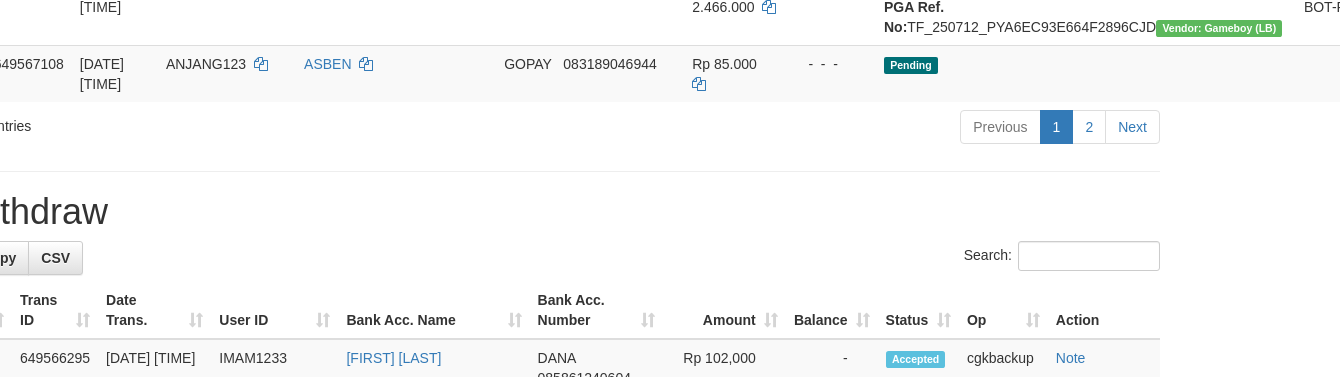 scroll, scrollTop: 1818, scrollLeft: 165, axis: both 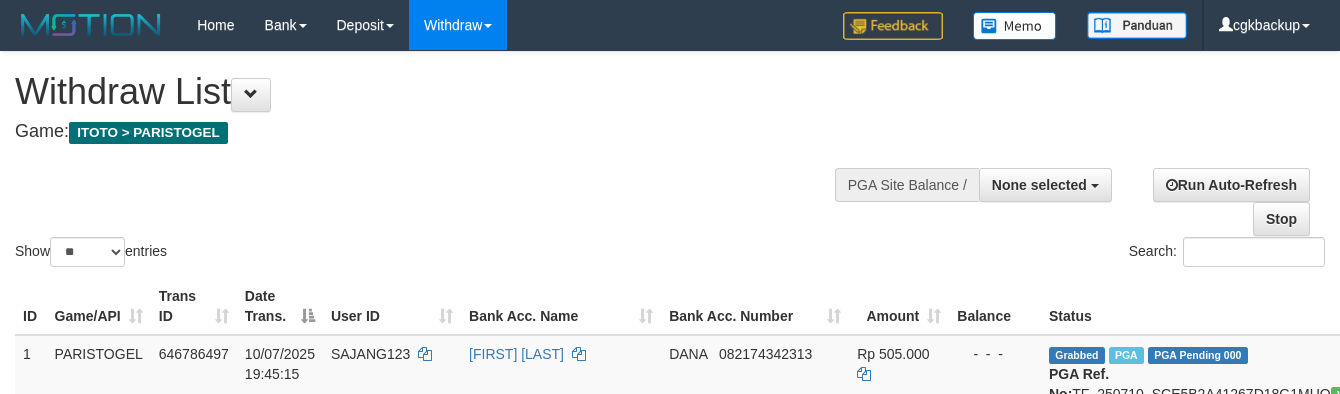 select 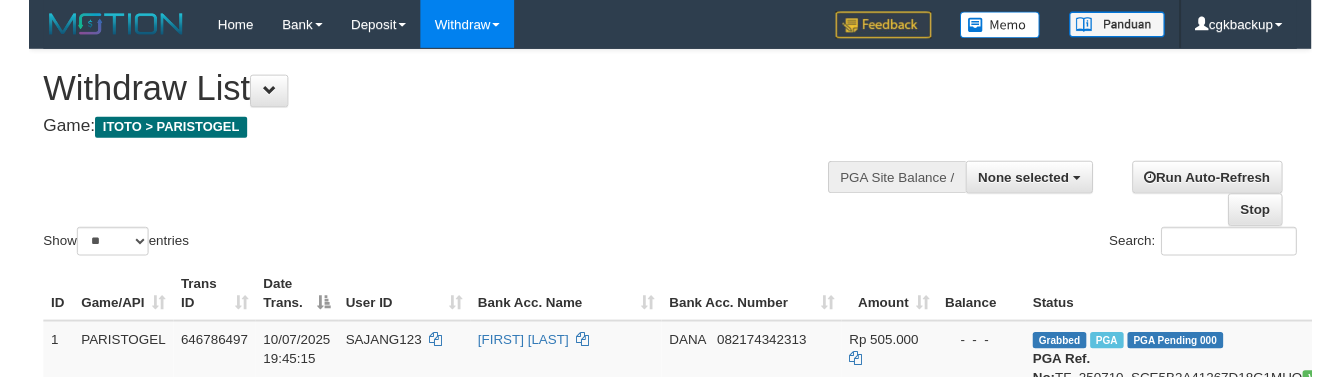 scroll, scrollTop: 1707, scrollLeft: 165, axis: both 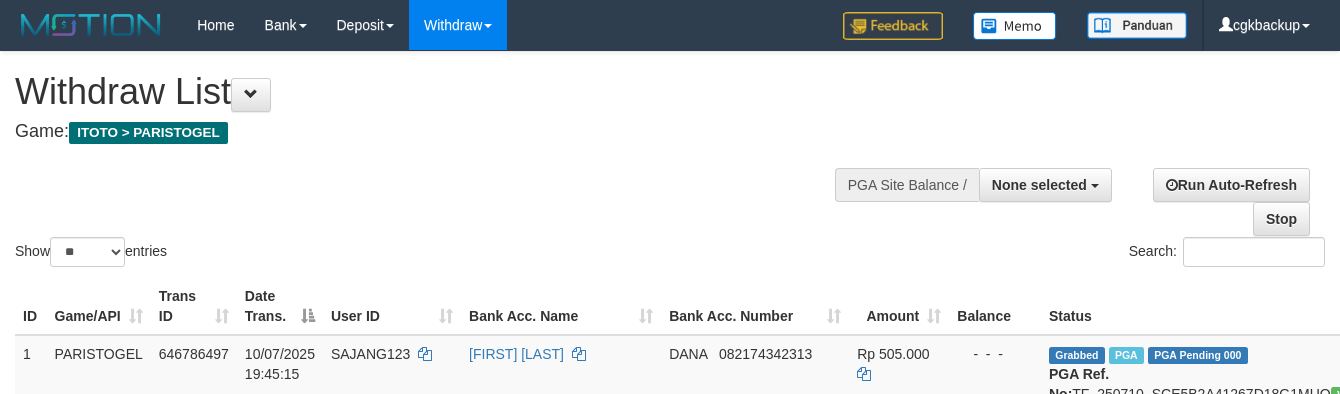 select 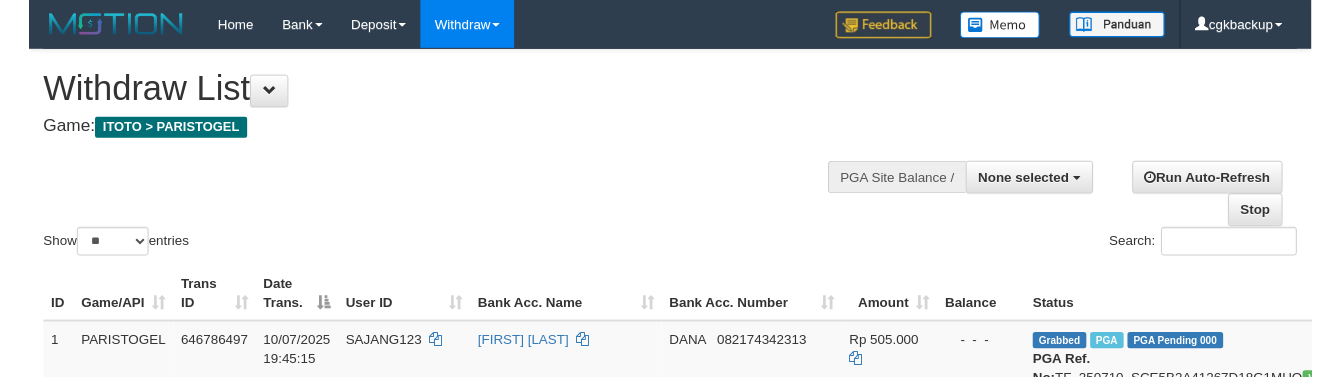 scroll, scrollTop: 1707, scrollLeft: 165, axis: both 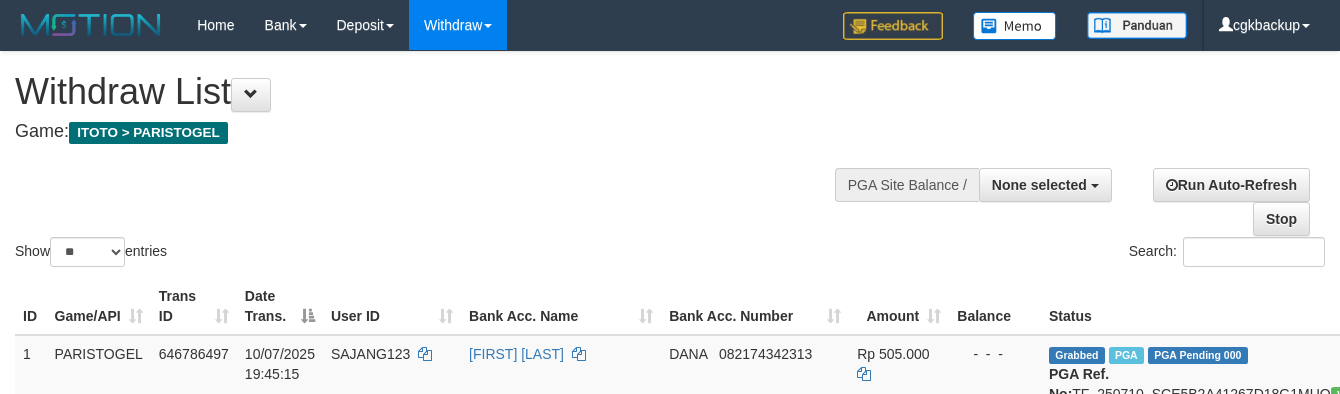 select 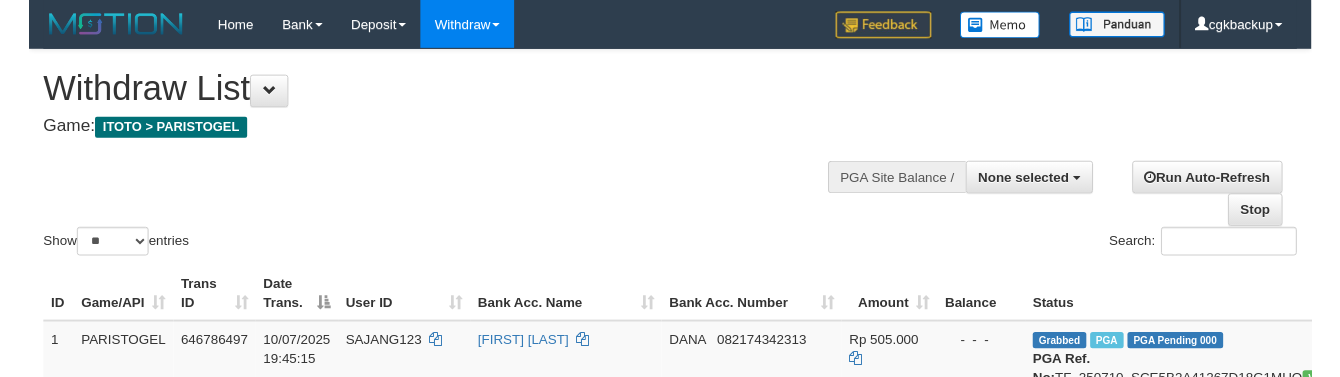 scroll, scrollTop: 1707, scrollLeft: 165, axis: both 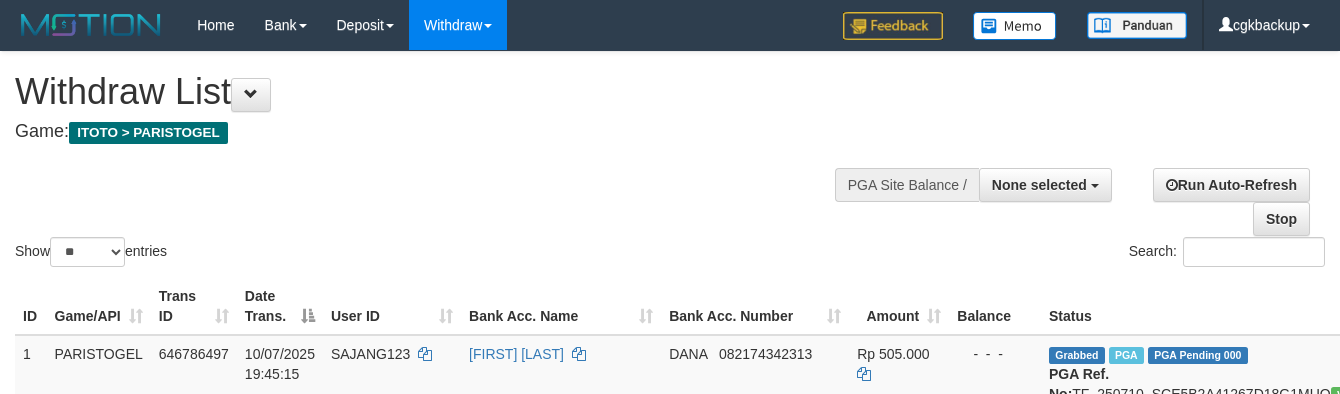 select 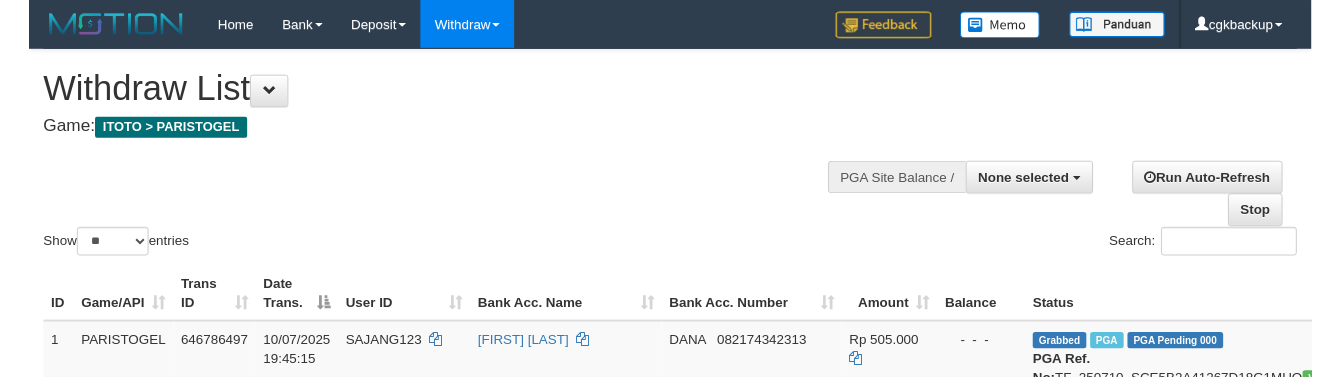 scroll, scrollTop: 1707, scrollLeft: 165, axis: both 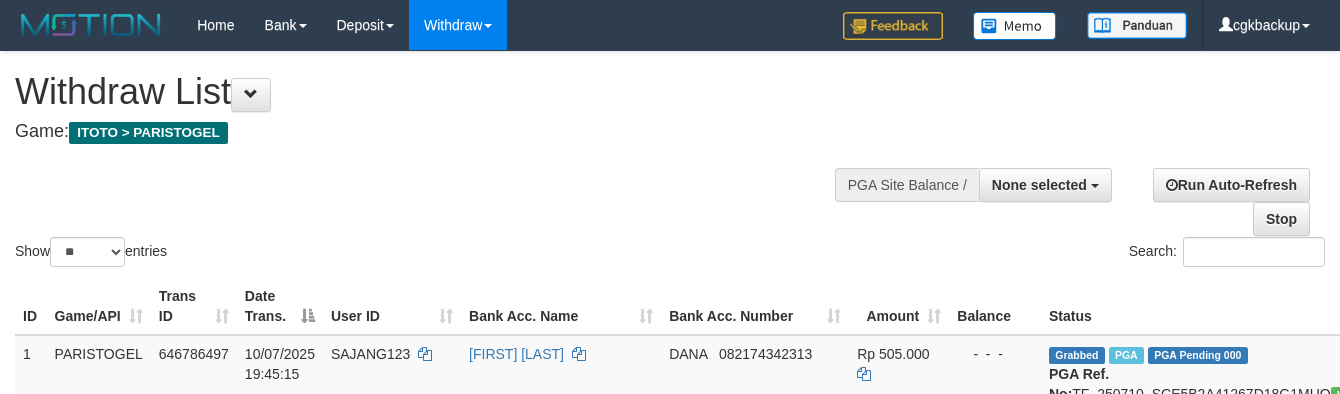 select 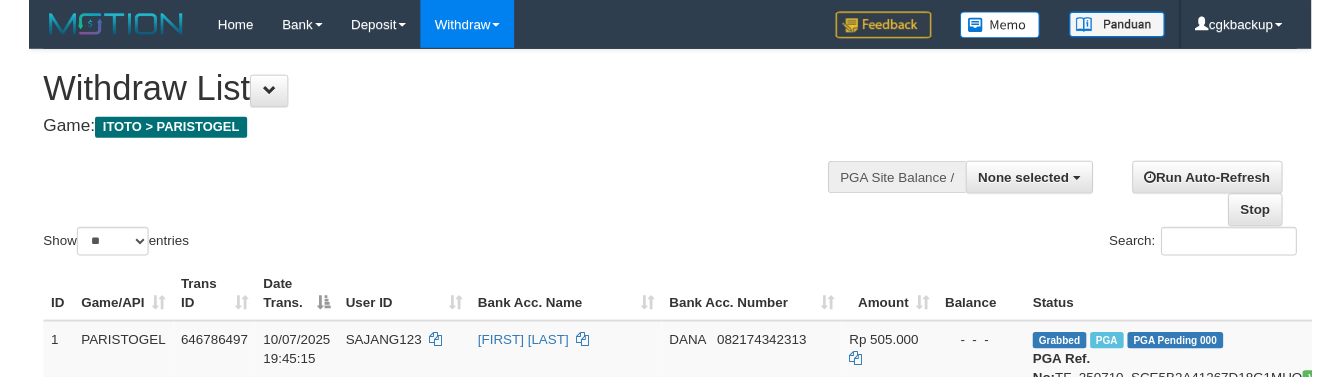 scroll, scrollTop: 1707, scrollLeft: 165, axis: both 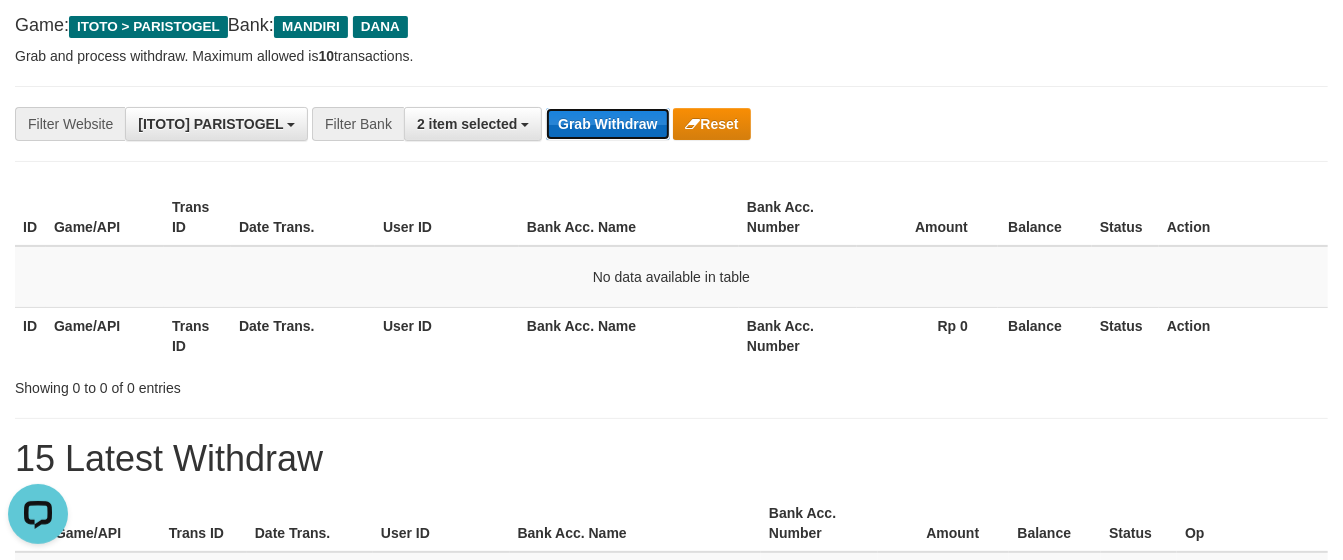 click on "Grab Withdraw" at bounding box center [607, 124] 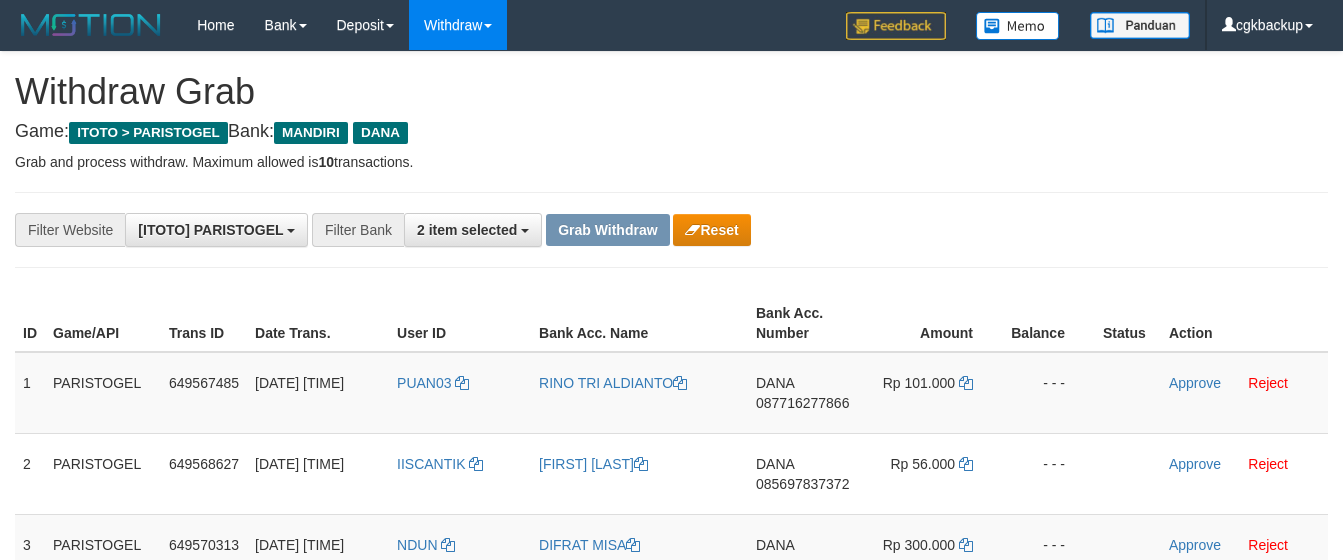 scroll, scrollTop: 107, scrollLeft: 0, axis: vertical 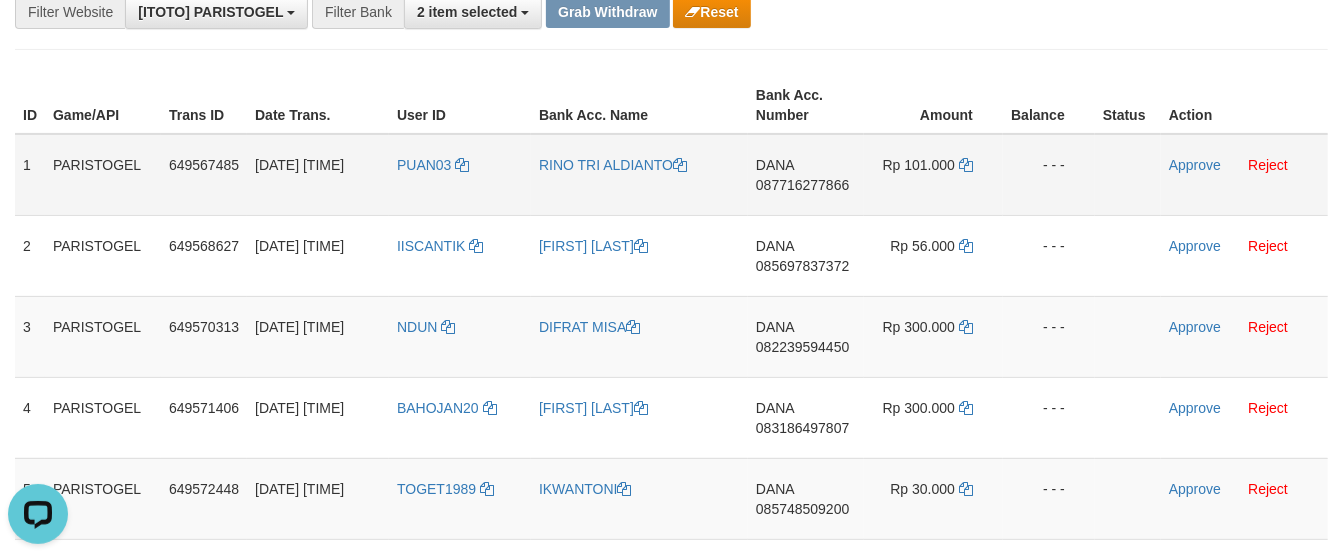 click on "PUAN03" at bounding box center [460, 175] 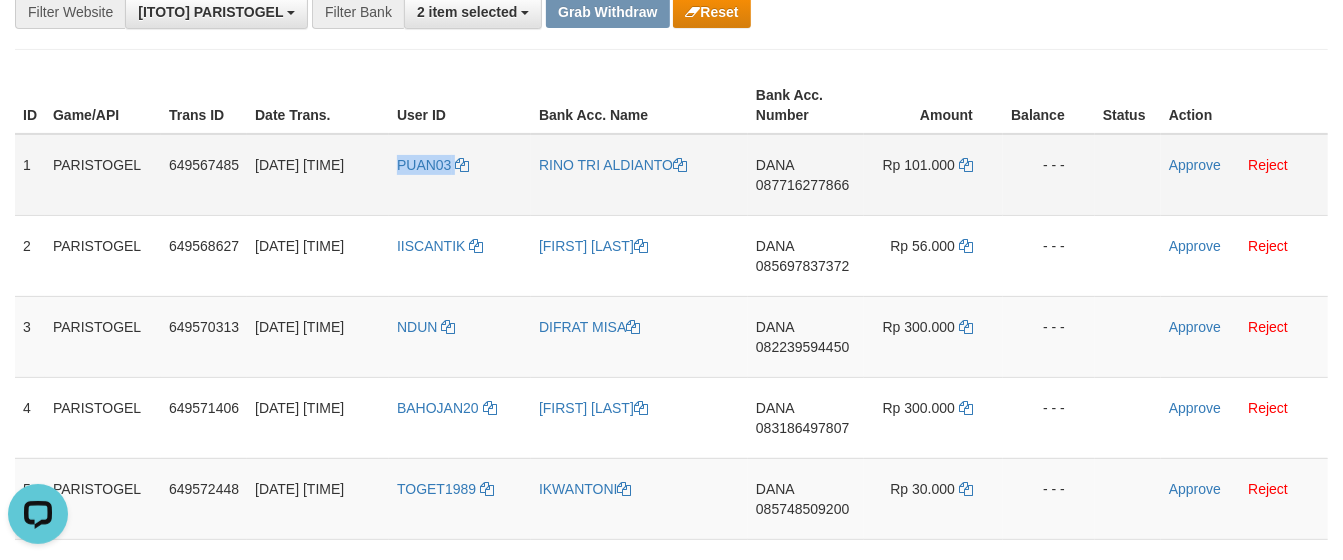 click on "PUAN03" at bounding box center (460, 175) 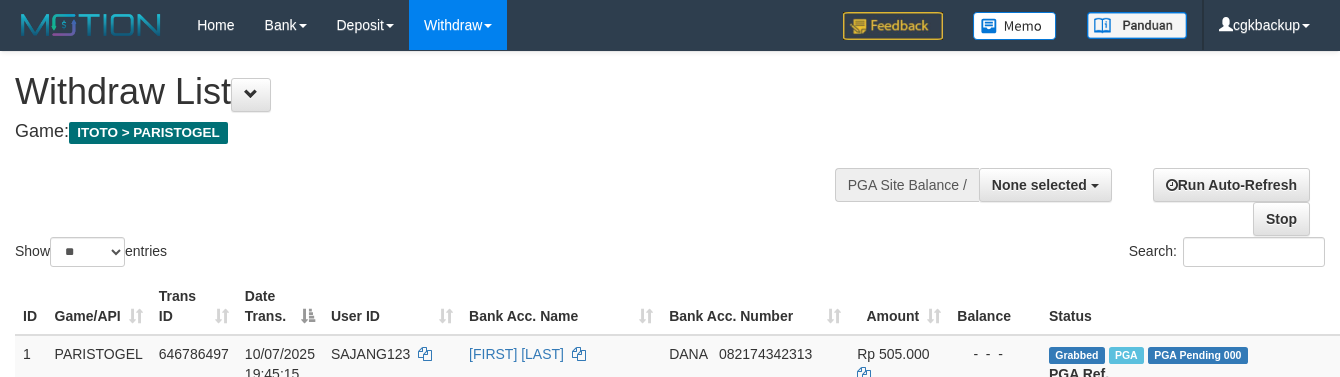 select 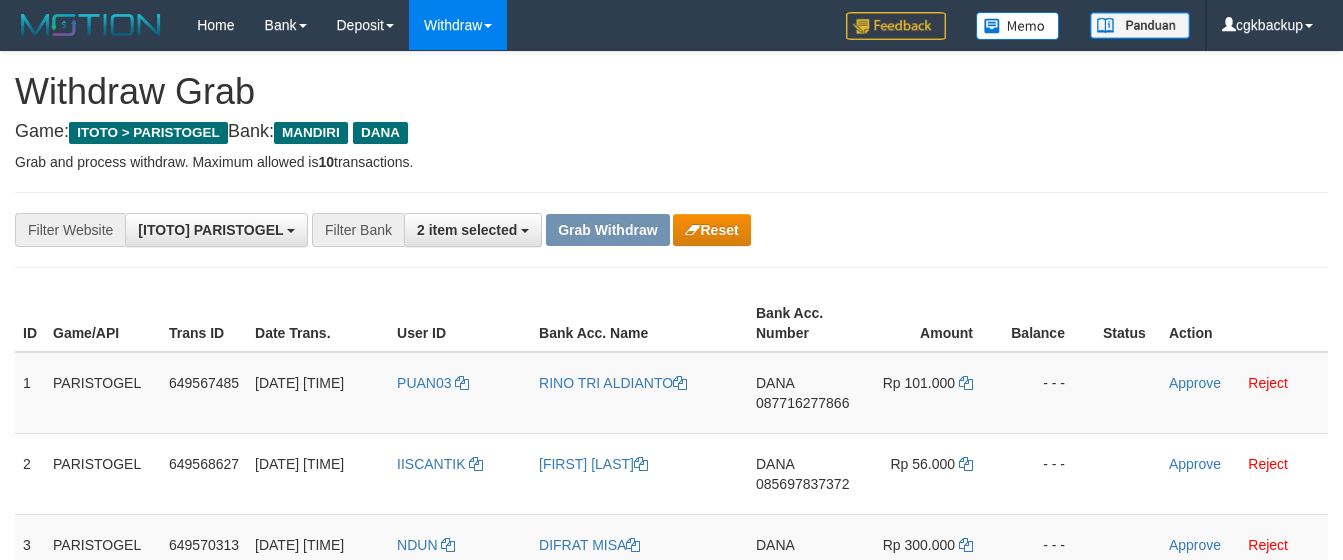 scroll, scrollTop: 210, scrollLeft: 0, axis: vertical 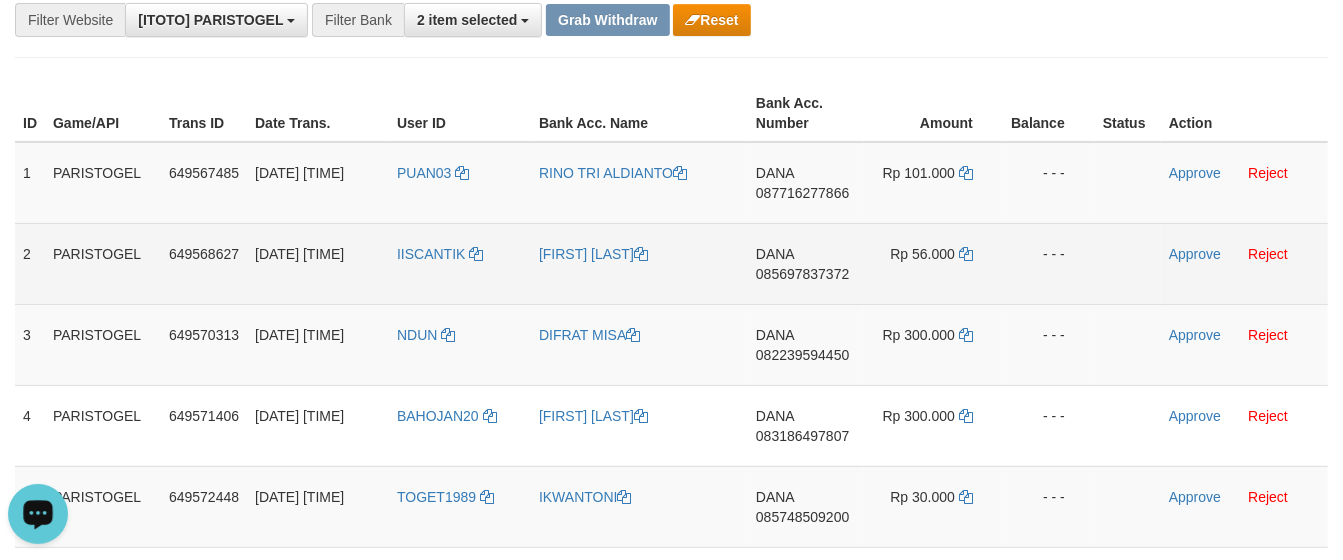 click on "IISCANTIK" at bounding box center [460, 263] 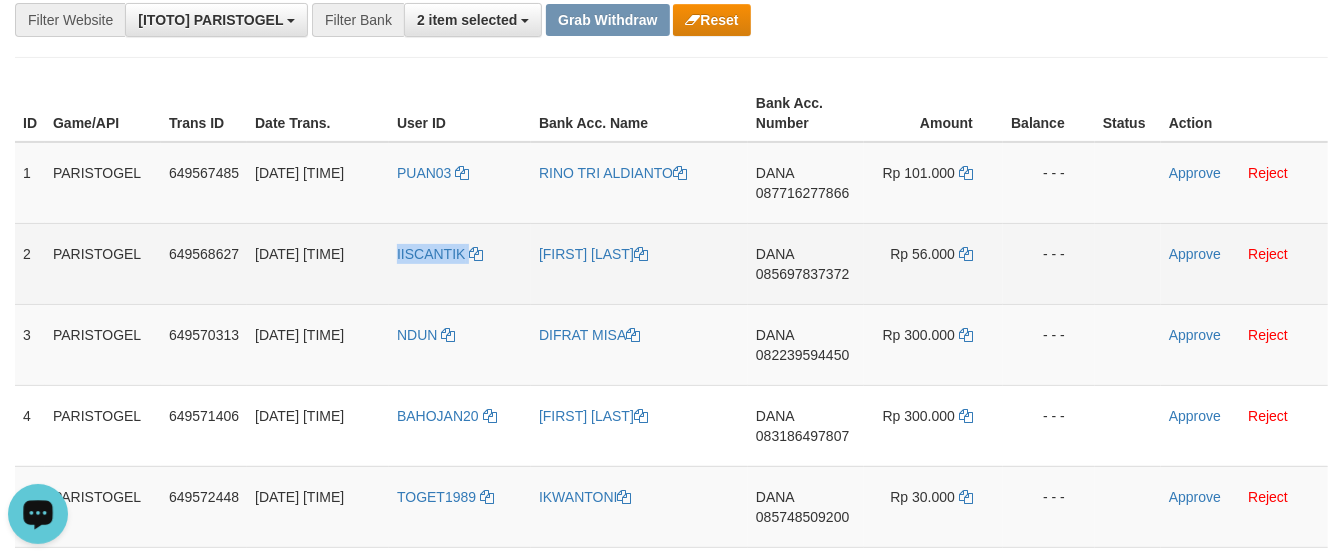 click on "IISCANTIK" at bounding box center (460, 263) 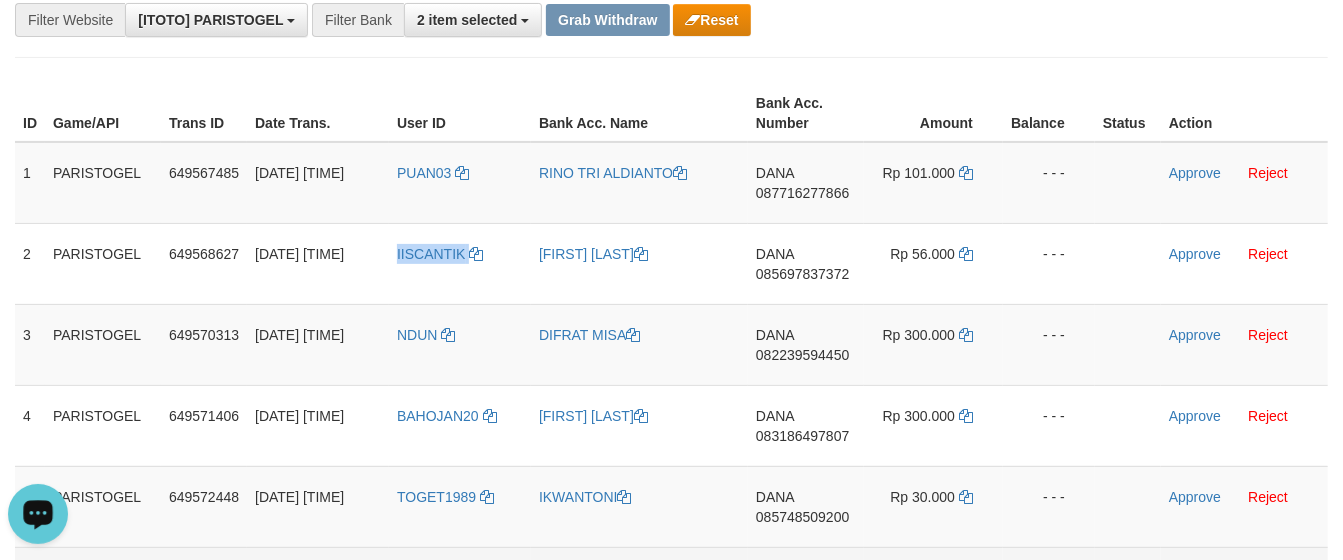copy on "IISCANTIK" 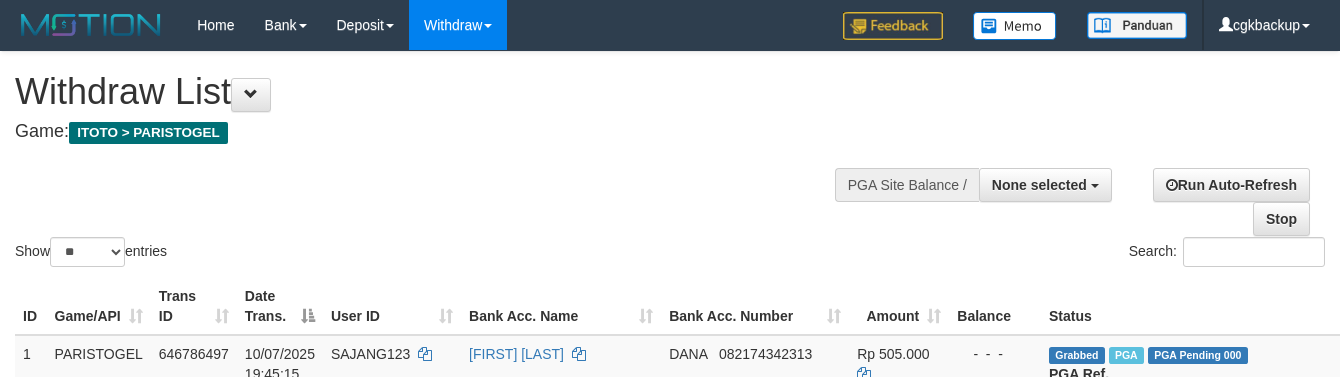 select 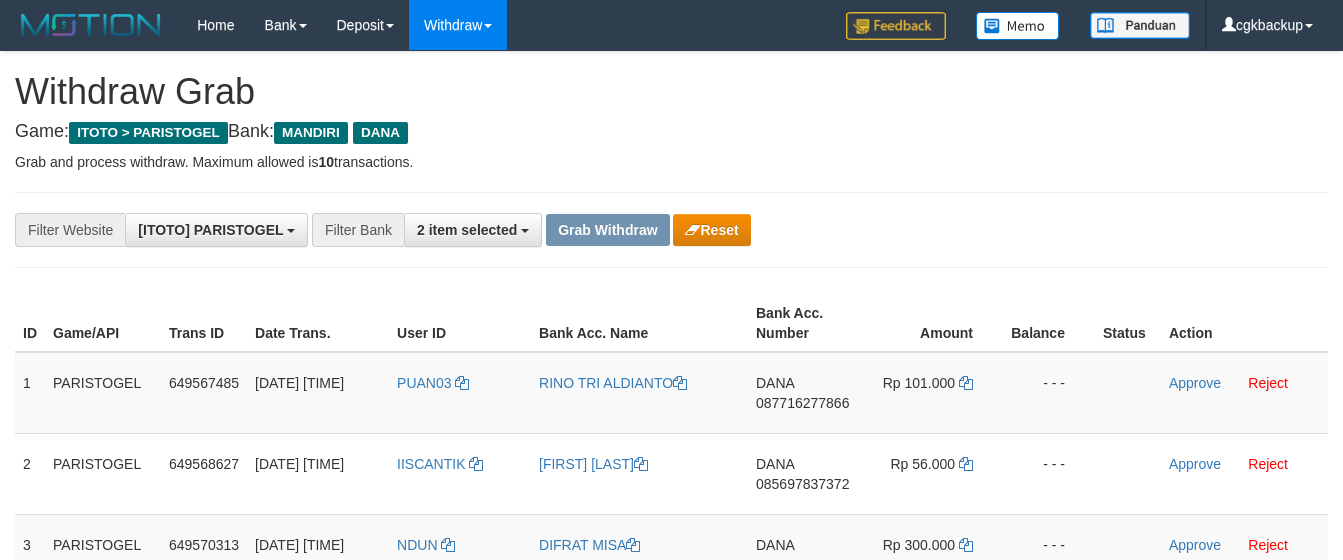 scroll, scrollTop: 210, scrollLeft: 0, axis: vertical 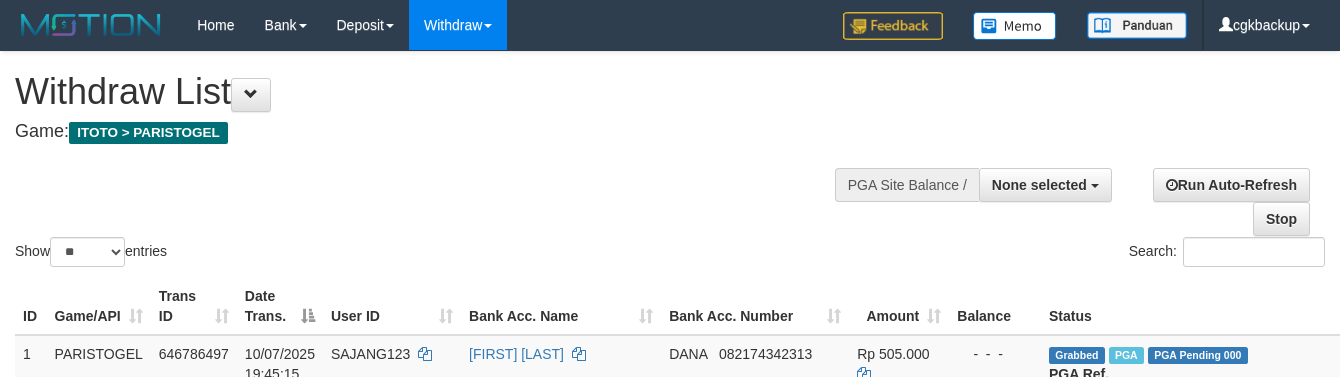 select 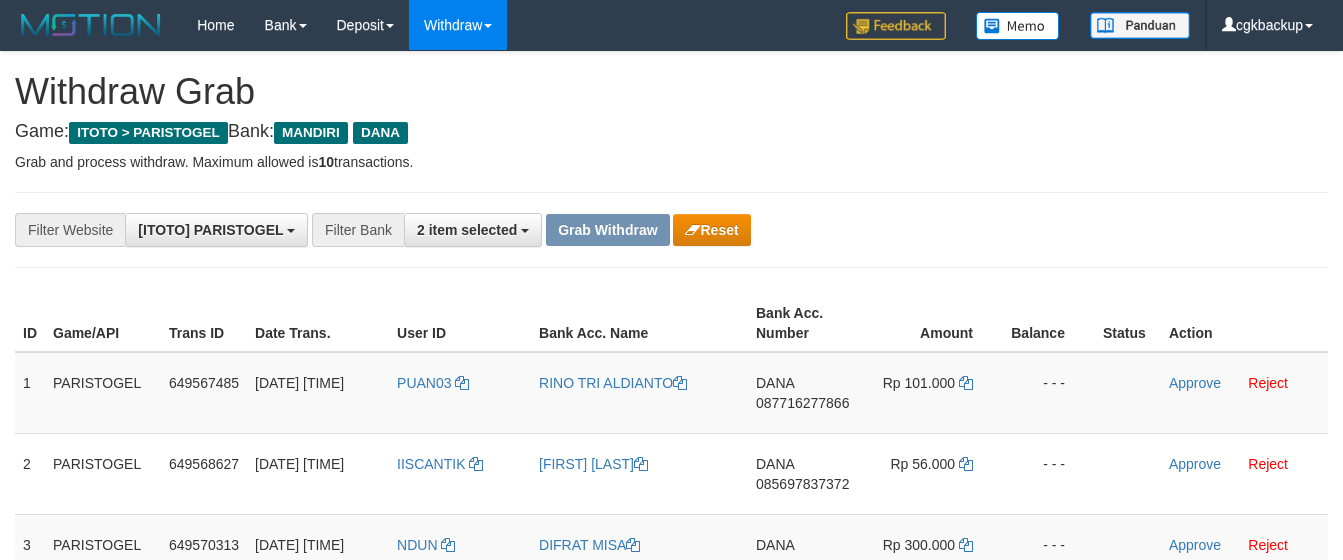 scroll, scrollTop: 210, scrollLeft: 0, axis: vertical 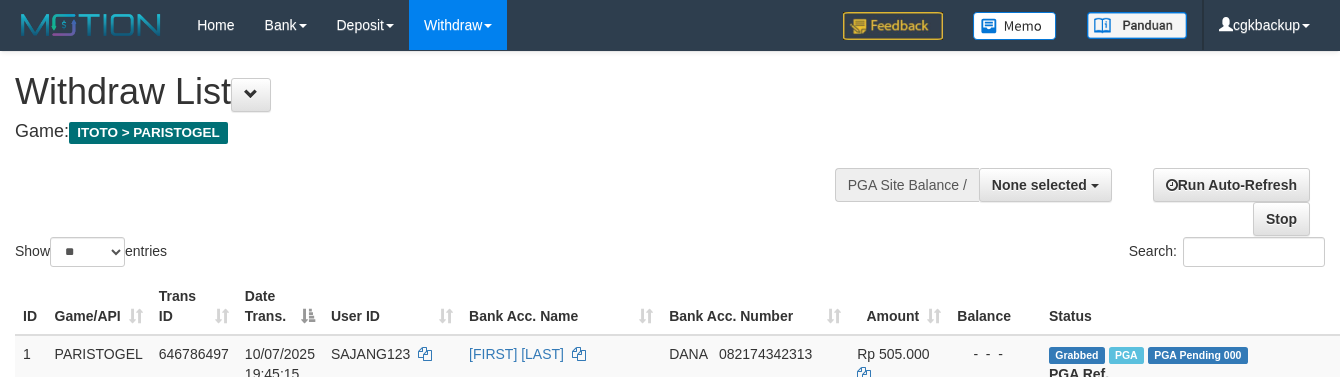 select 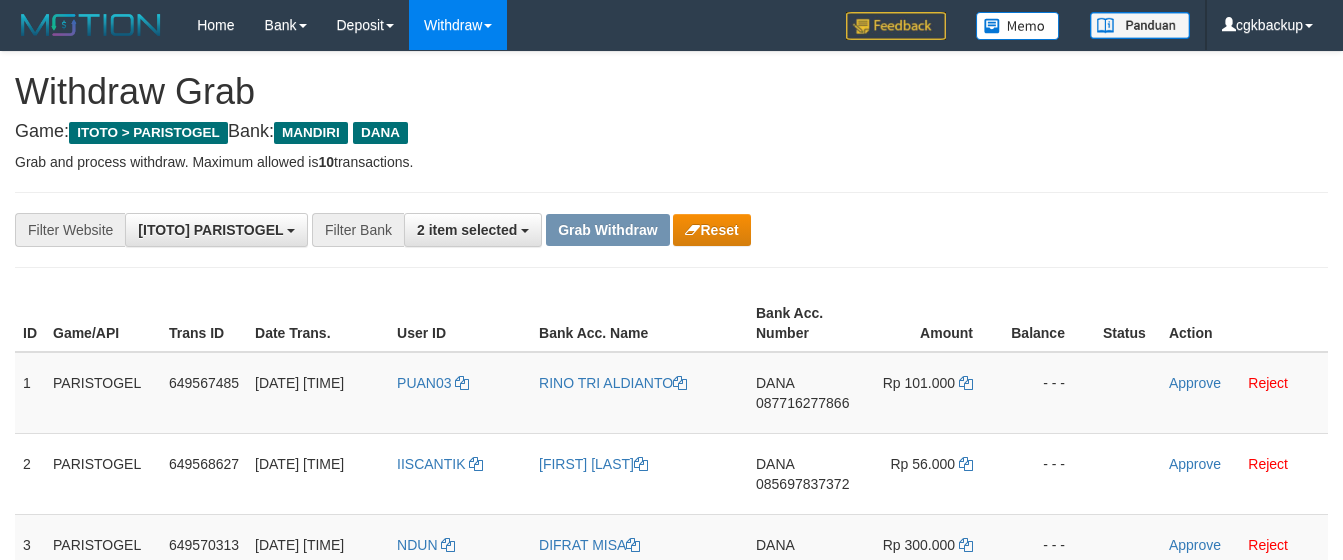 scroll, scrollTop: 210, scrollLeft: 0, axis: vertical 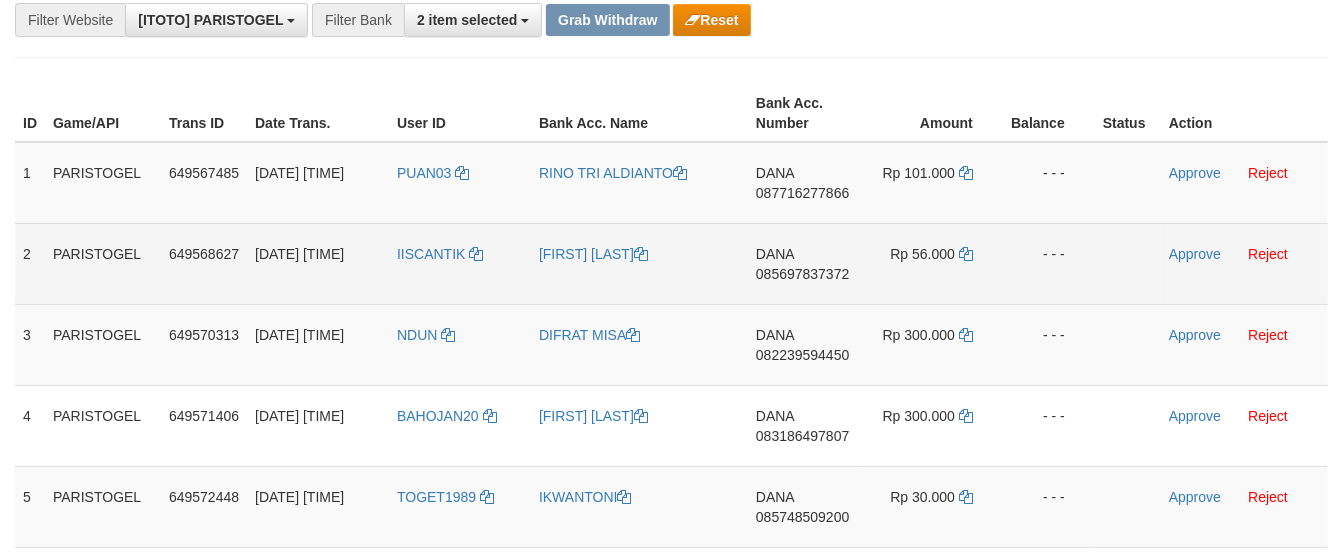 click on "IISCANTIK" at bounding box center (460, 263) 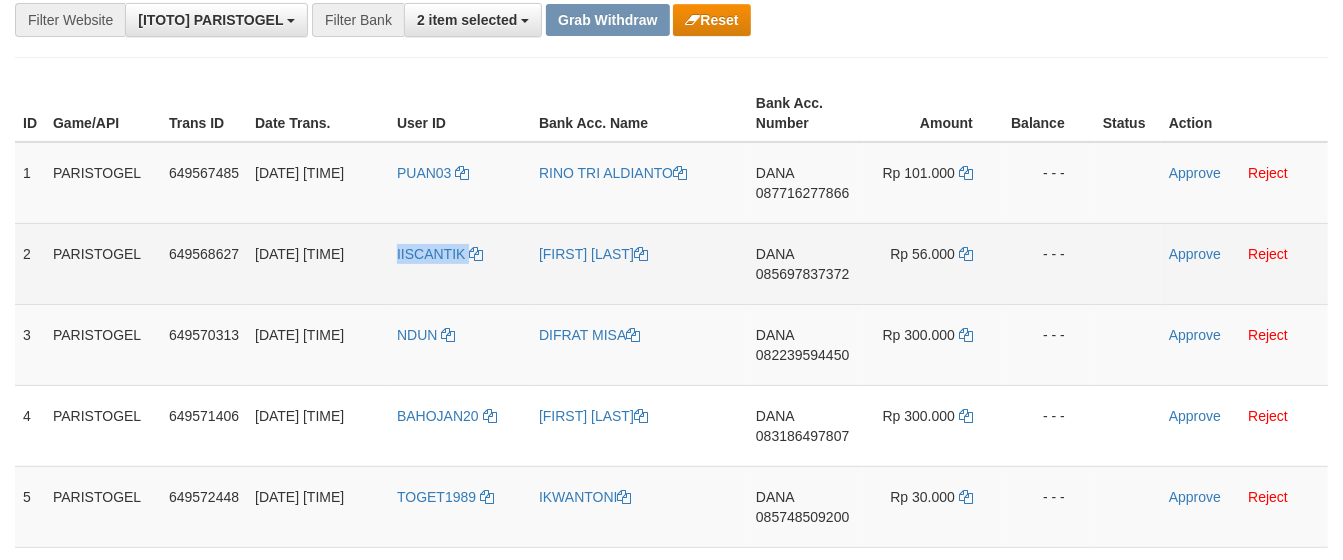 click on "IISCANTIK" at bounding box center (460, 263) 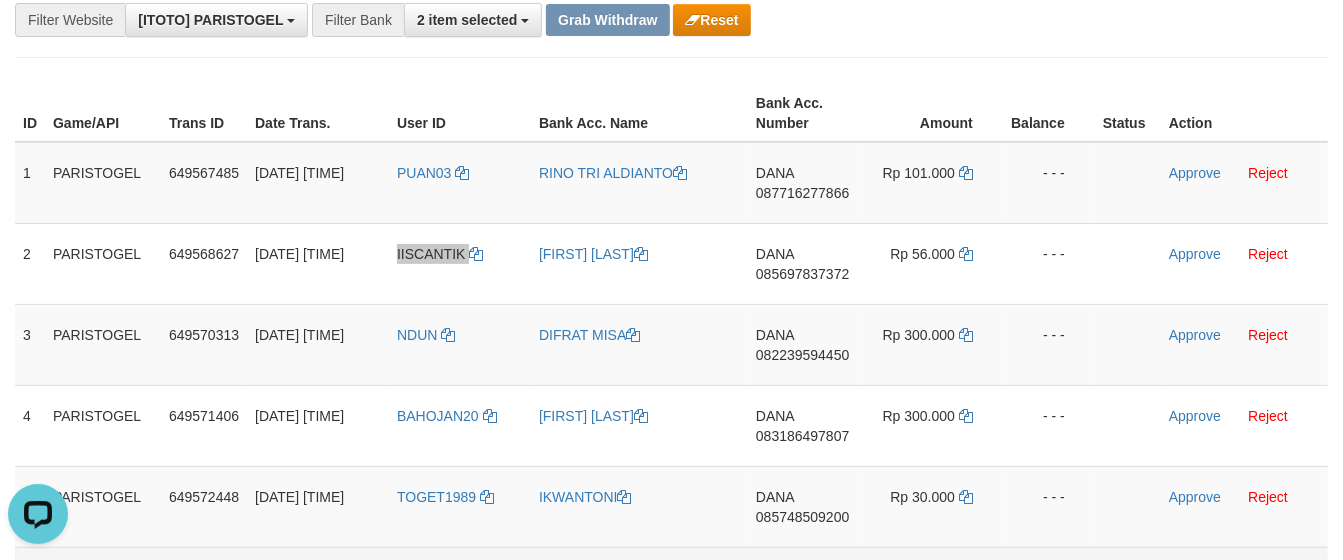 scroll, scrollTop: 0, scrollLeft: 0, axis: both 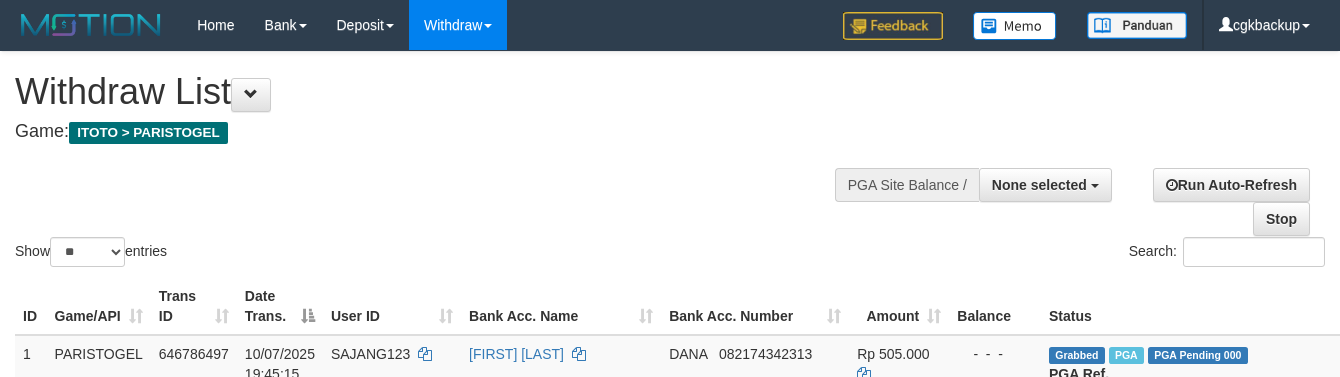 select 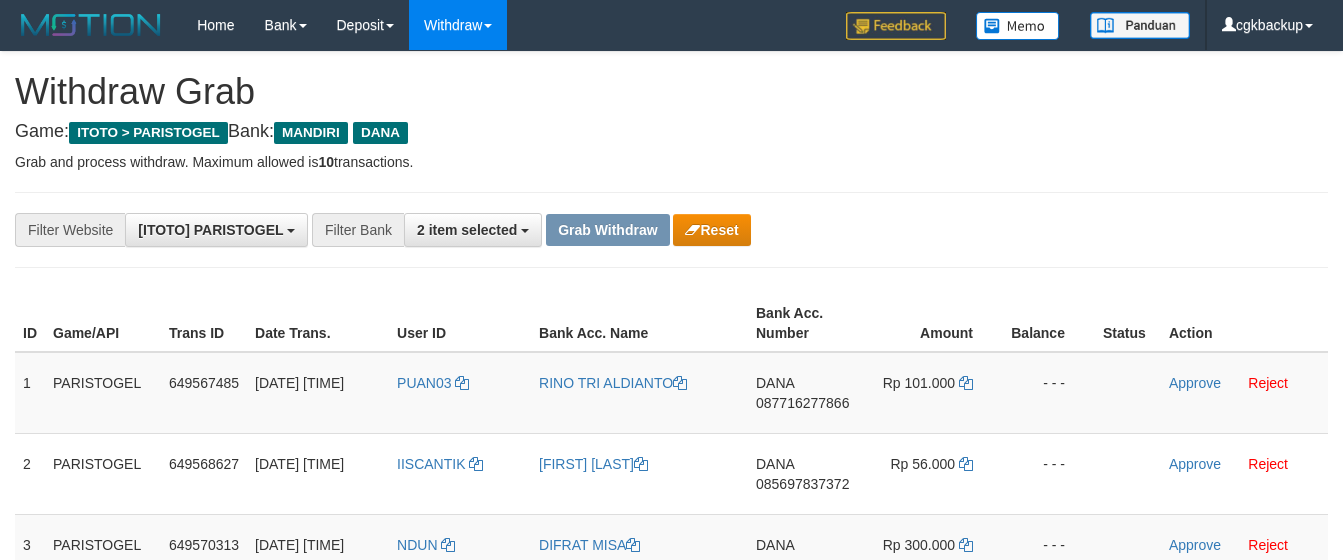 scroll, scrollTop: 210, scrollLeft: 0, axis: vertical 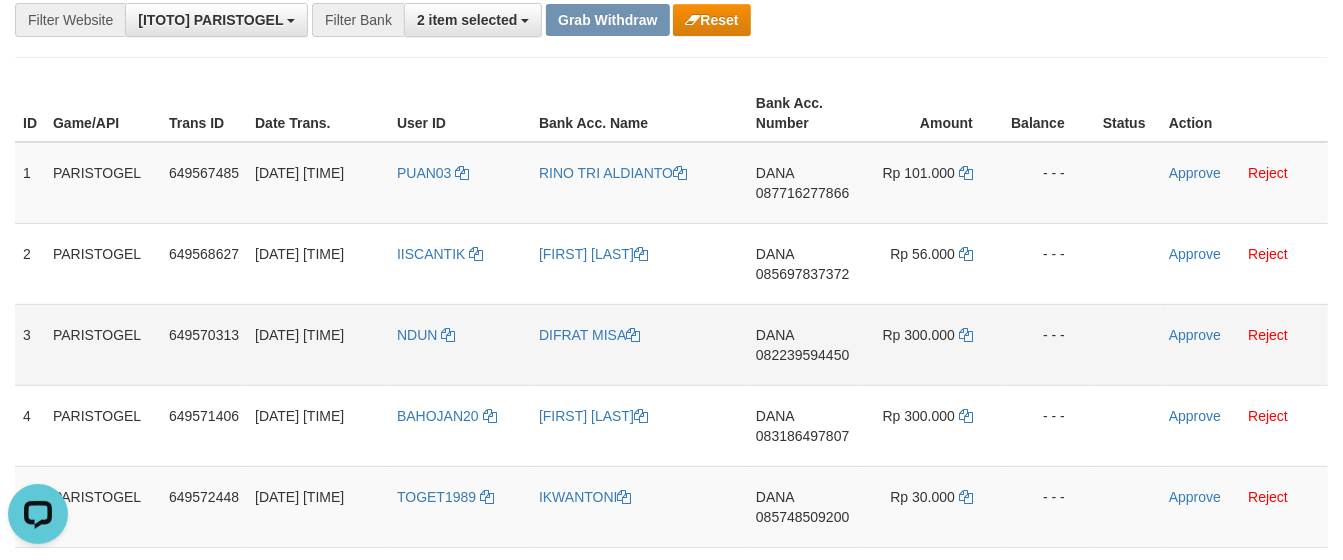 click on "NDUN" at bounding box center (460, 344) 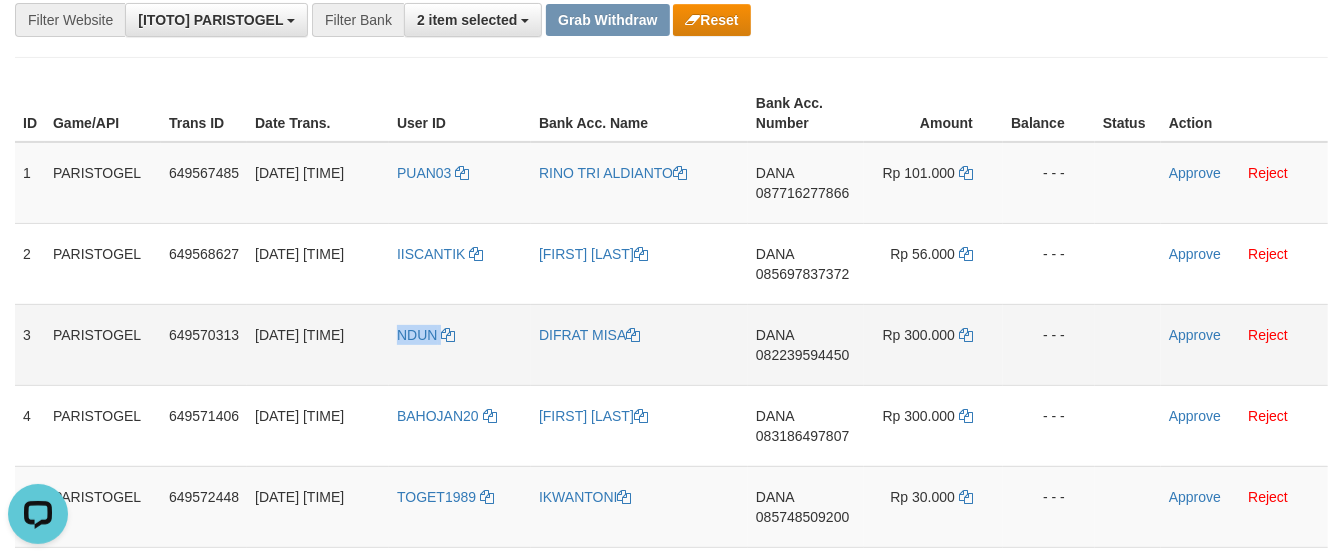 click on "NDUN" at bounding box center (460, 344) 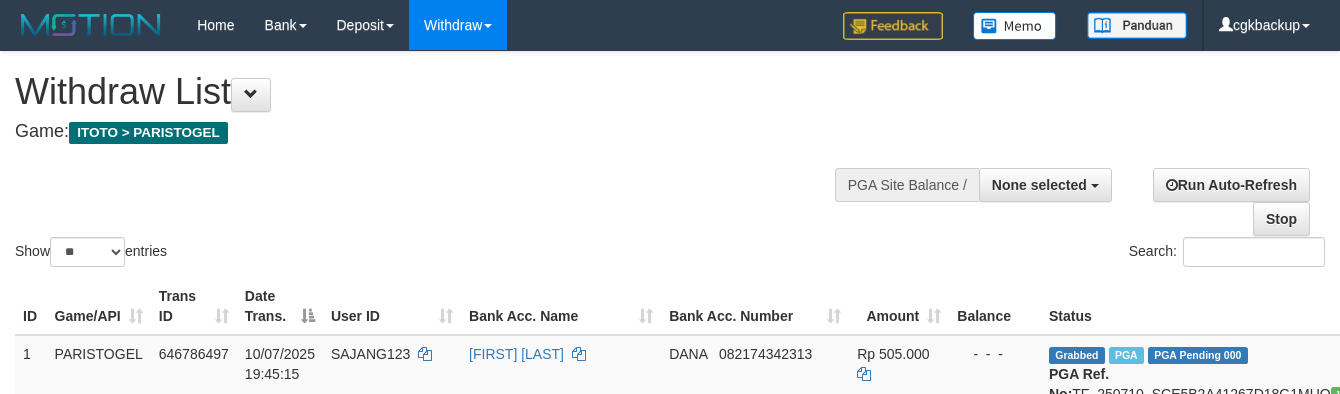 select 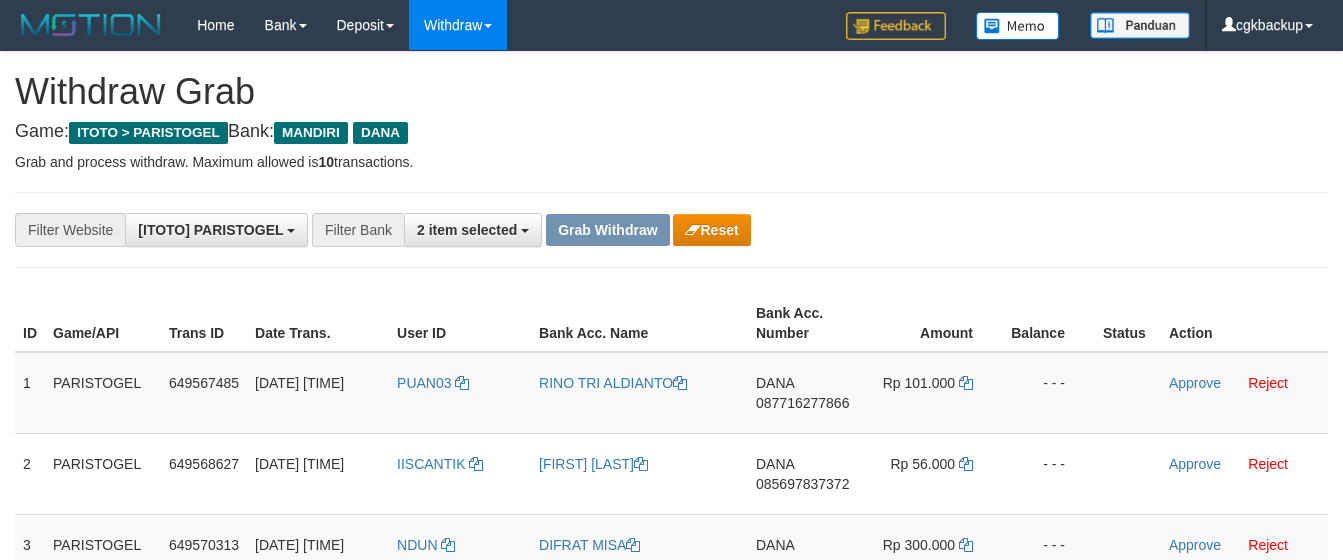 scroll, scrollTop: 210, scrollLeft: 0, axis: vertical 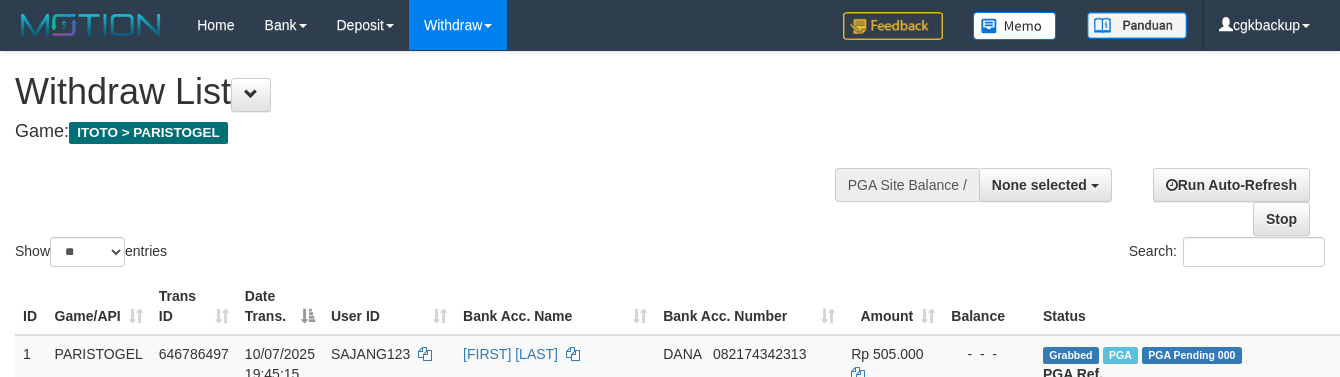 select 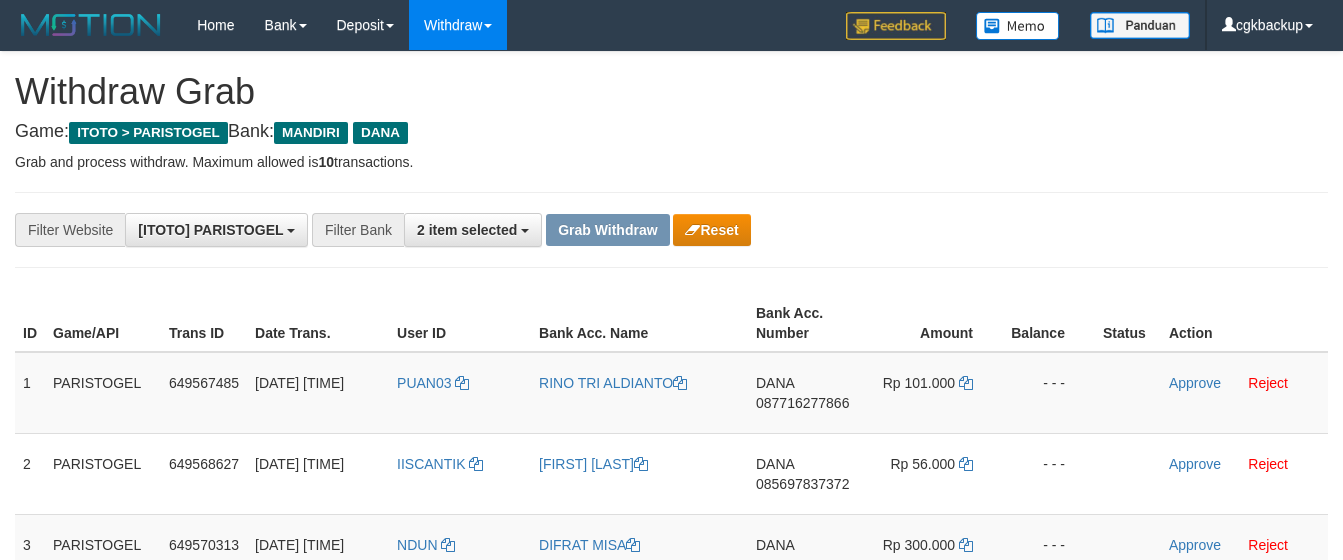 scroll, scrollTop: 210, scrollLeft: 0, axis: vertical 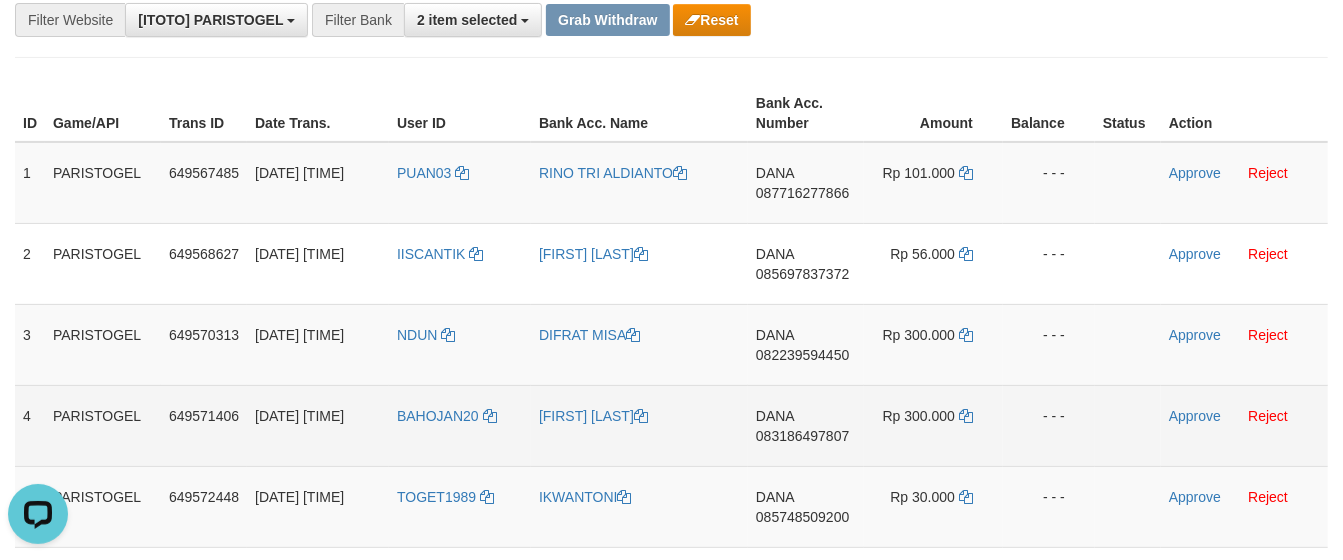 click on "BAHOJAN20" at bounding box center (460, 425) 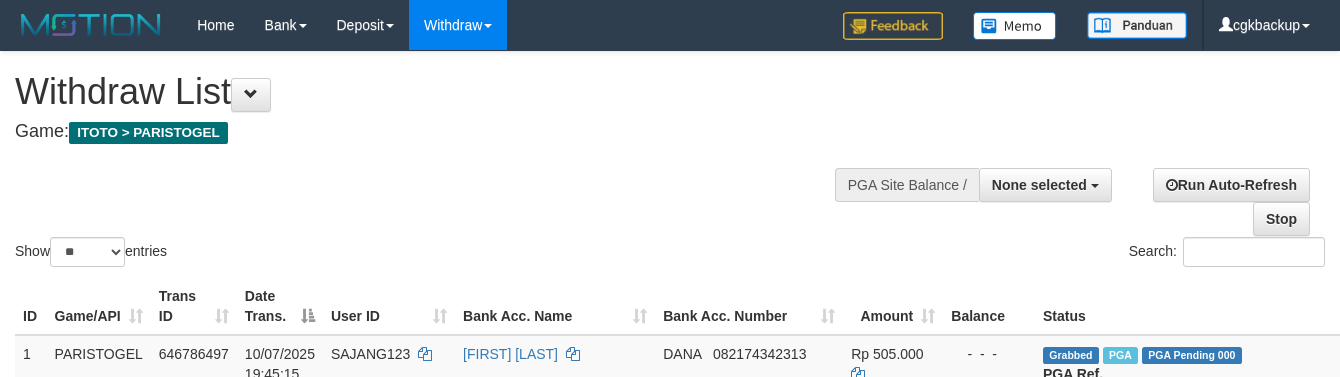 select 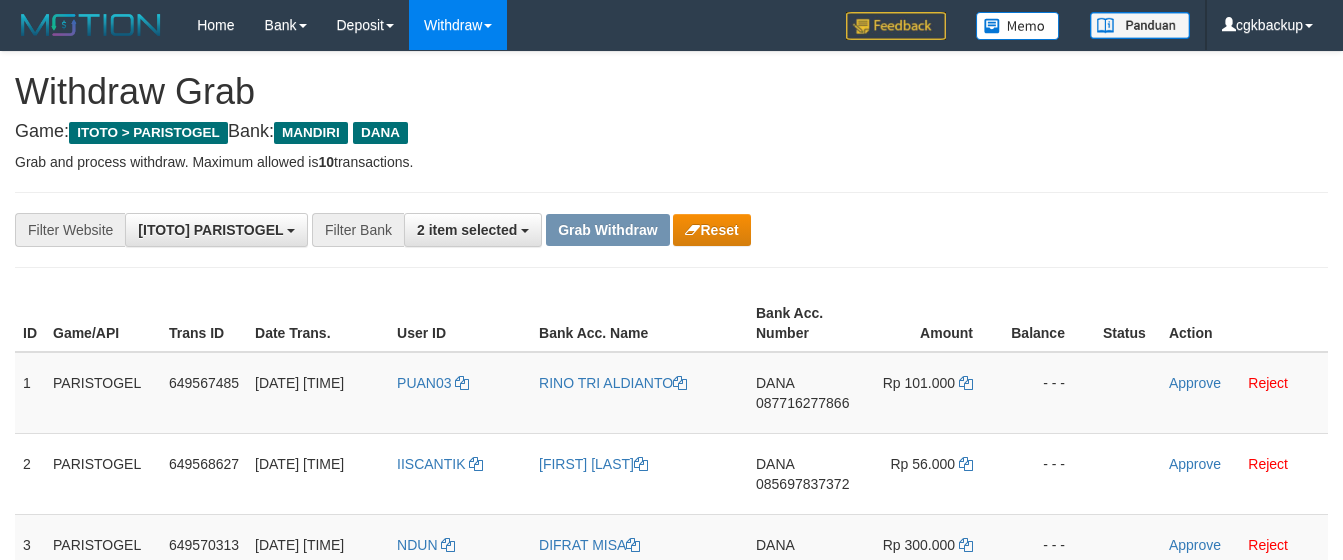scroll, scrollTop: 210, scrollLeft: 0, axis: vertical 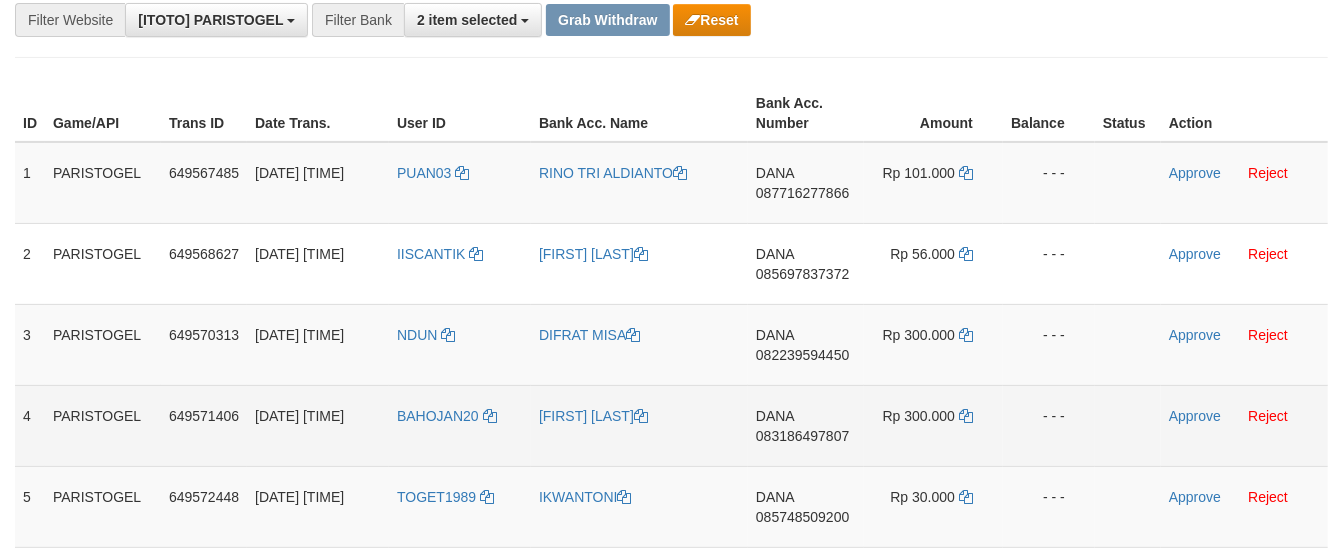 click on "BAHOJAN20" at bounding box center (460, 425) 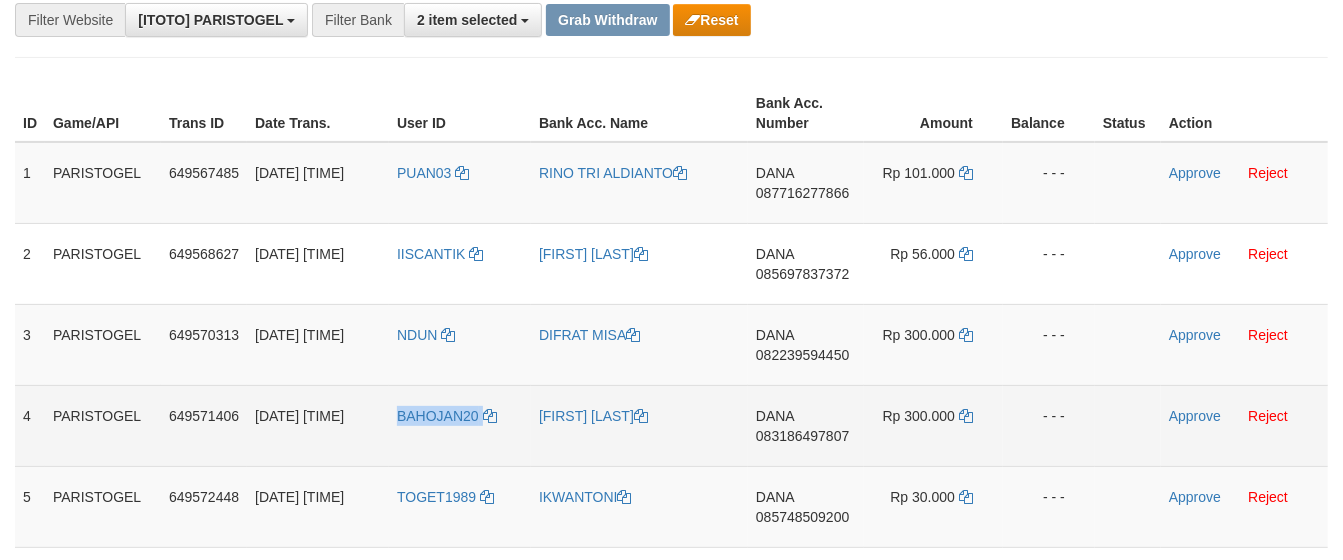 click on "BAHOJAN20" at bounding box center (460, 425) 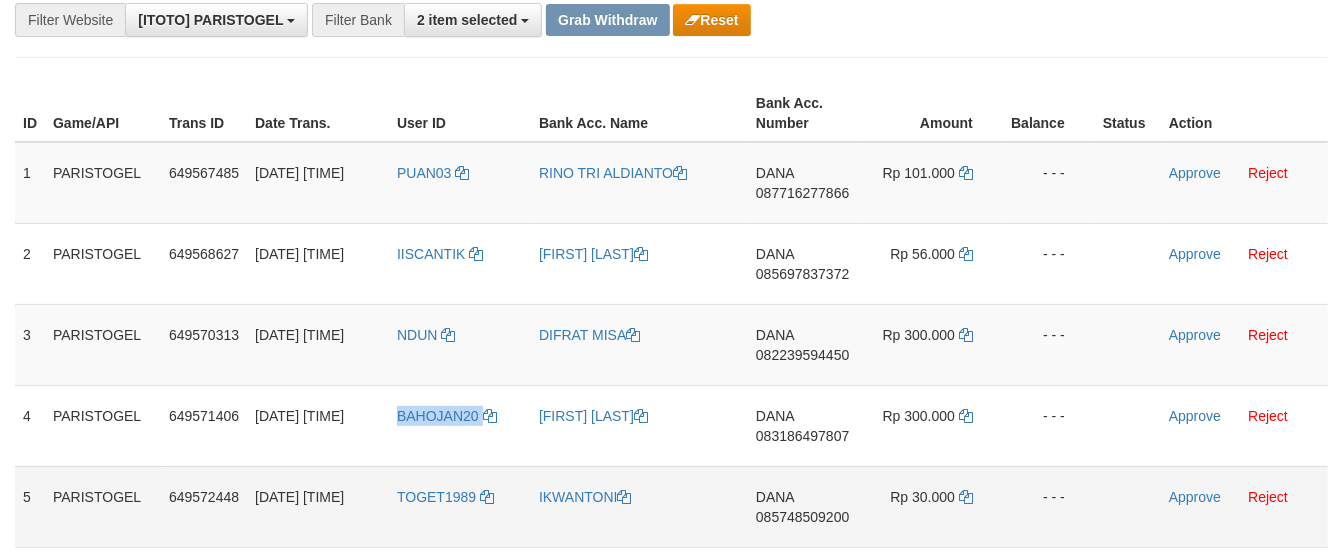 copy on "BAHOJAN20" 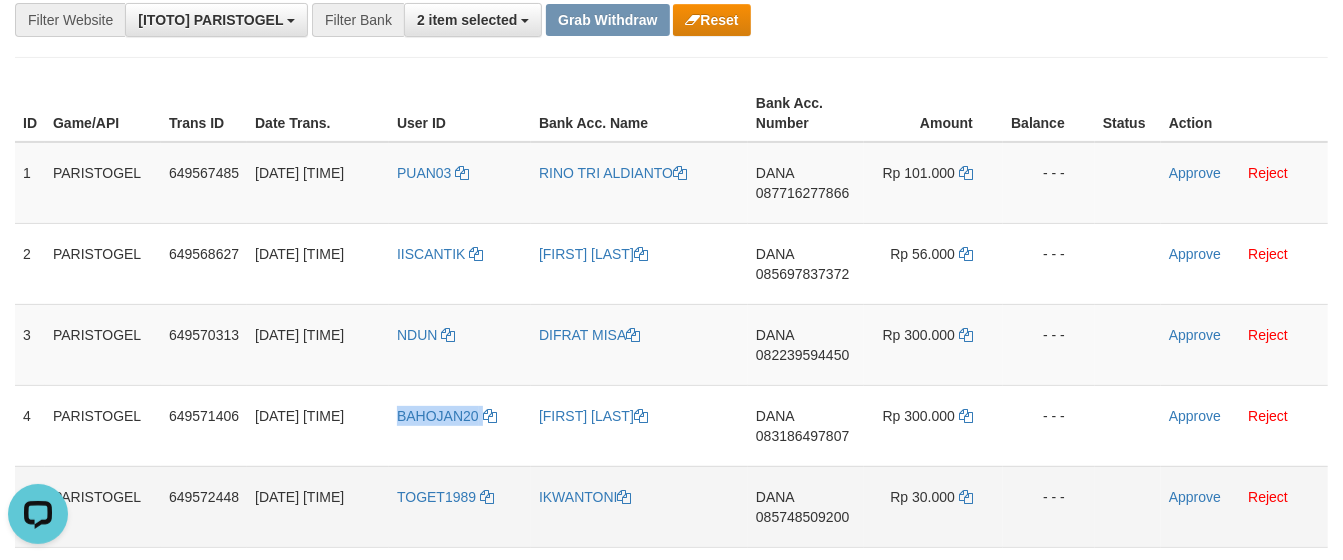 scroll, scrollTop: 0, scrollLeft: 0, axis: both 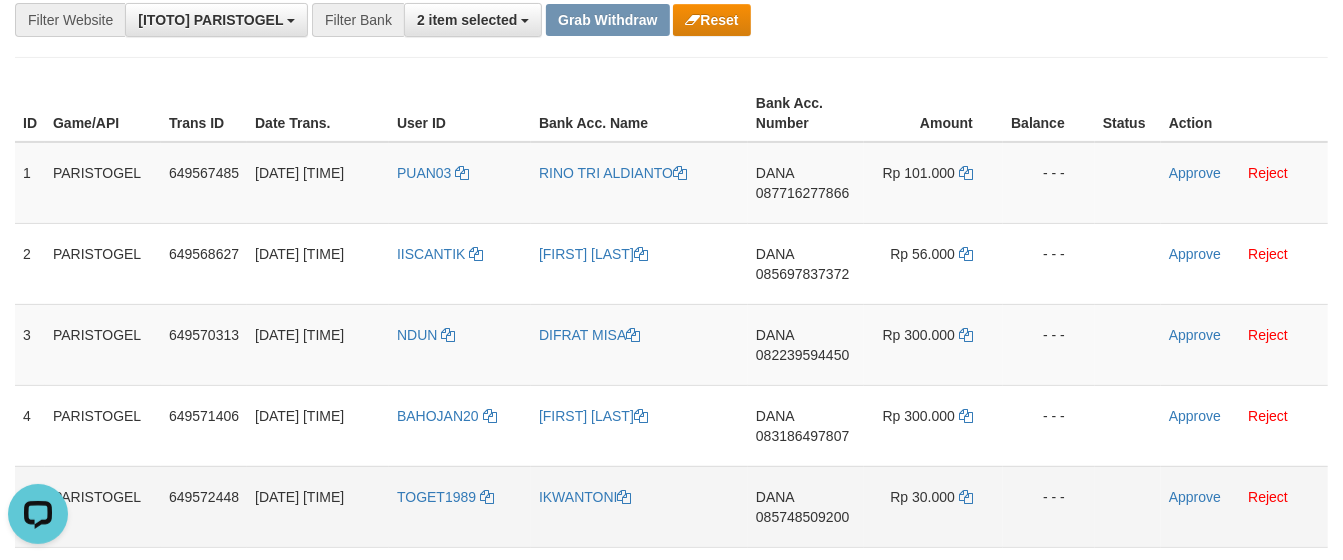 click on "TOGET1989" at bounding box center (460, 506) 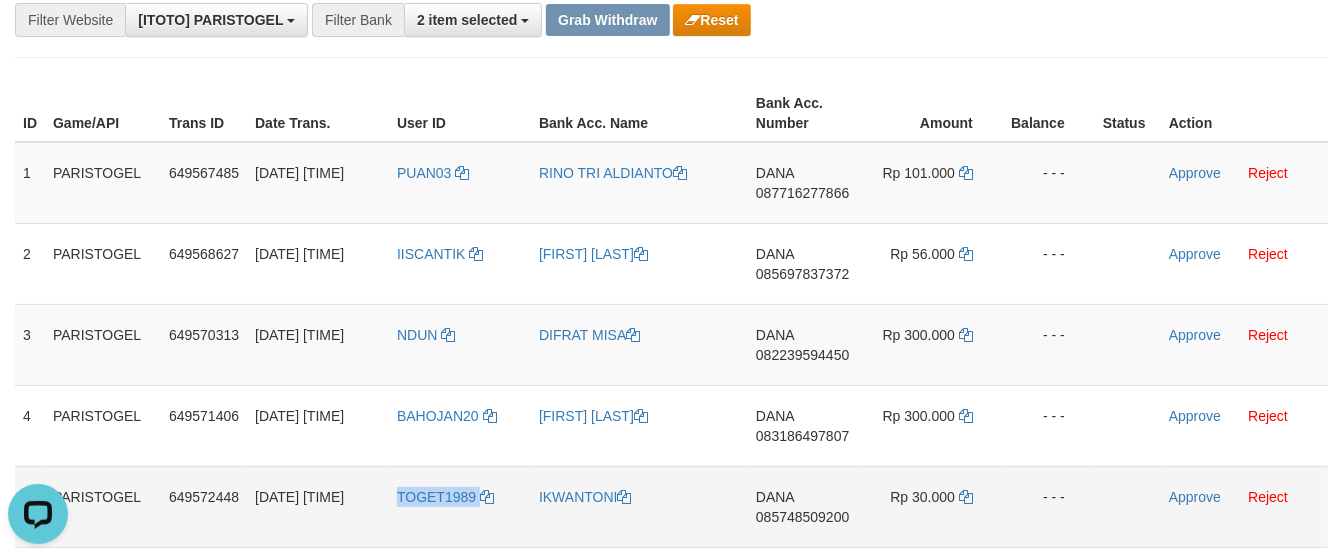 click on "TOGET1989" at bounding box center (460, 506) 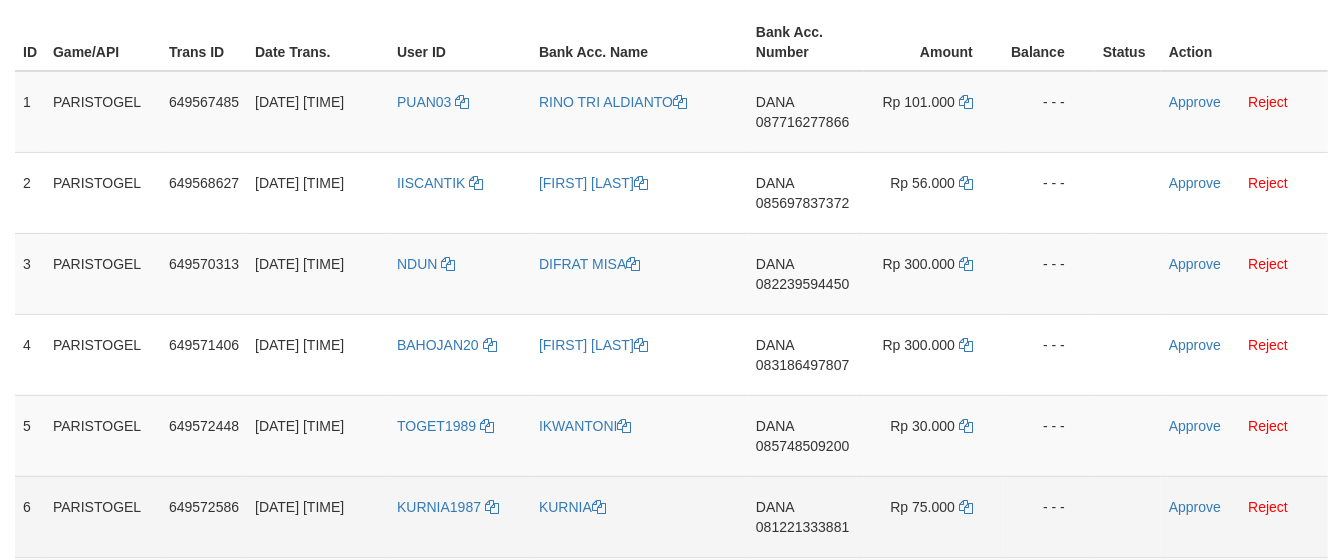 scroll, scrollTop: 321, scrollLeft: 0, axis: vertical 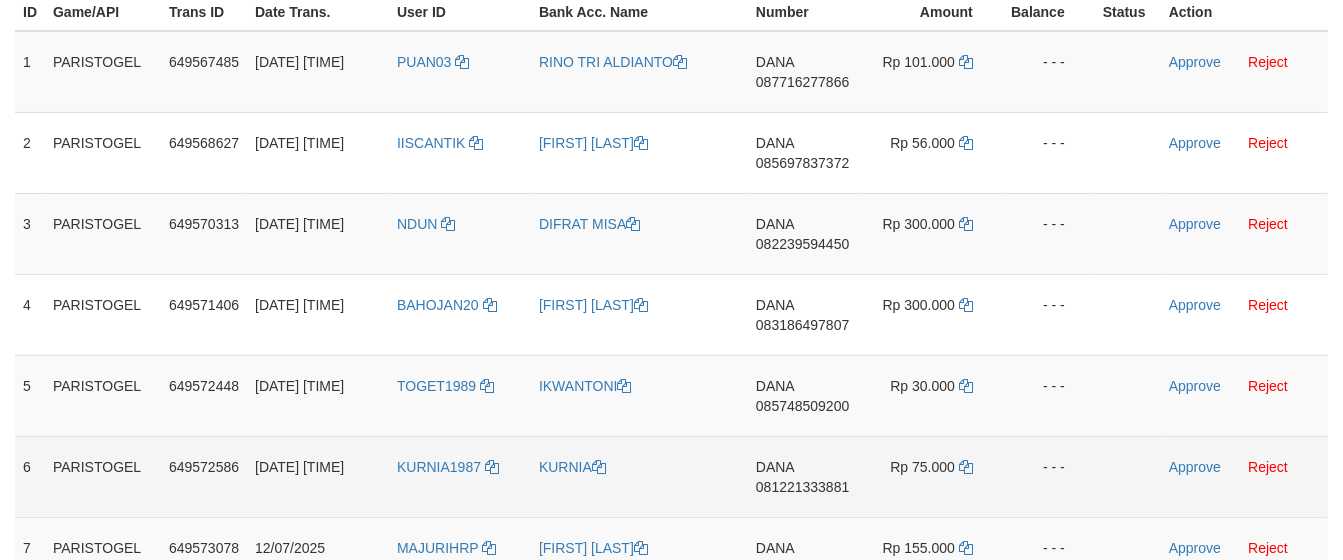 click on "KURNIA1987" at bounding box center (460, 476) 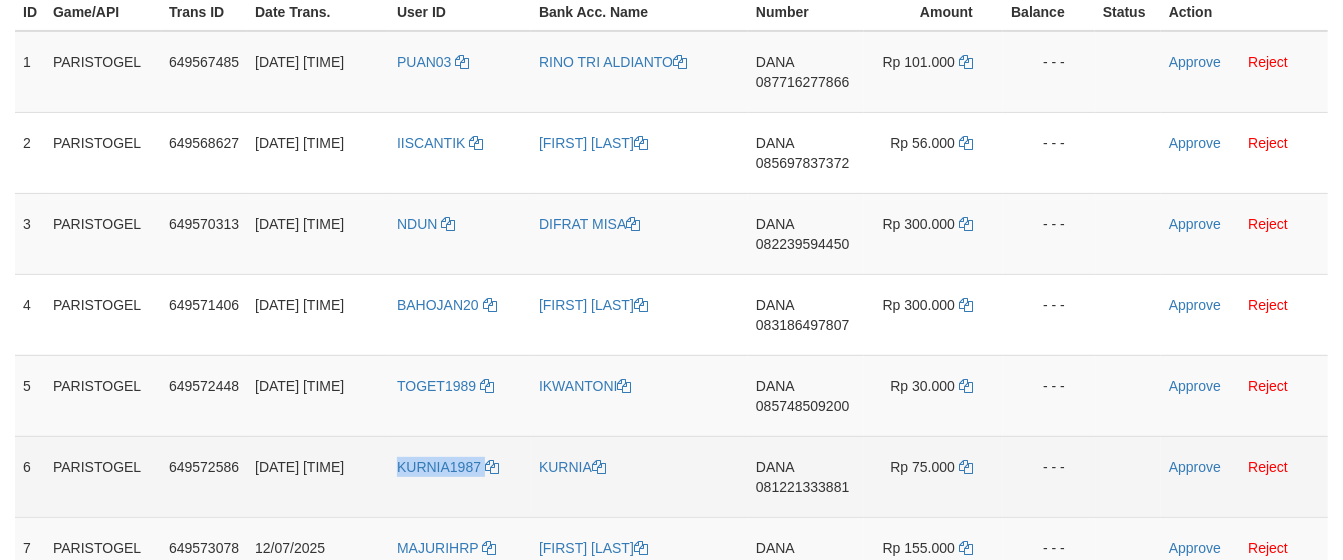 click on "KURNIA1987" at bounding box center [460, 476] 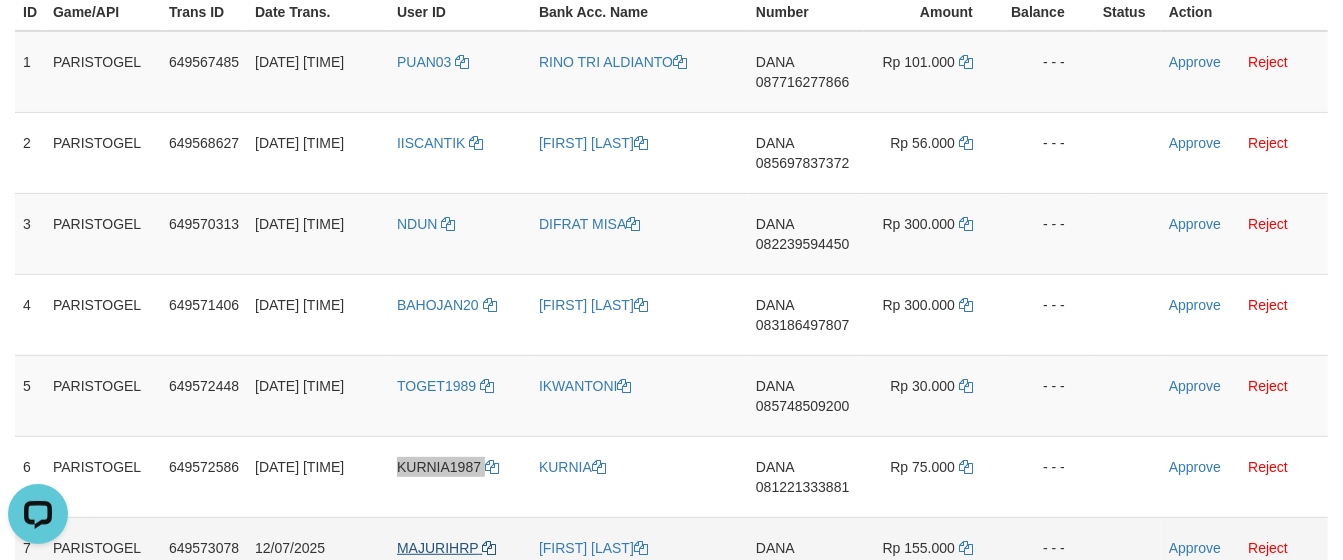 scroll, scrollTop: 0, scrollLeft: 0, axis: both 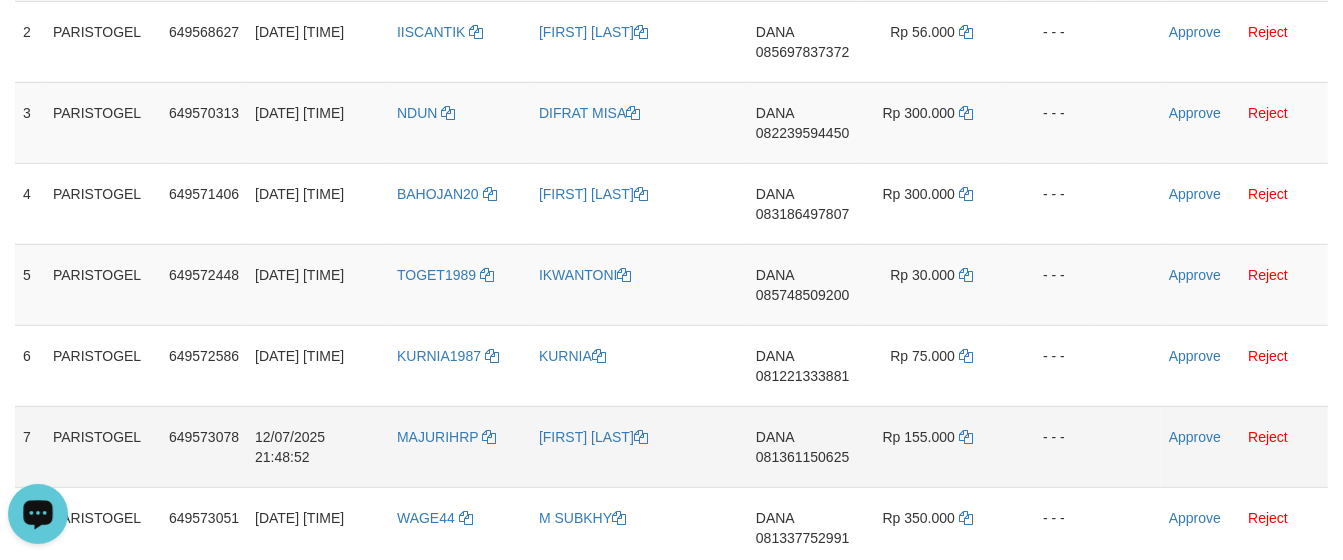 click on "MAJURIHRP" at bounding box center [460, 446] 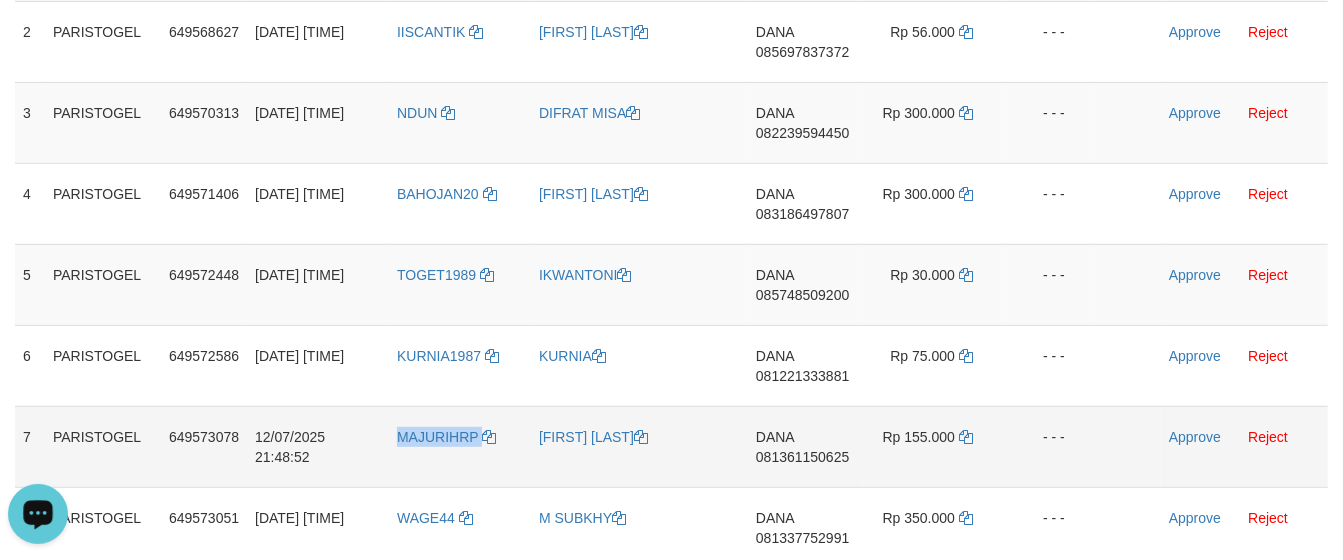 click on "MAJURIHRP" at bounding box center [460, 446] 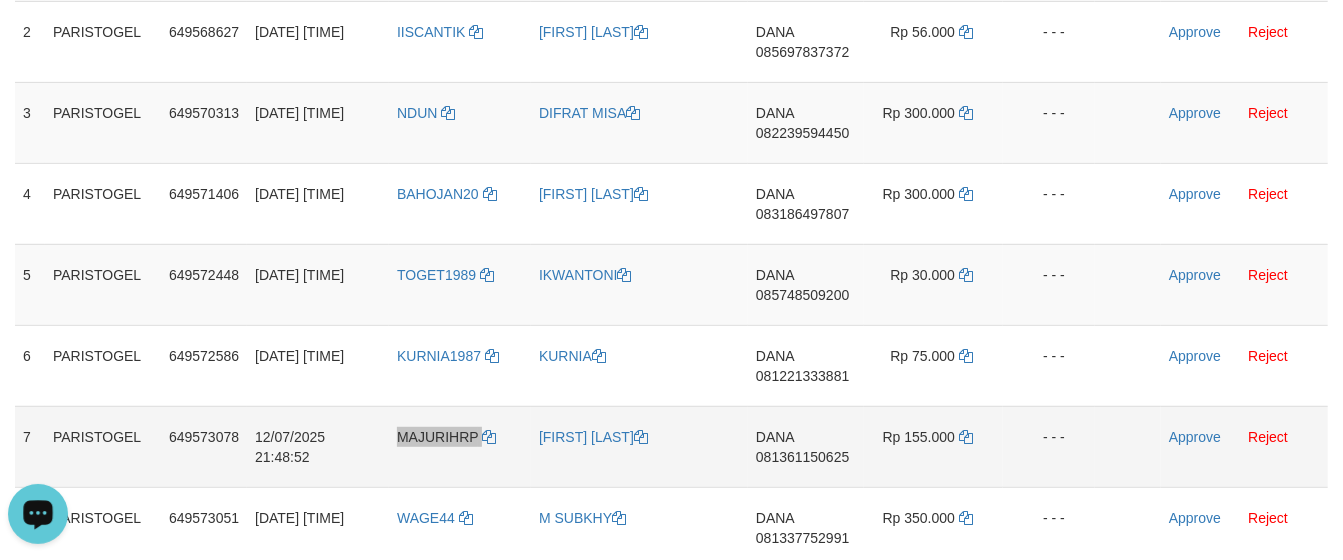 scroll, scrollTop: 438, scrollLeft: 0, axis: vertical 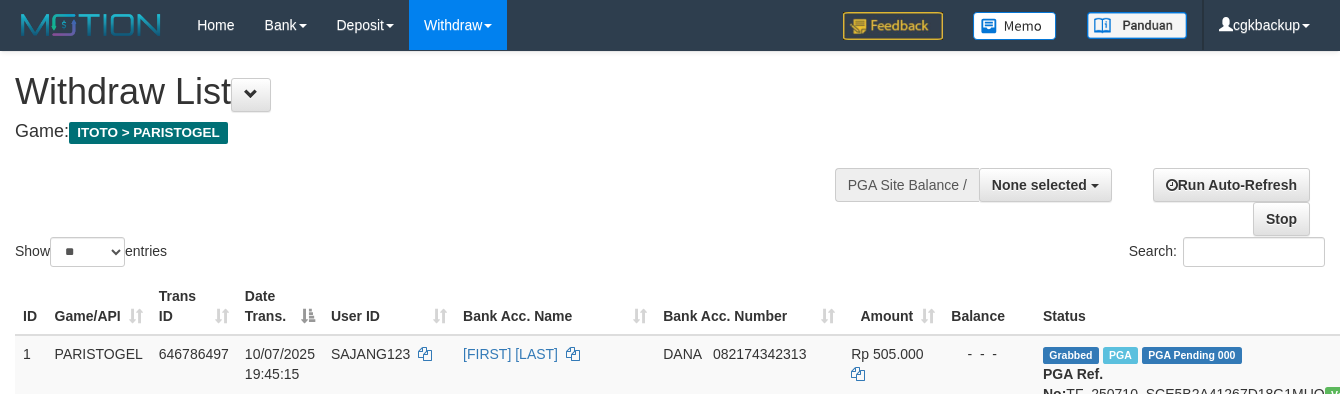 select 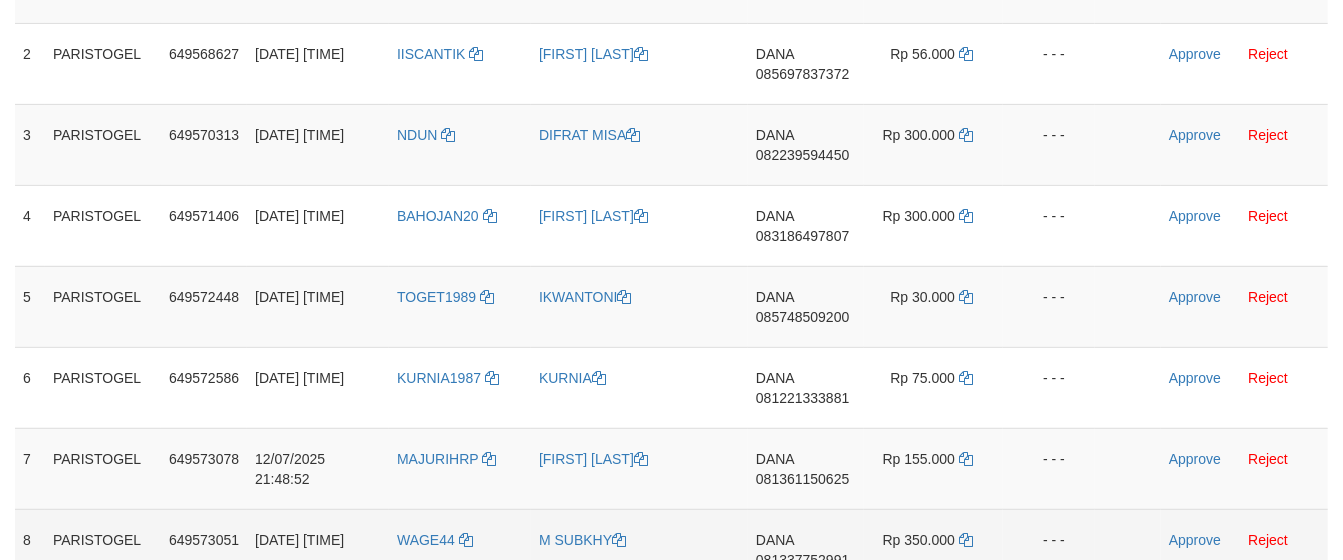 scroll, scrollTop: 521, scrollLeft: 0, axis: vertical 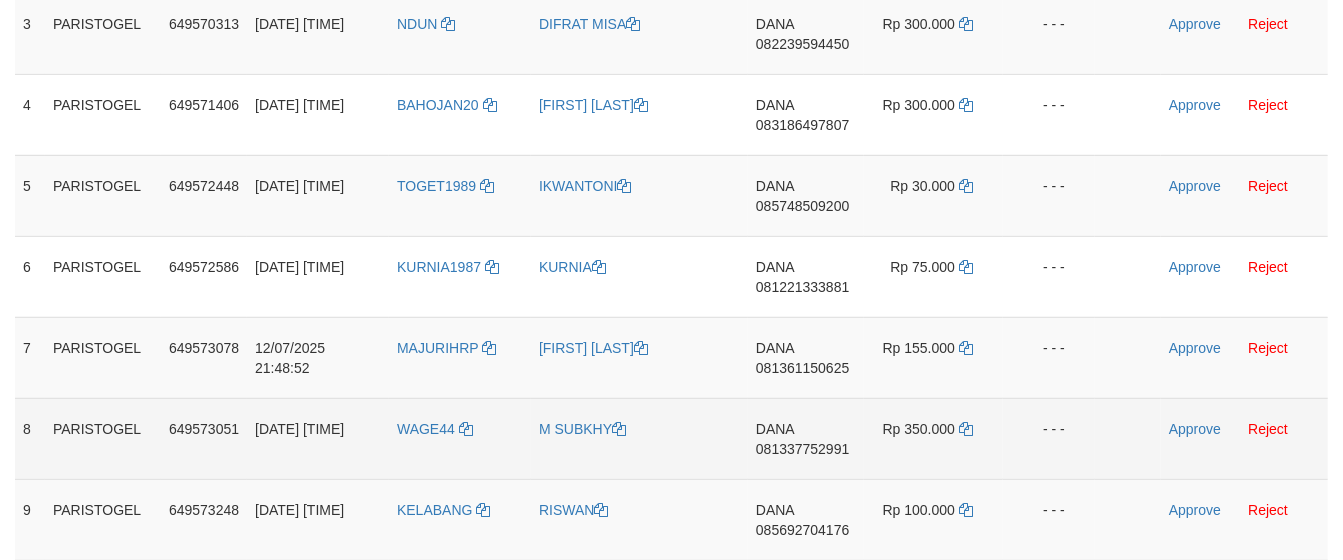 click on "WAGE44" at bounding box center [460, 438] 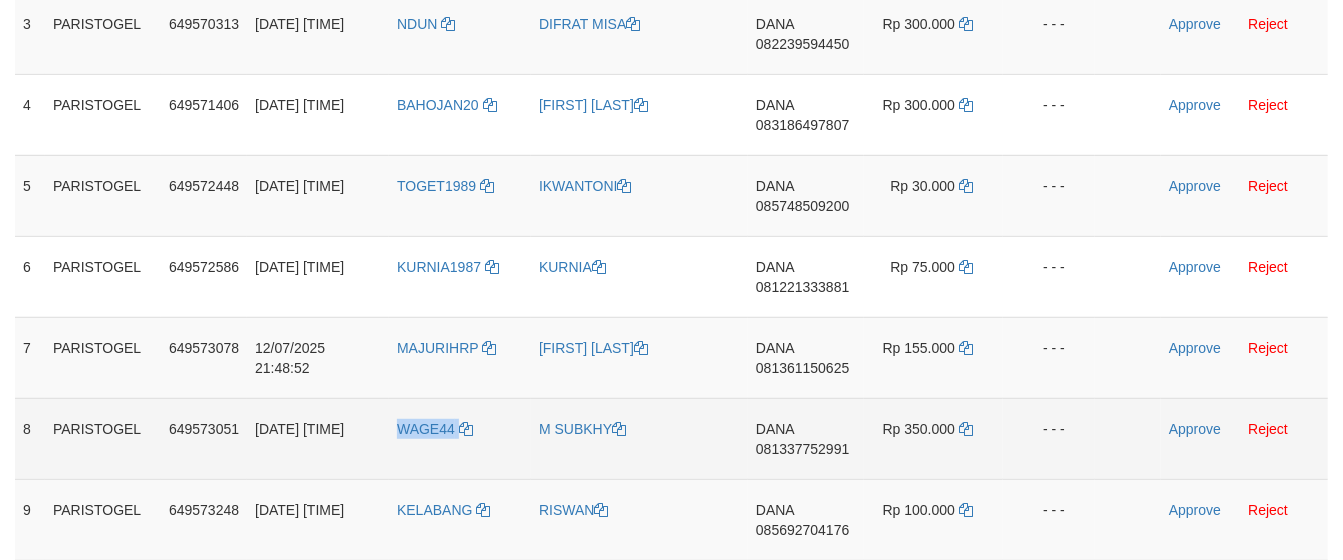 click on "WAGE44" at bounding box center (460, 438) 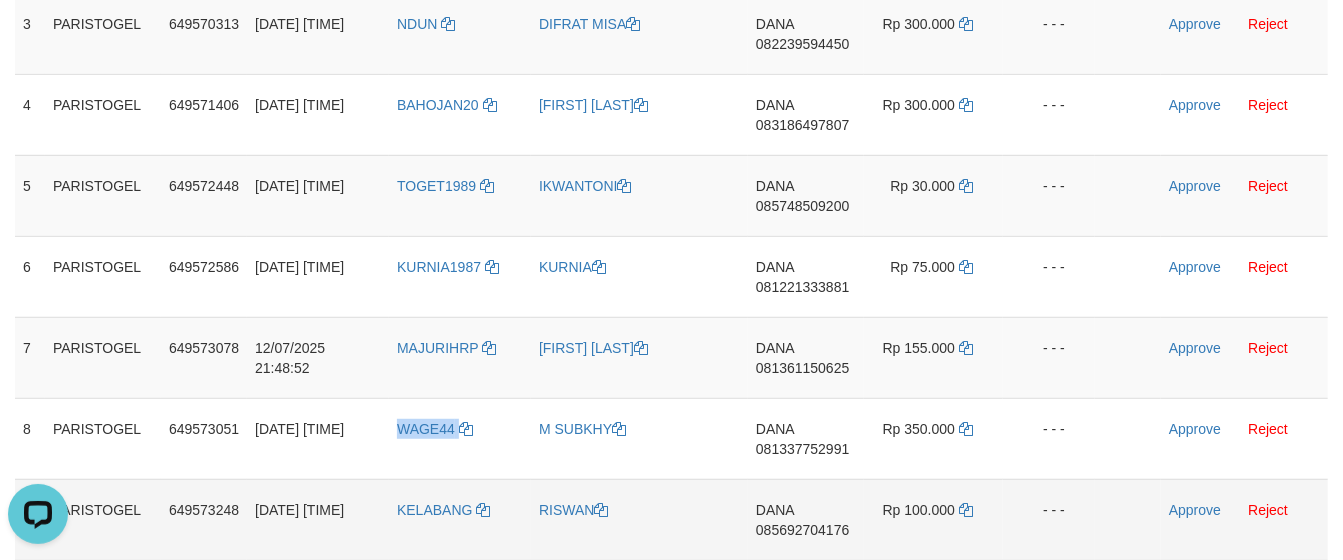 scroll, scrollTop: 0, scrollLeft: 0, axis: both 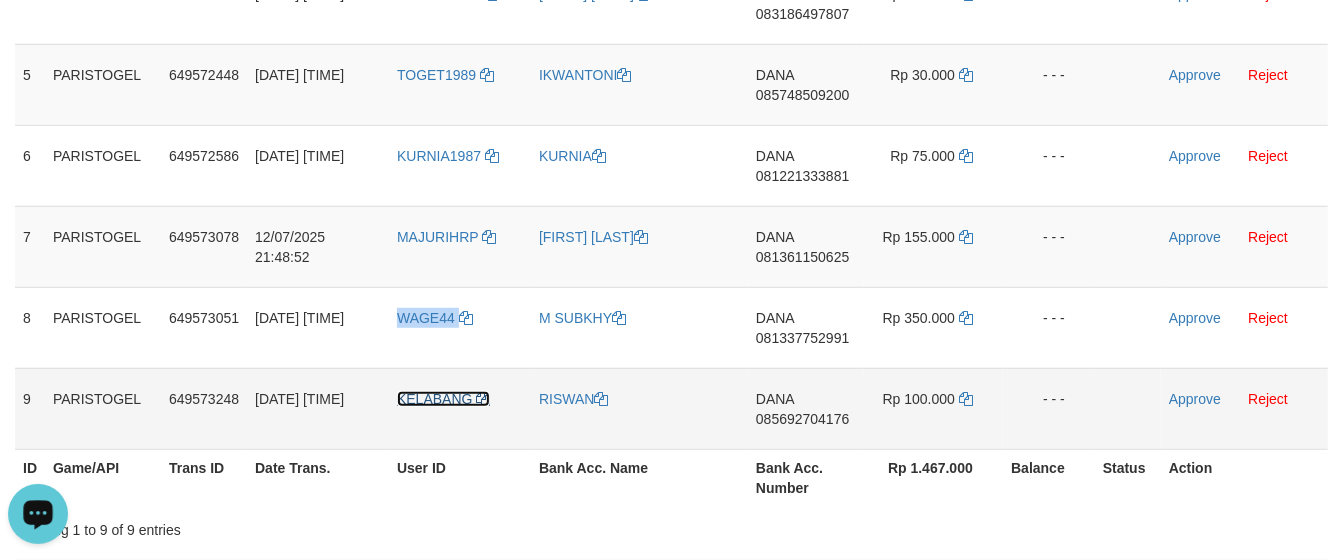 click on "KELABANG" at bounding box center (434, 399) 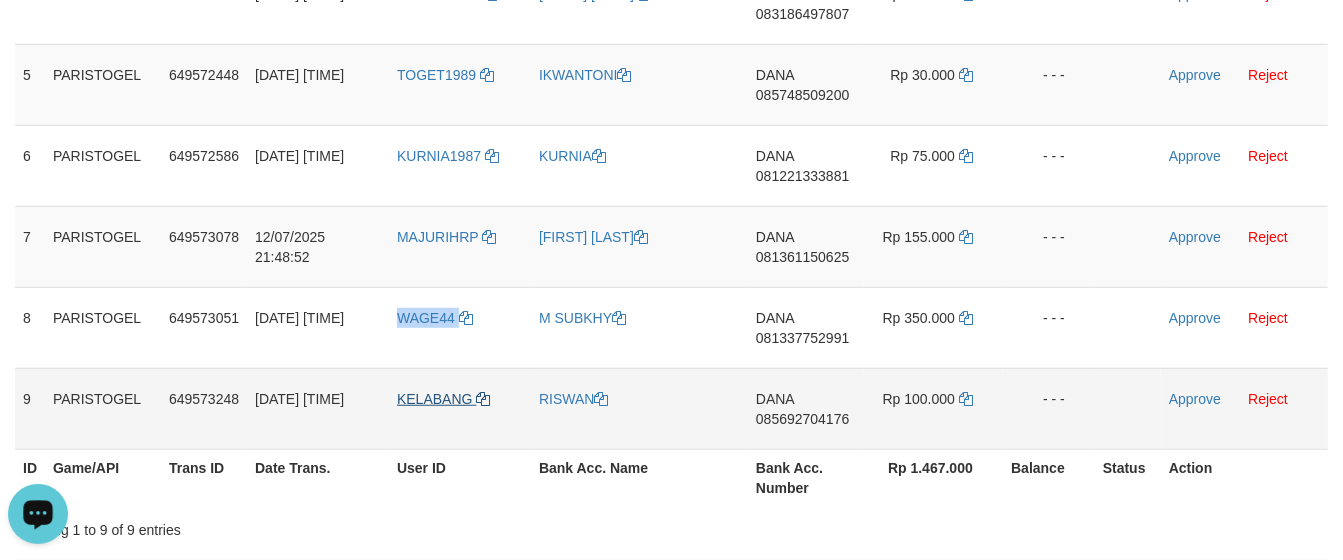 copy on "WAGE44" 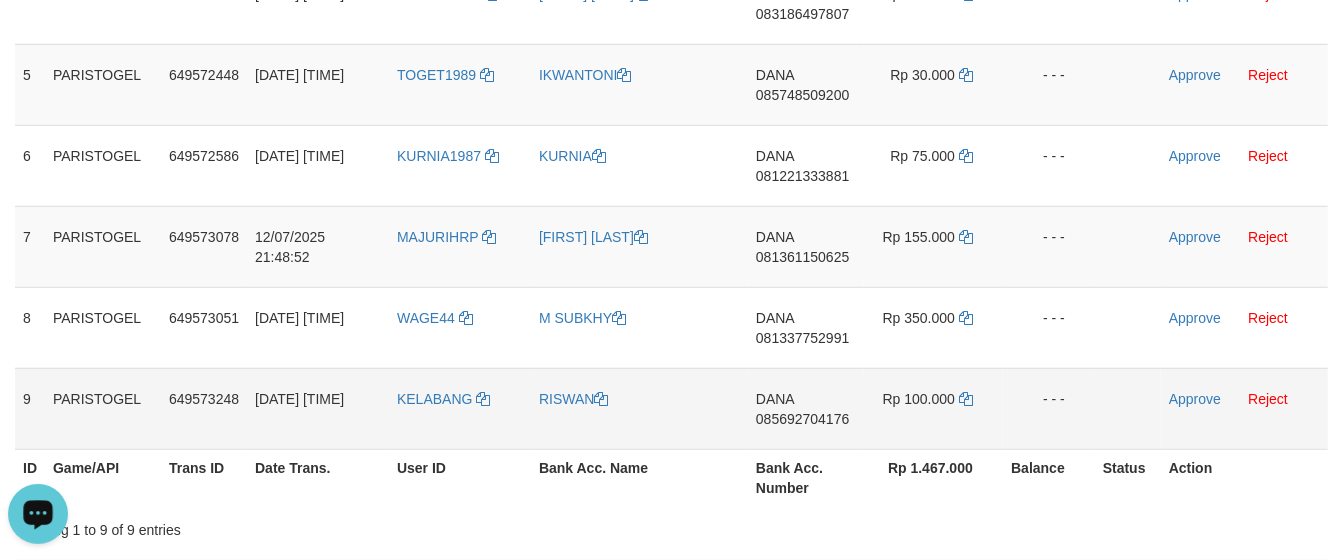 click on "KELABANG" at bounding box center (460, 408) 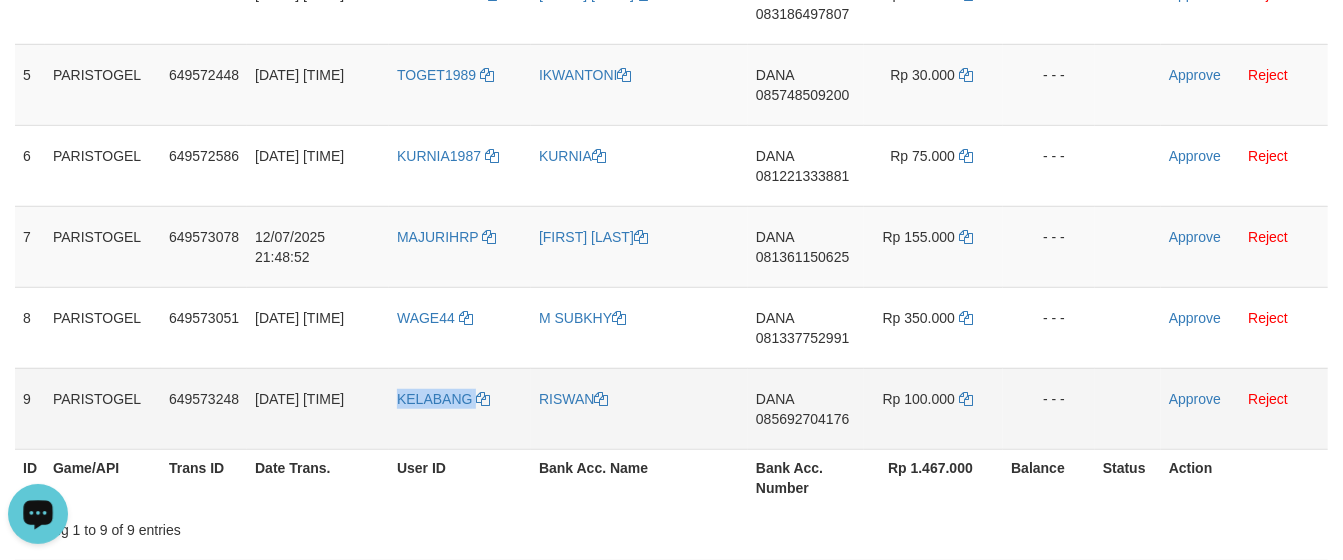 click on "KELABANG" at bounding box center [460, 408] 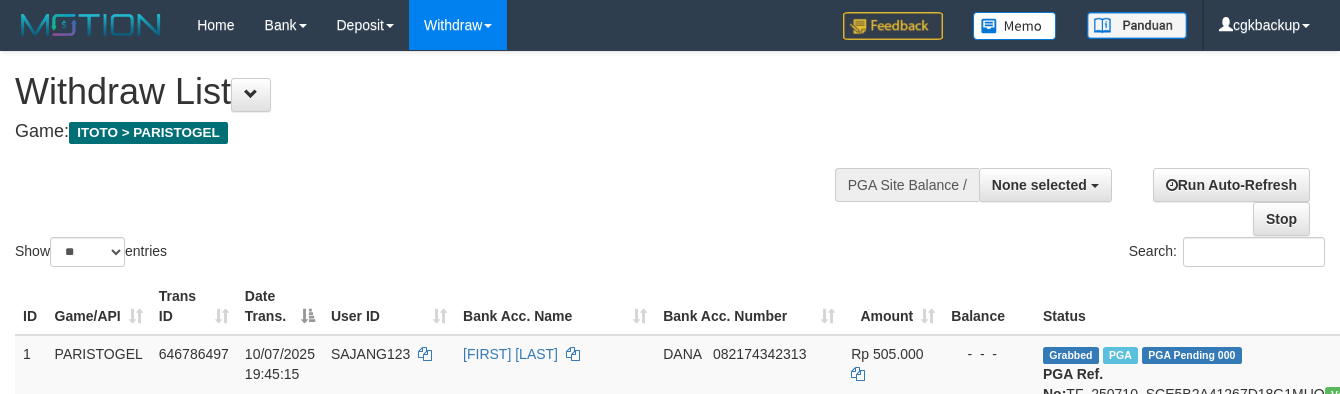select 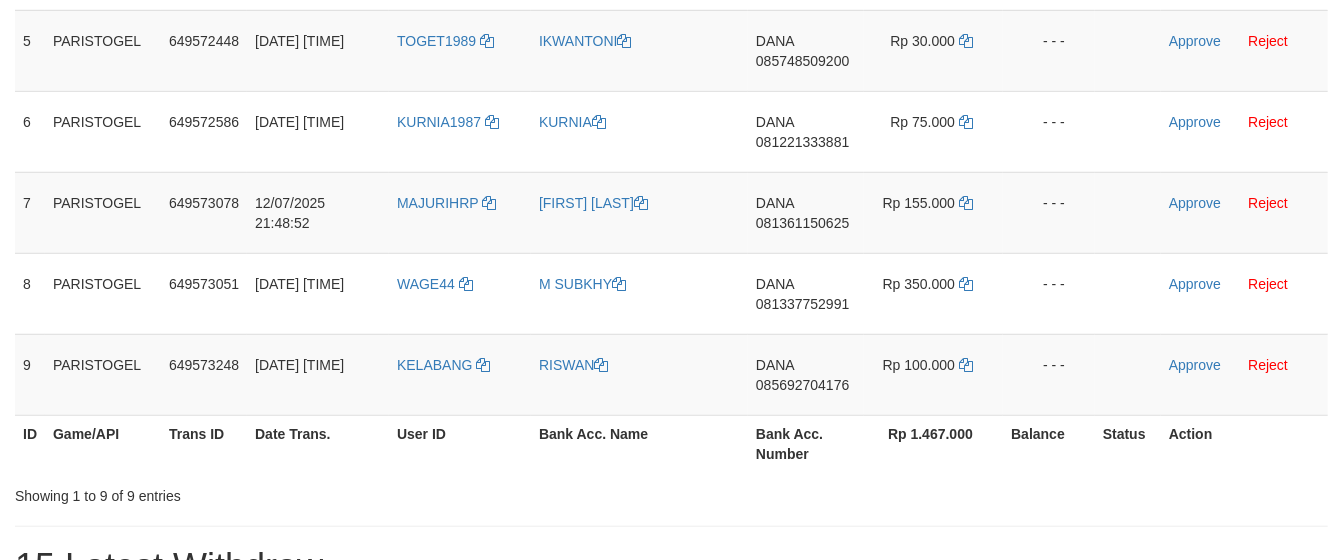 scroll, scrollTop: 632, scrollLeft: 0, axis: vertical 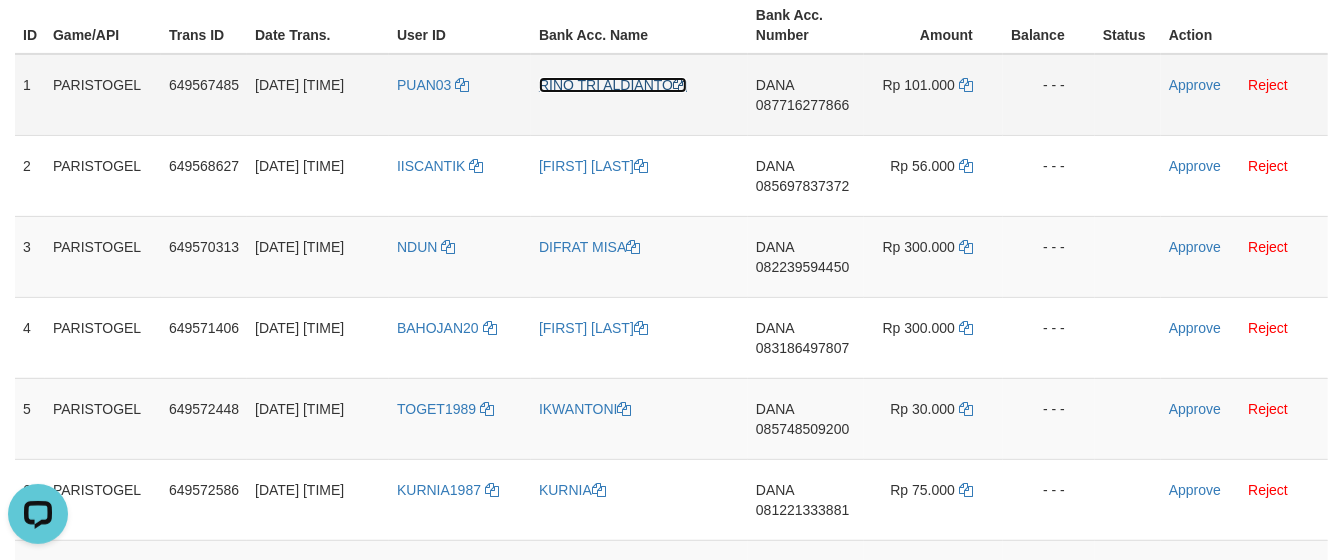 click on "RINO TRI ALDIANTO" at bounding box center (613, 85) 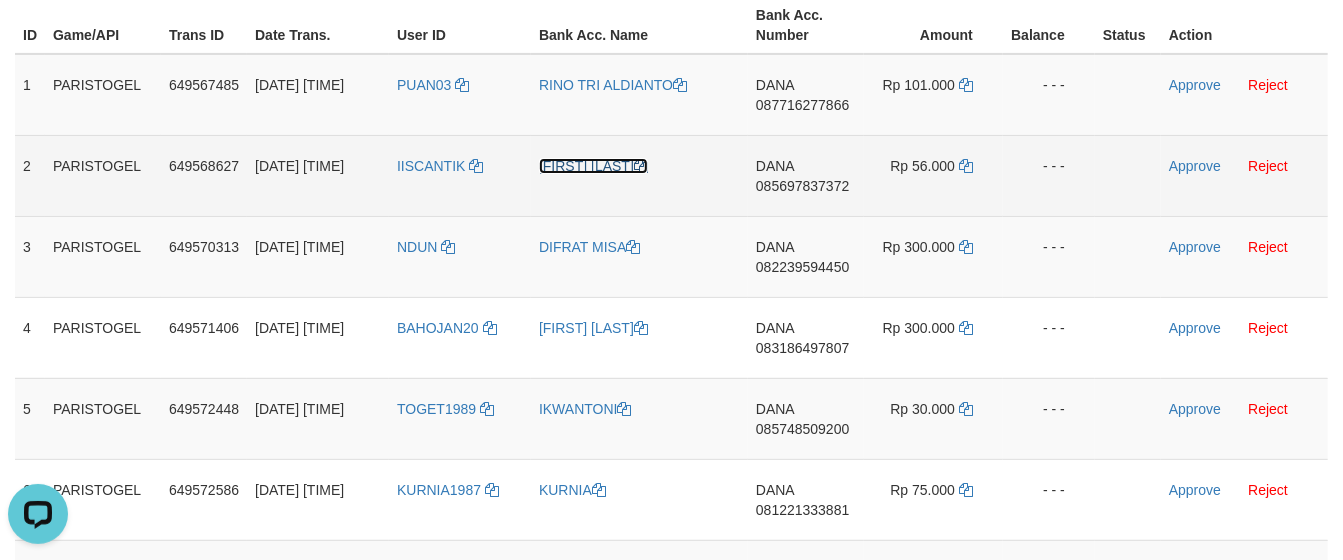 click on "[FIRST] [LAST]" at bounding box center [593, 166] 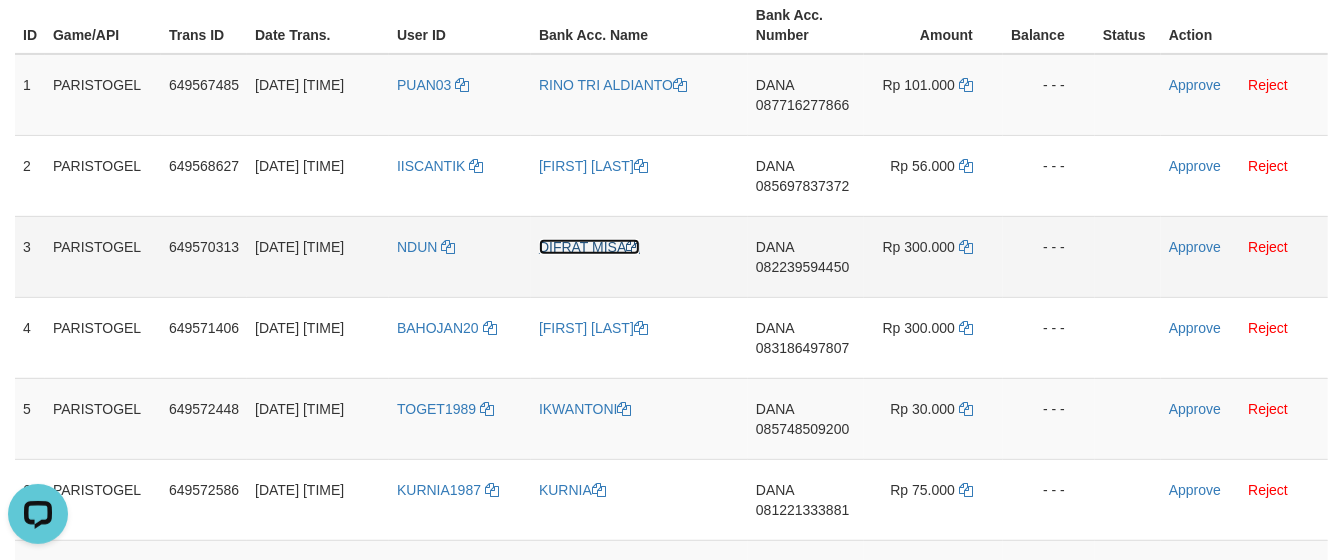 click on "DIFRAT MISA" at bounding box center (589, 247) 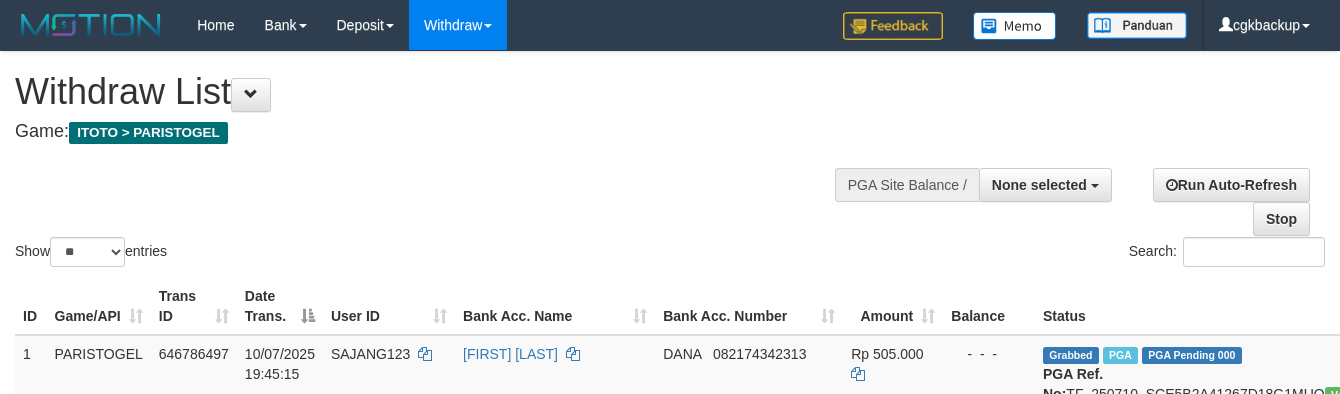 select 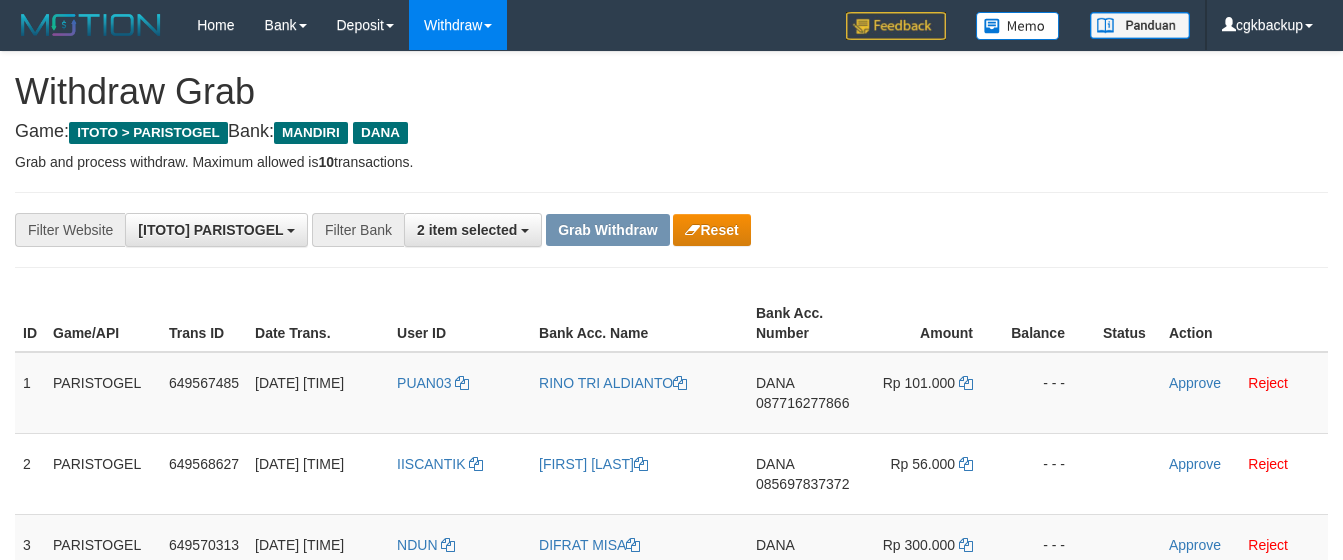 scroll, scrollTop: 262, scrollLeft: 0, axis: vertical 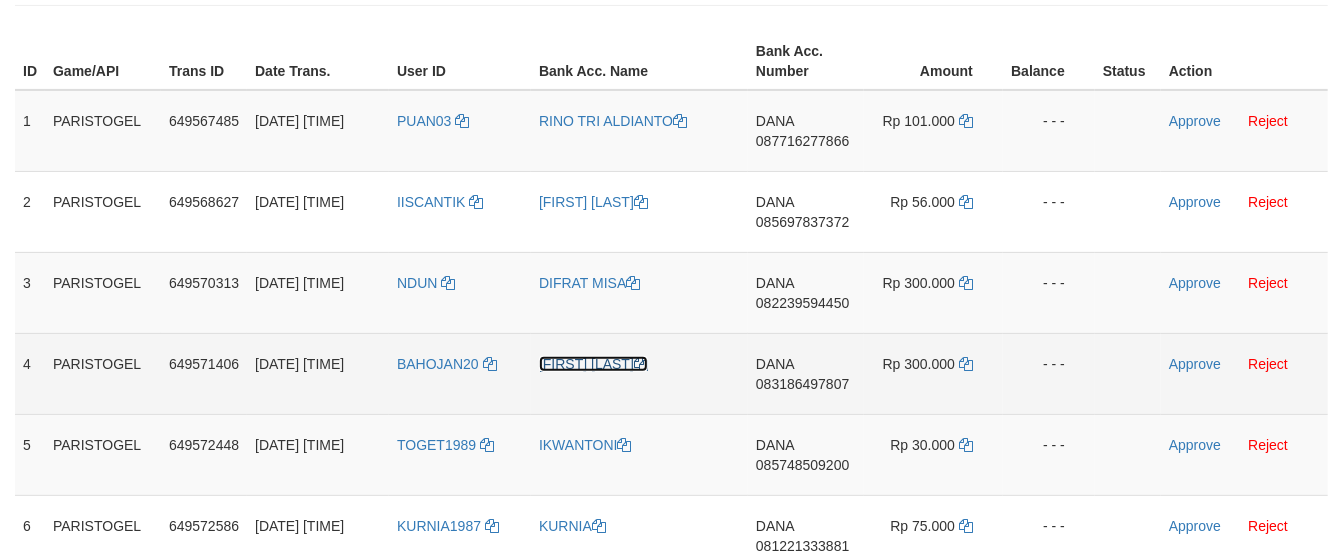 click on "[FIRST] [LAST]" at bounding box center [593, 364] 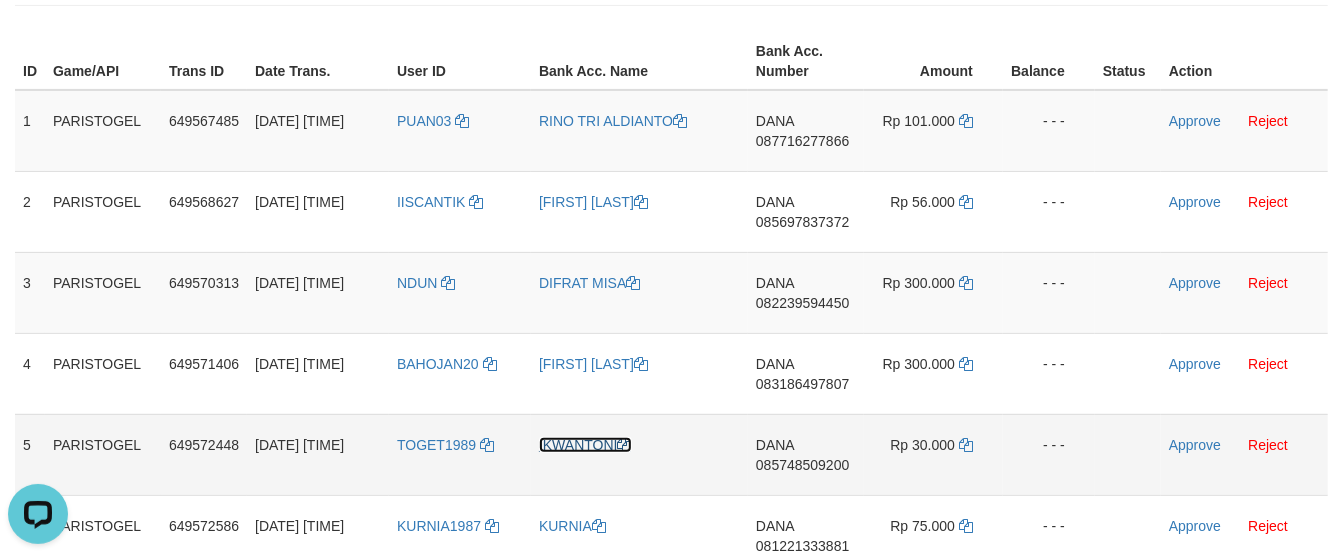 scroll, scrollTop: 0, scrollLeft: 0, axis: both 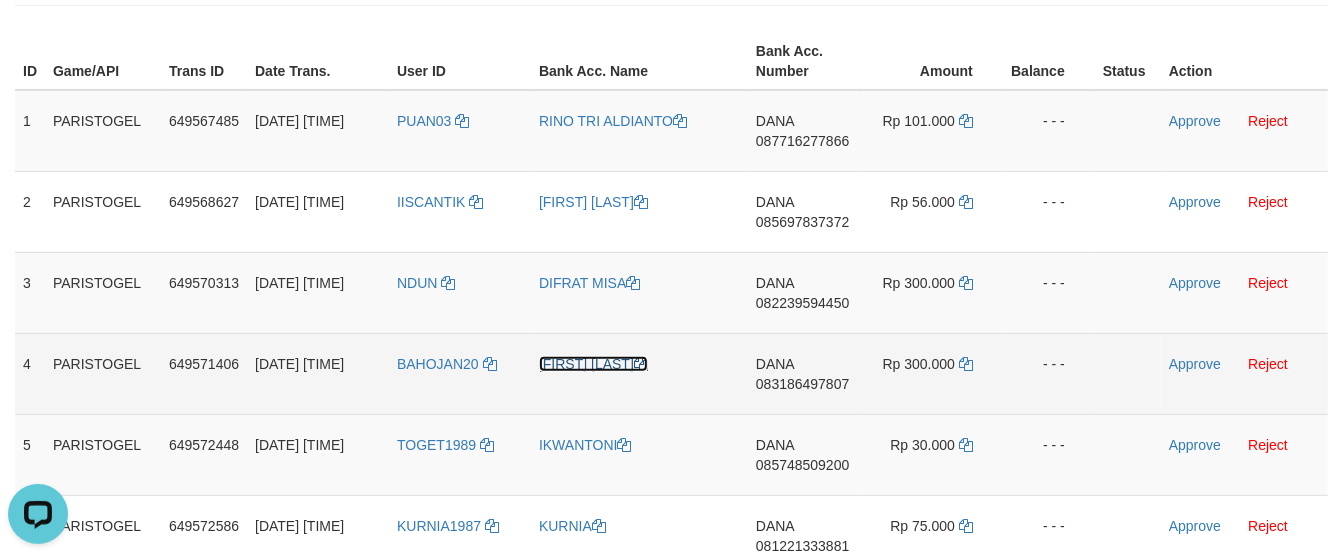click on "[FIRST] [LAST]" at bounding box center [593, 364] 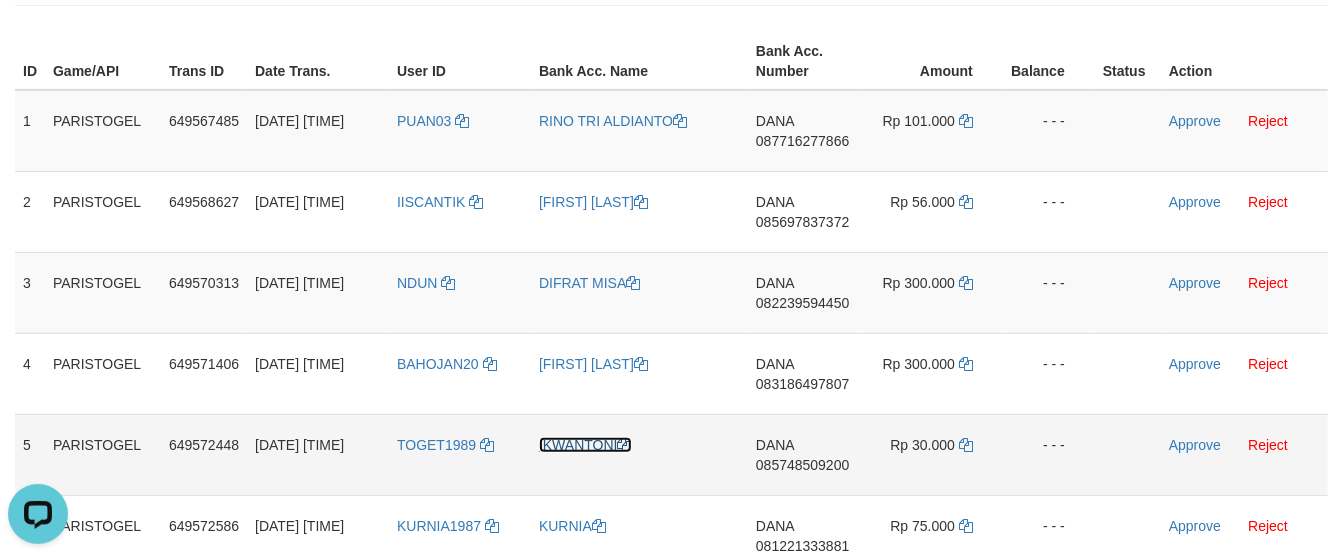 click on "IKWANTONI" at bounding box center [585, 445] 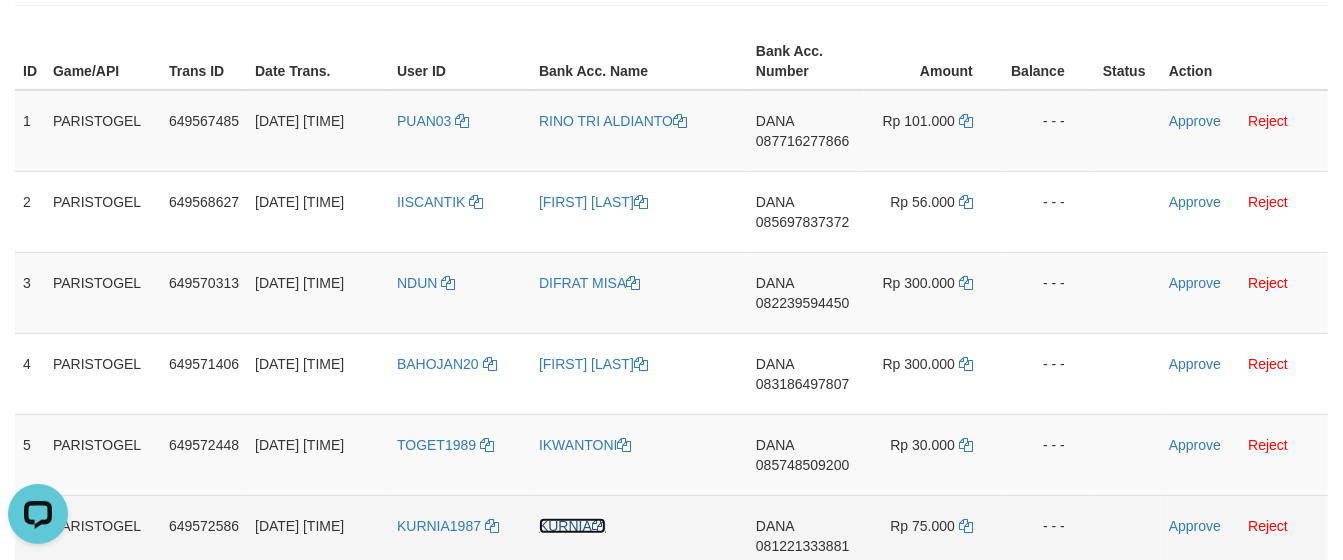 click on "KURNIA" at bounding box center [572, 526] 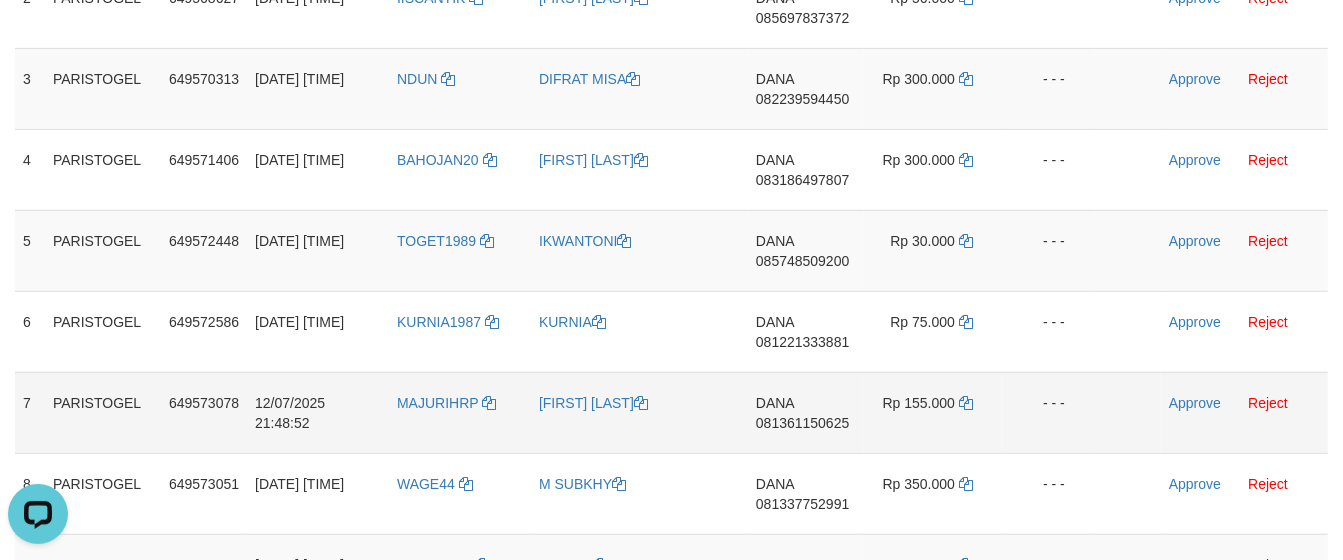 scroll, scrollTop: 484, scrollLeft: 0, axis: vertical 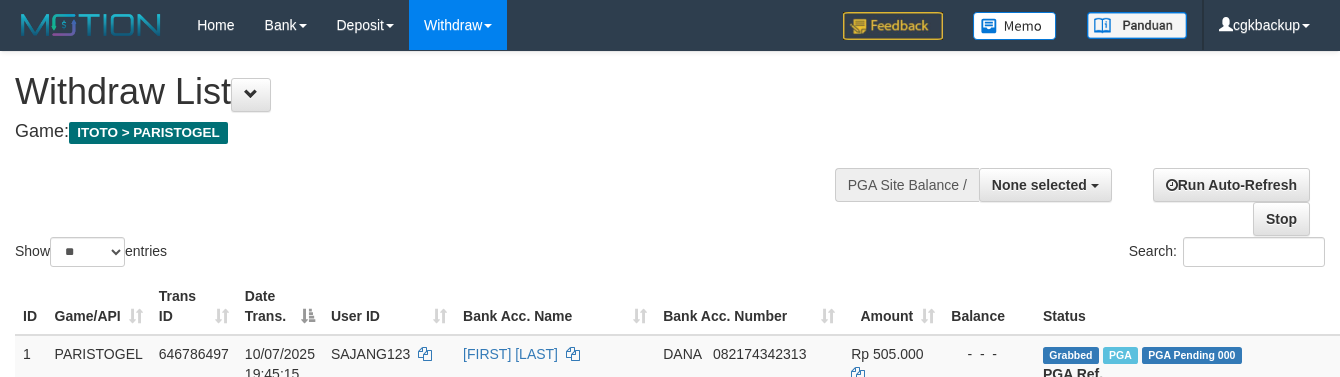select 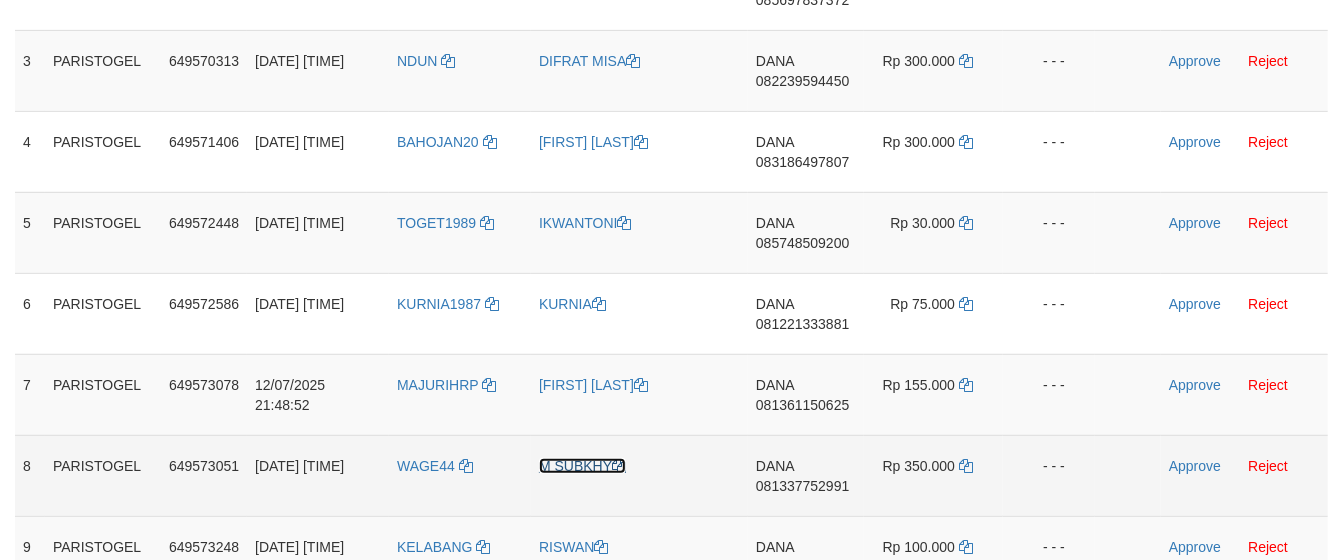 click on "M SUBKHY" at bounding box center [582, 466] 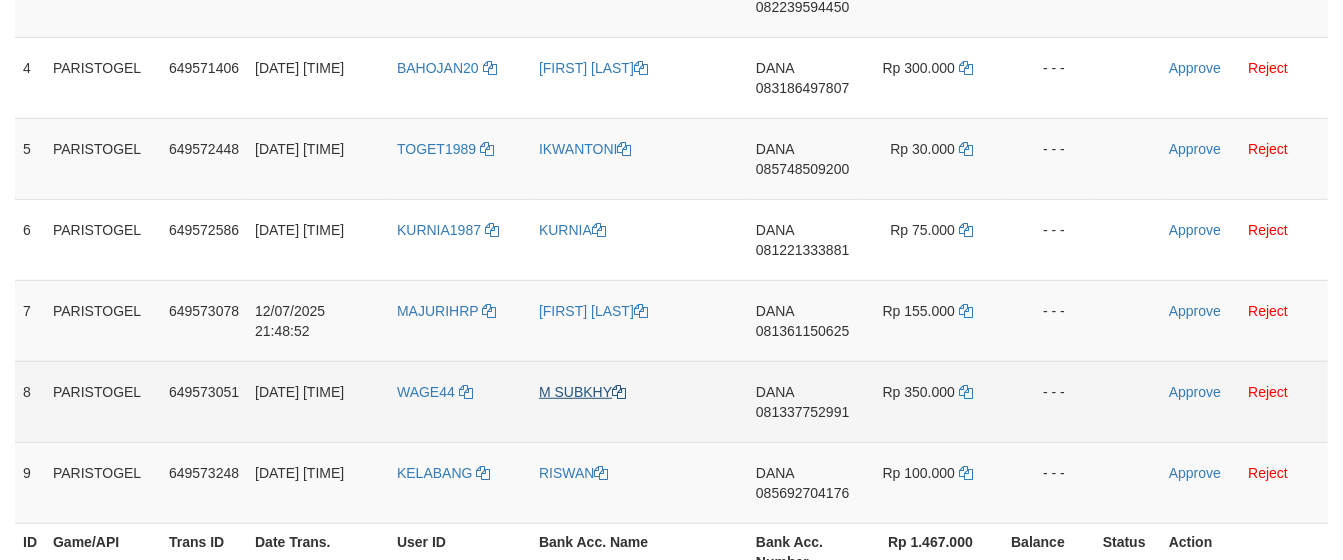 scroll, scrollTop: 595, scrollLeft: 0, axis: vertical 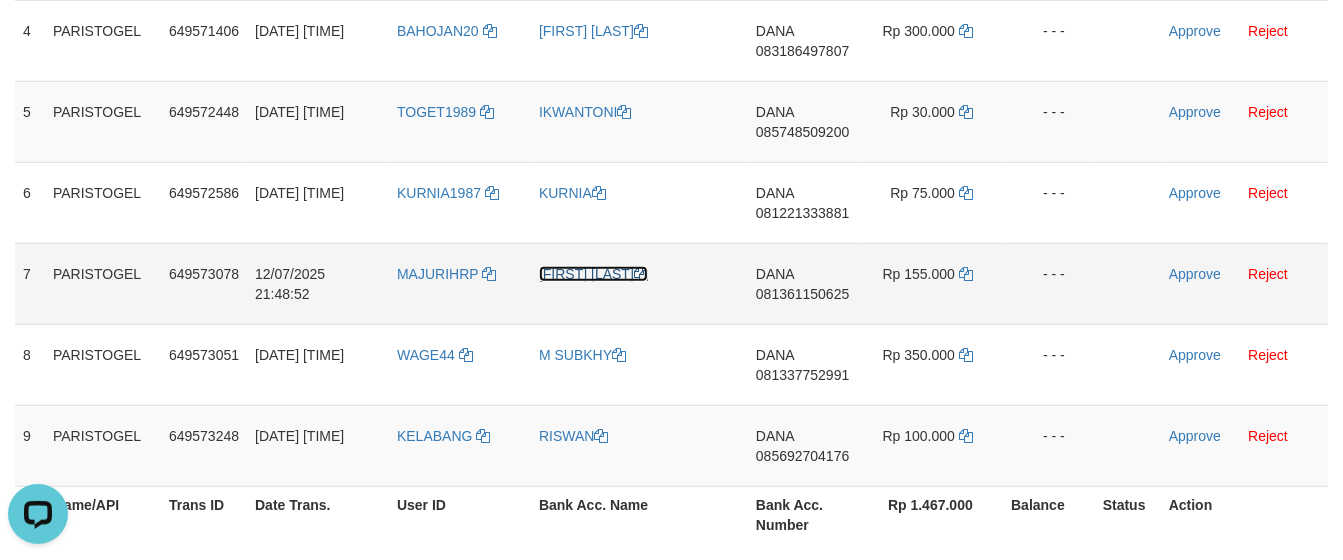 click on "[FIRST] [LAST]" at bounding box center (593, 274) 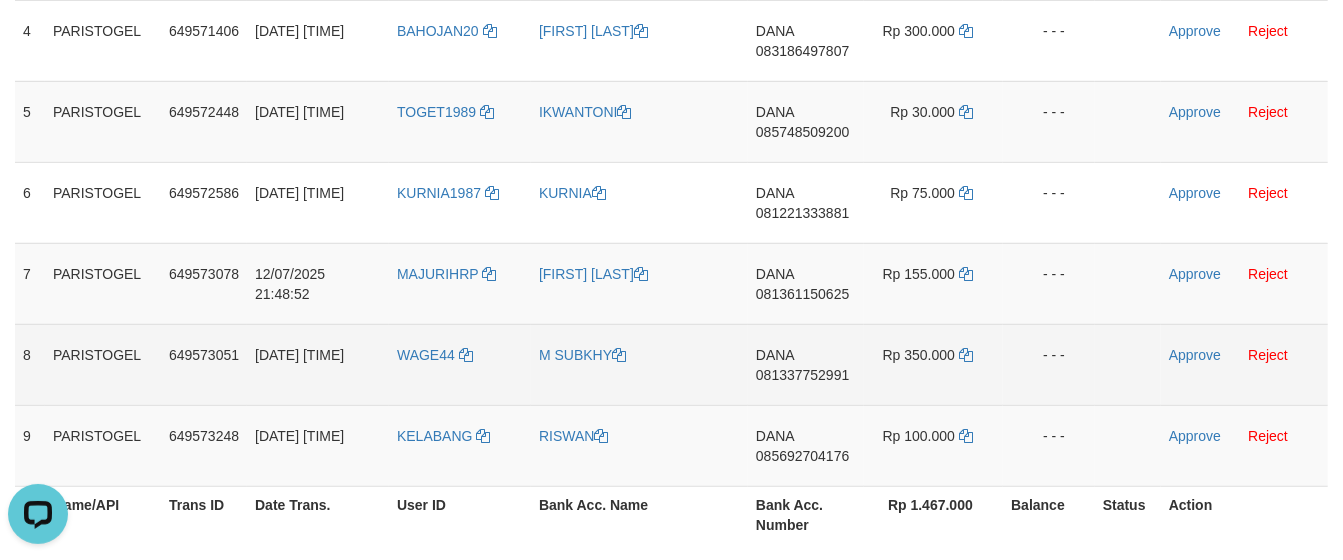 click on "M SUBKHY" at bounding box center [639, 364] 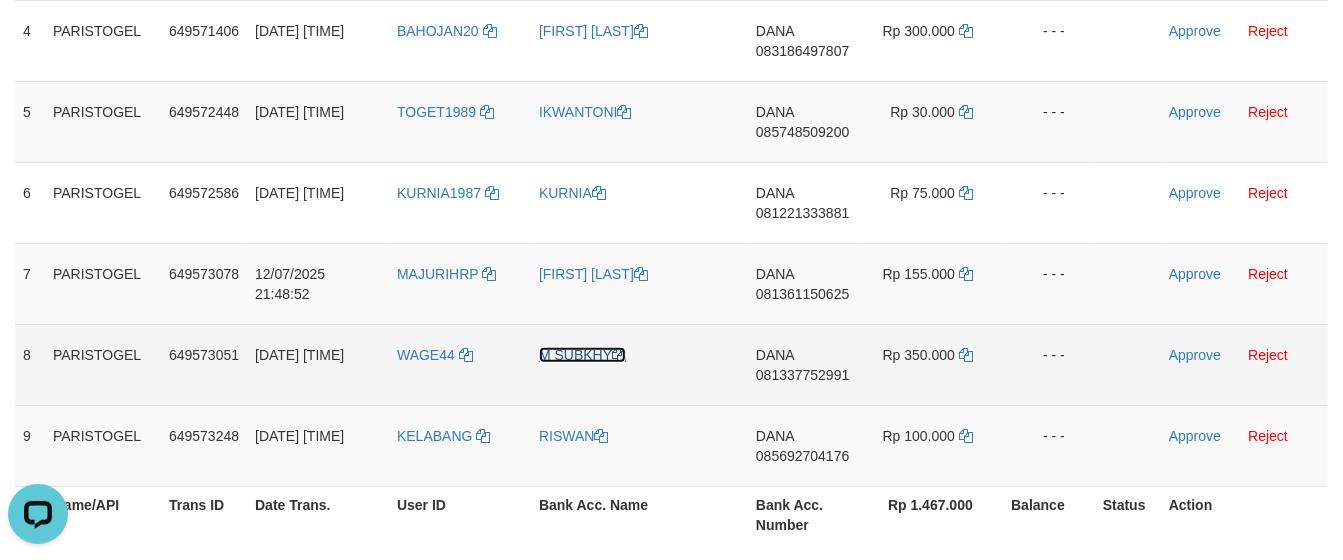click on "M SUBKHY" at bounding box center (582, 355) 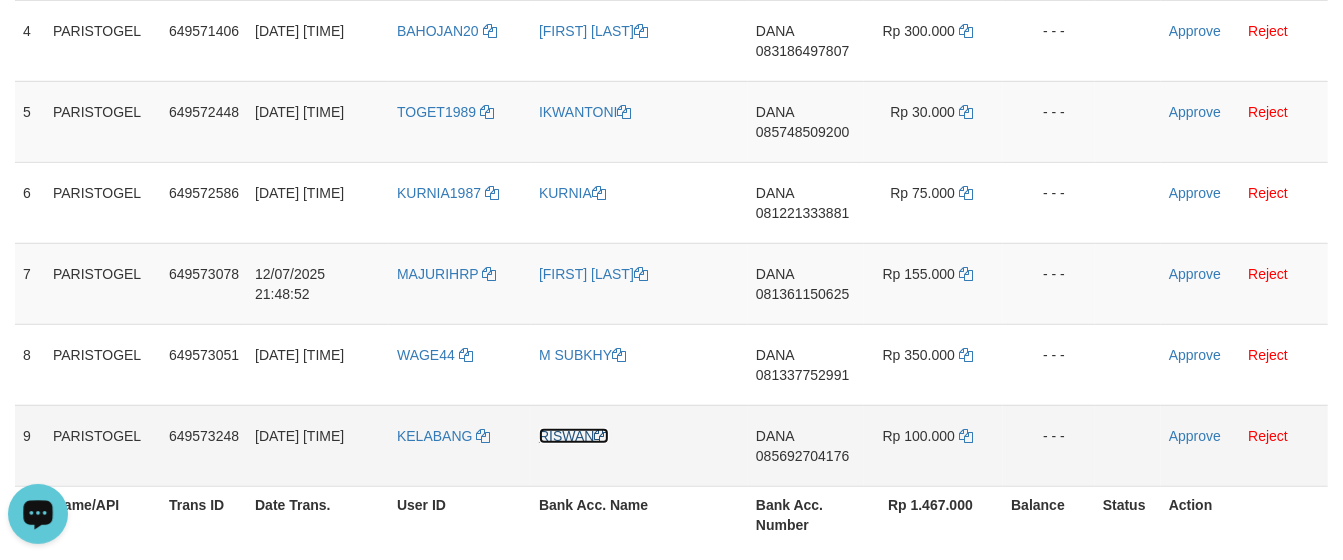 click on "RISWAN" at bounding box center (573, 436) 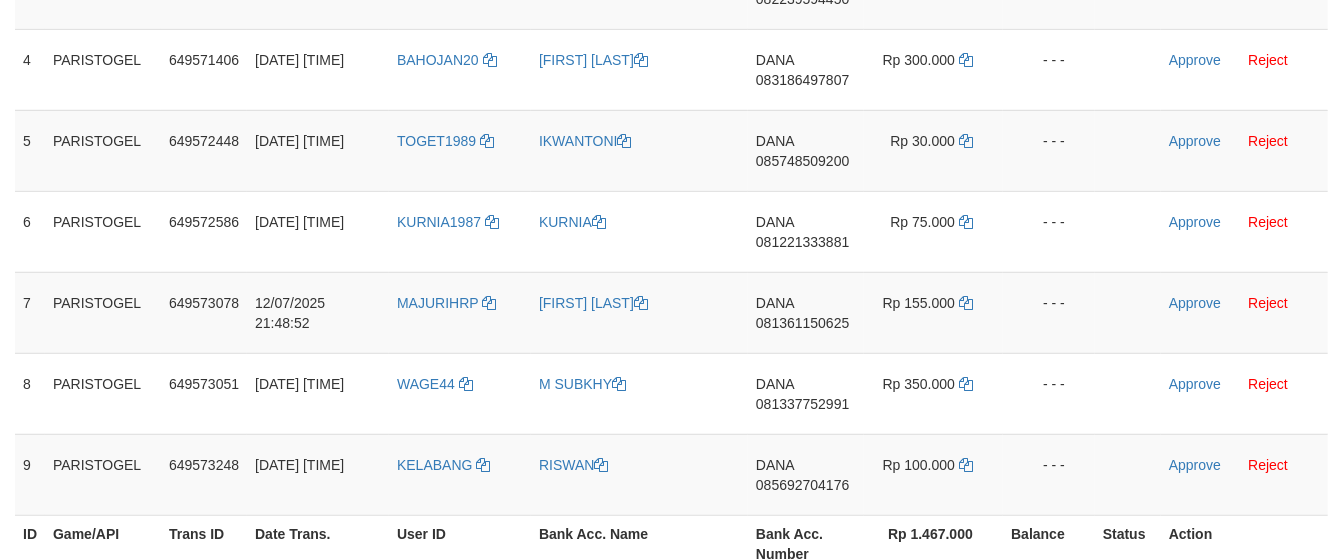 scroll, scrollTop: 595, scrollLeft: 0, axis: vertical 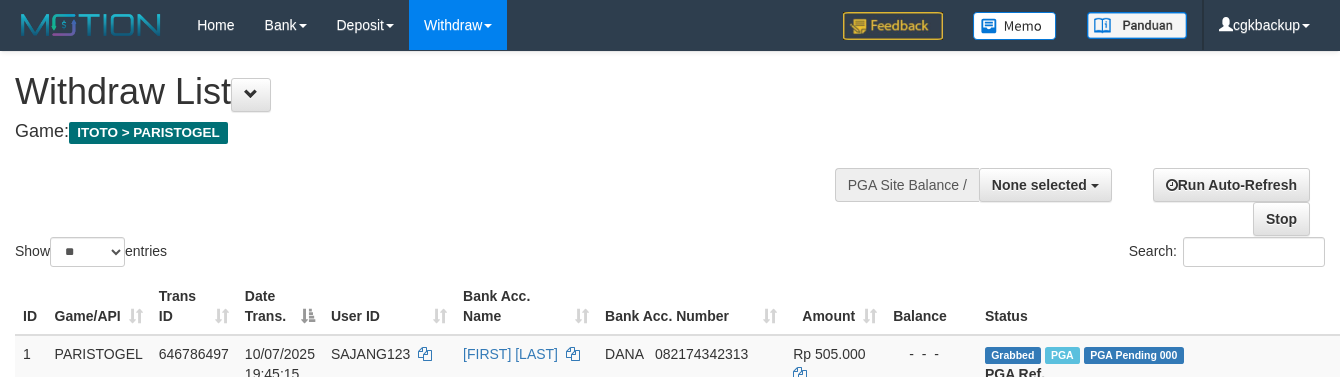 select 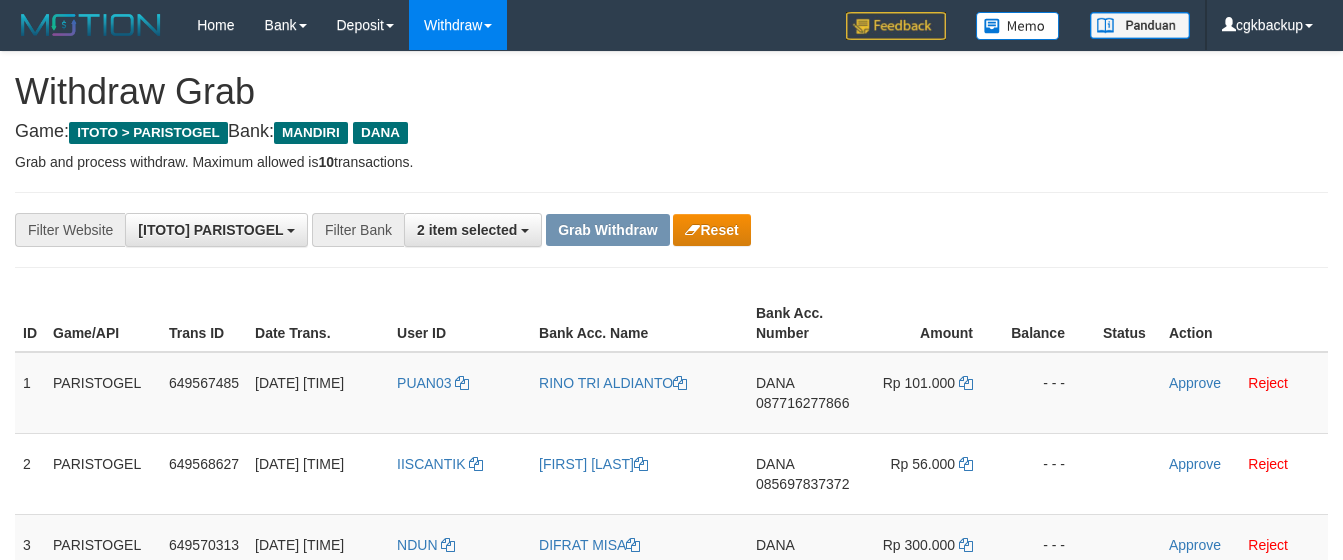 scroll, scrollTop: 262, scrollLeft: 0, axis: vertical 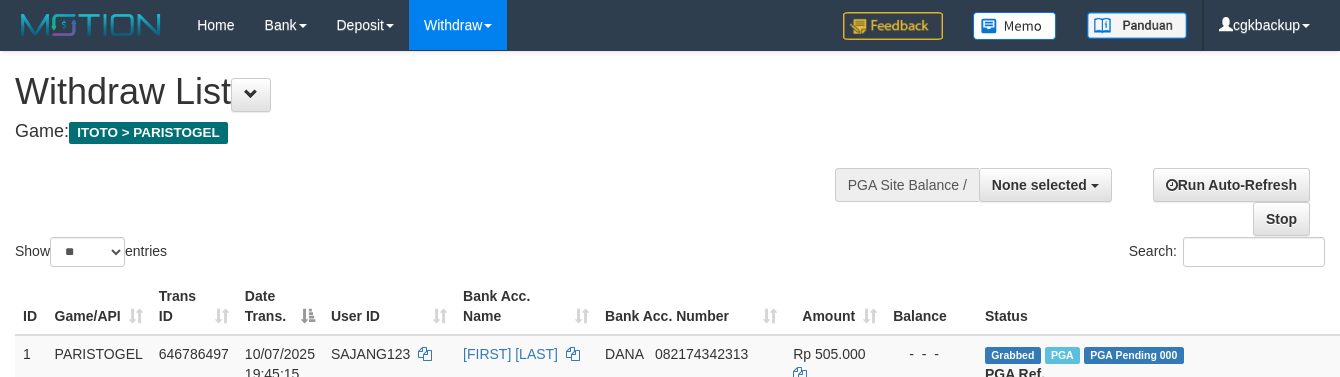 select 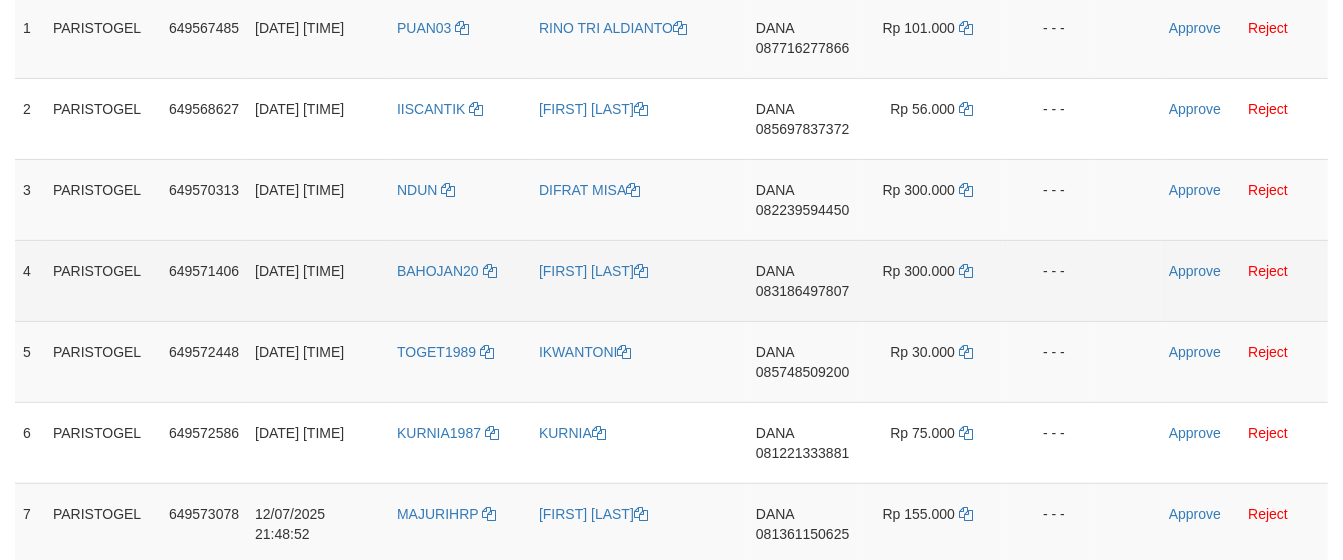 scroll, scrollTop: 484, scrollLeft: 0, axis: vertical 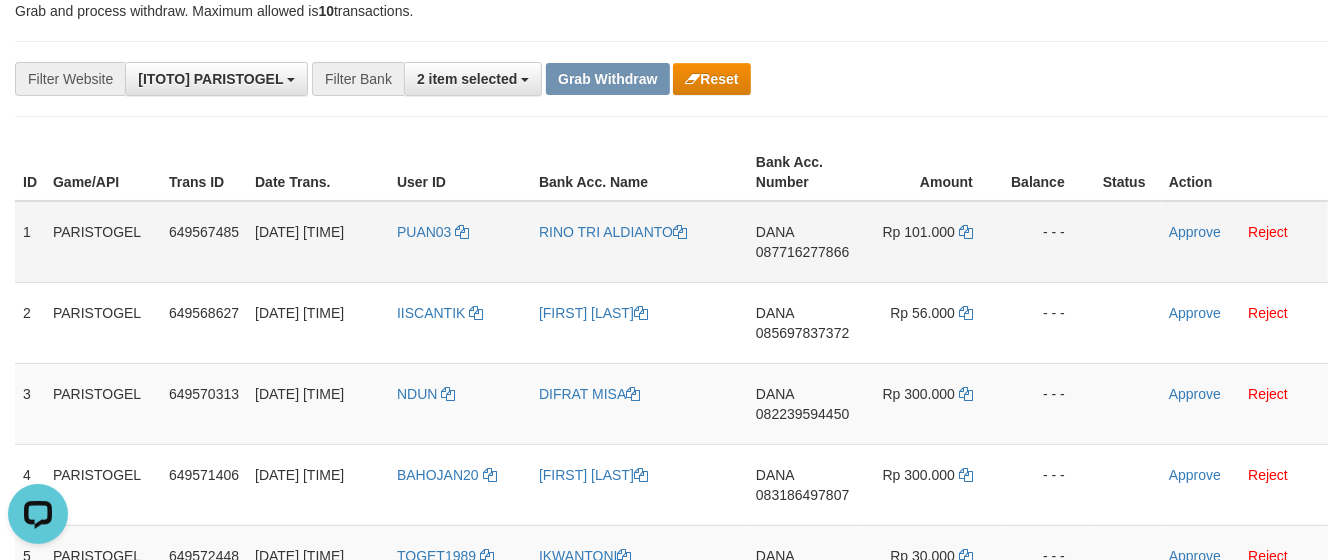 click on "[FIRST]
[PHONE]" at bounding box center [806, 242] 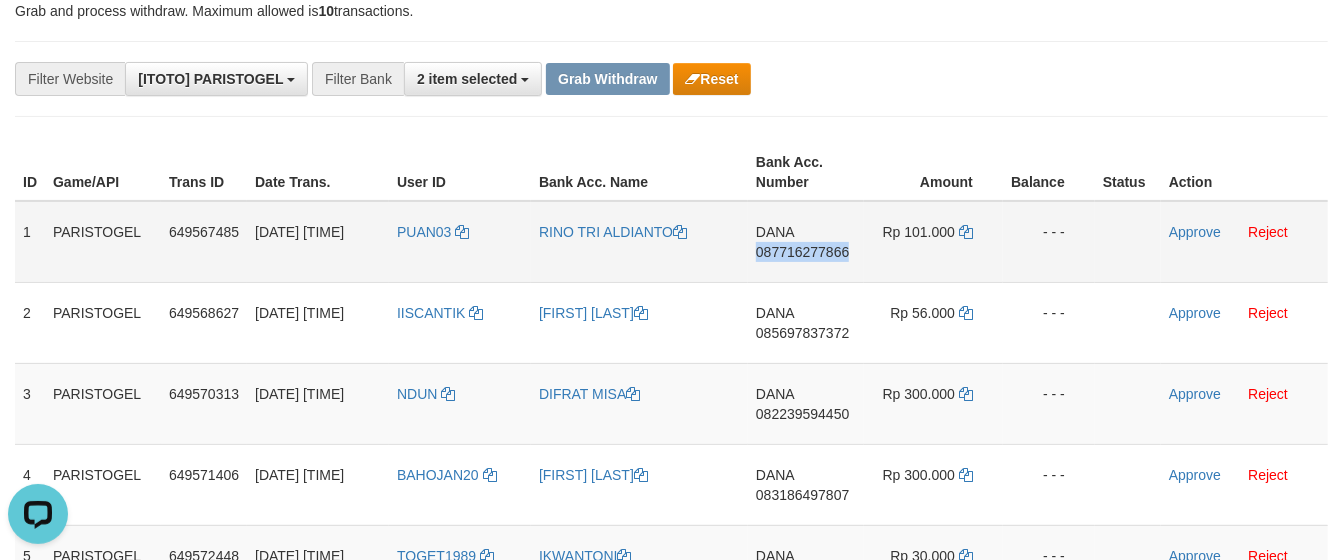 click on "[FIRST]
[PHONE]" at bounding box center [806, 242] 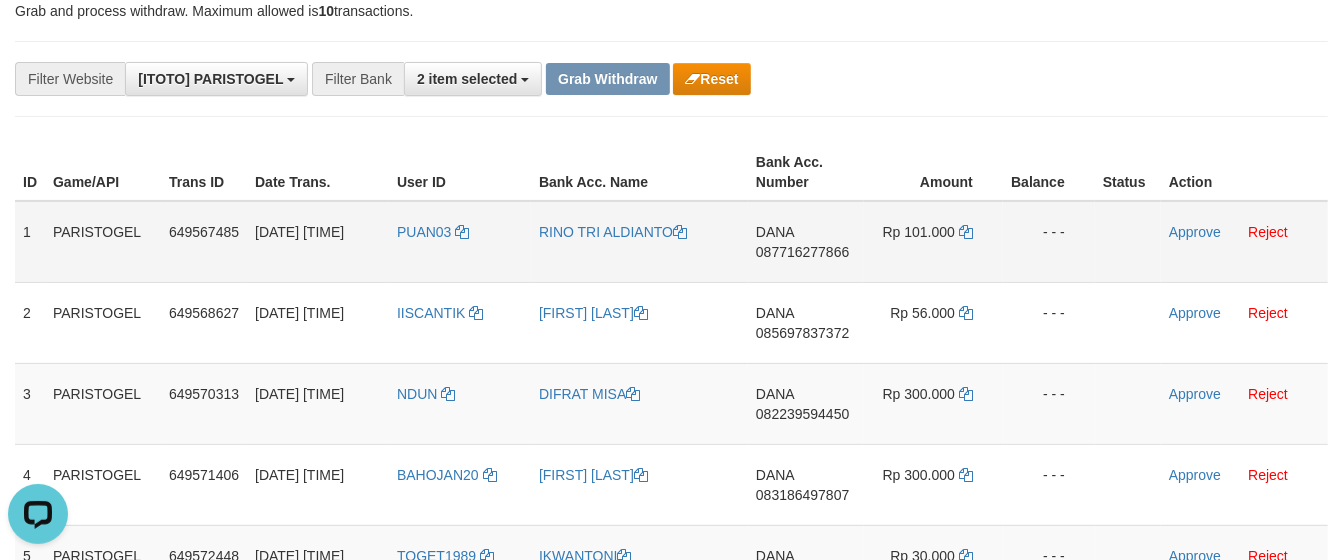 click on "PUAN03" at bounding box center (460, 242) 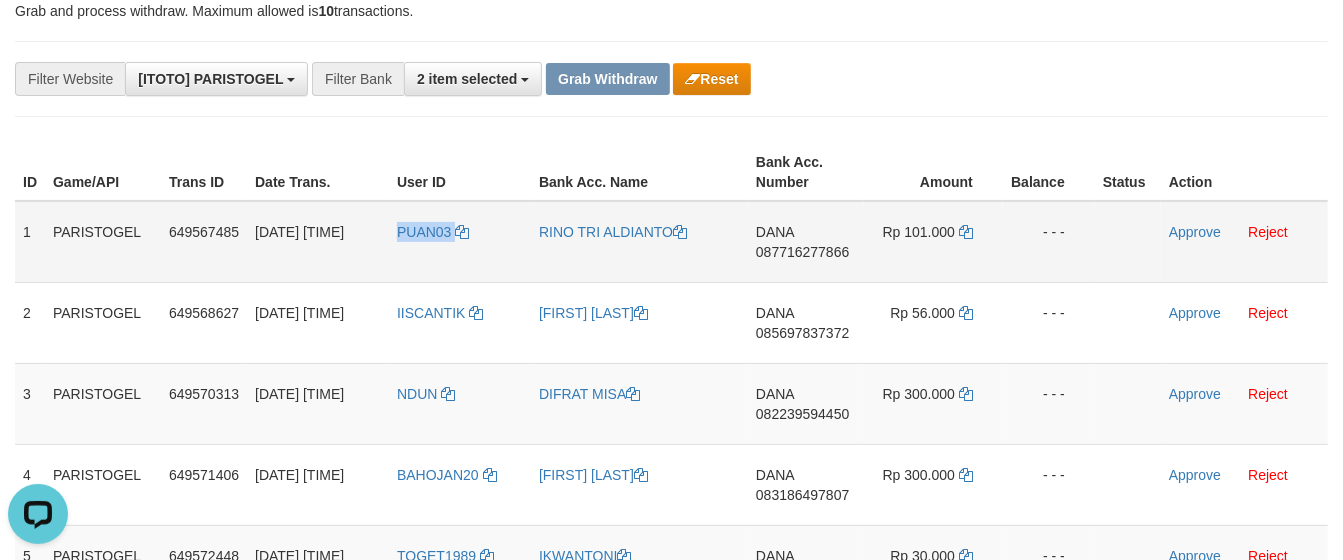 click on "PUAN03" at bounding box center [460, 242] 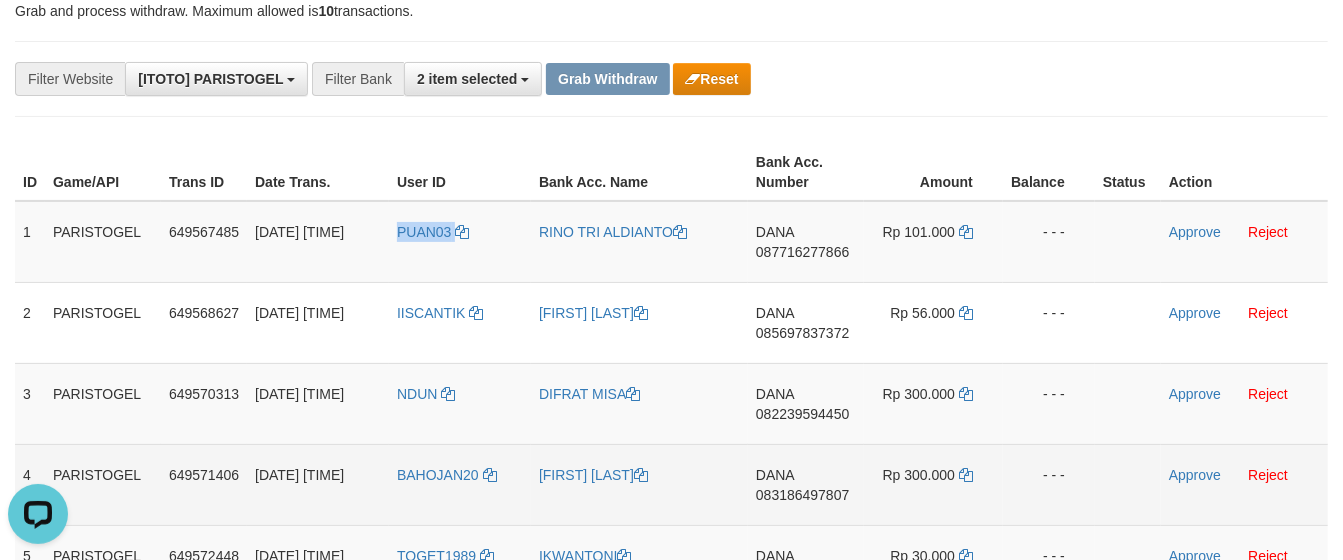 copy on "PUAN03" 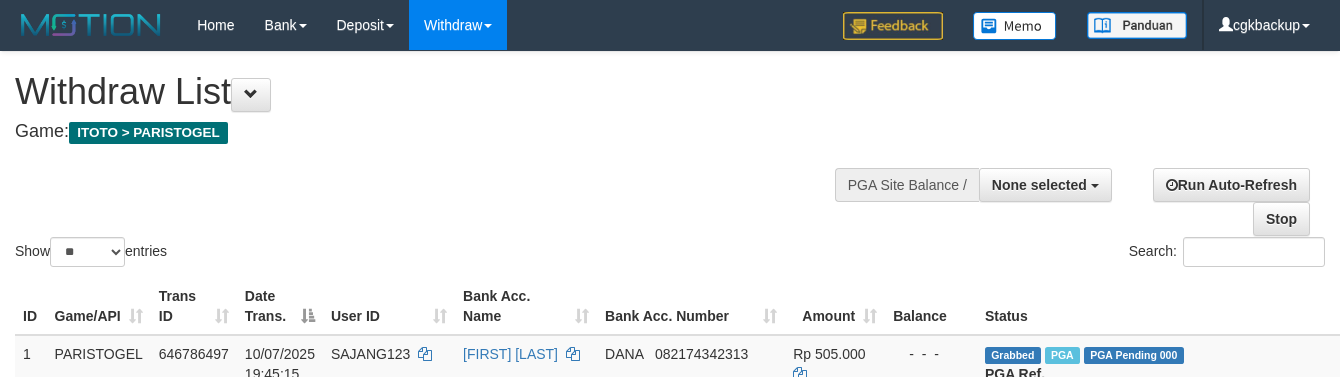 select 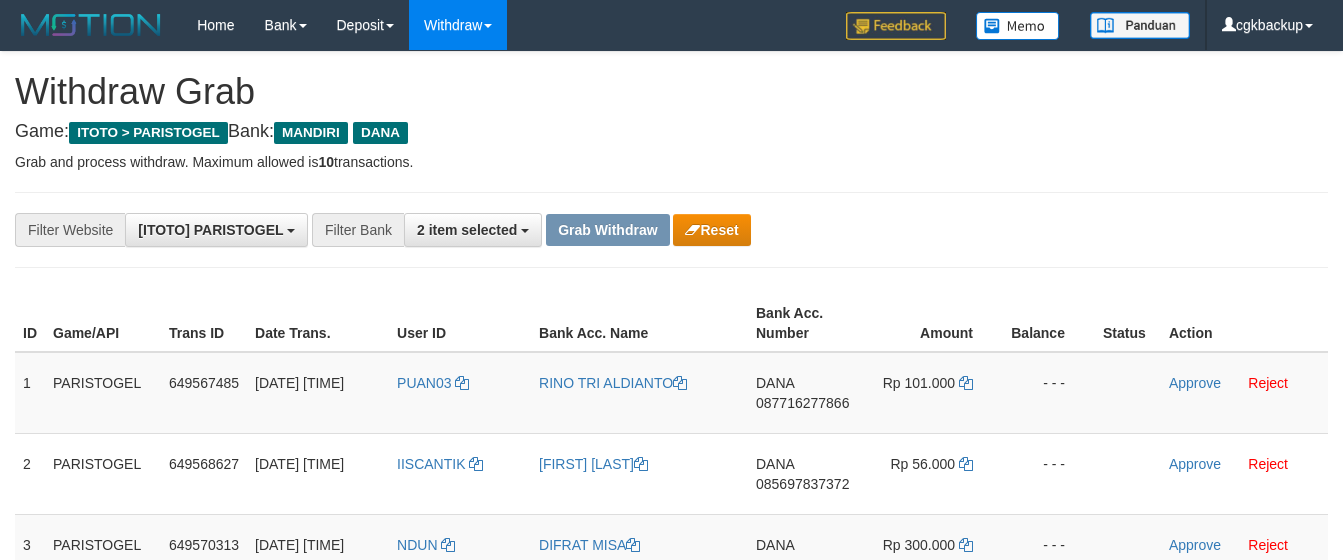 scroll, scrollTop: 151, scrollLeft: 0, axis: vertical 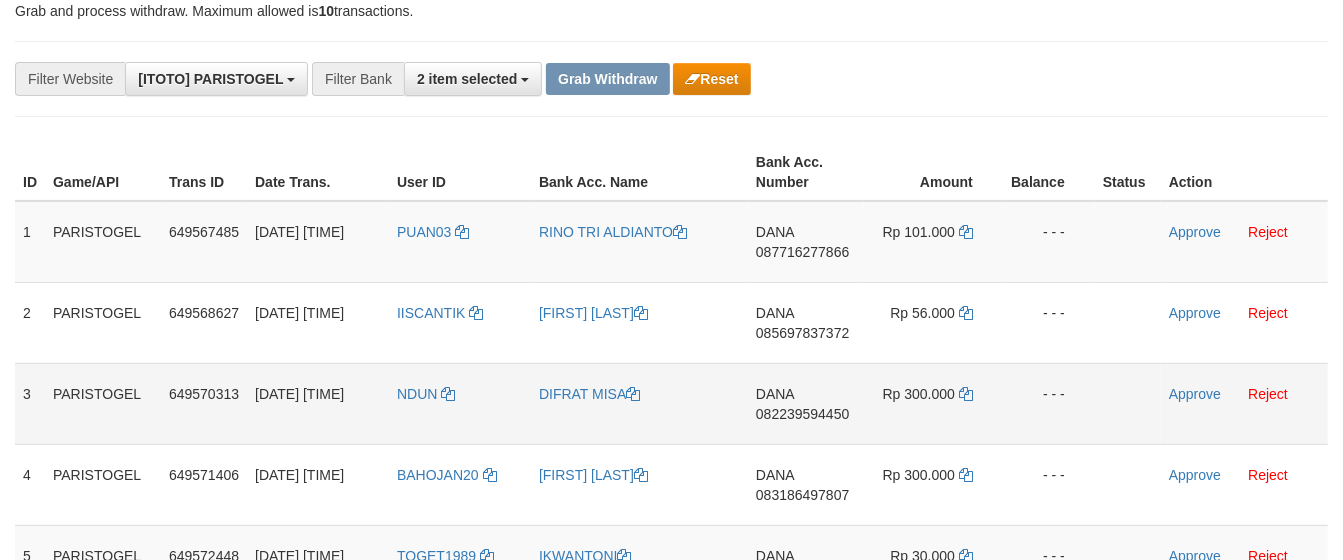 click on "- - -" at bounding box center (1049, 403) 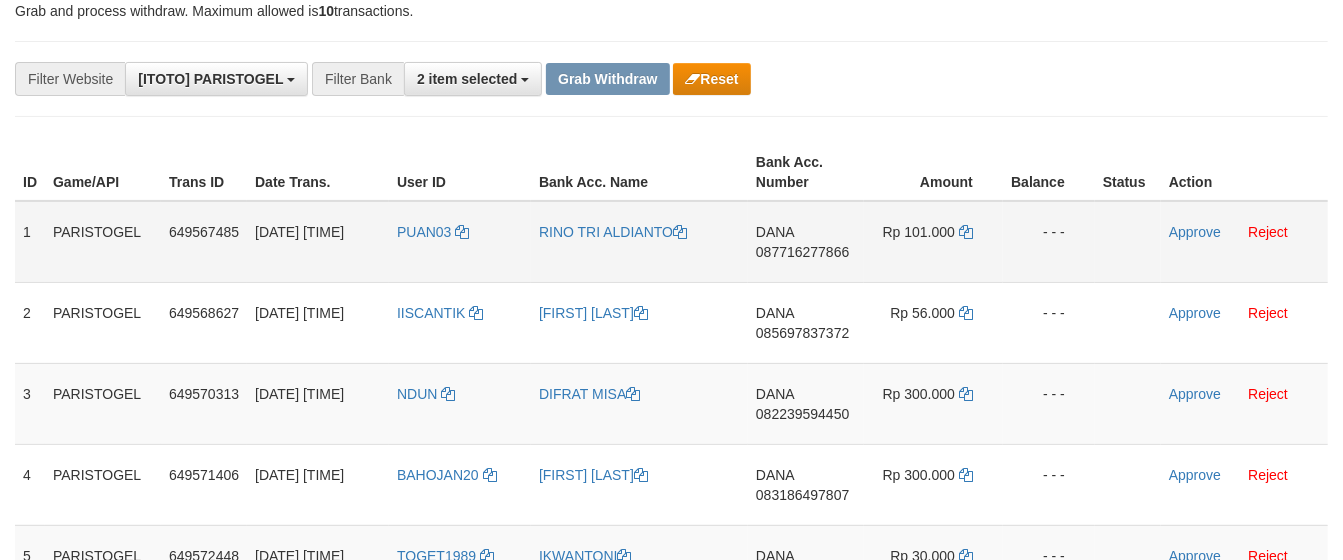 click on "DANA
087716277866" at bounding box center [806, 242] 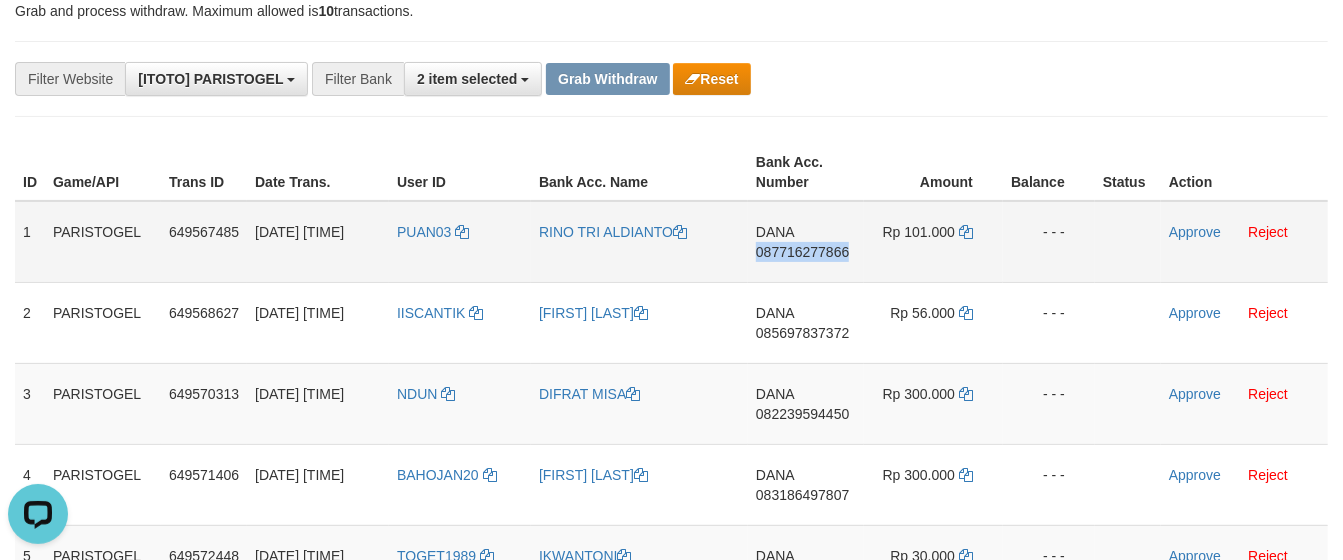 scroll, scrollTop: 0, scrollLeft: 0, axis: both 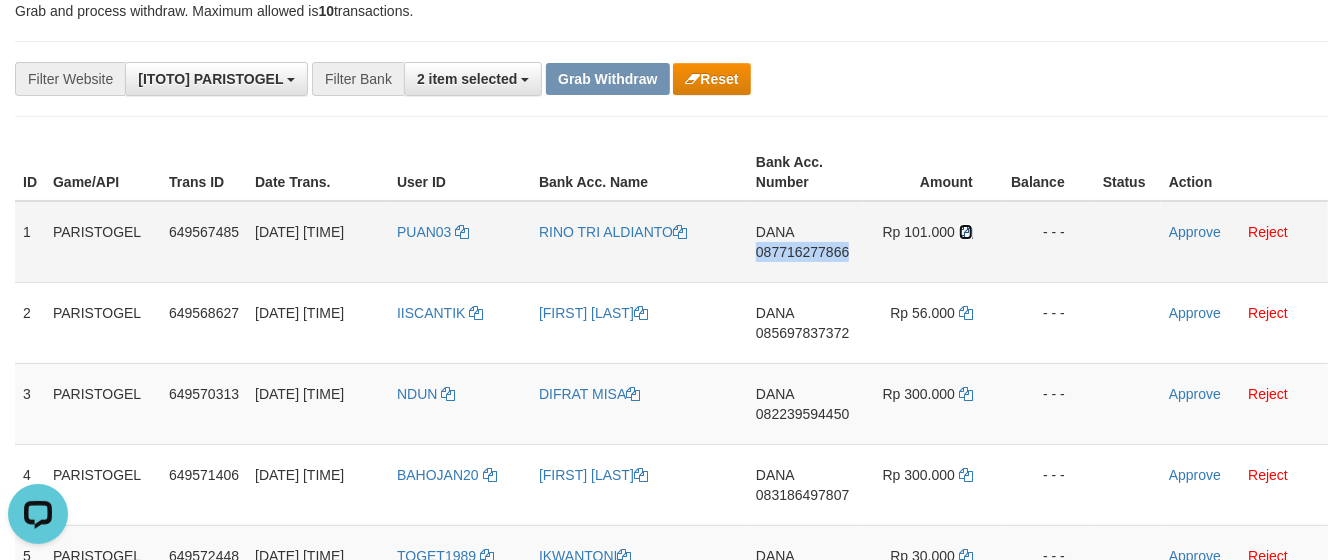 drag, startPoint x: 968, startPoint y: 230, endPoint x: 856, endPoint y: 256, distance: 114.97826 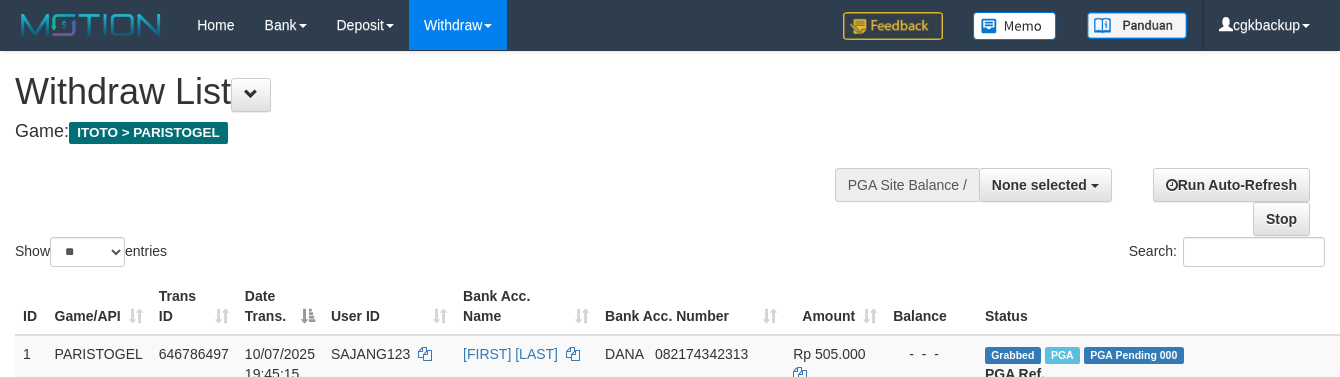 select 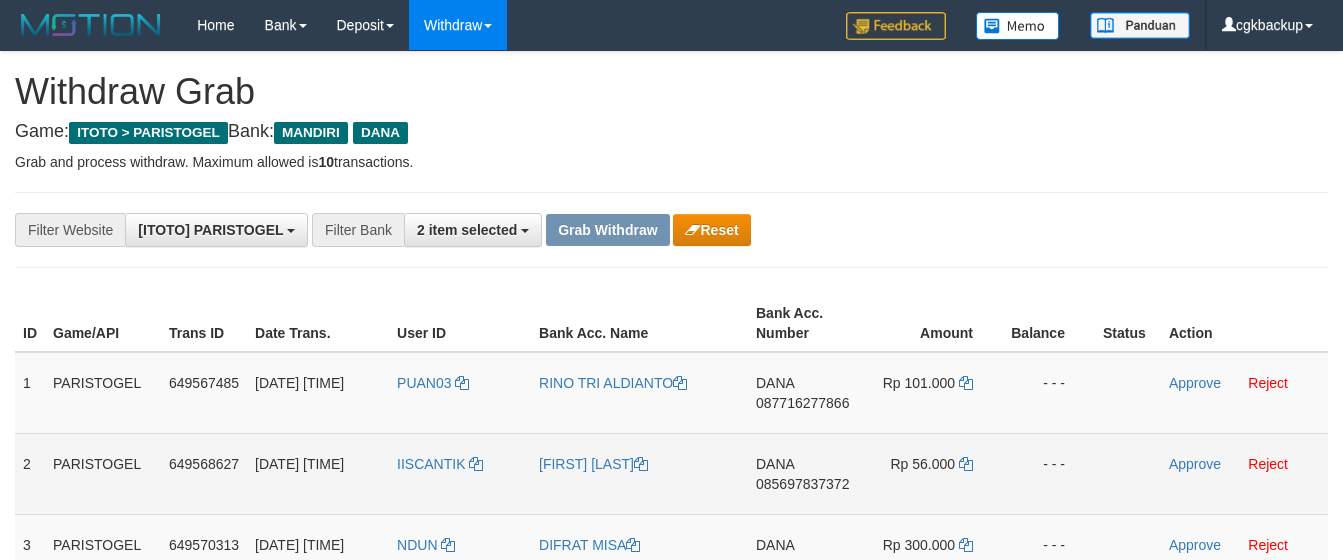 scroll, scrollTop: 151, scrollLeft: 0, axis: vertical 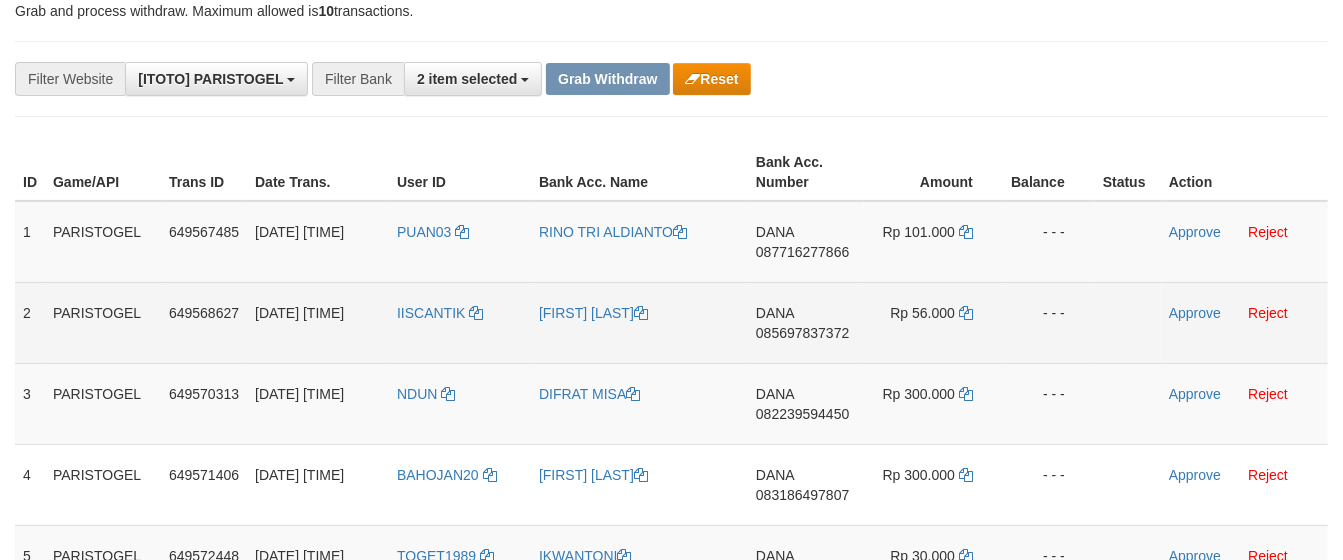 click on "IISCANTIK" at bounding box center [460, 322] 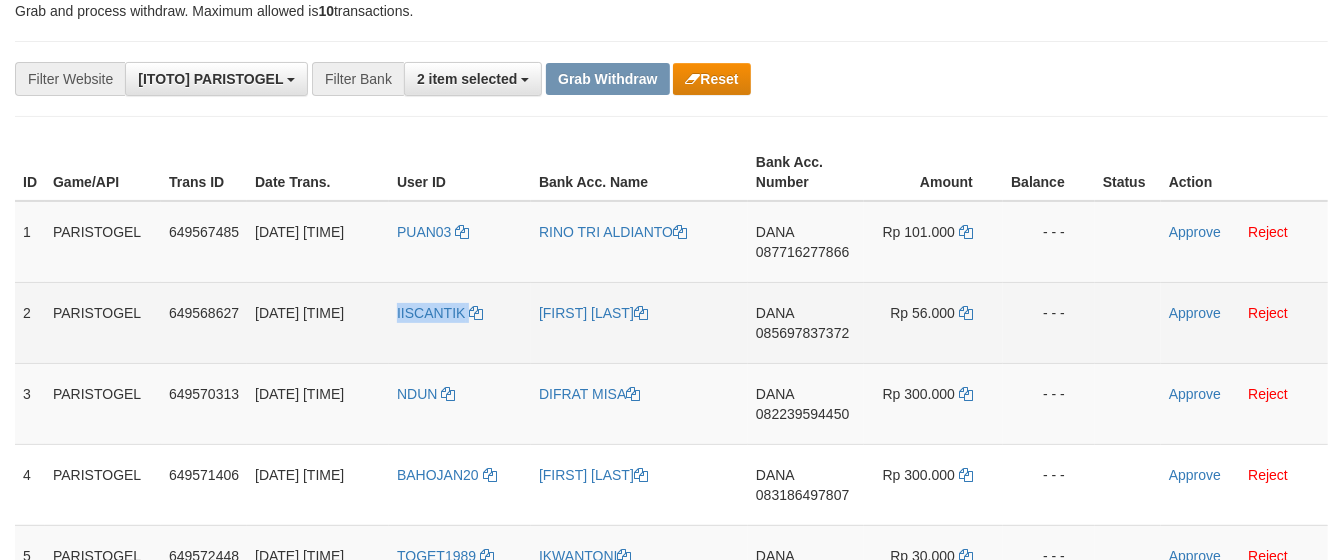 copy on "IISCANTIK" 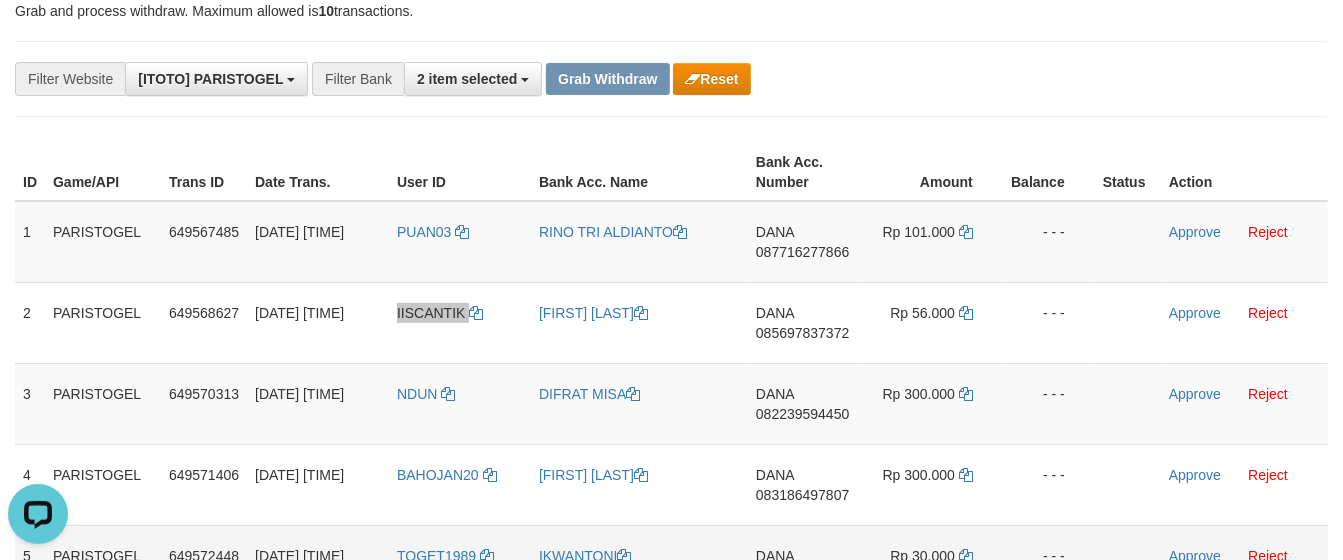 scroll, scrollTop: 0, scrollLeft: 0, axis: both 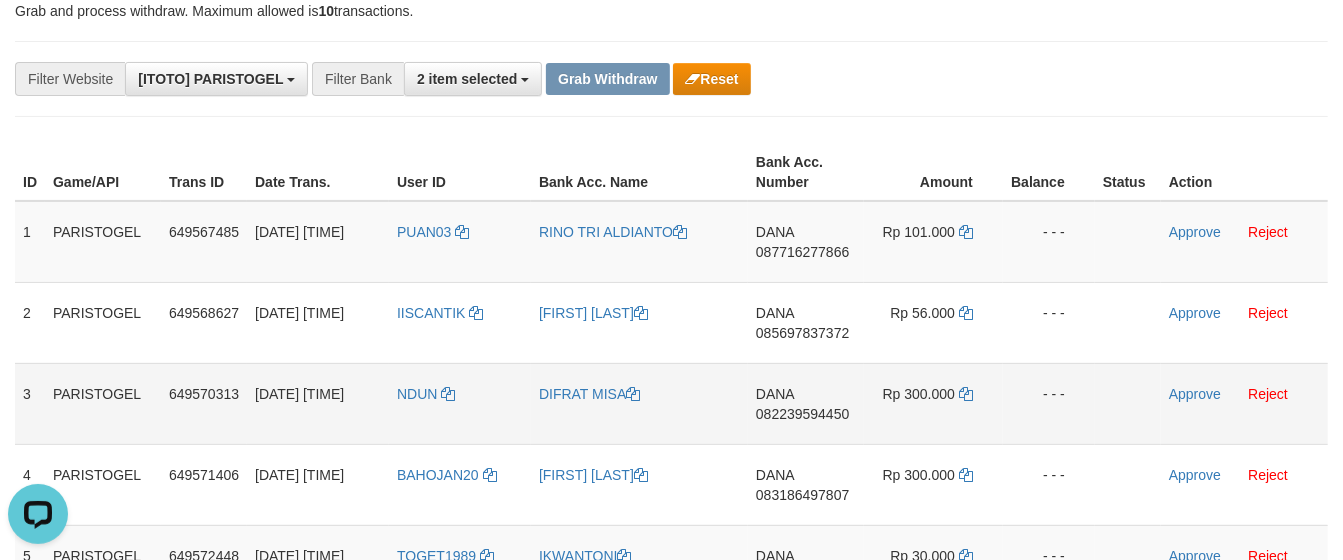click on "Rp 300.000" at bounding box center [933, 403] 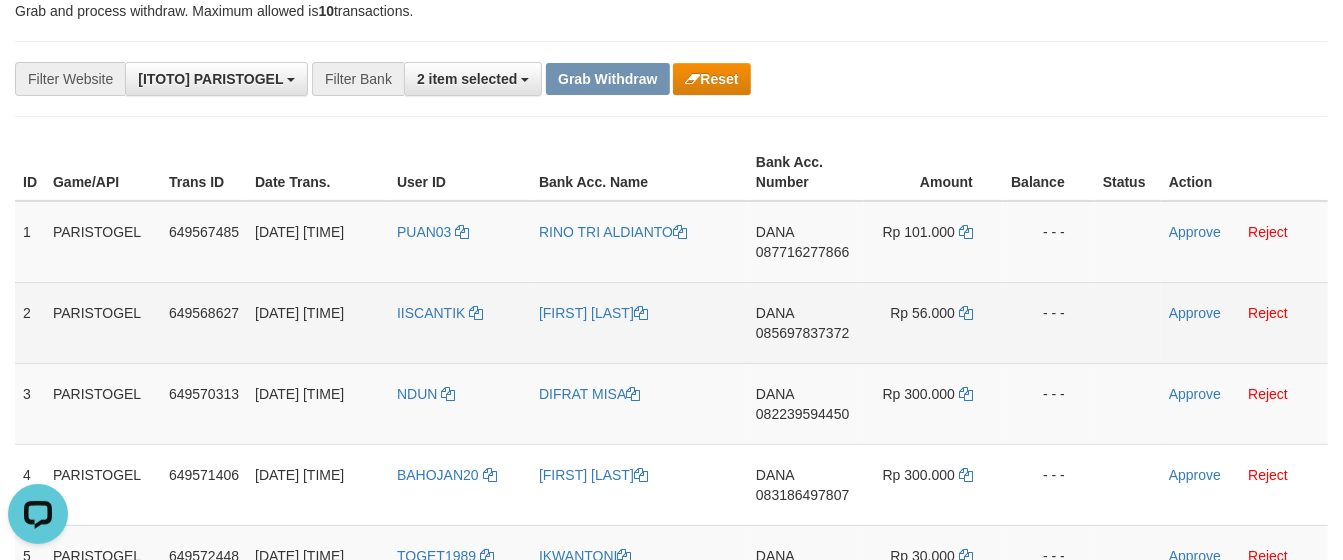 click on "DANA
085697837372" at bounding box center (806, 322) 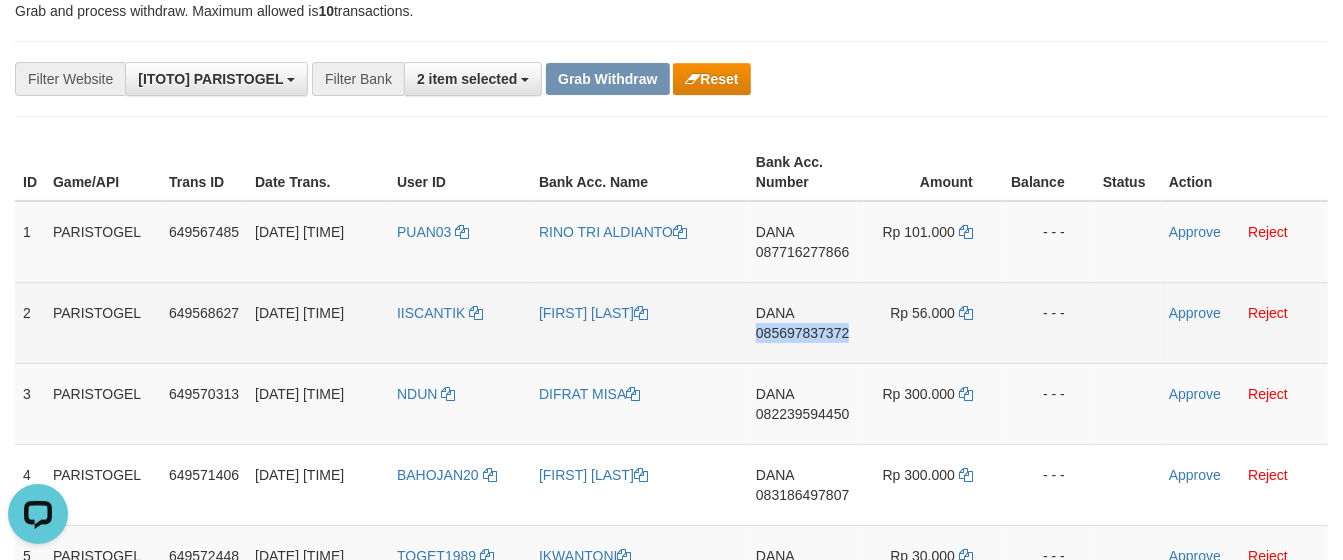 click on "DANA
085697837372" at bounding box center (806, 322) 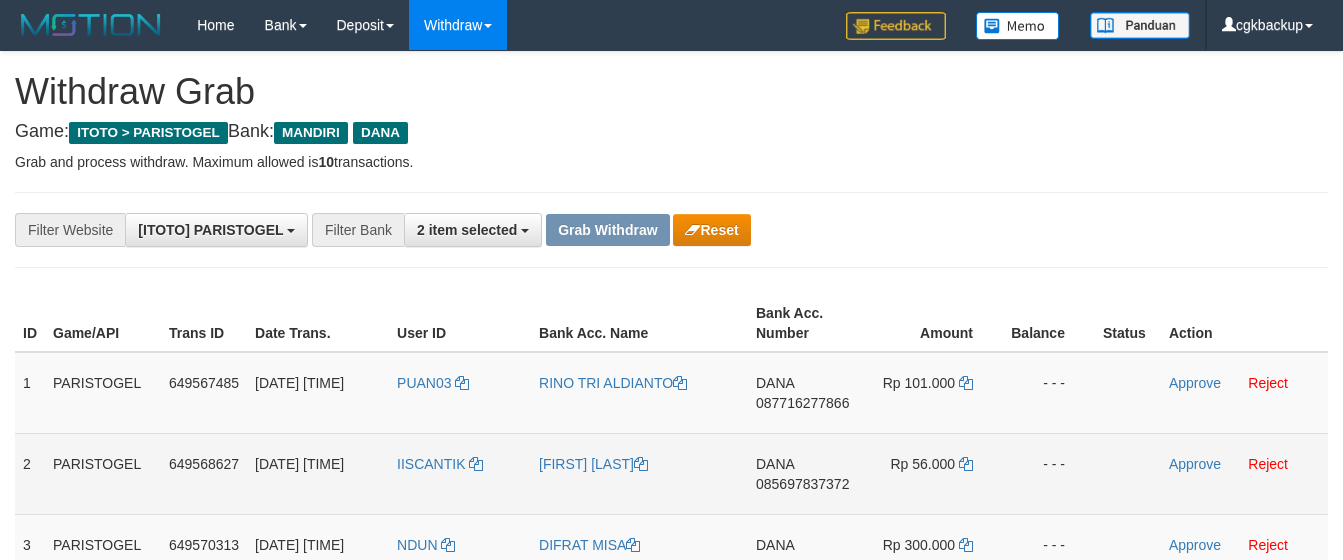 scroll, scrollTop: 151, scrollLeft: 0, axis: vertical 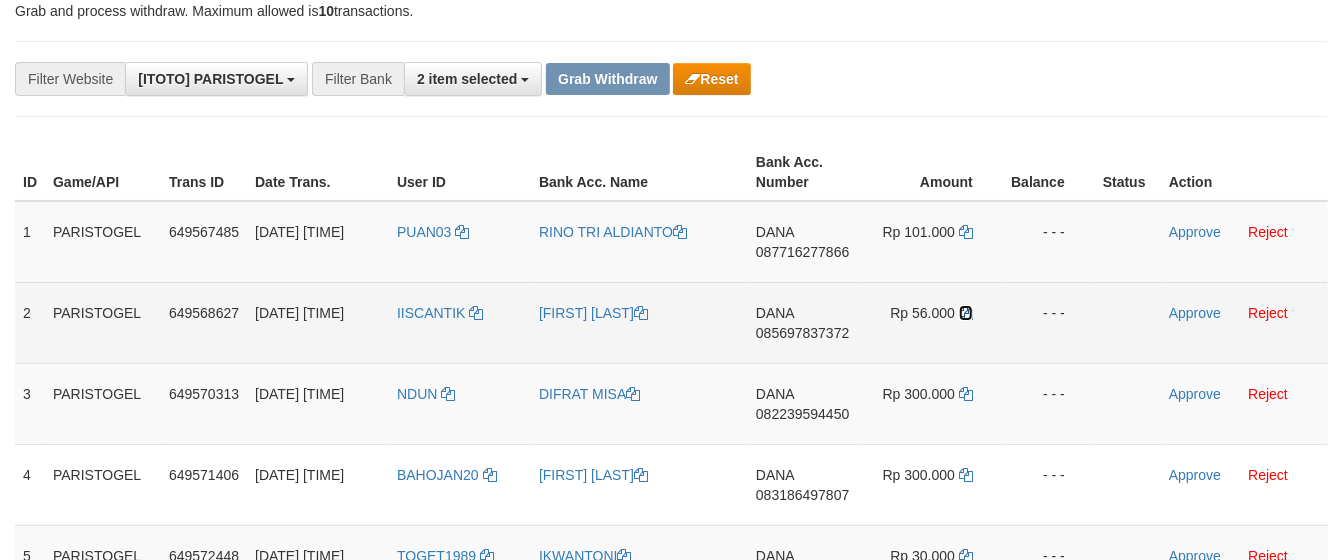 click at bounding box center (966, 313) 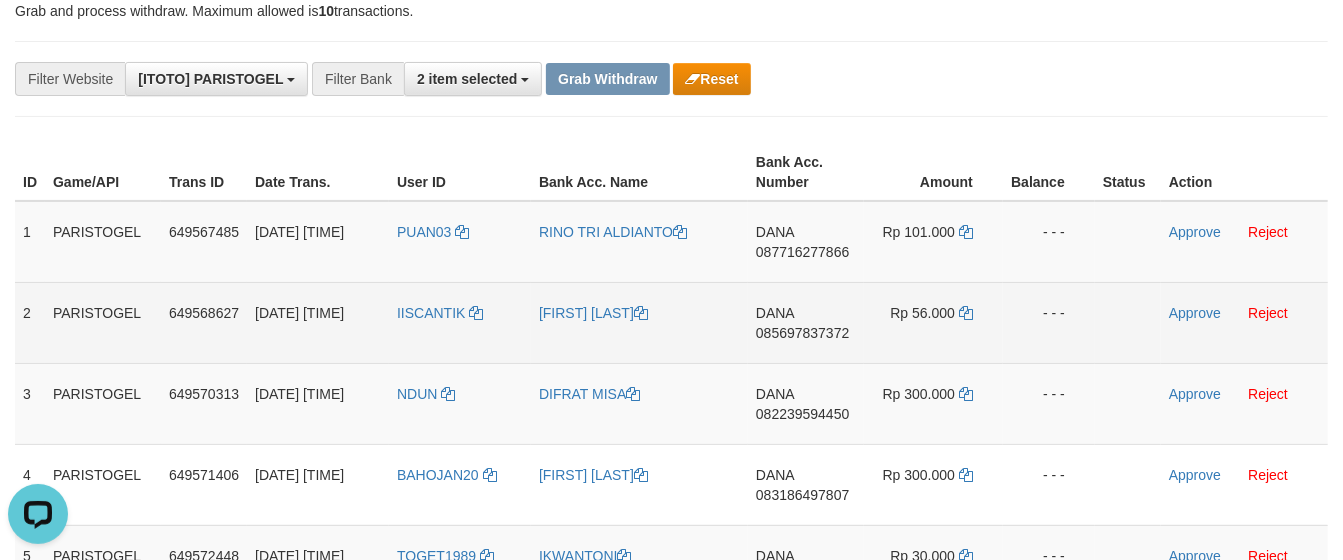scroll, scrollTop: 0, scrollLeft: 0, axis: both 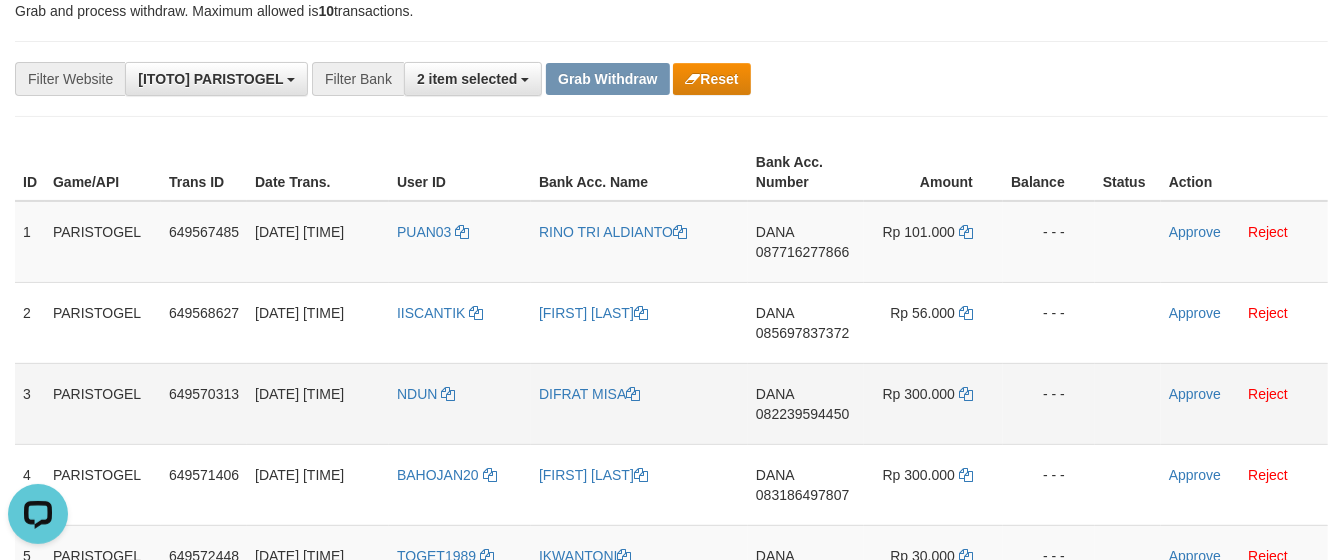 click on "NDUN" at bounding box center (460, 403) 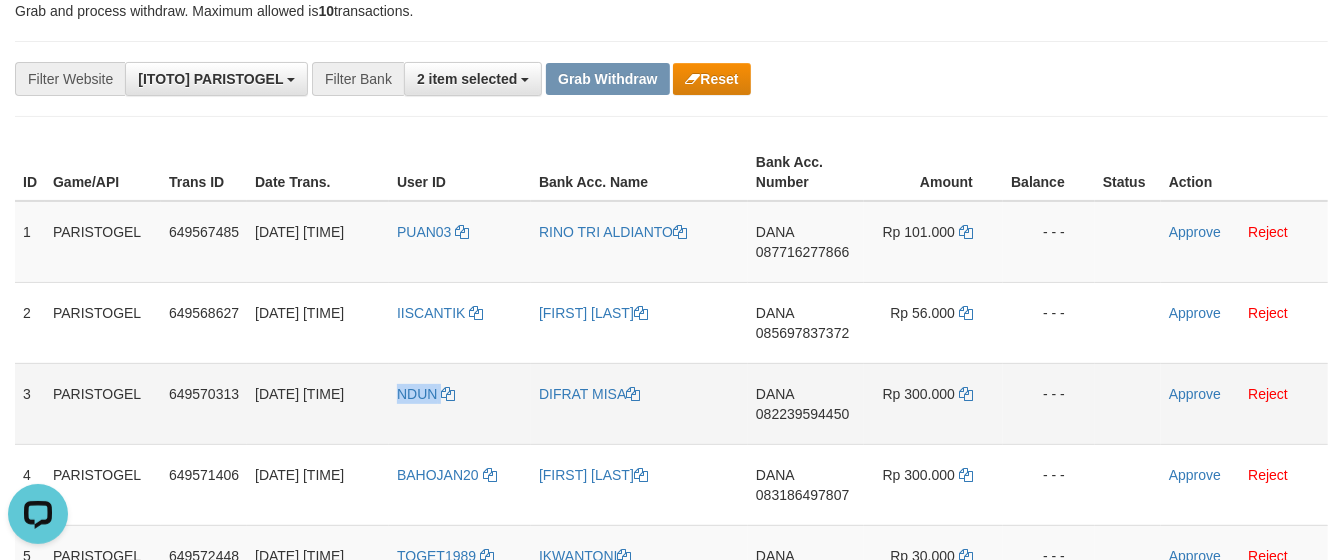 click on "NDUN" at bounding box center [460, 403] 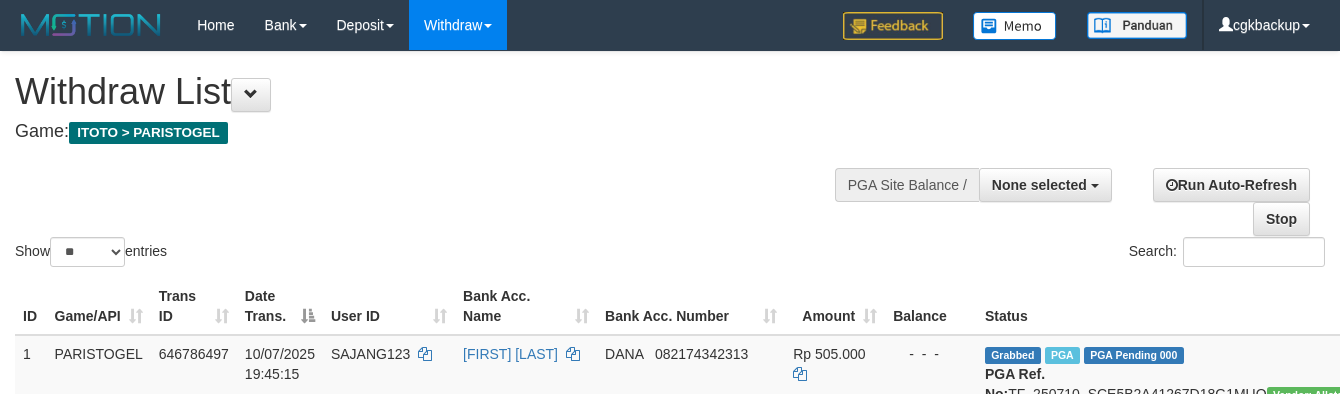 select 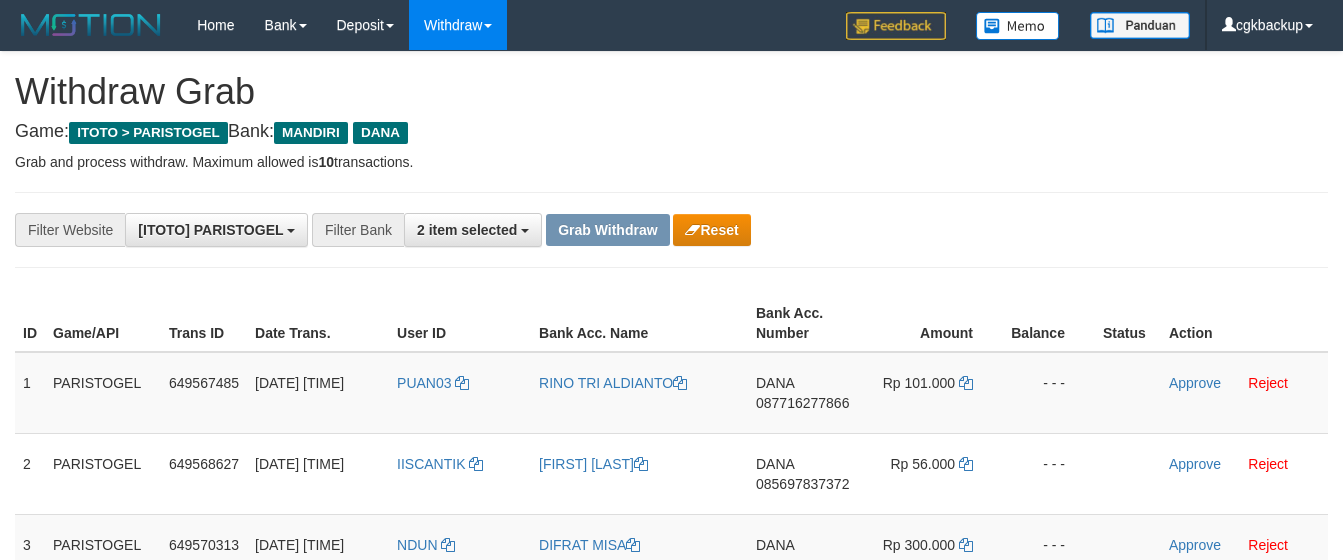scroll, scrollTop: 151, scrollLeft: 0, axis: vertical 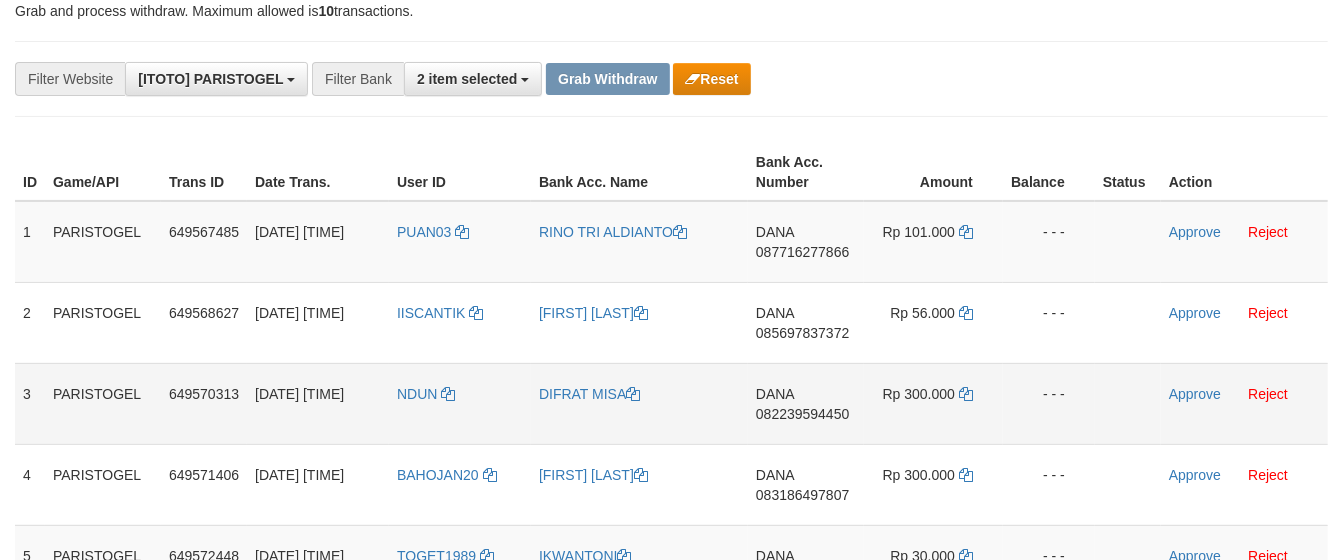 click on "[NAME]
[PHONE]" at bounding box center (806, 403) 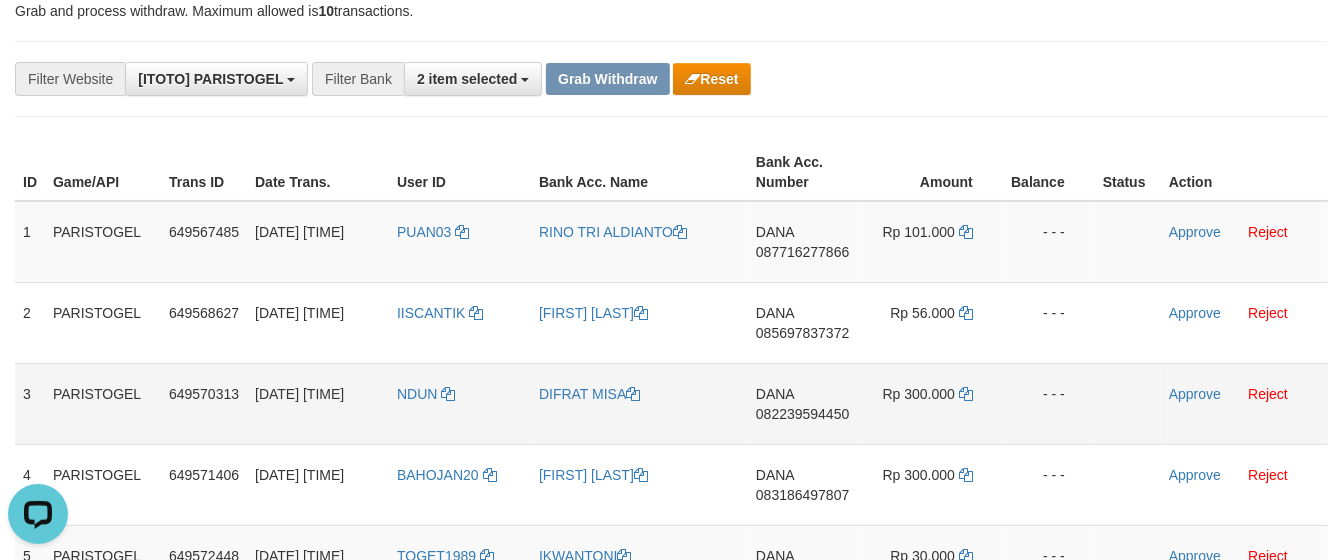 scroll, scrollTop: 0, scrollLeft: 0, axis: both 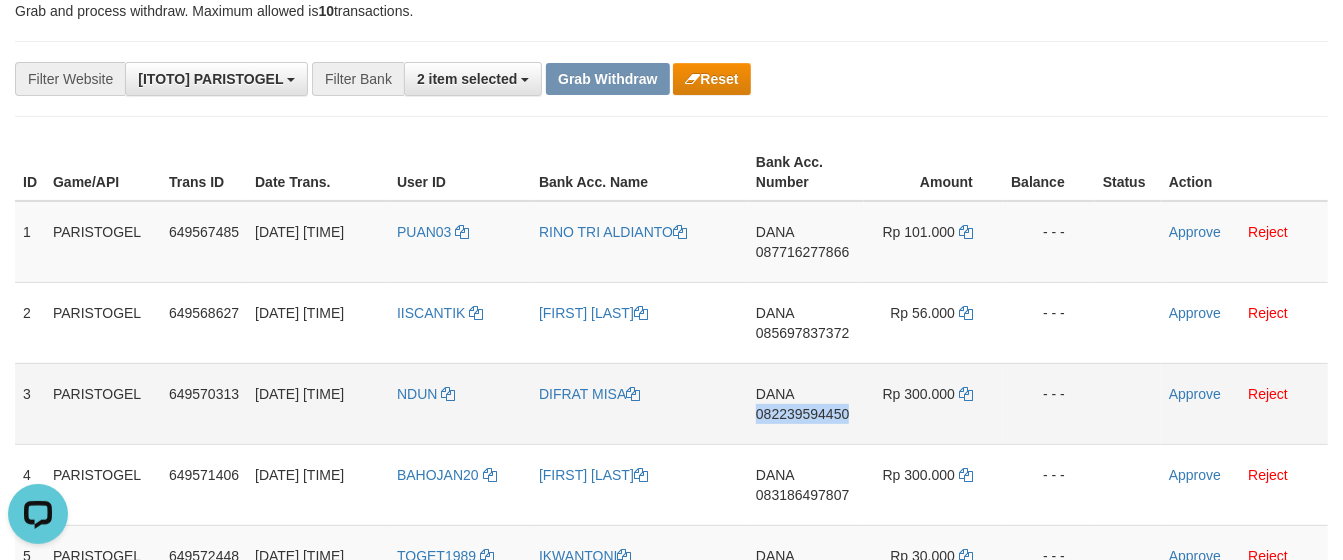 click on "DANA
082239594450" at bounding box center (806, 403) 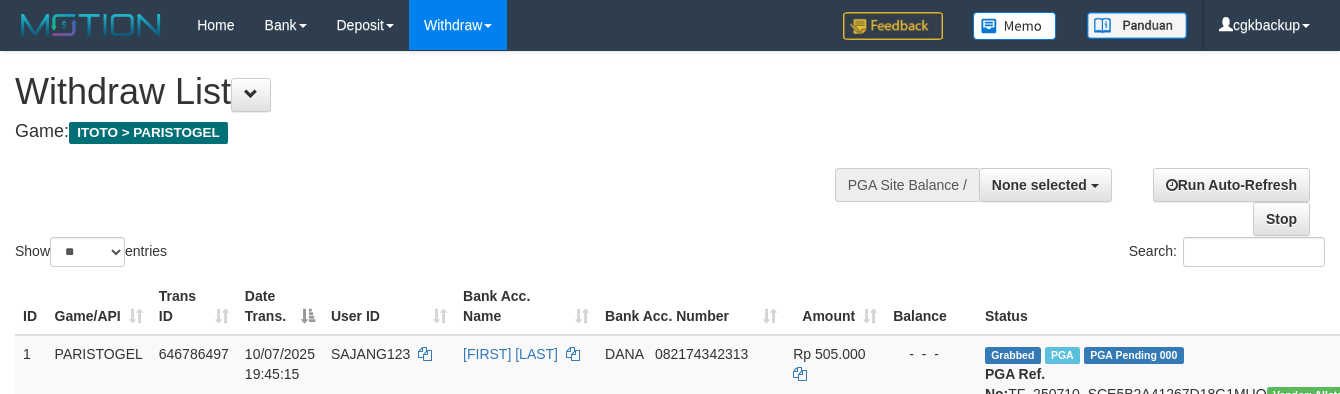 select 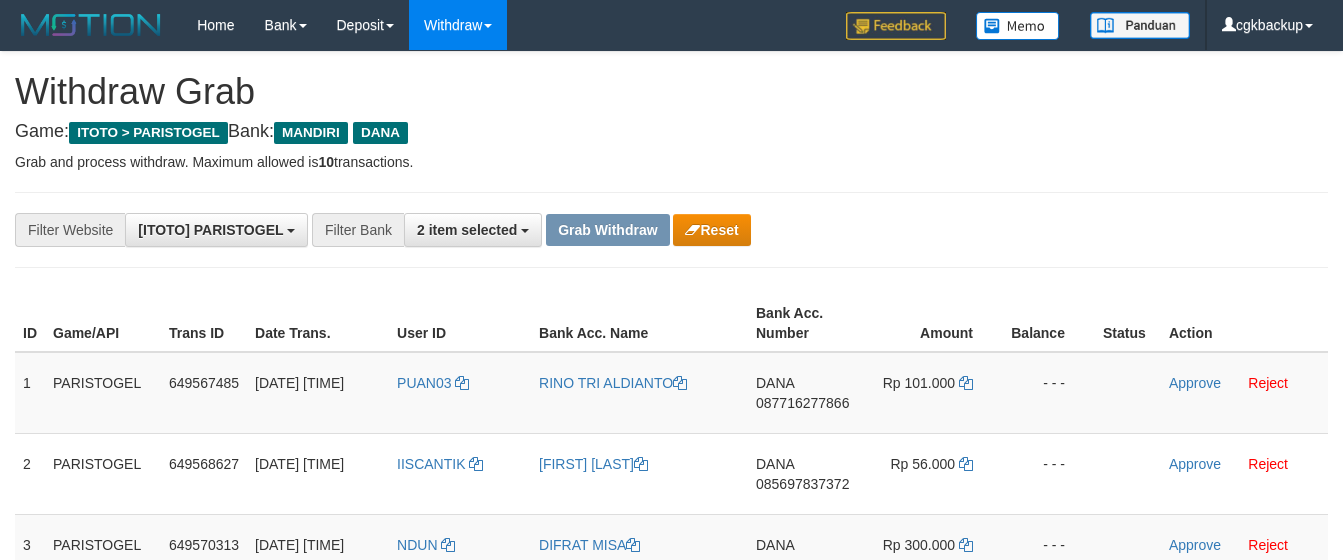 scroll, scrollTop: 151, scrollLeft: 0, axis: vertical 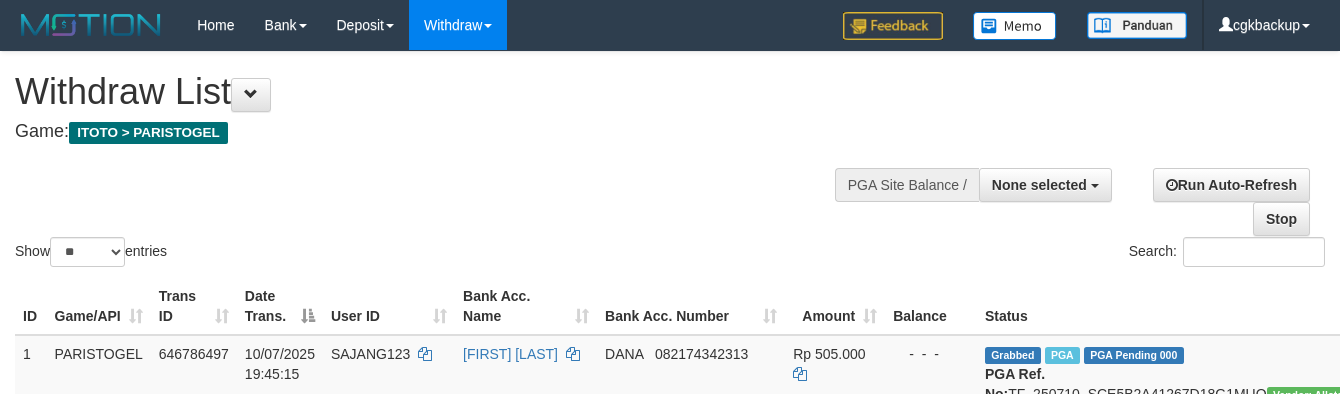 select 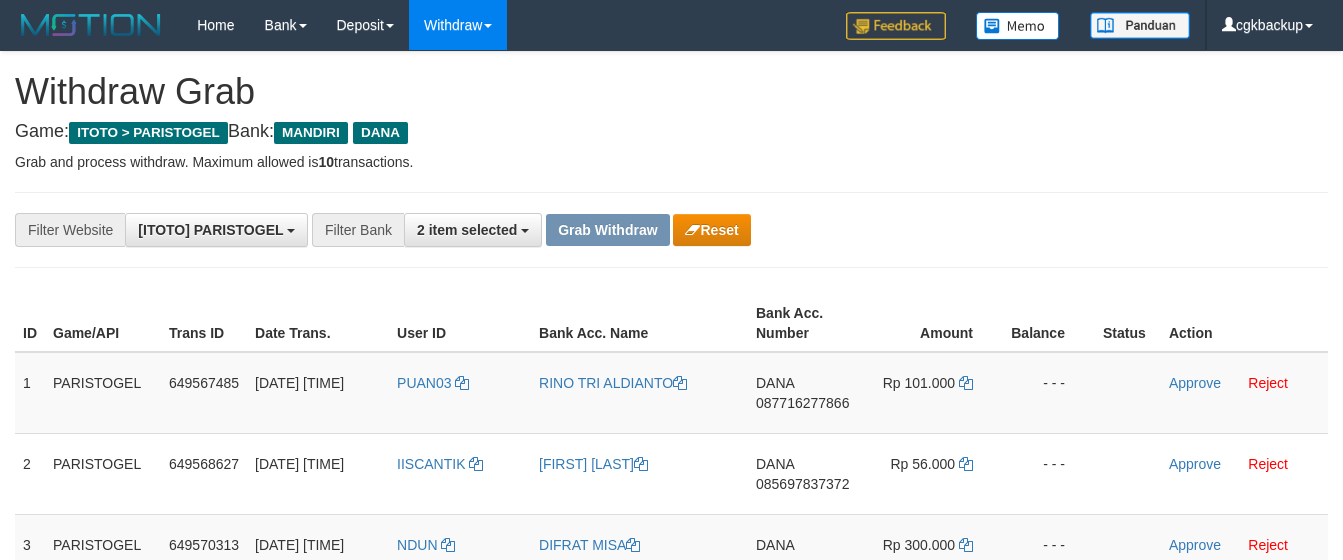 scroll, scrollTop: 151, scrollLeft: 0, axis: vertical 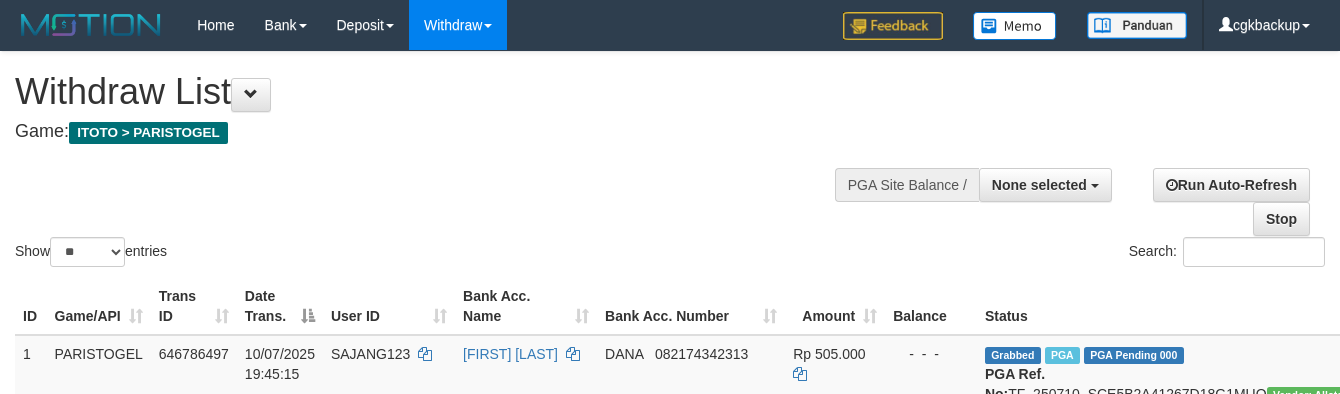 select 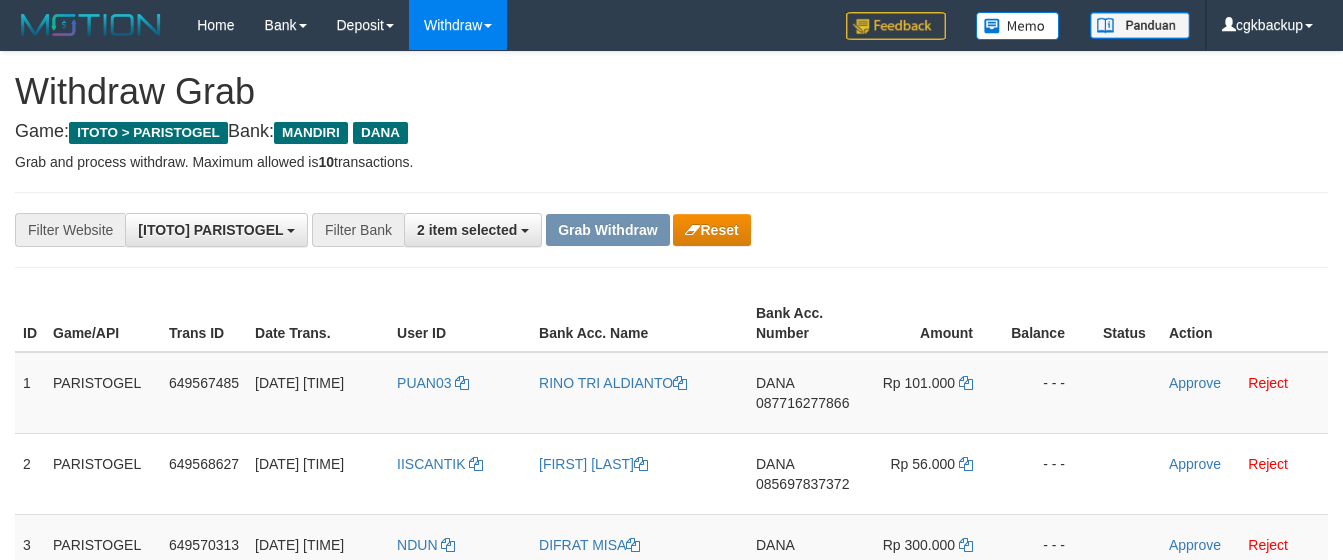 scroll, scrollTop: 151, scrollLeft: 0, axis: vertical 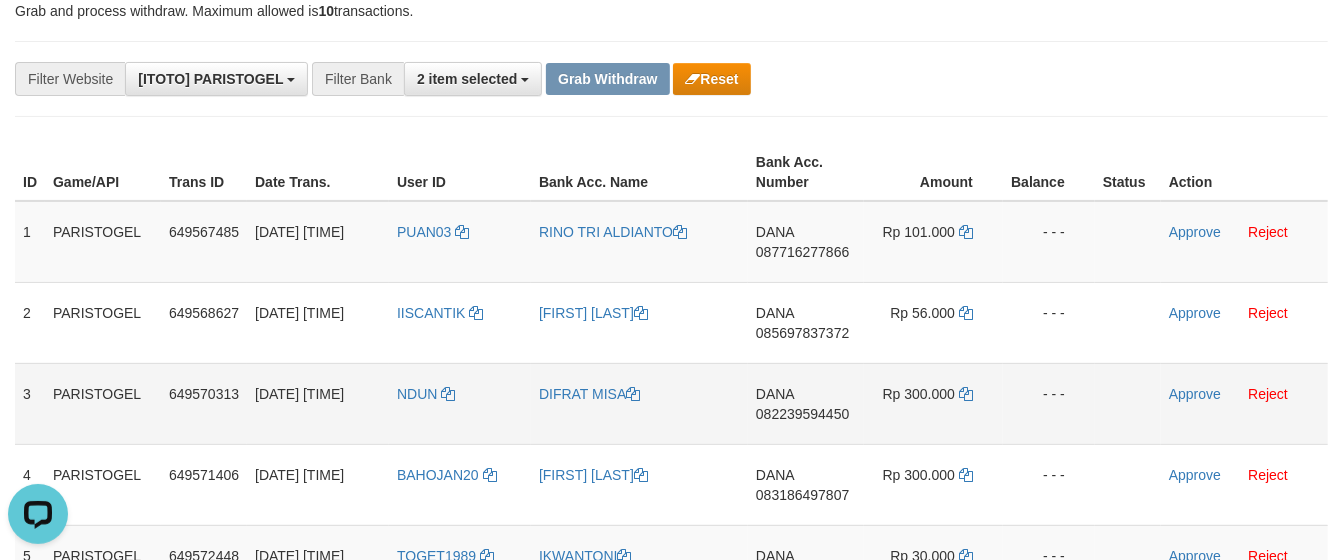 click on "DANA
082239594450" at bounding box center (806, 403) 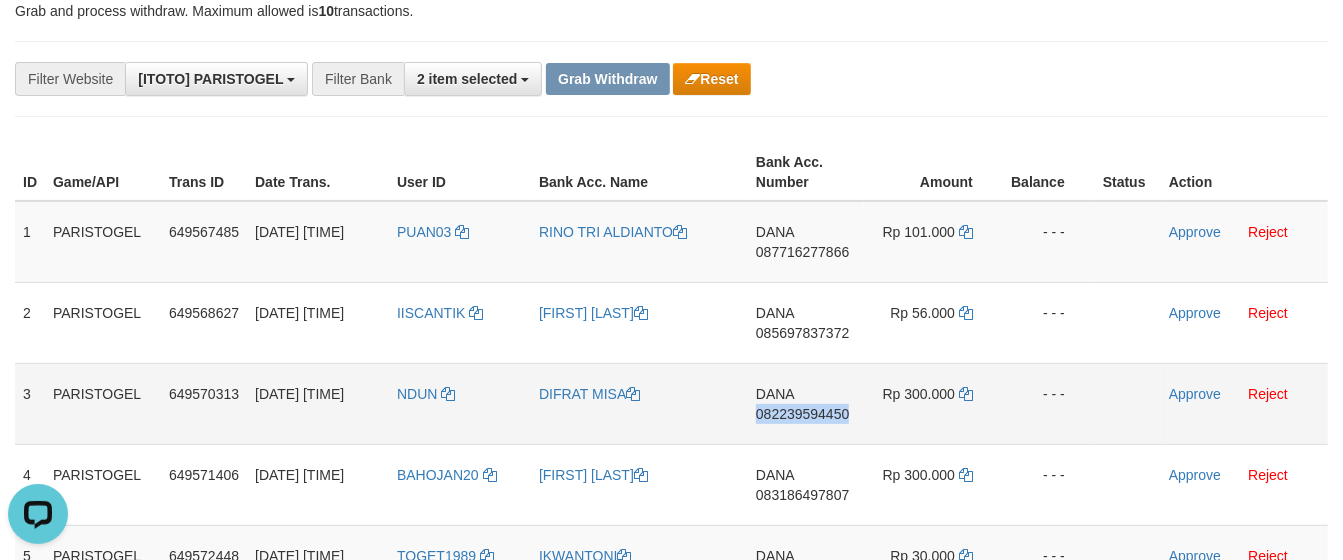 copy on "082239594450" 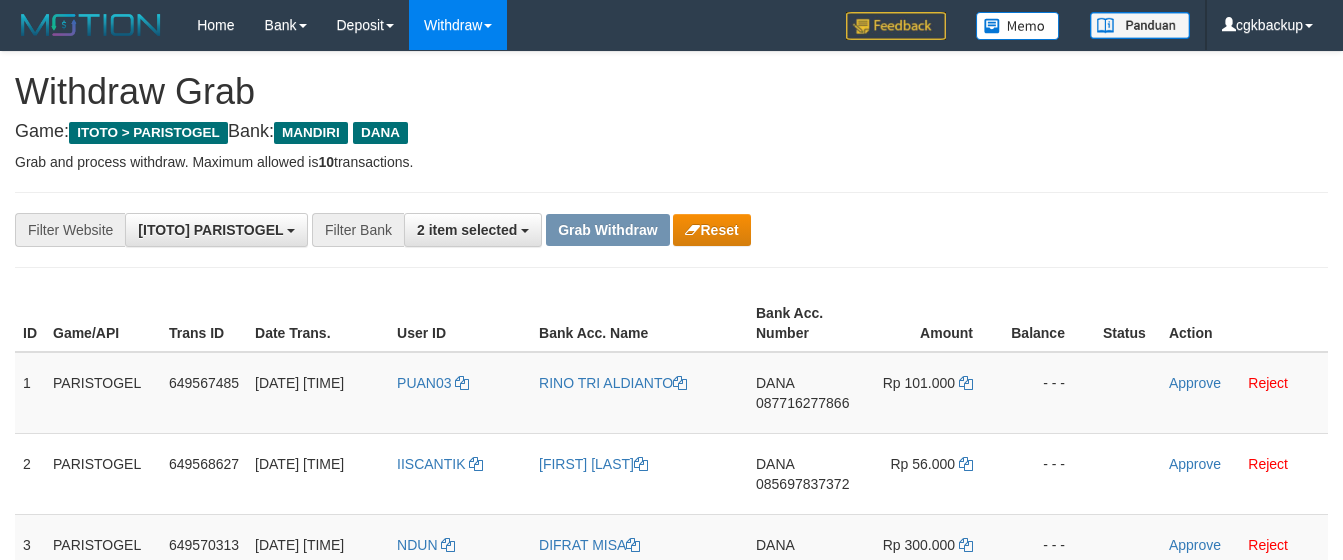 scroll, scrollTop: 151, scrollLeft: 0, axis: vertical 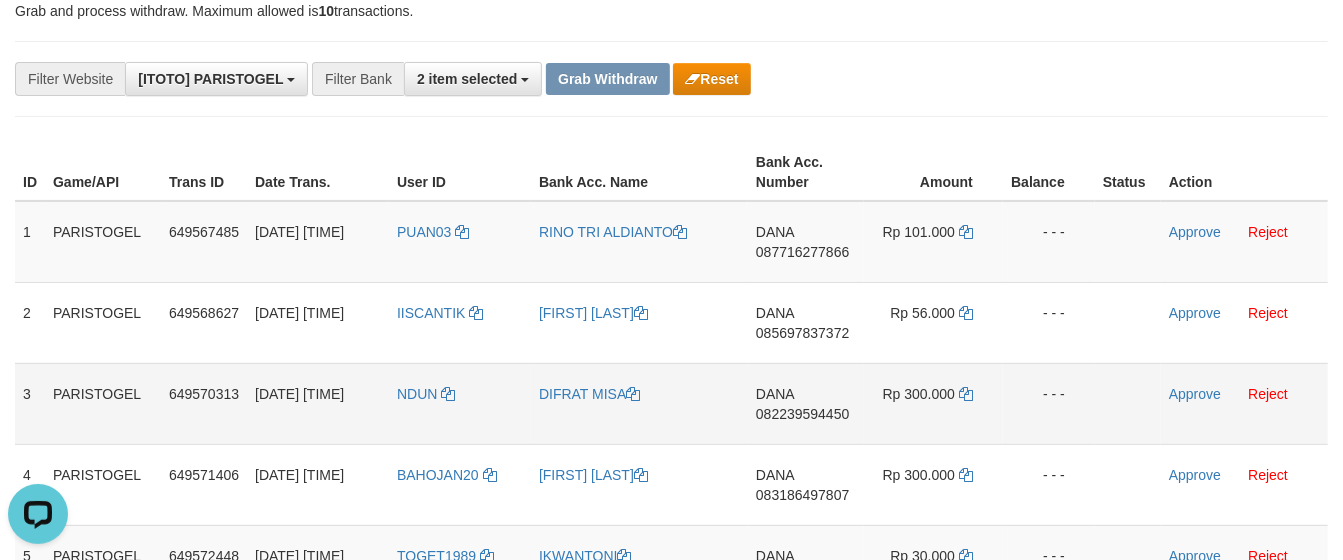 click on "NDUN" at bounding box center [460, 403] 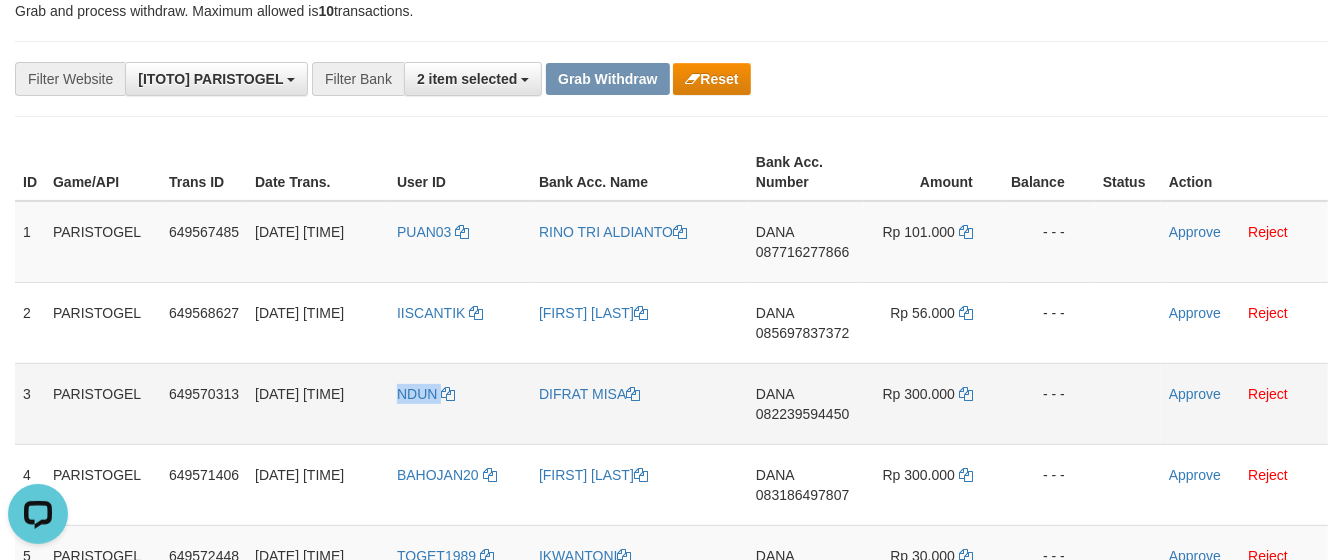 click on "NDUN" at bounding box center (460, 403) 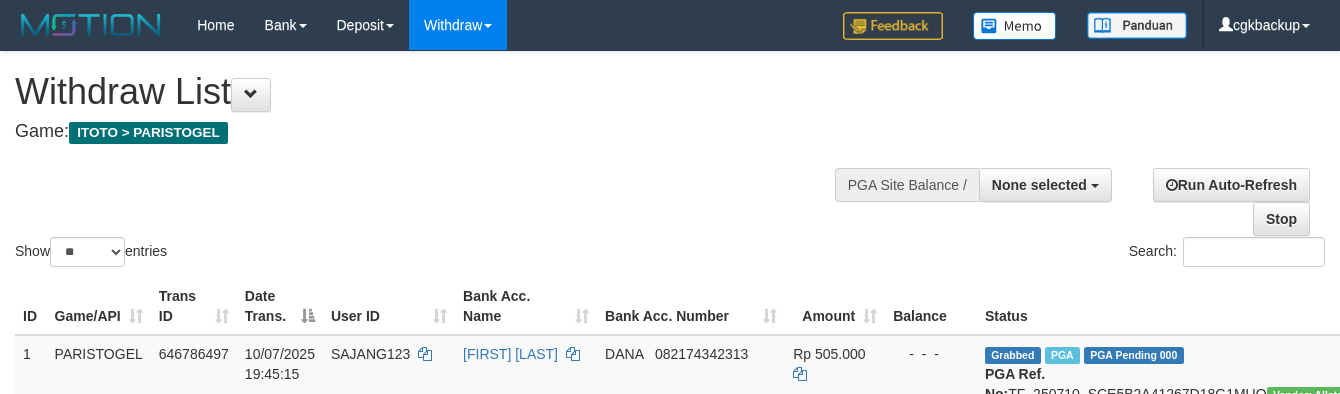 select 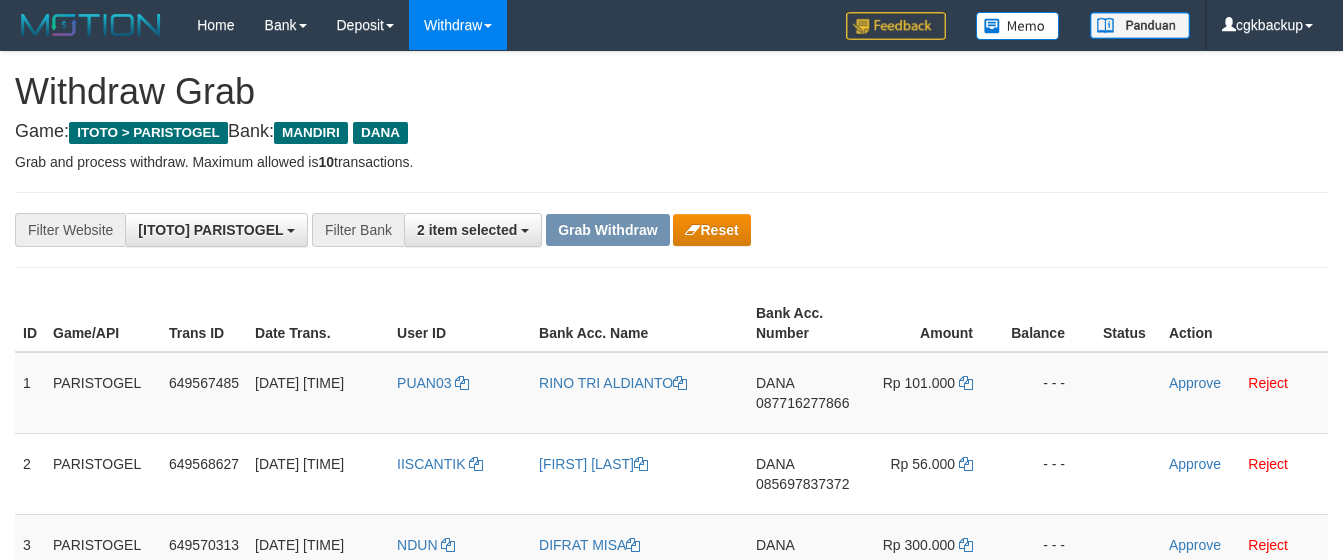 scroll, scrollTop: 151, scrollLeft: 0, axis: vertical 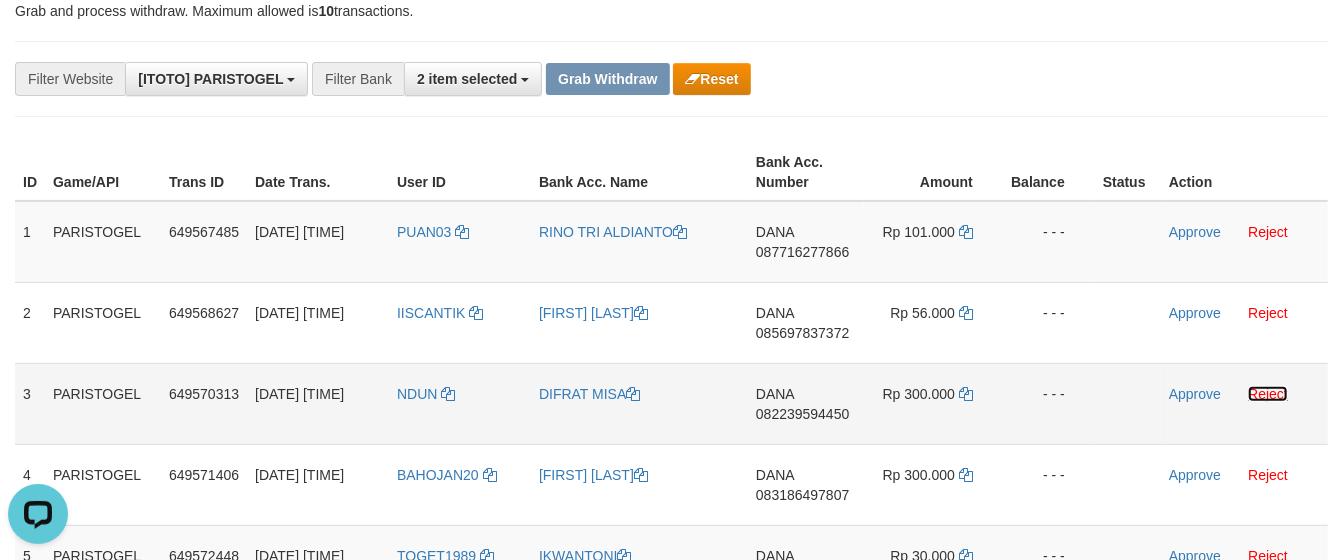 click on "Reject" at bounding box center (1268, 394) 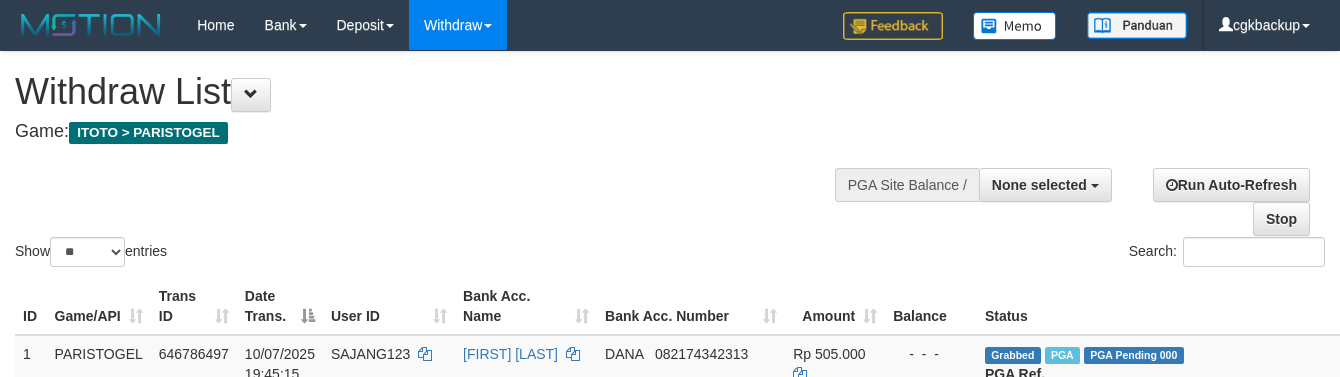select 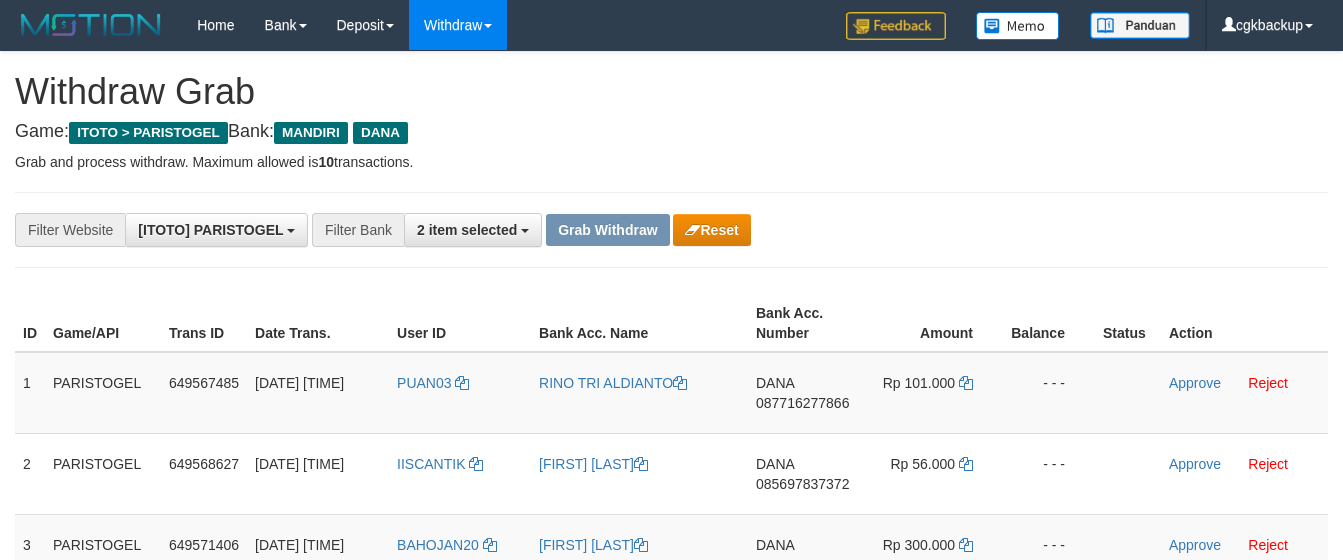 scroll, scrollTop: 151, scrollLeft: 0, axis: vertical 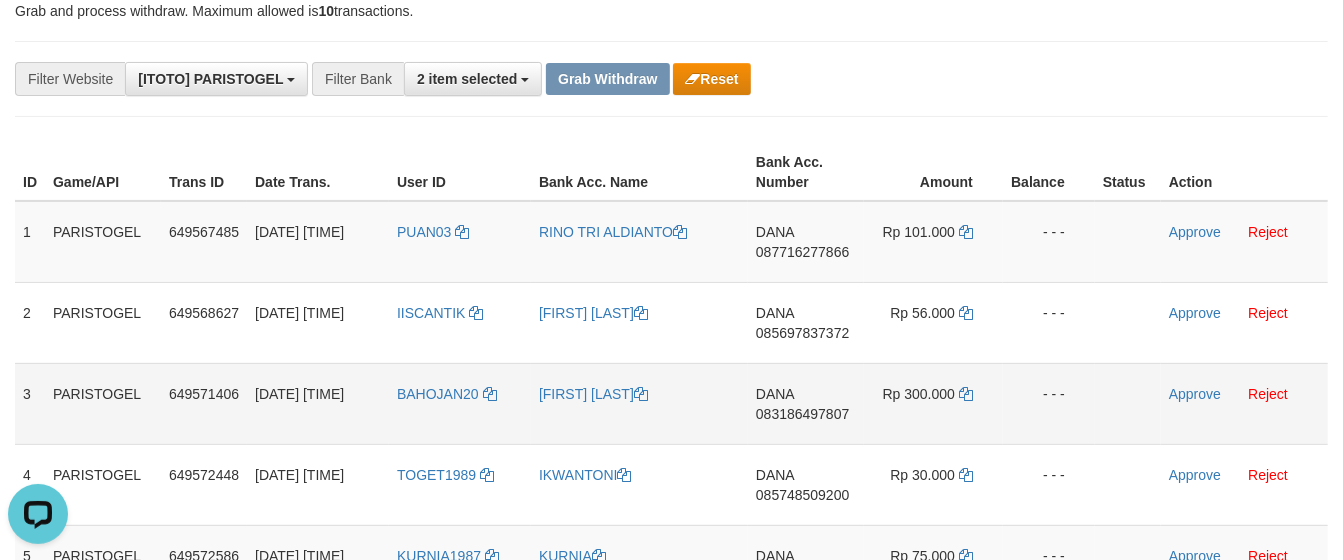 click on "BAHOJAN20" at bounding box center (460, 403) 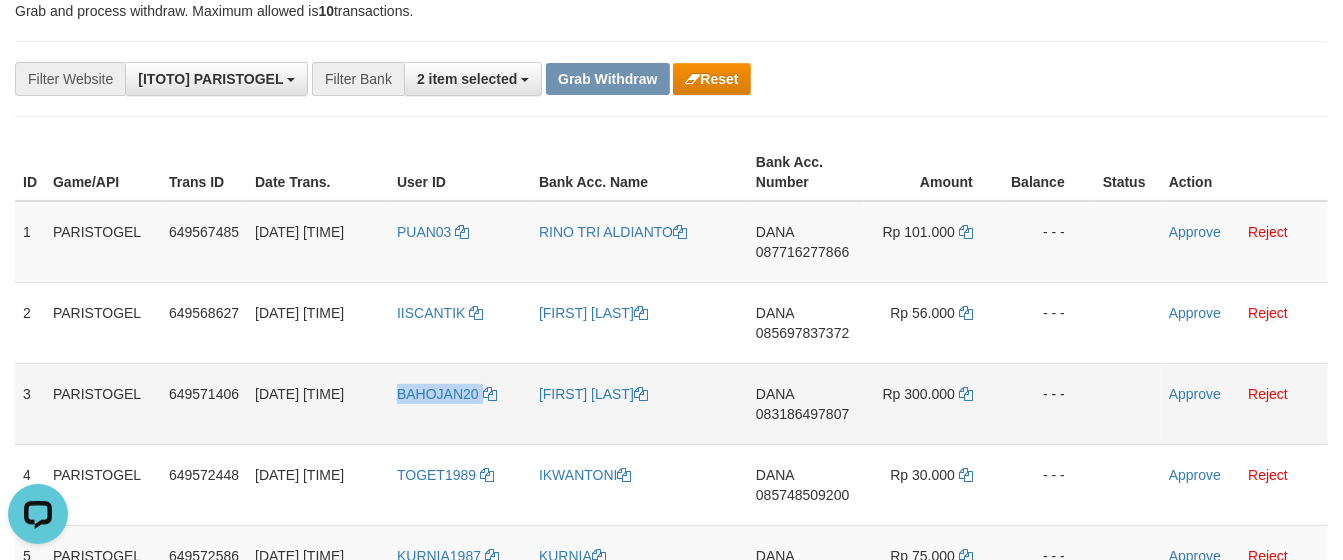 click on "BAHOJAN20" at bounding box center [460, 403] 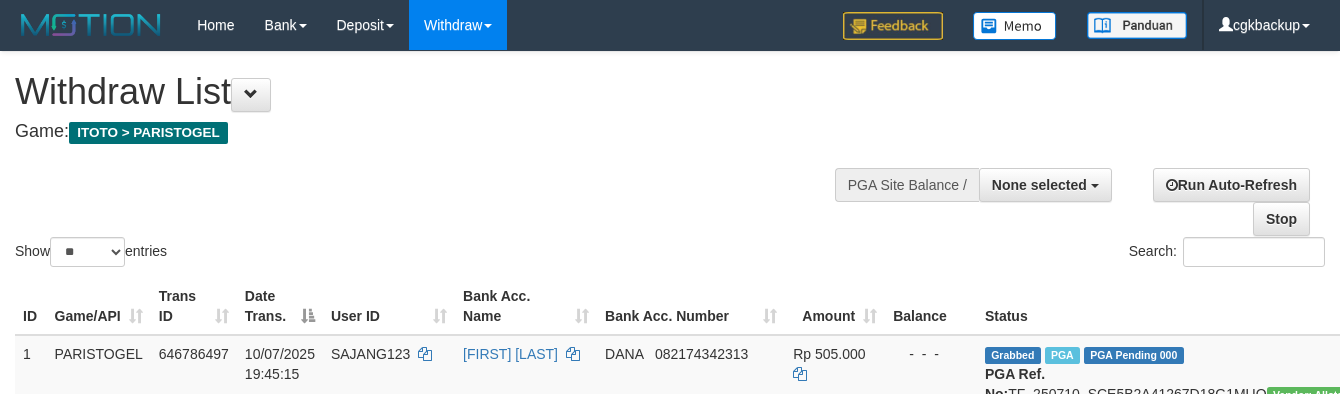 select 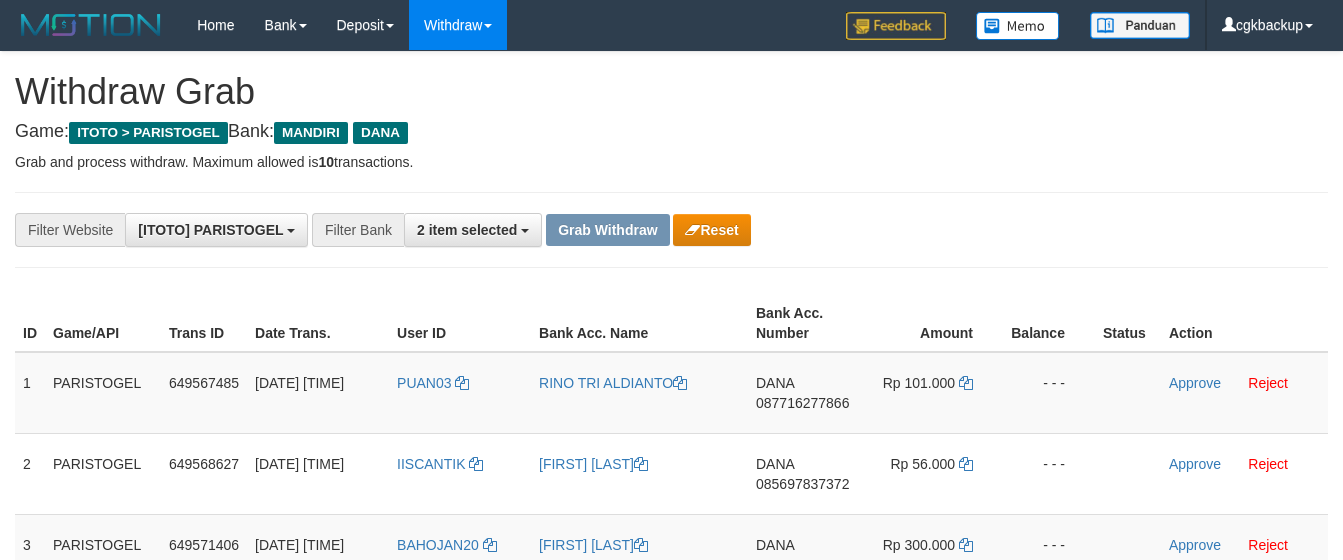 scroll, scrollTop: 151, scrollLeft: 0, axis: vertical 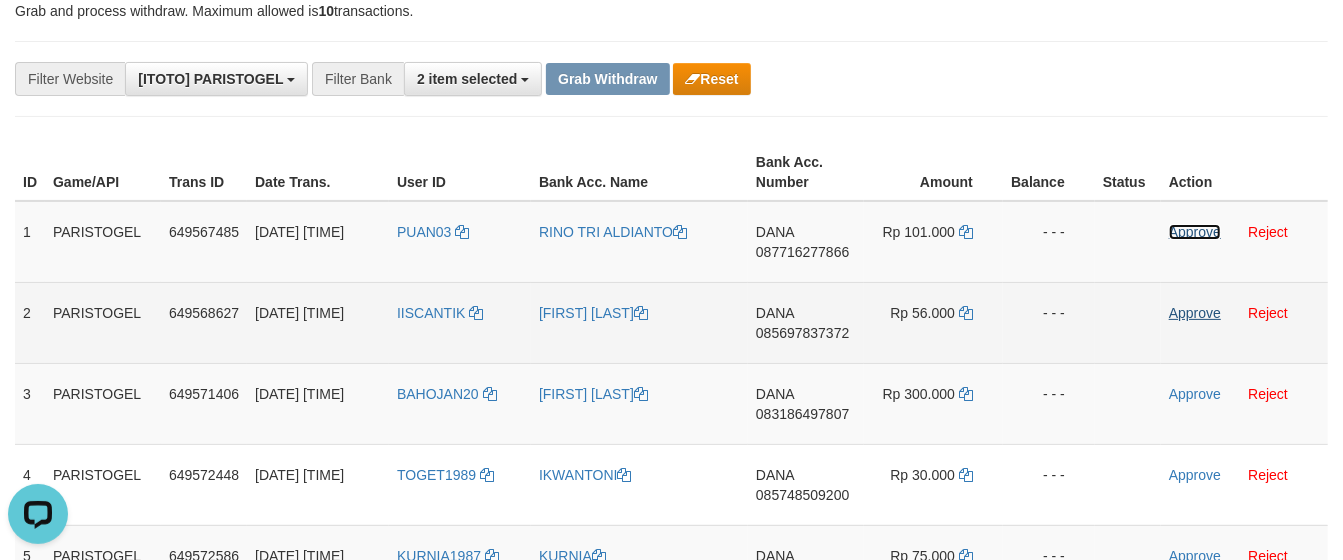 click on "Approve" at bounding box center (1195, 232) 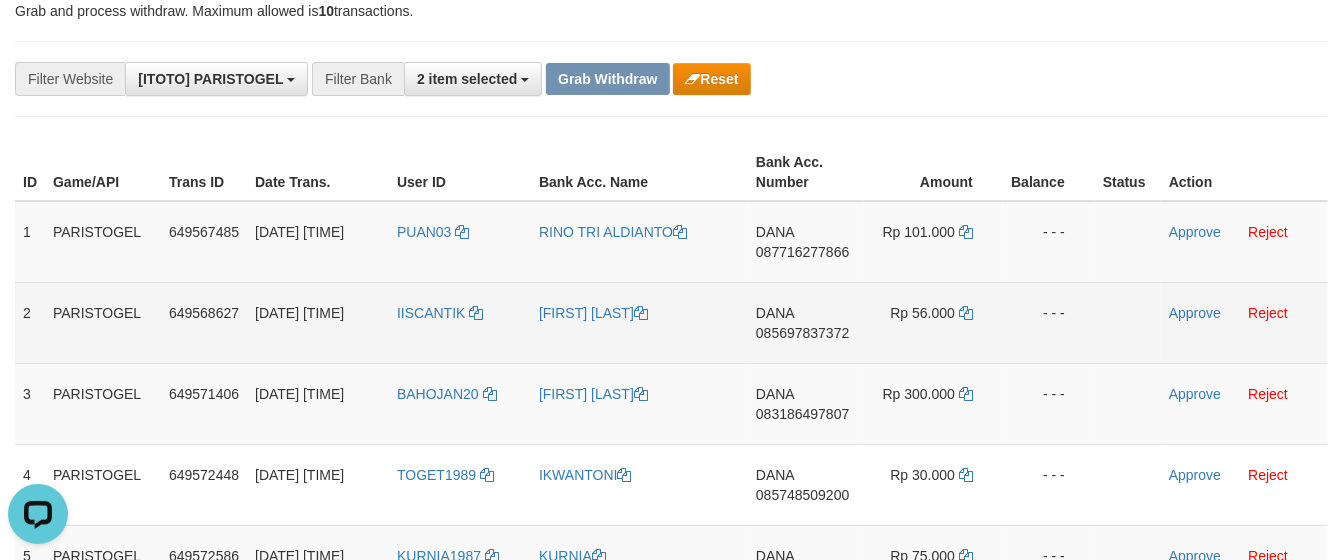 click on "Approve
Reject" at bounding box center (1244, 322) 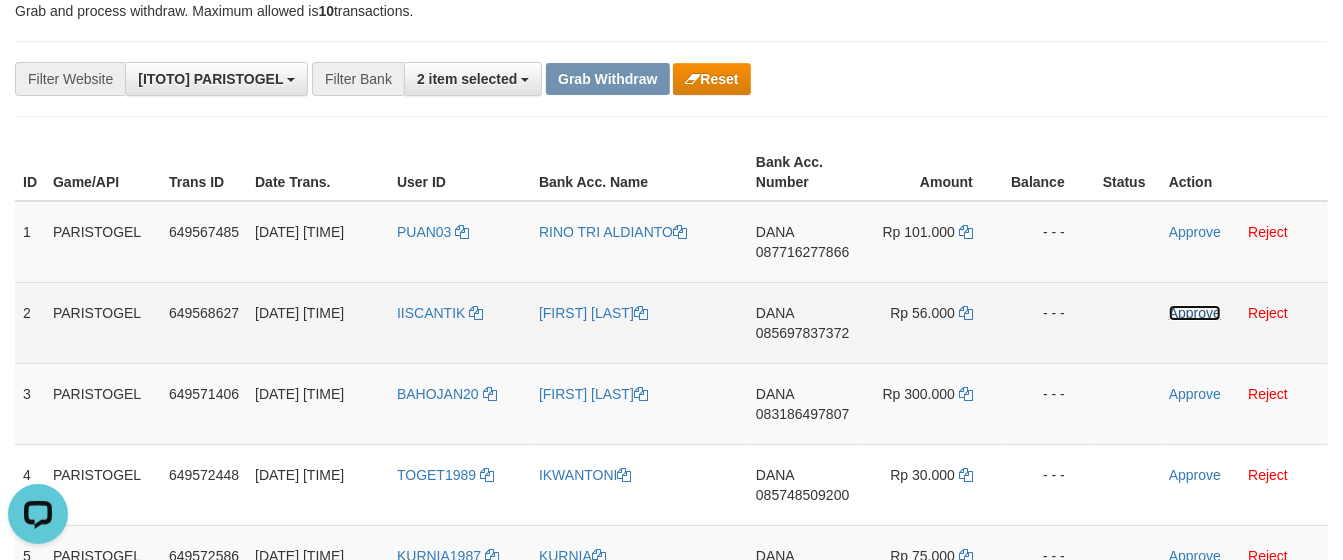 click on "Approve" at bounding box center [1195, 313] 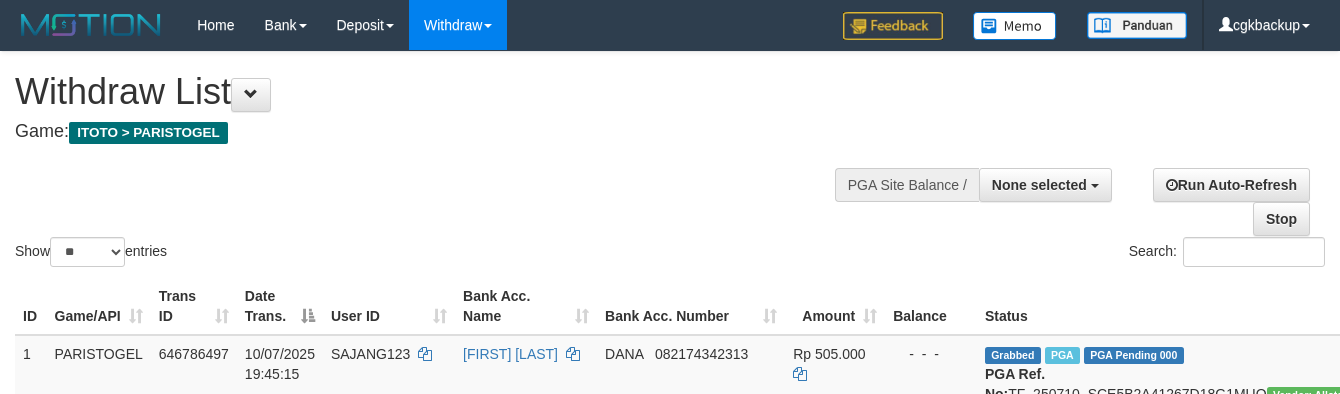 select 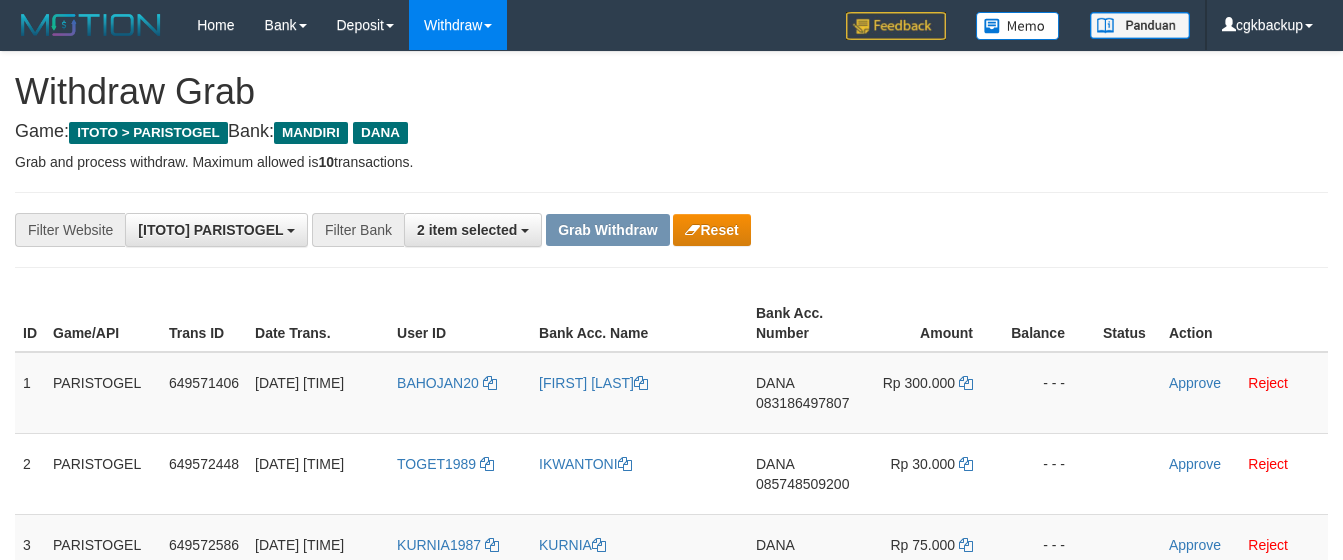 scroll, scrollTop: 151, scrollLeft: 0, axis: vertical 